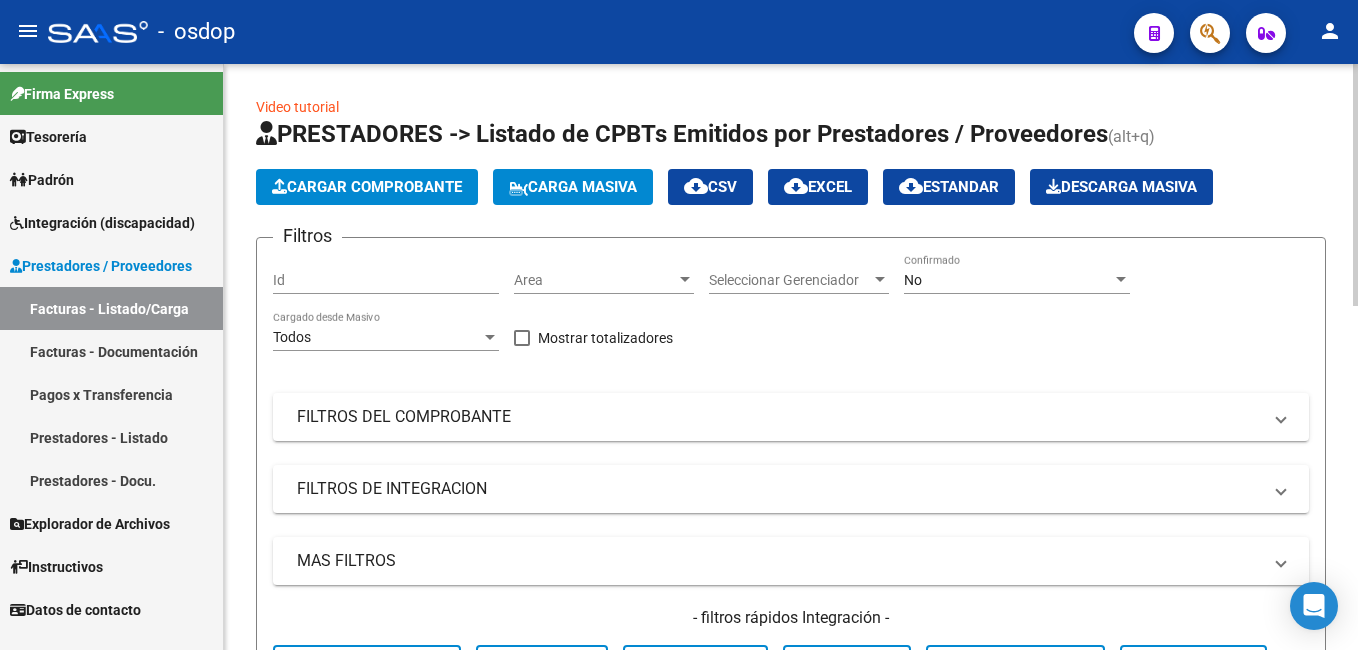 scroll, scrollTop: 0, scrollLeft: 0, axis: both 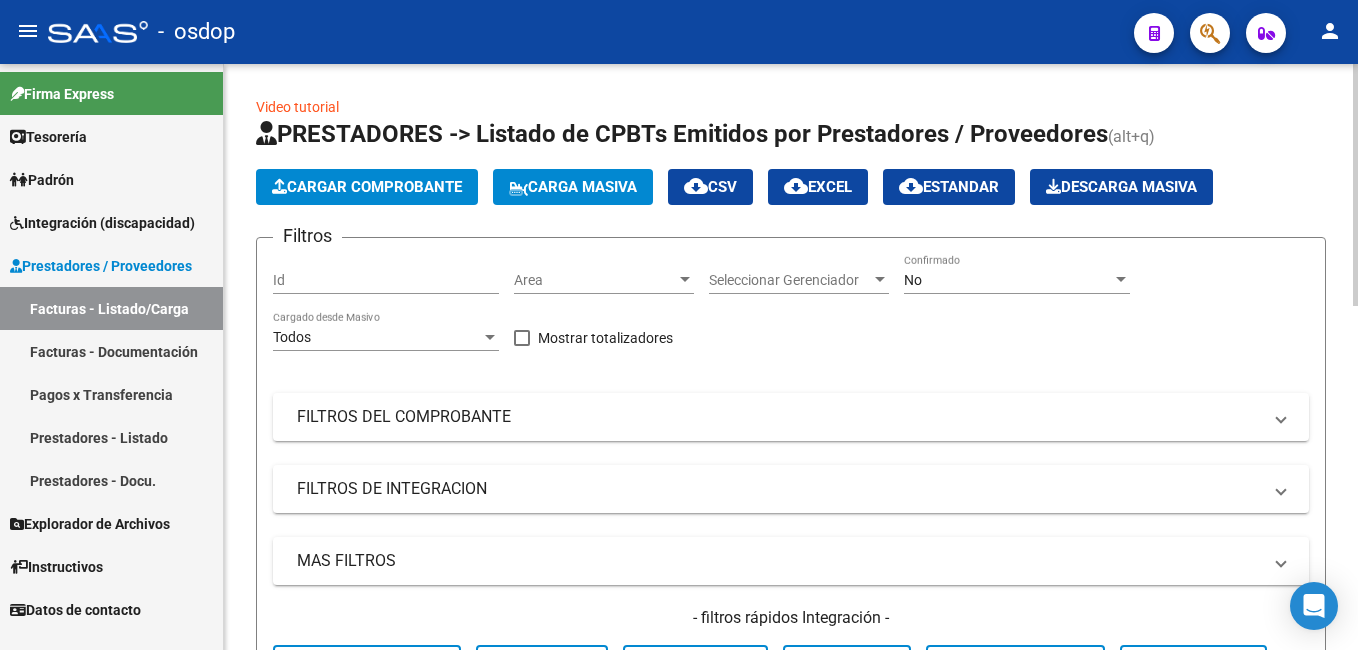 click on "Cargar Comprobante" 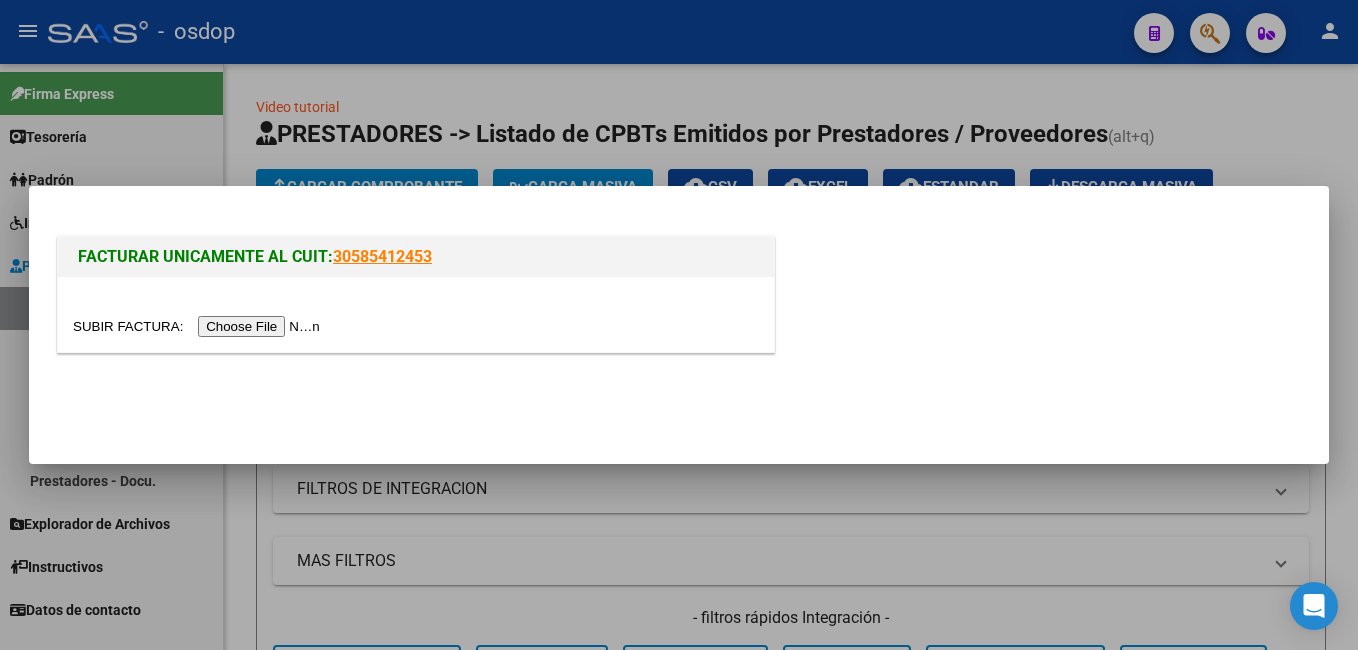click at bounding box center [199, 326] 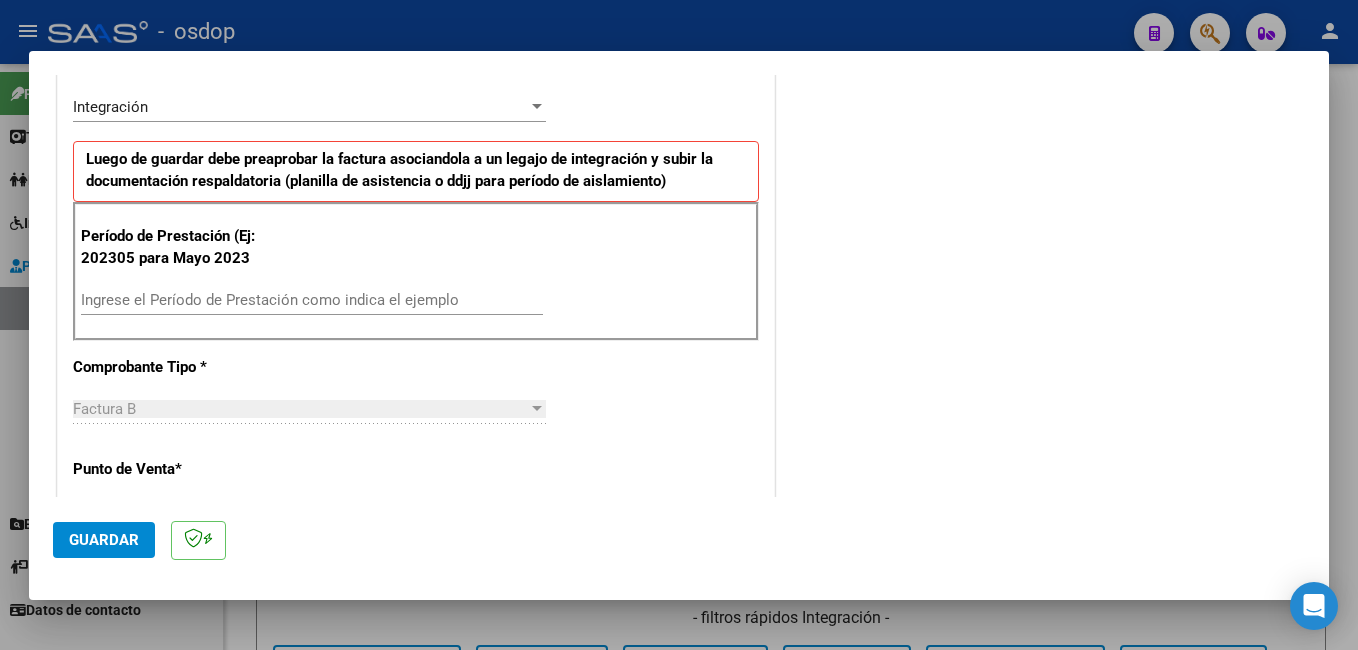 scroll, scrollTop: 500, scrollLeft: 0, axis: vertical 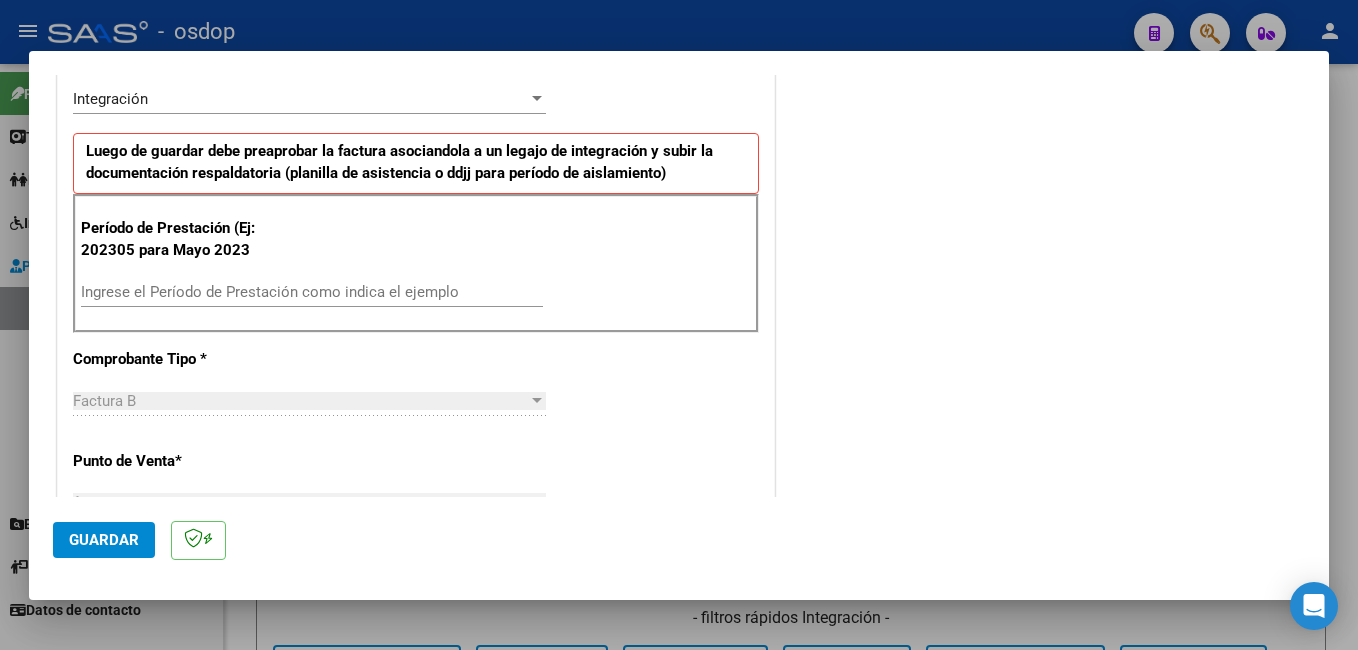 click on "Ingrese el Período de Prestación como indica el ejemplo" at bounding box center [312, 292] 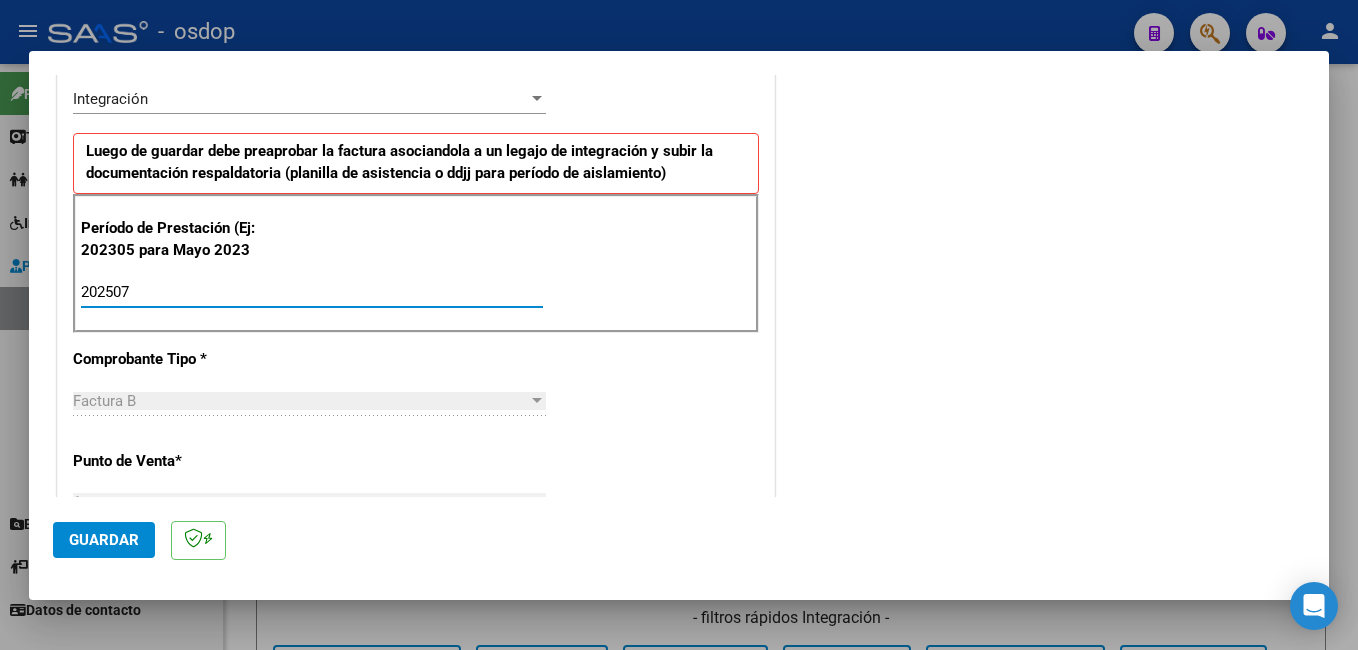 type on "202507" 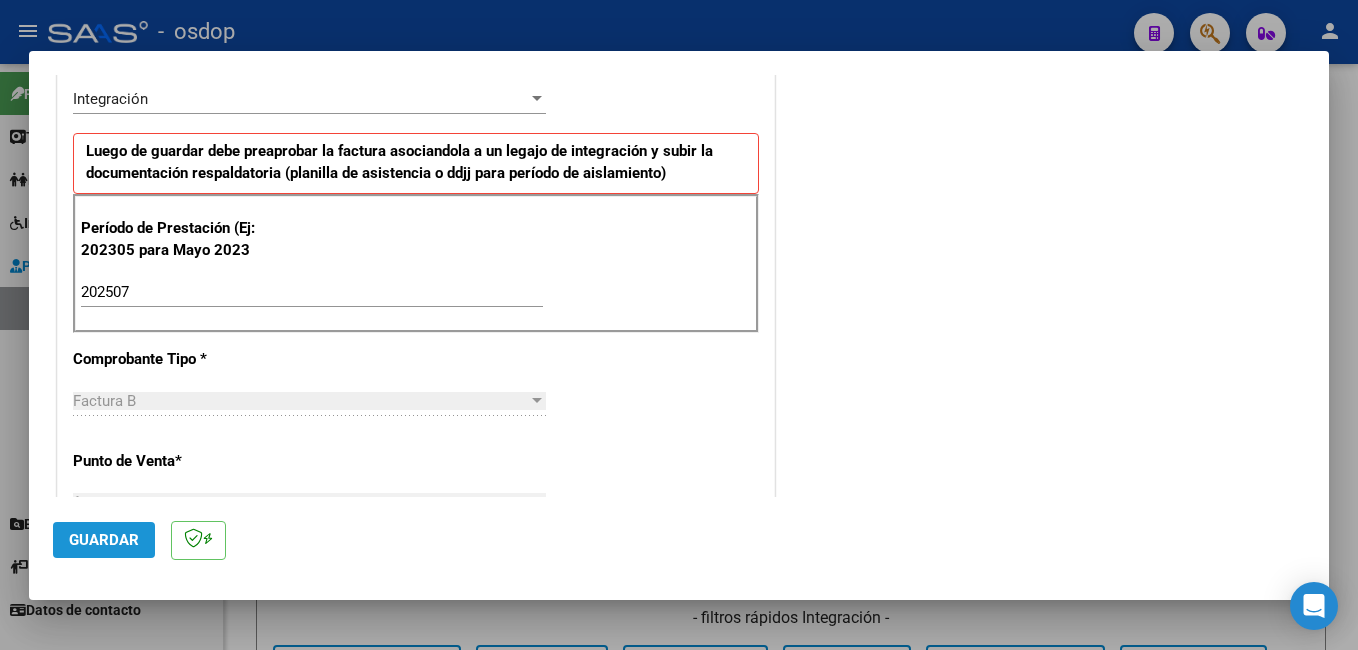 click on "Guardar" 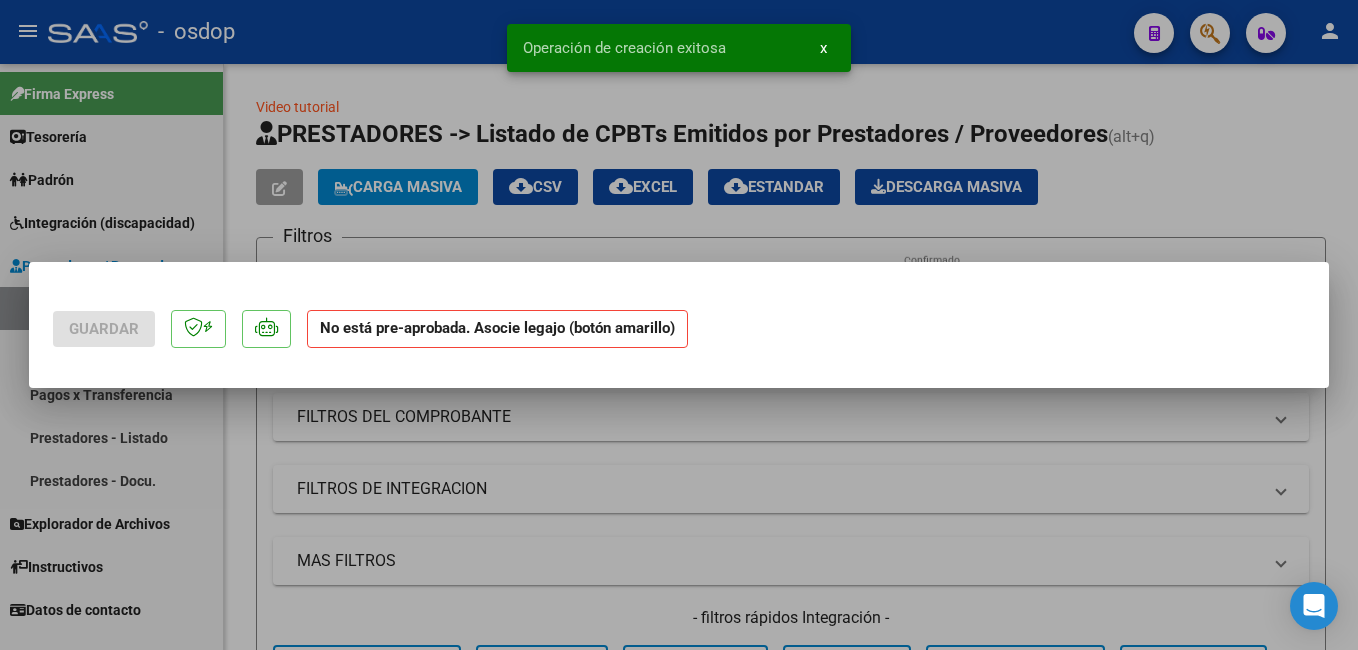 scroll, scrollTop: 0, scrollLeft: 0, axis: both 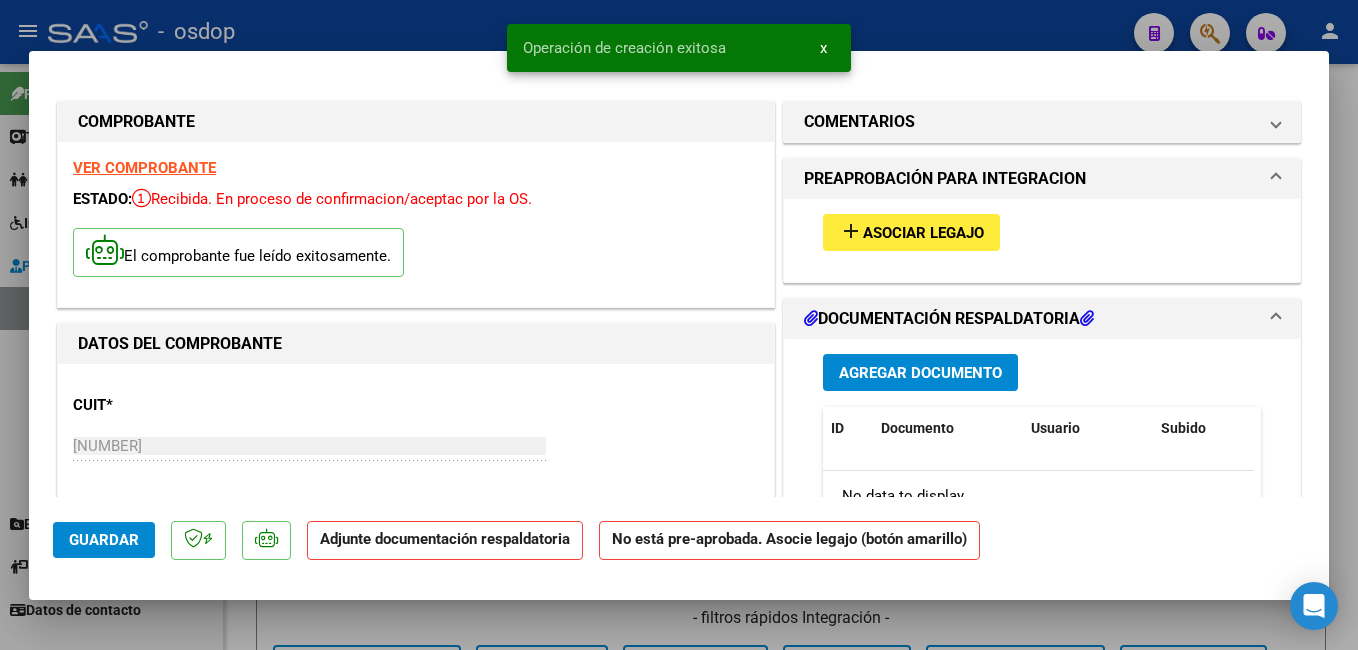click on "add Asociar Legajo" at bounding box center [911, 232] 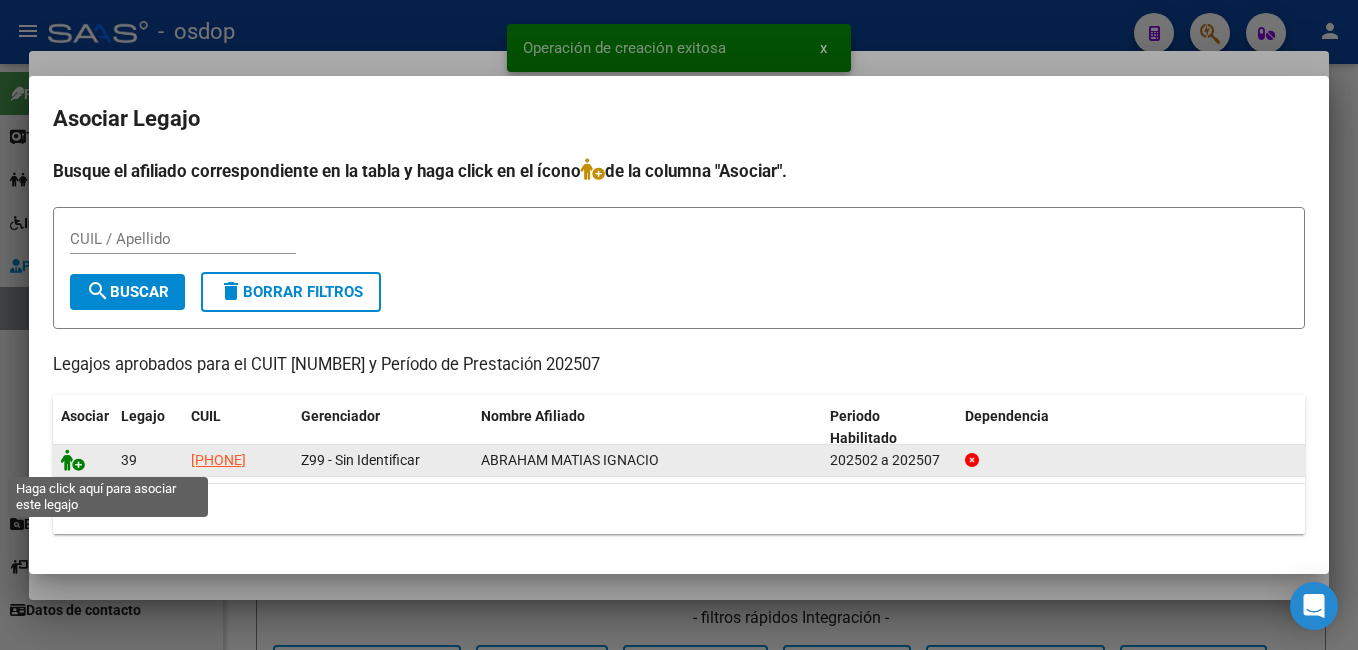 click 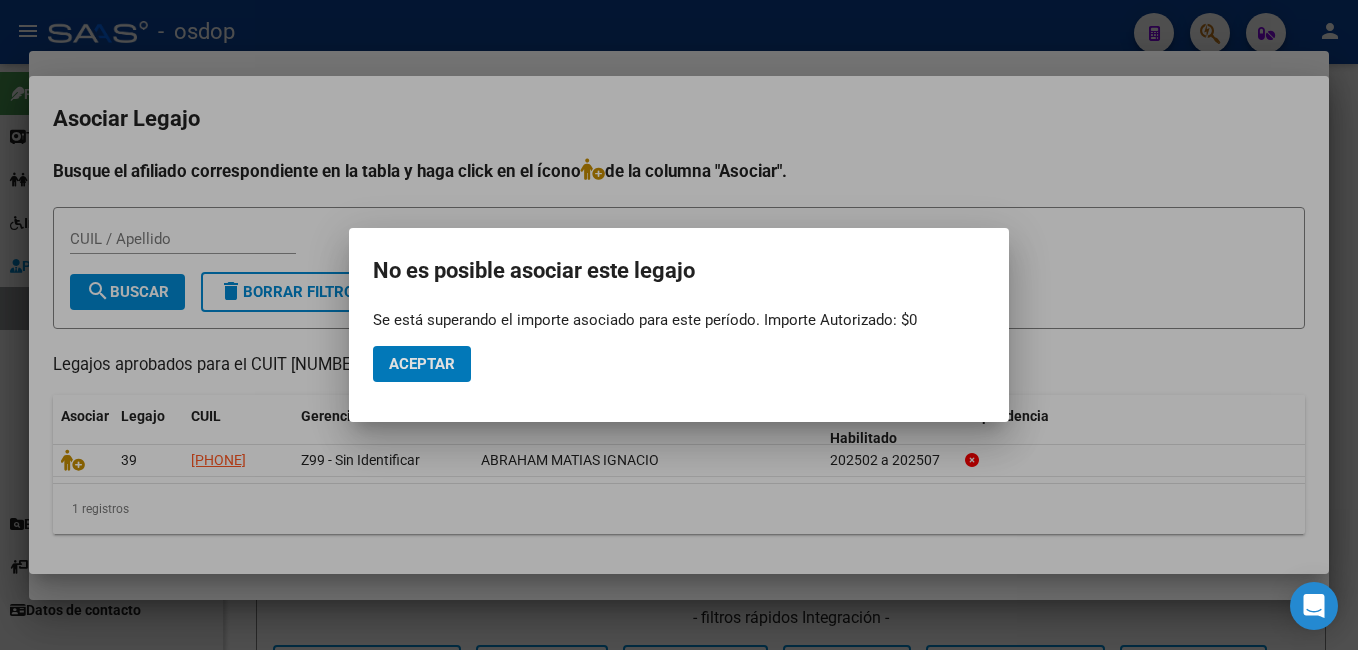 type 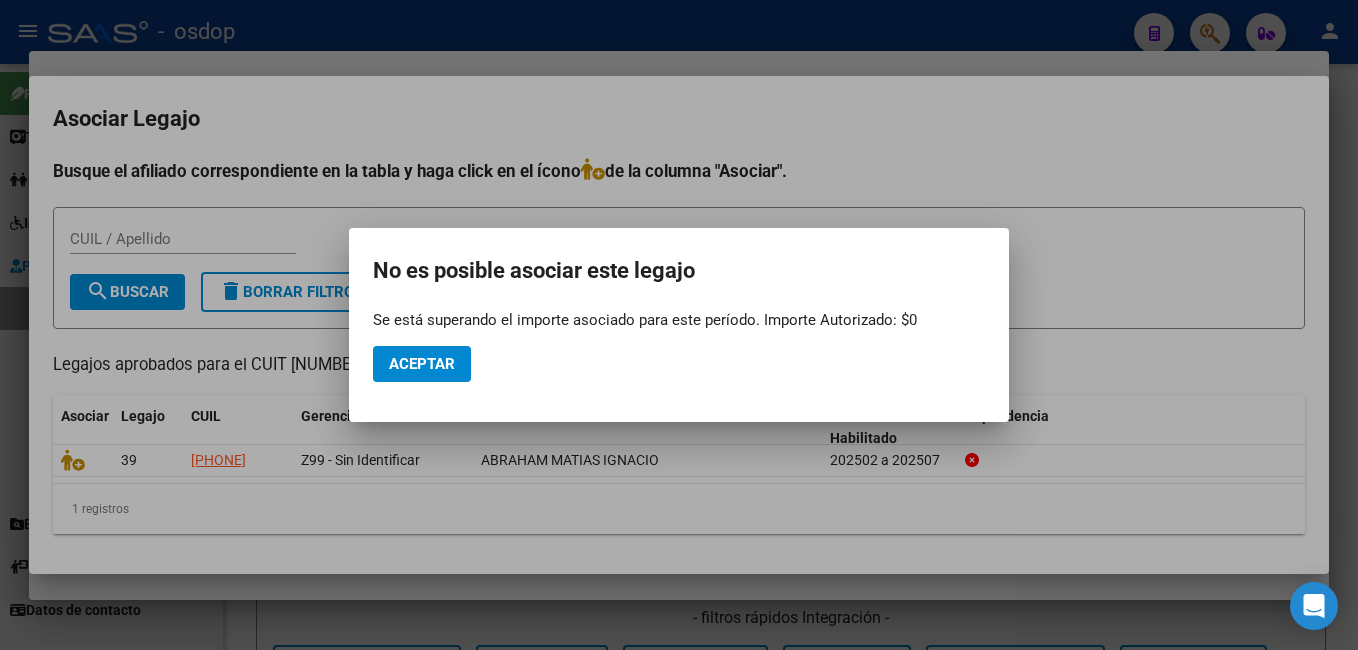 drag, startPoint x: 376, startPoint y: 262, endPoint x: 708, endPoint y: 261, distance: 332.0015 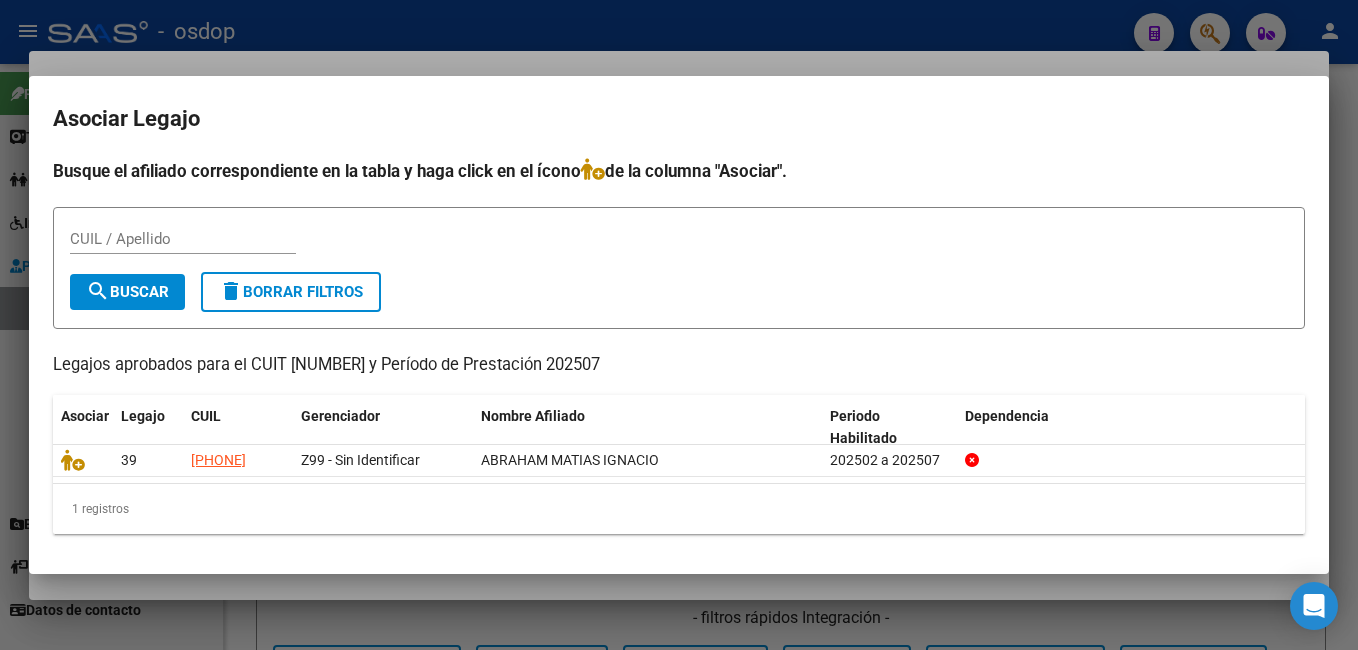 drag, startPoint x: 248, startPoint y: 364, endPoint x: 637, endPoint y: 364, distance: 389 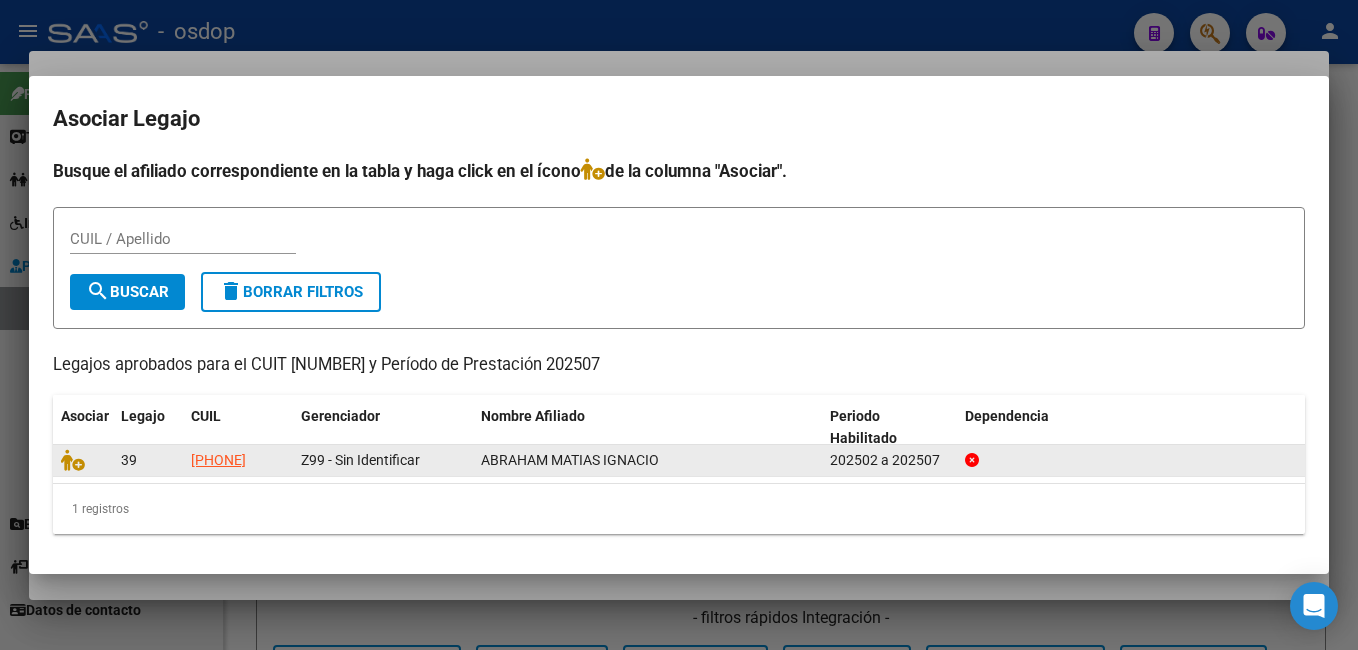 drag, startPoint x: 188, startPoint y: 458, endPoint x: 685, endPoint y: 460, distance: 497.00403 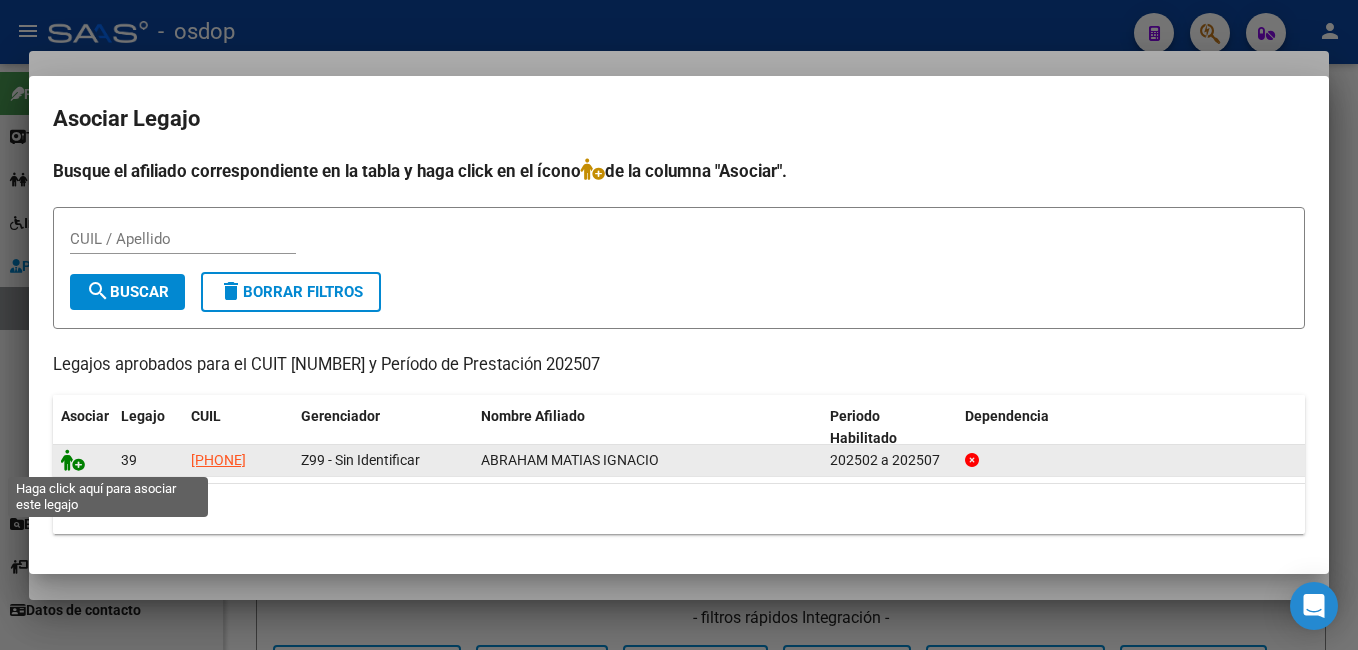 click 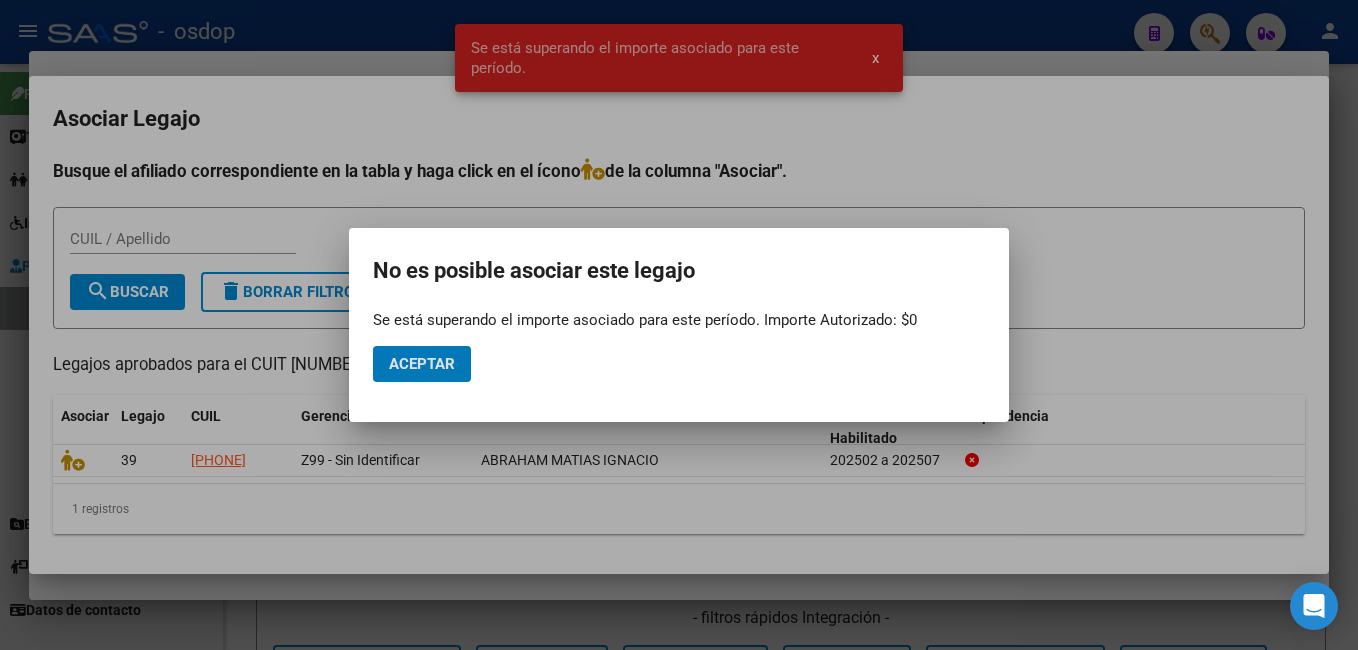 click on "Aceptar" 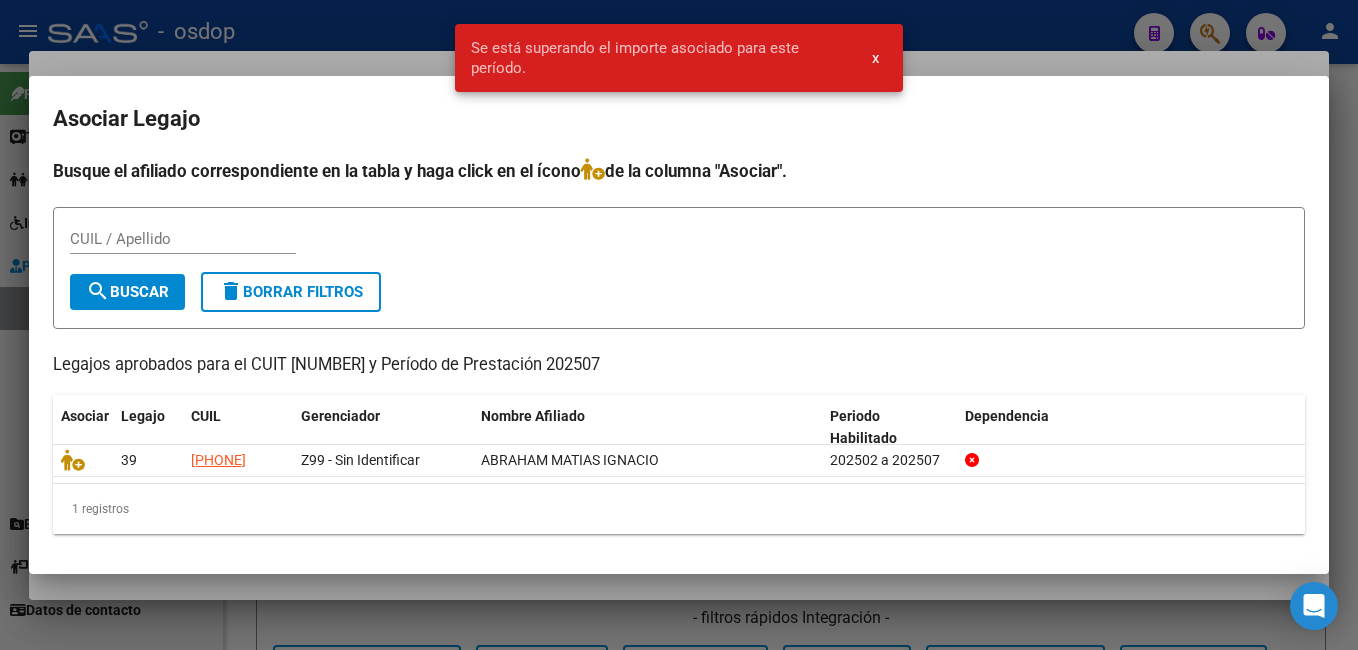click on "CUIL / Apellido" at bounding box center [679, 248] 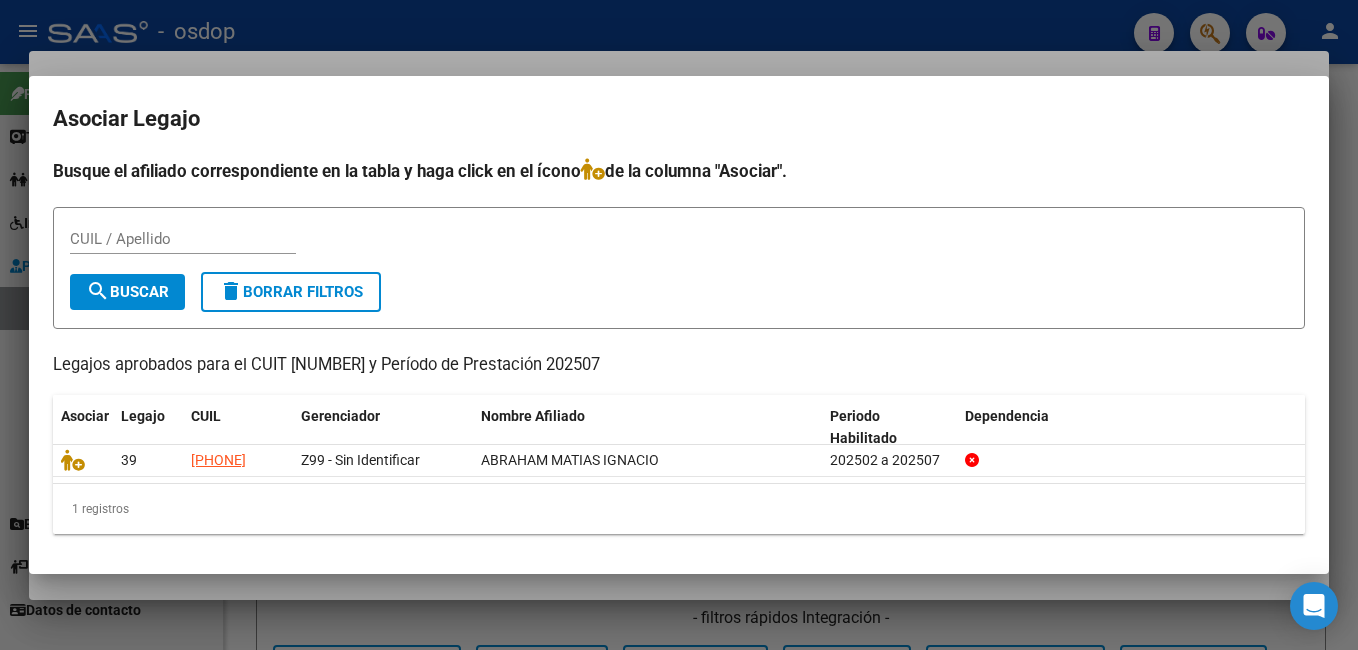 click at bounding box center (679, 325) 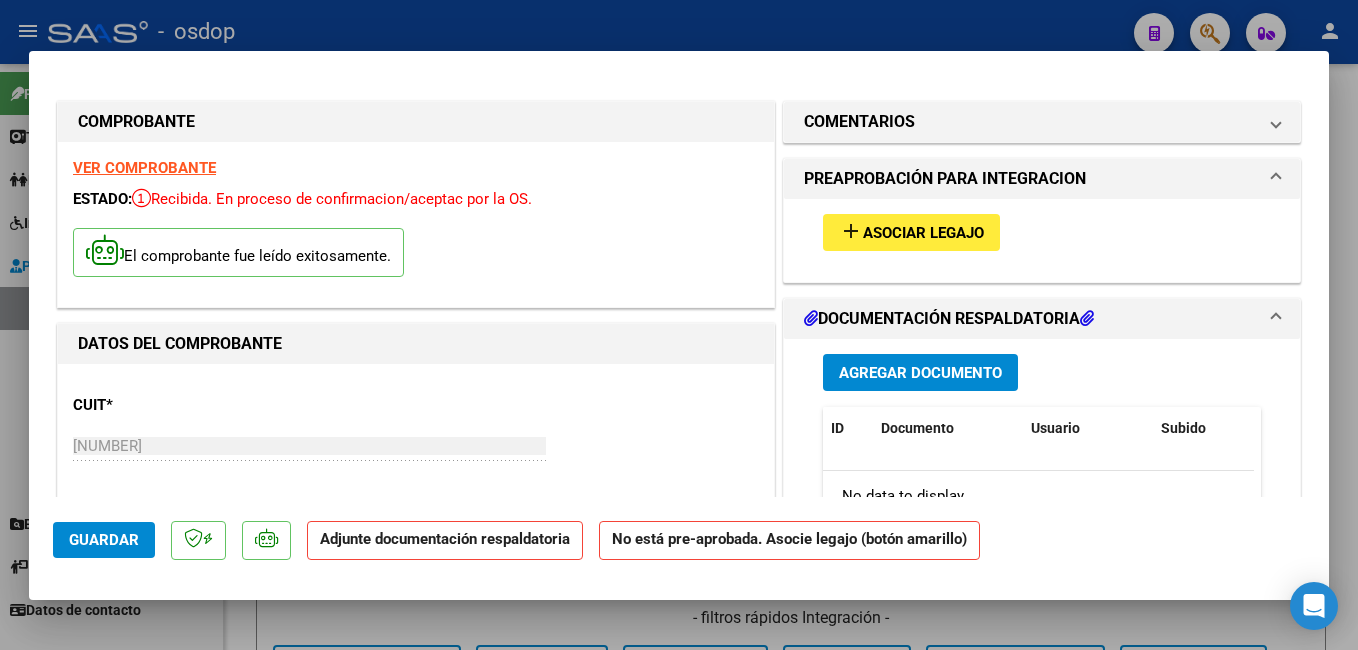 click on "Agregar Documento" at bounding box center (920, 373) 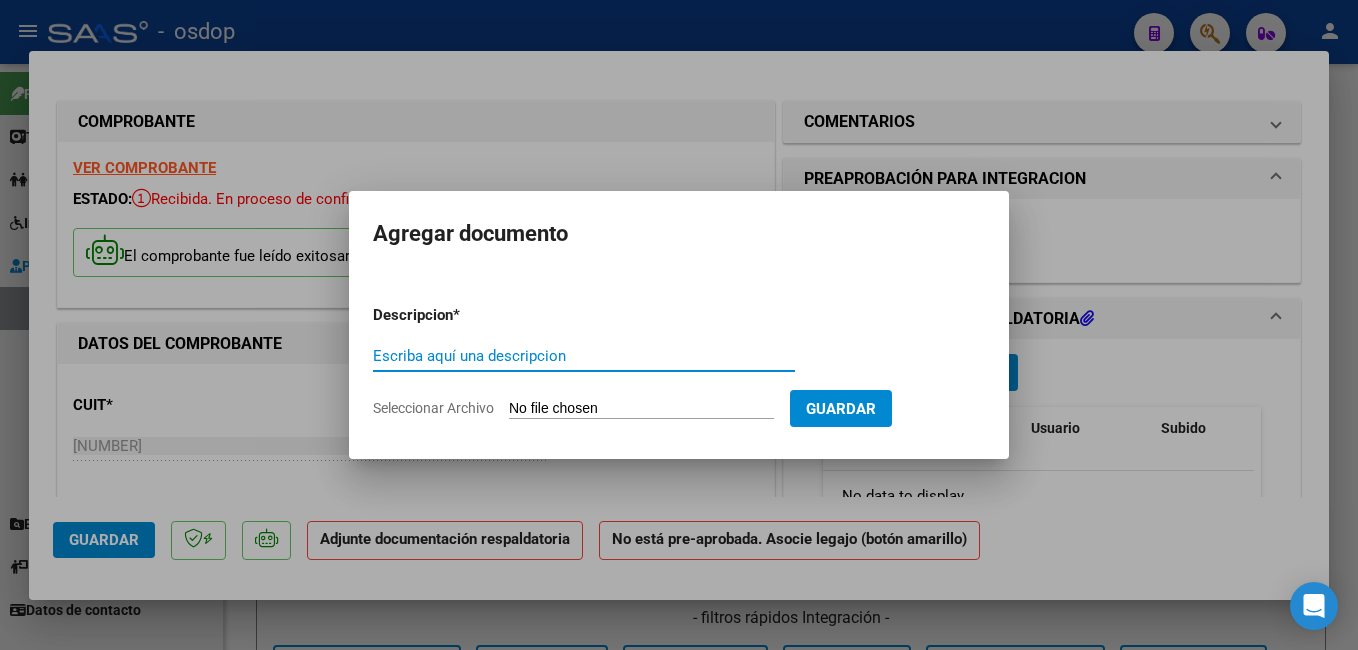 click on "Escriba aquí una descripcion" at bounding box center (584, 356) 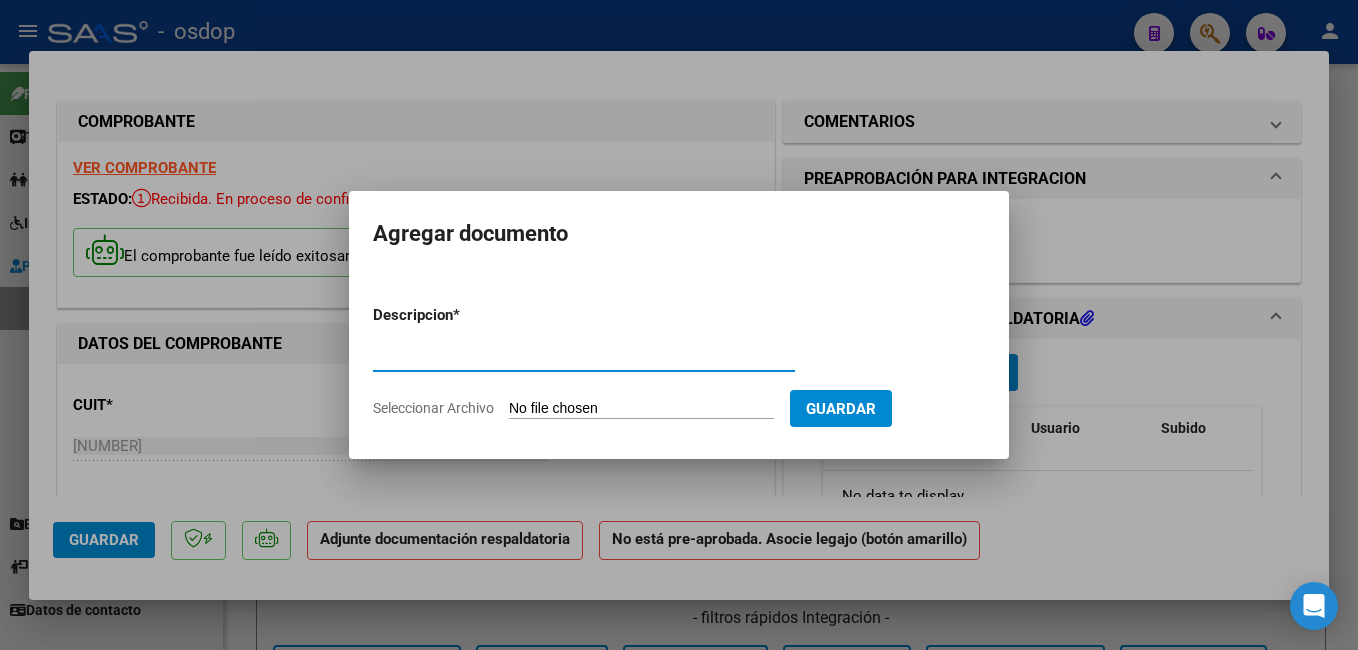 type on "planilla de asistencia" 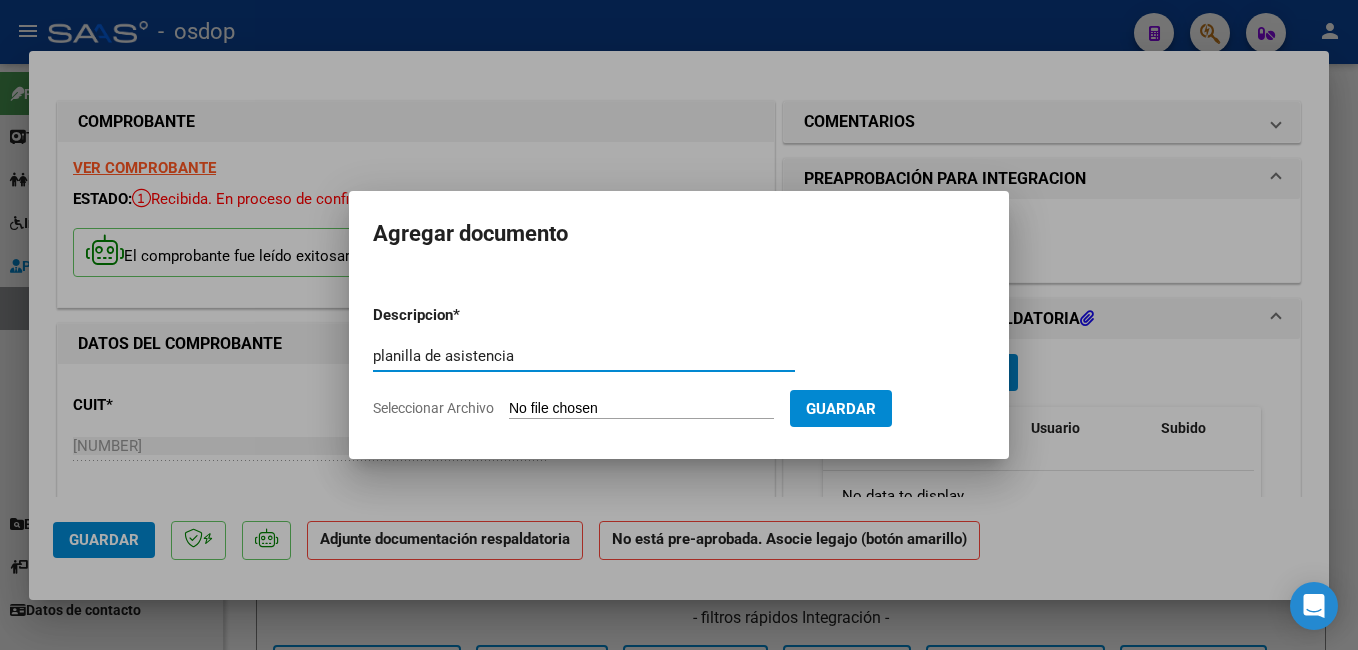 click on "Seleccionar Archivo" at bounding box center (641, 409) 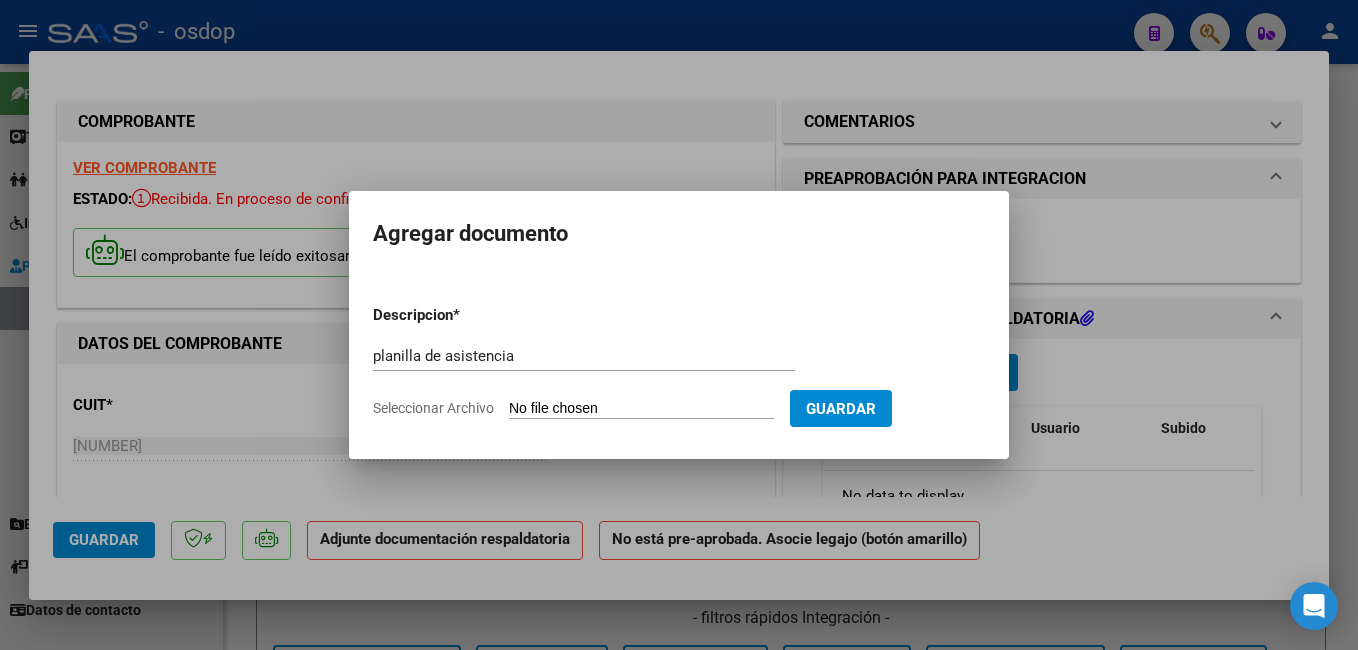 type on "C:\fakepath\escanear0020.pdf" 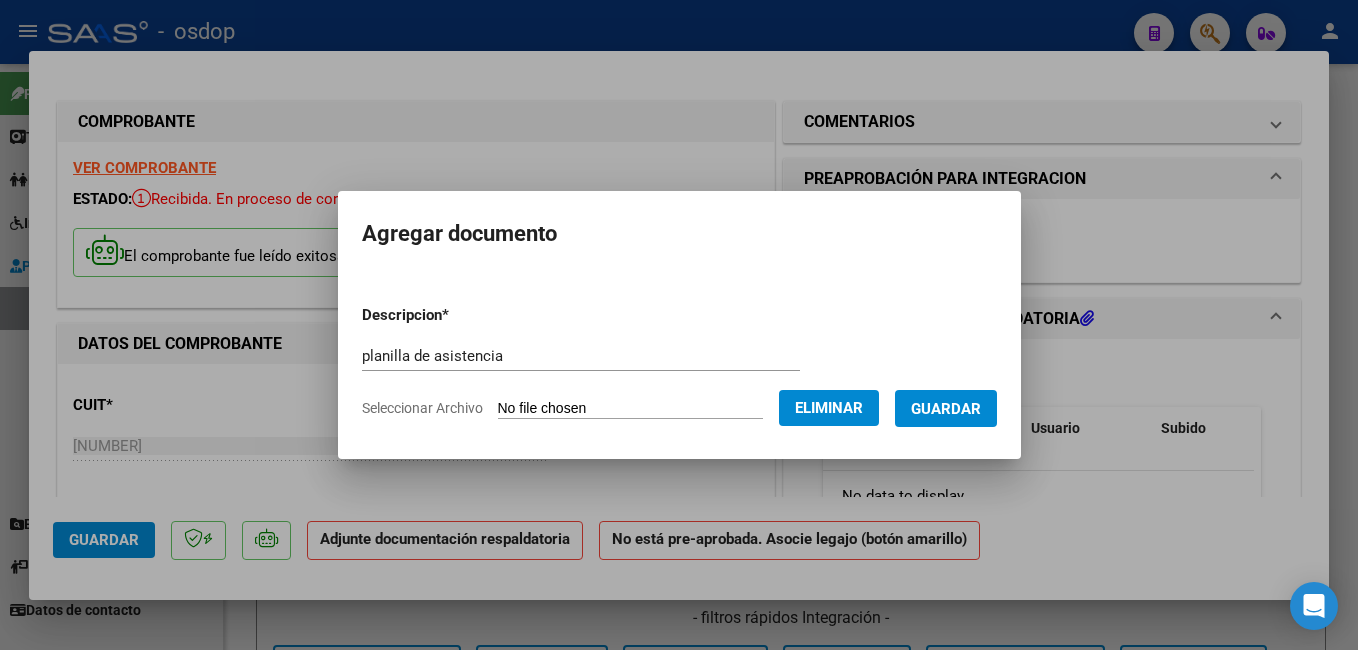 click on "Guardar" at bounding box center [946, 409] 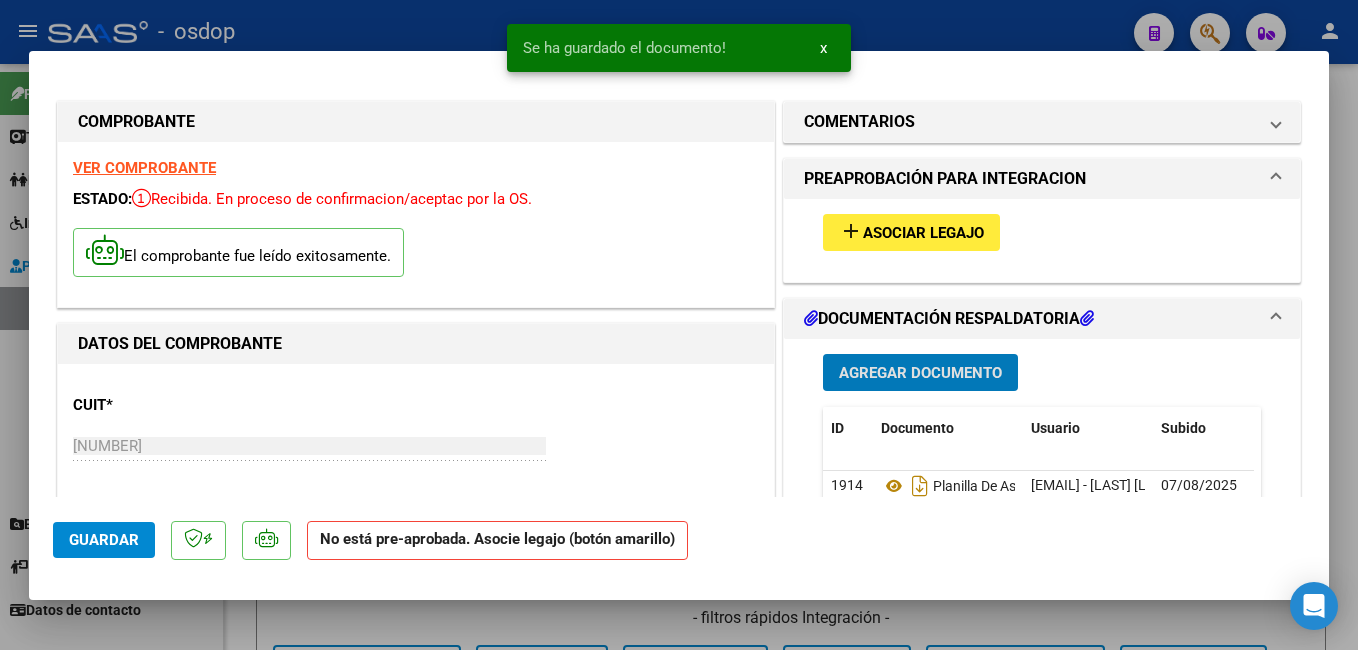 click on "Guardar" 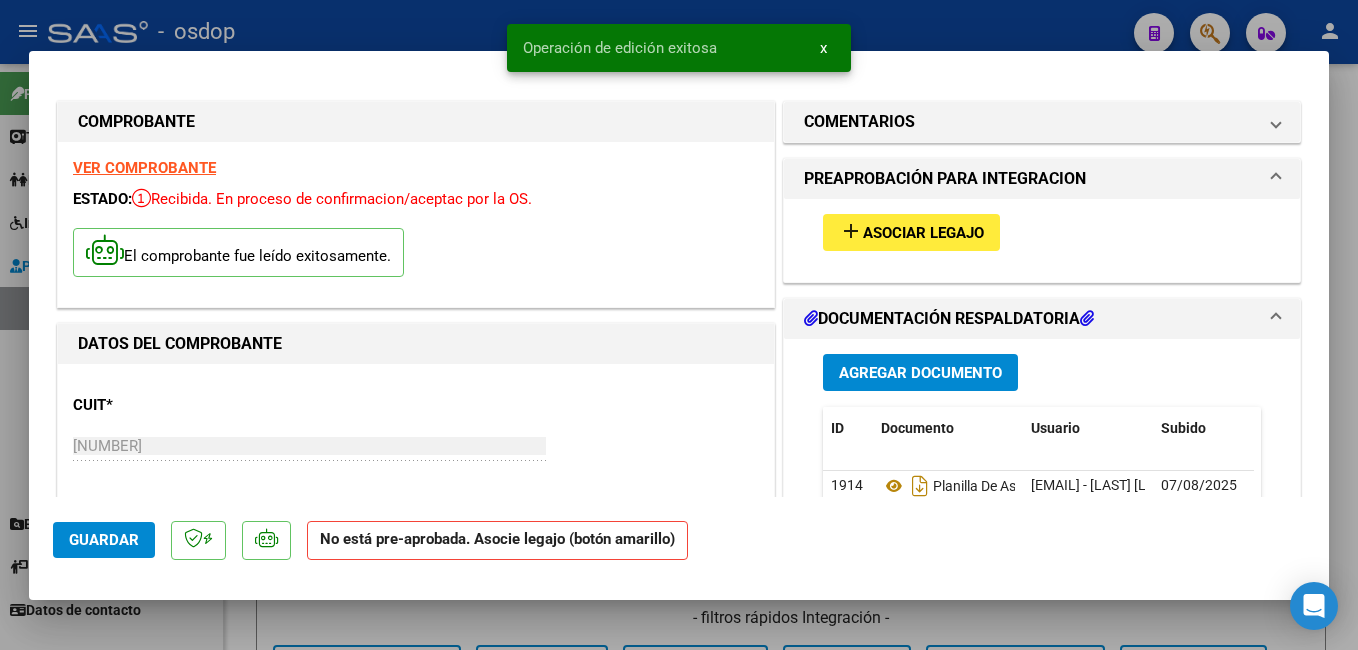 click at bounding box center (679, 325) 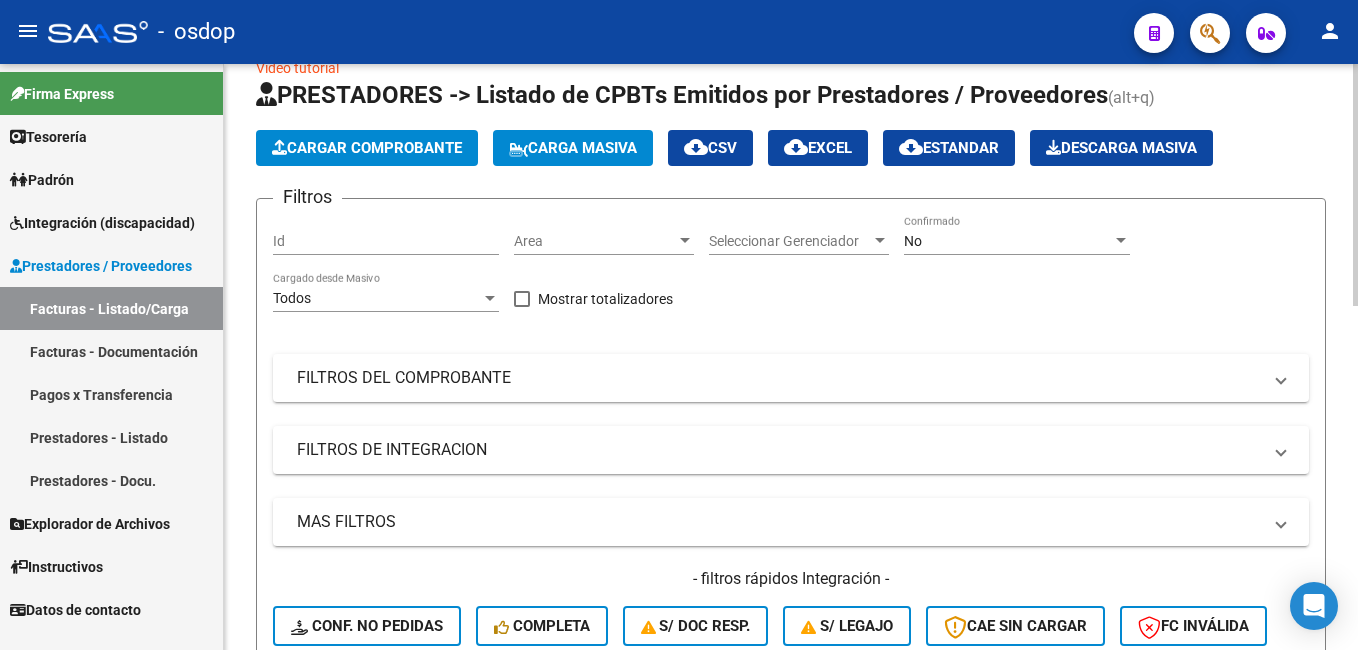 scroll, scrollTop: 0, scrollLeft: 0, axis: both 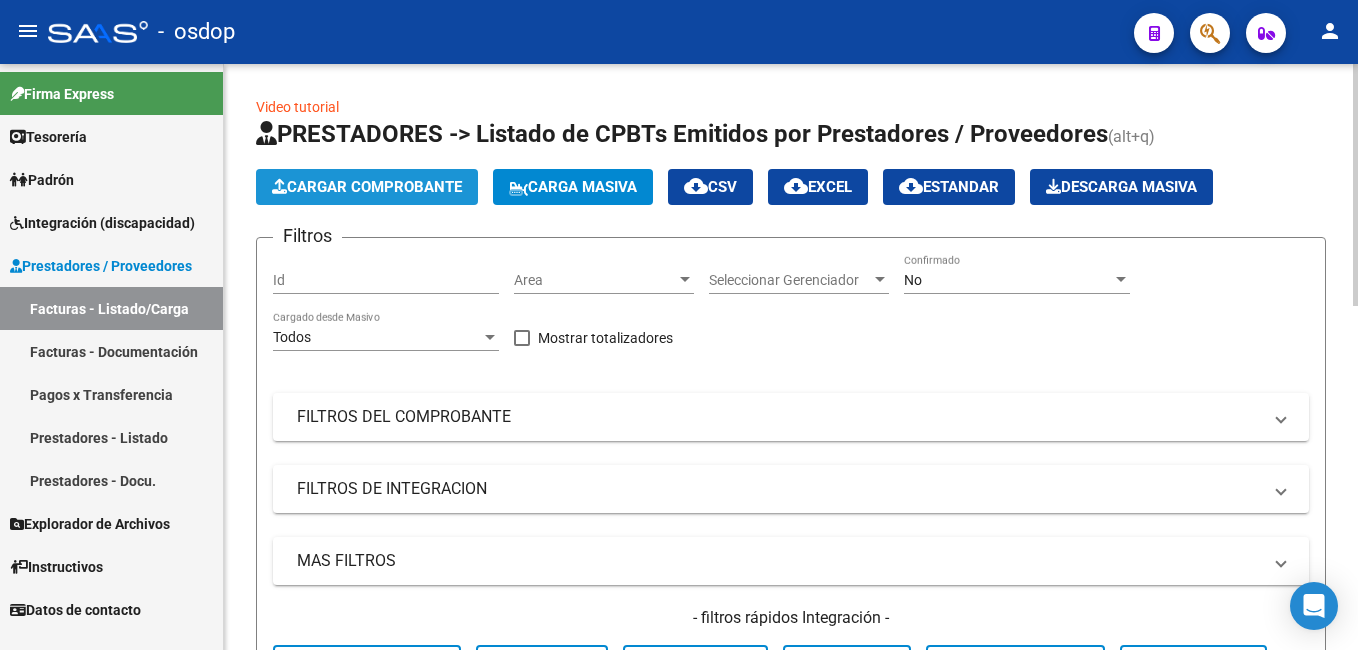 click on "Cargar Comprobante" 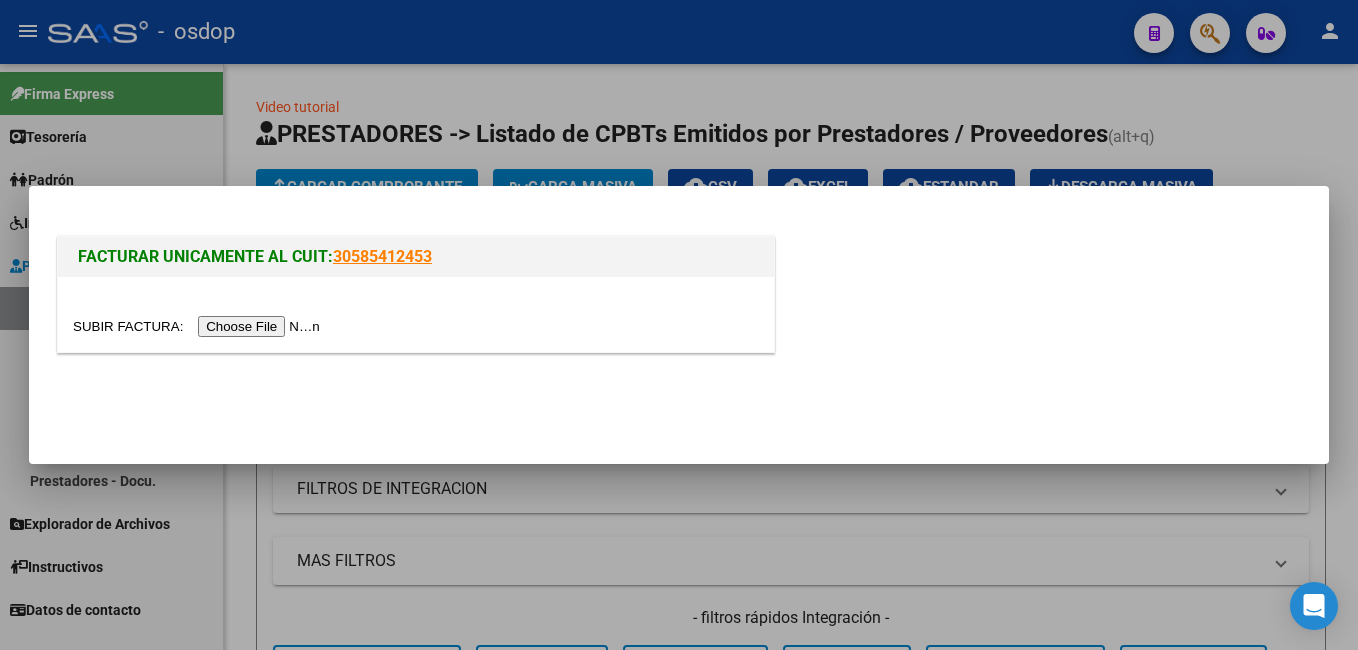 click at bounding box center (199, 326) 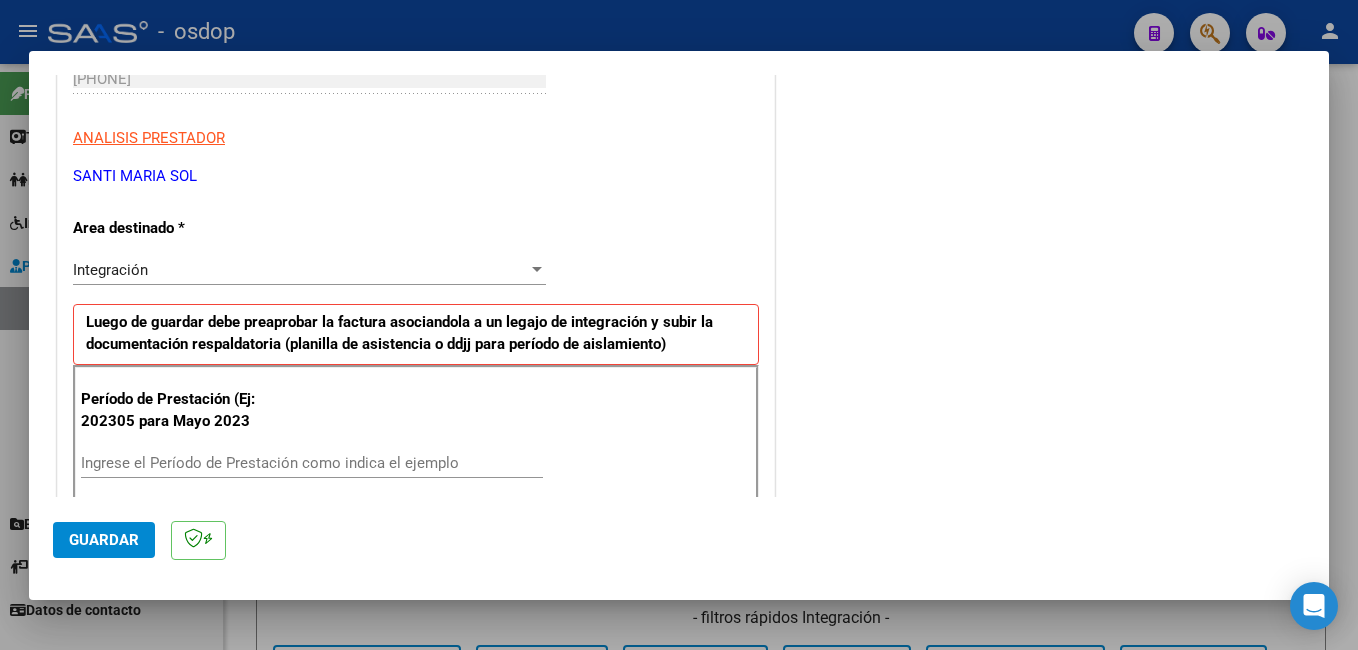 scroll, scrollTop: 400, scrollLeft: 0, axis: vertical 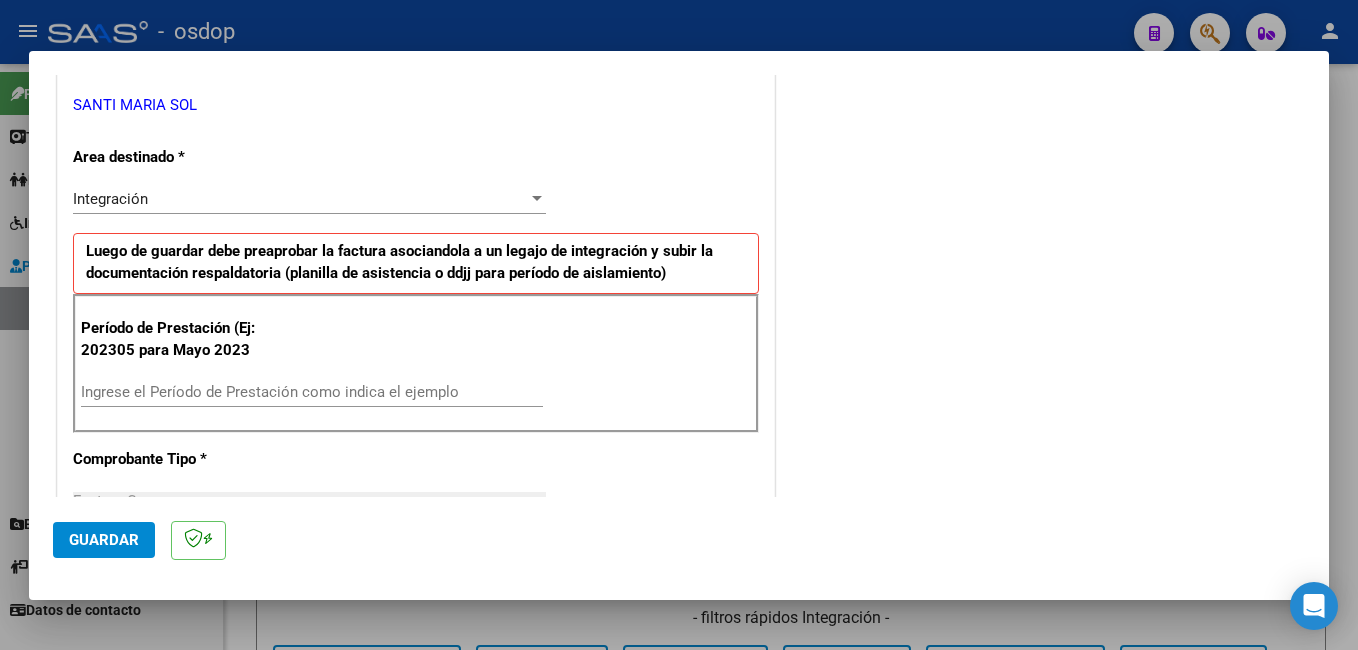 click on "Ingrese el Período de Prestación como indica el ejemplo" at bounding box center (312, 392) 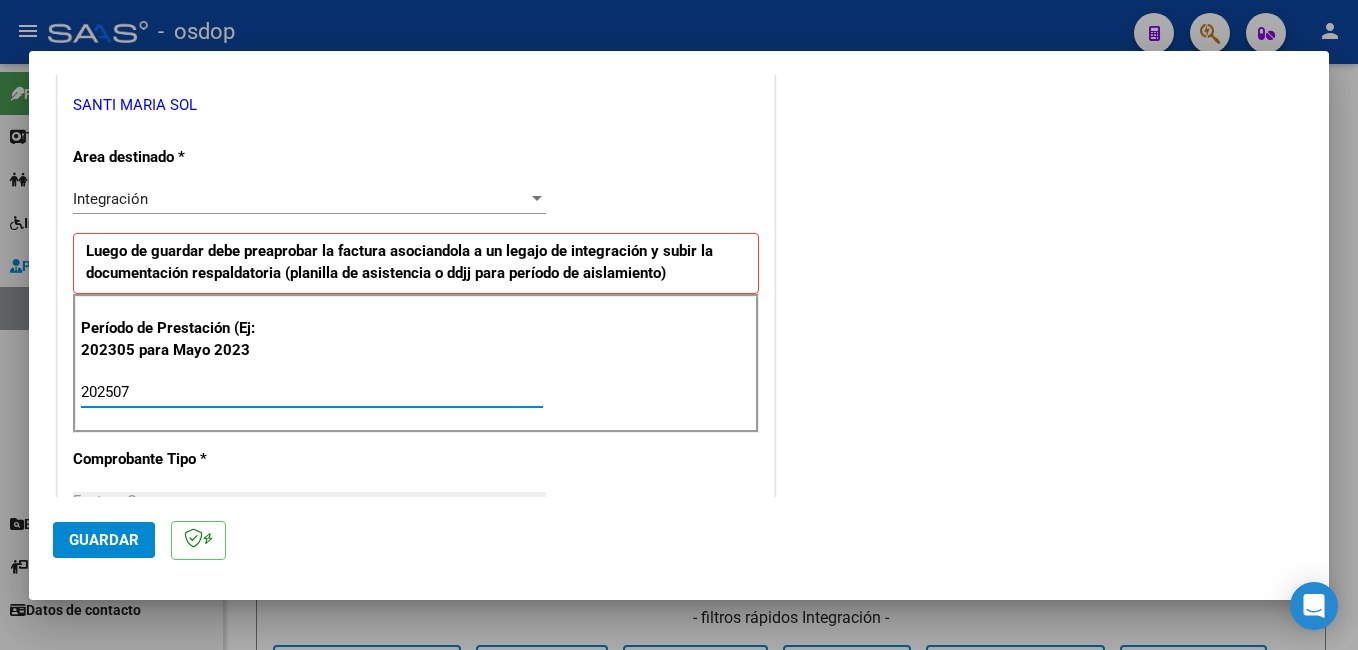 type on "202507" 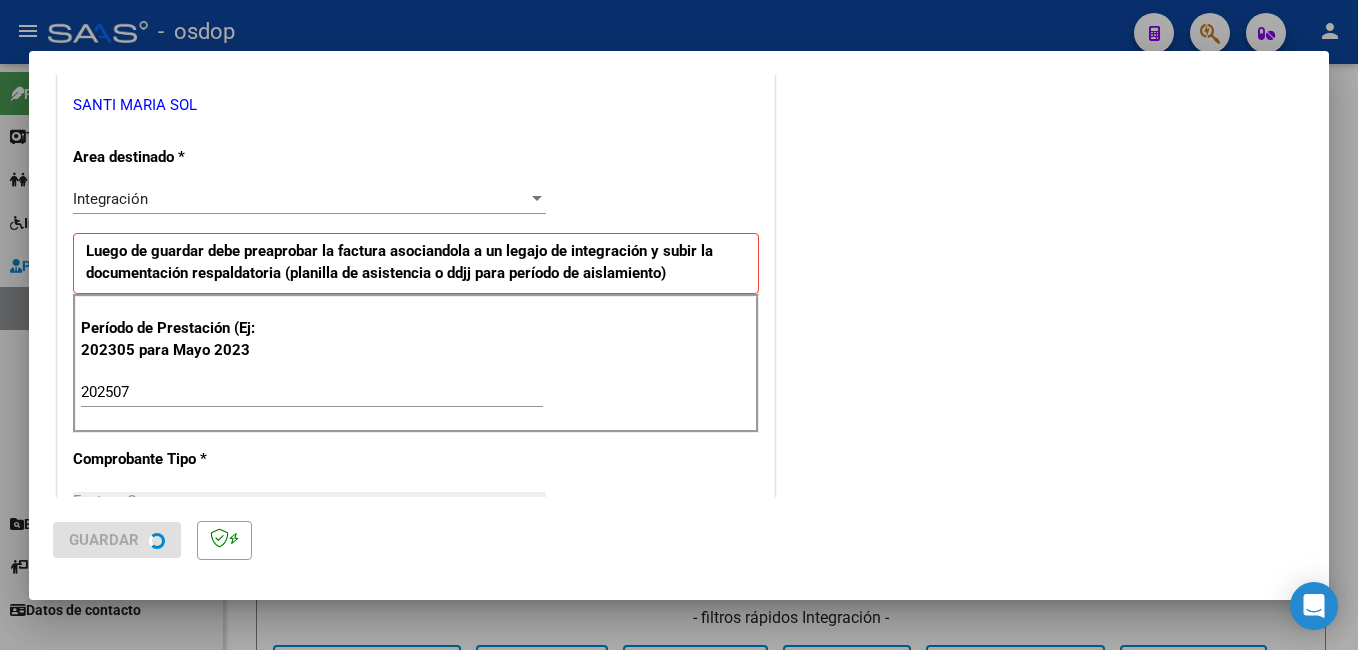 scroll, scrollTop: 0, scrollLeft: 0, axis: both 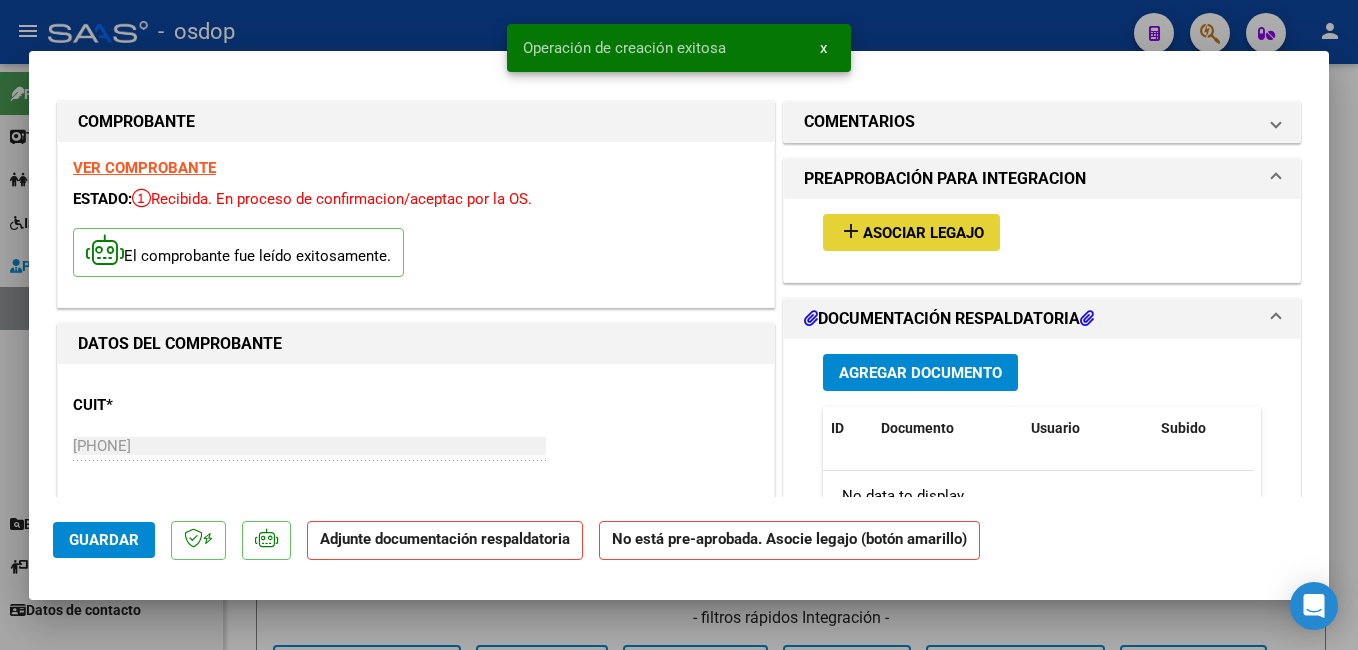 click on "Asociar Legajo" at bounding box center (923, 233) 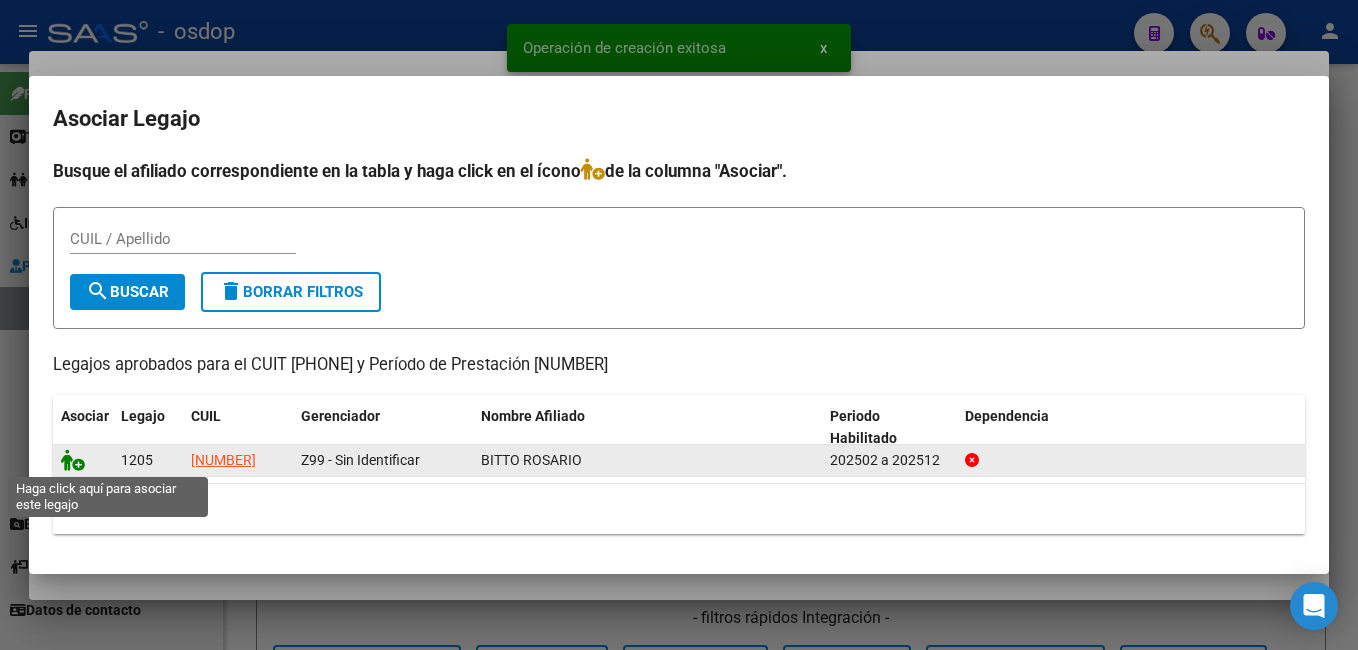 click 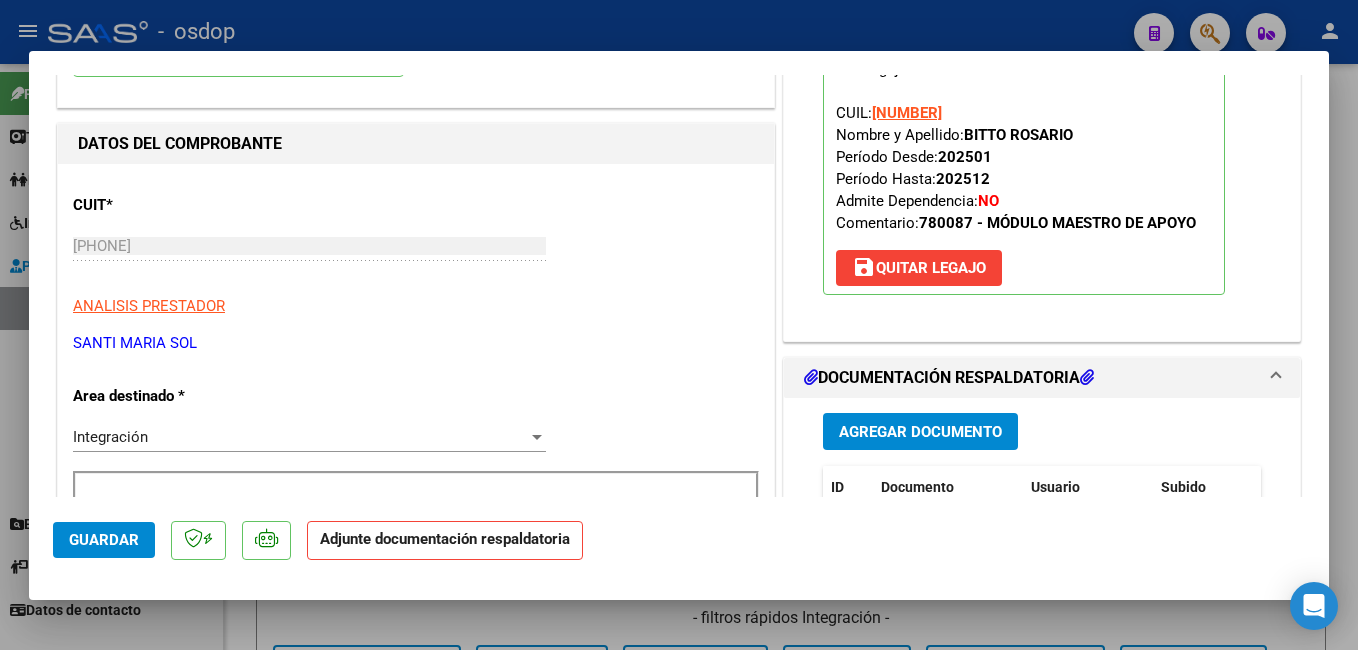 scroll, scrollTop: 300, scrollLeft: 0, axis: vertical 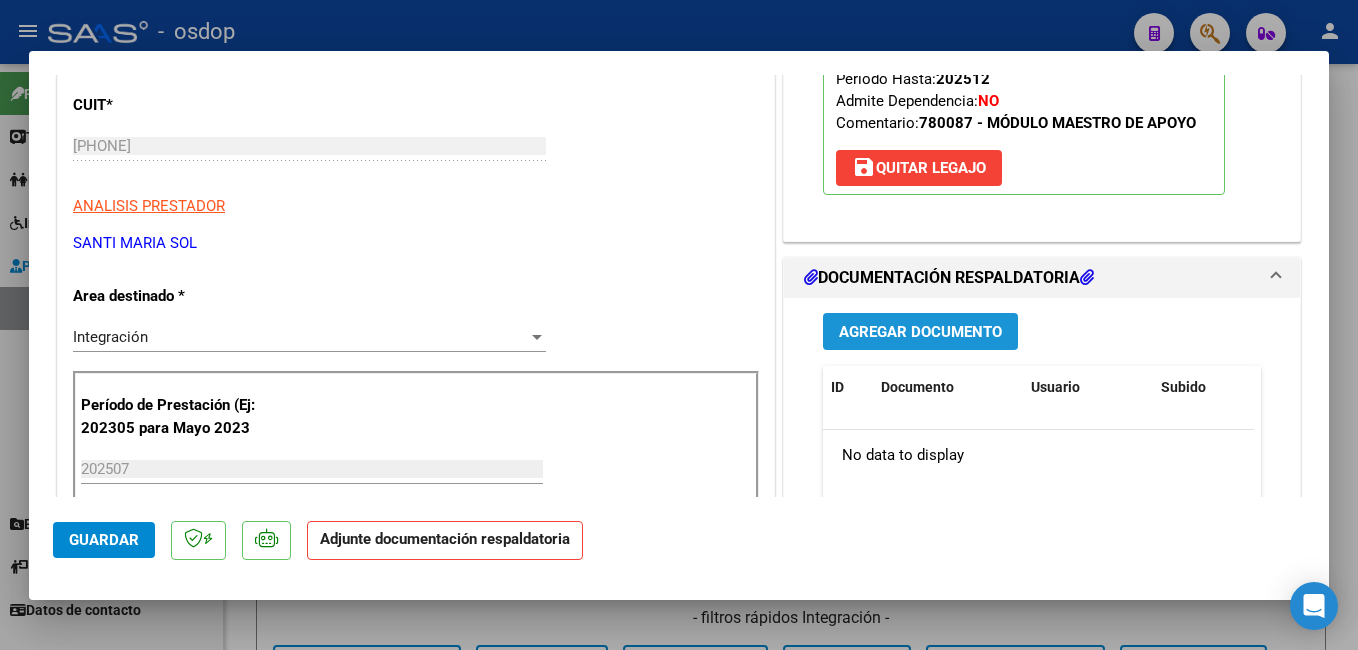 click on "Agregar Documento" at bounding box center [920, 332] 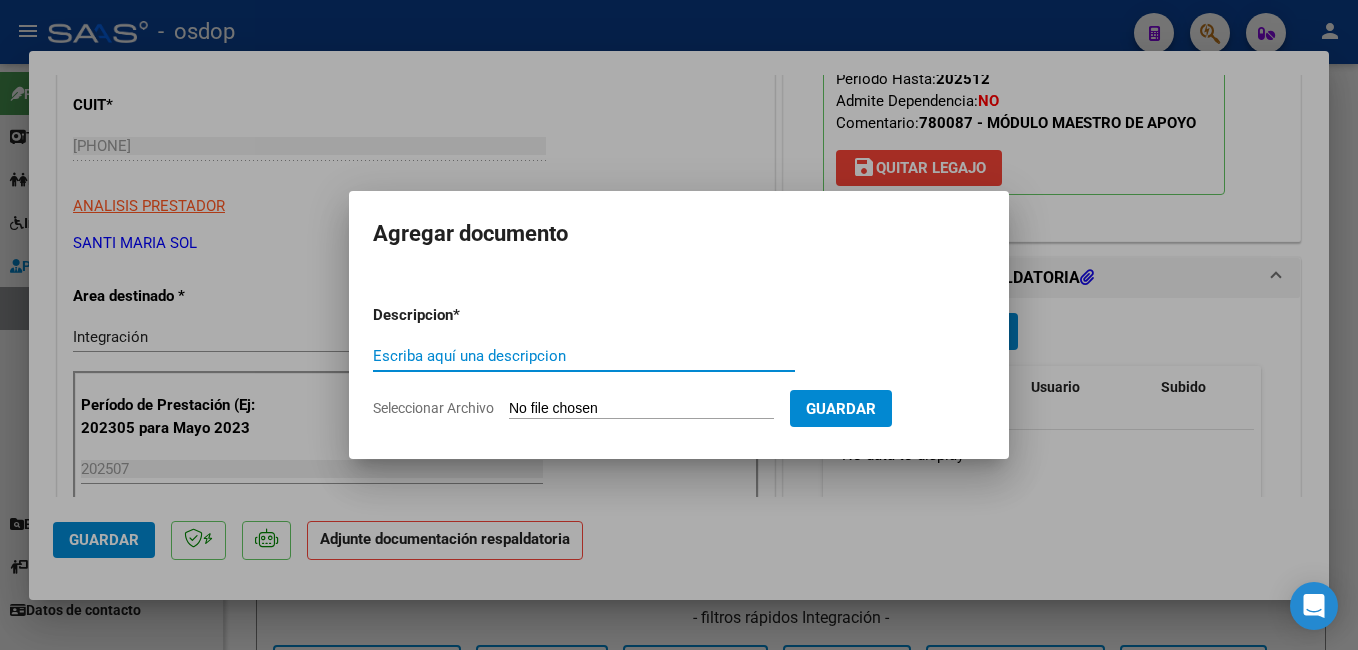 click on "Escriba aquí una descripcion" at bounding box center [584, 356] 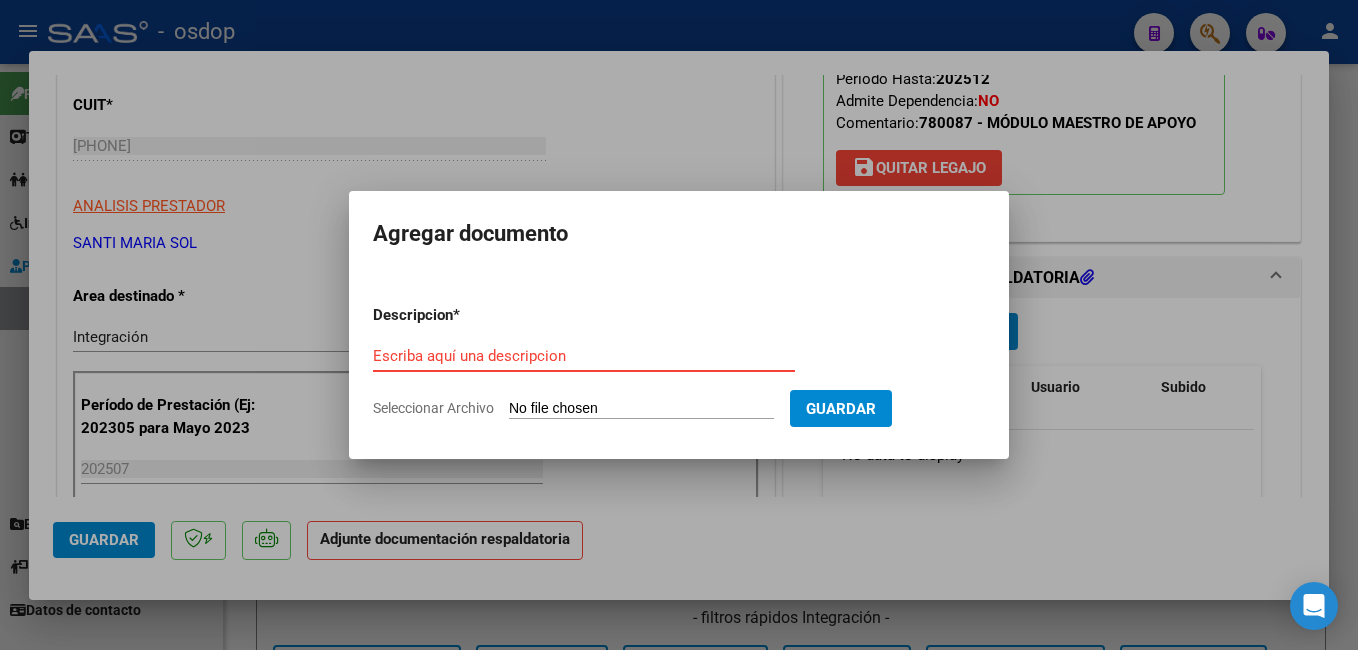 click on "Escriba aquí una descripcion" at bounding box center [584, 356] 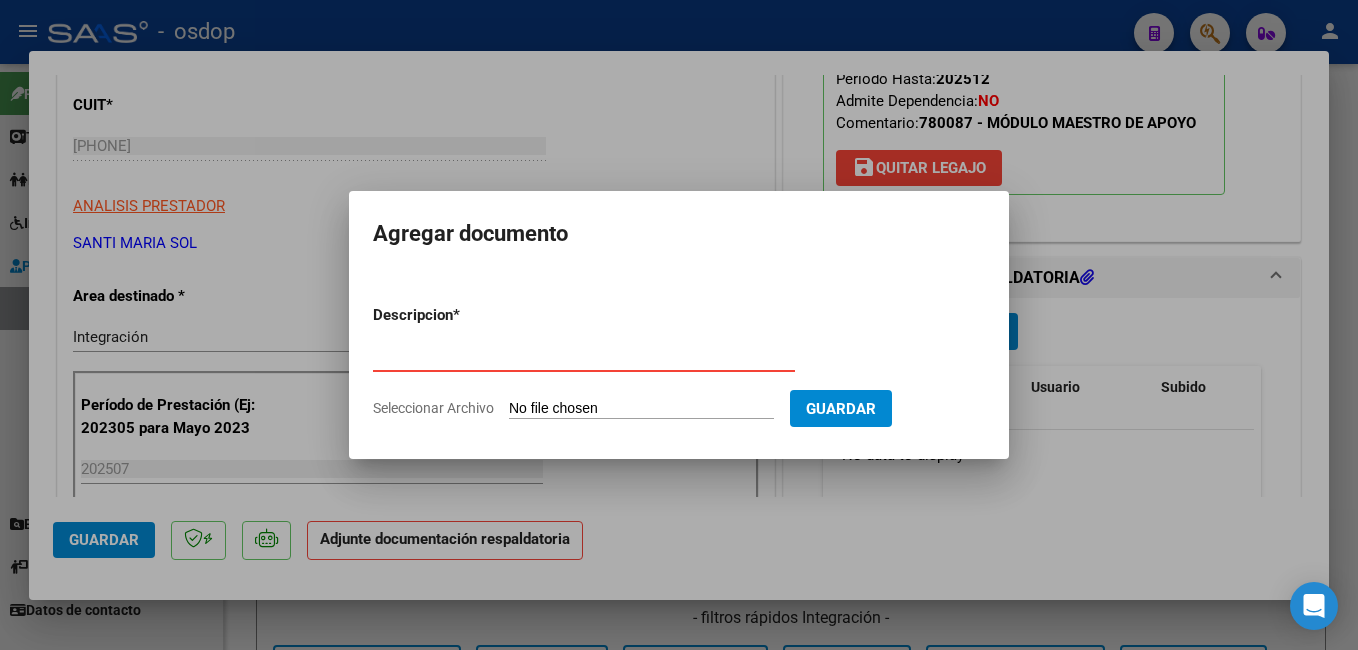 type on "PLANILLA ASISTENCIA" 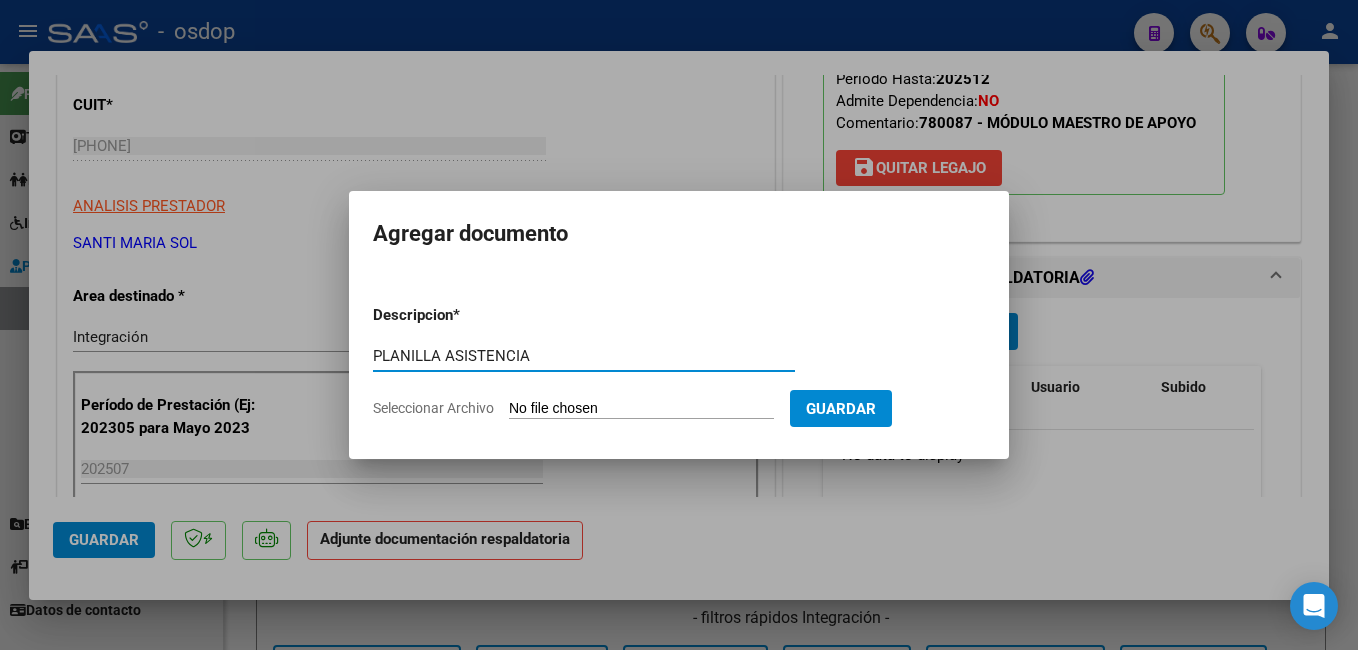 click on "Seleccionar Archivo" at bounding box center [641, 409] 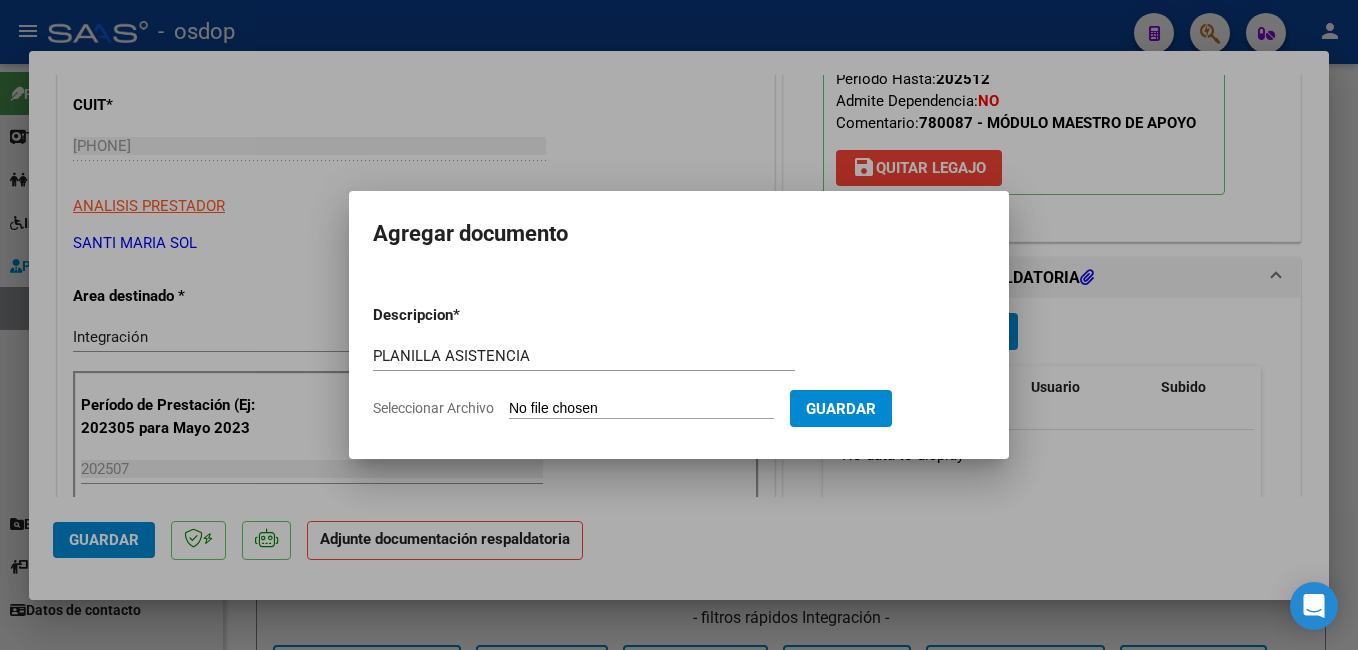 type on "C:\fakepath\Document 04082025.pdf" 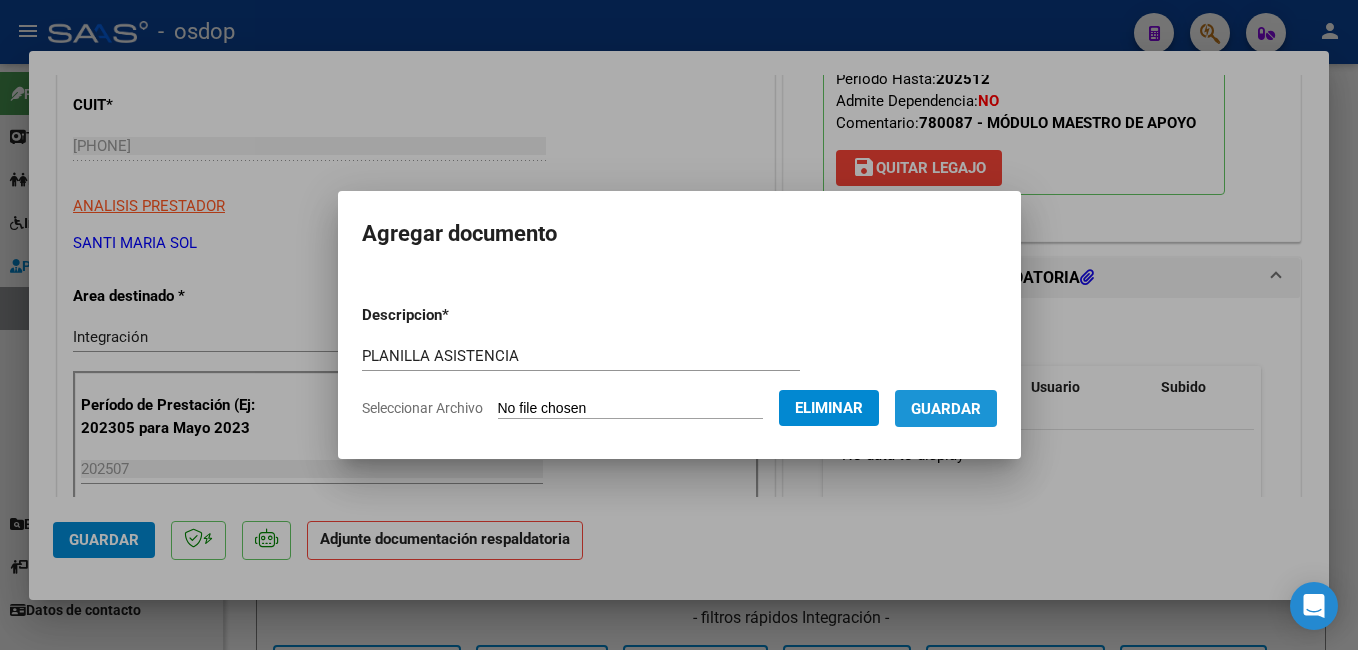 click on "Guardar" at bounding box center (946, 409) 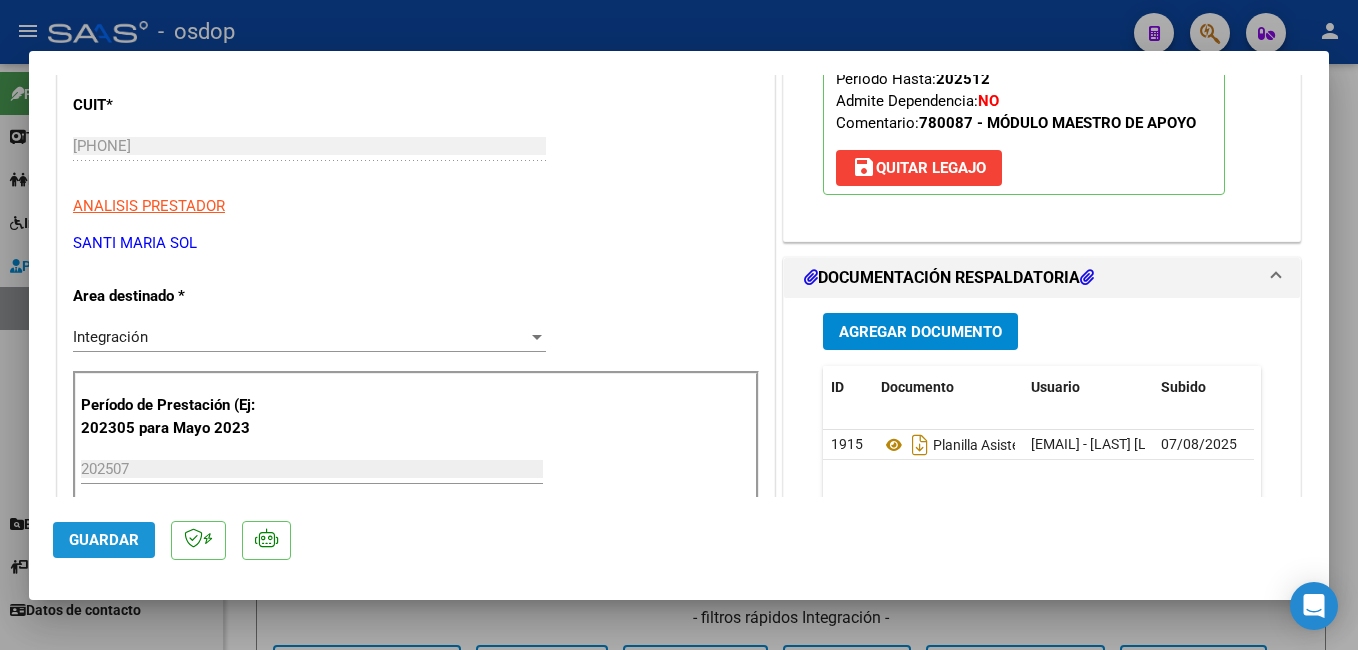 click on "Guardar" 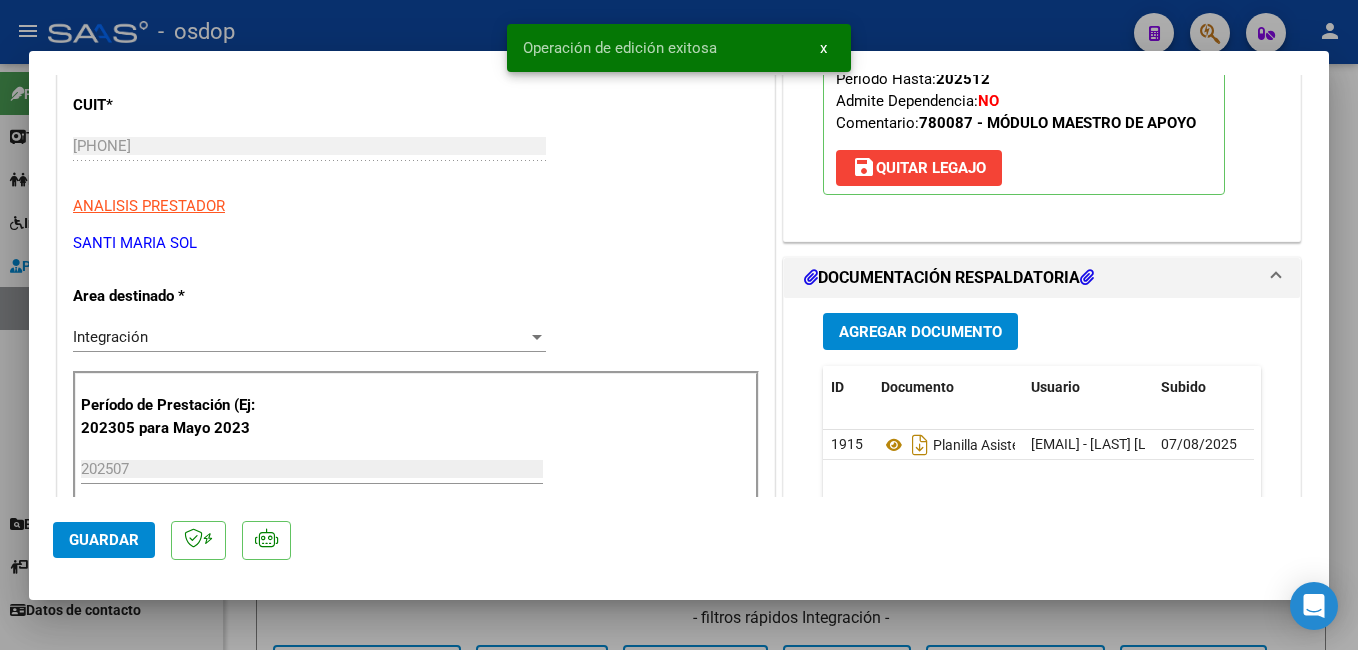drag, startPoint x: 434, startPoint y: 29, endPoint x: 445, endPoint y: 44, distance: 18.601076 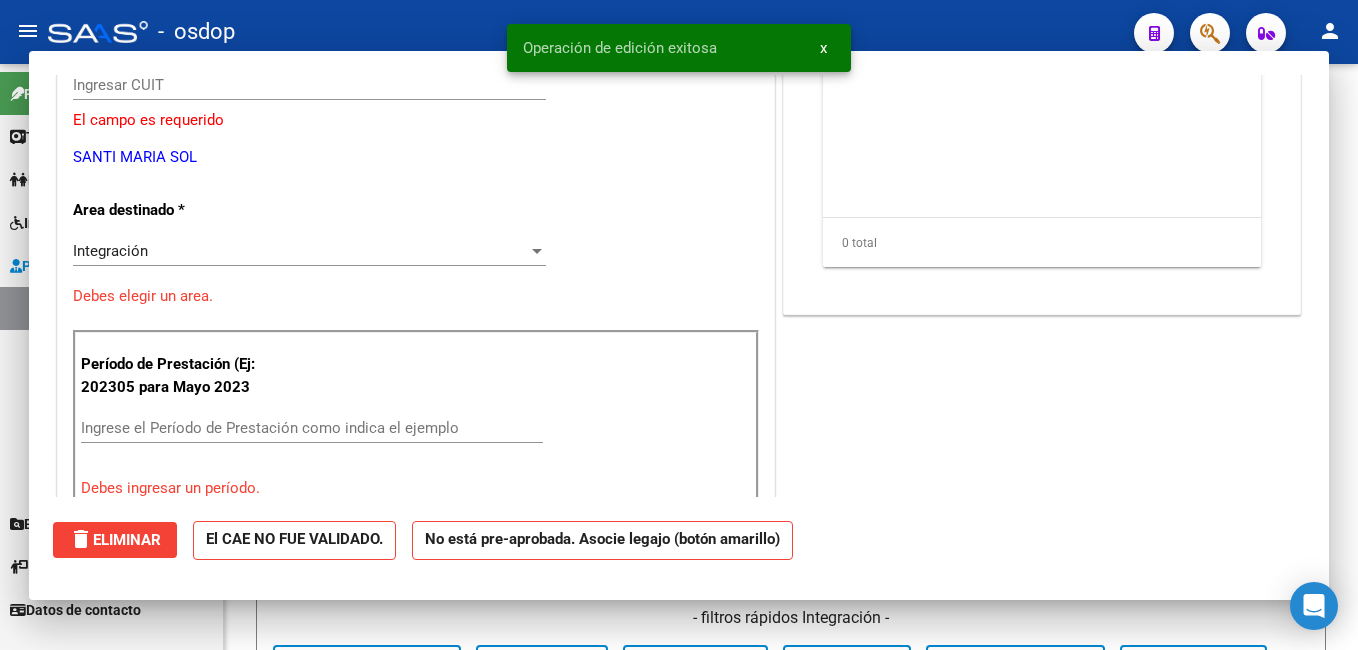scroll, scrollTop: 239, scrollLeft: 0, axis: vertical 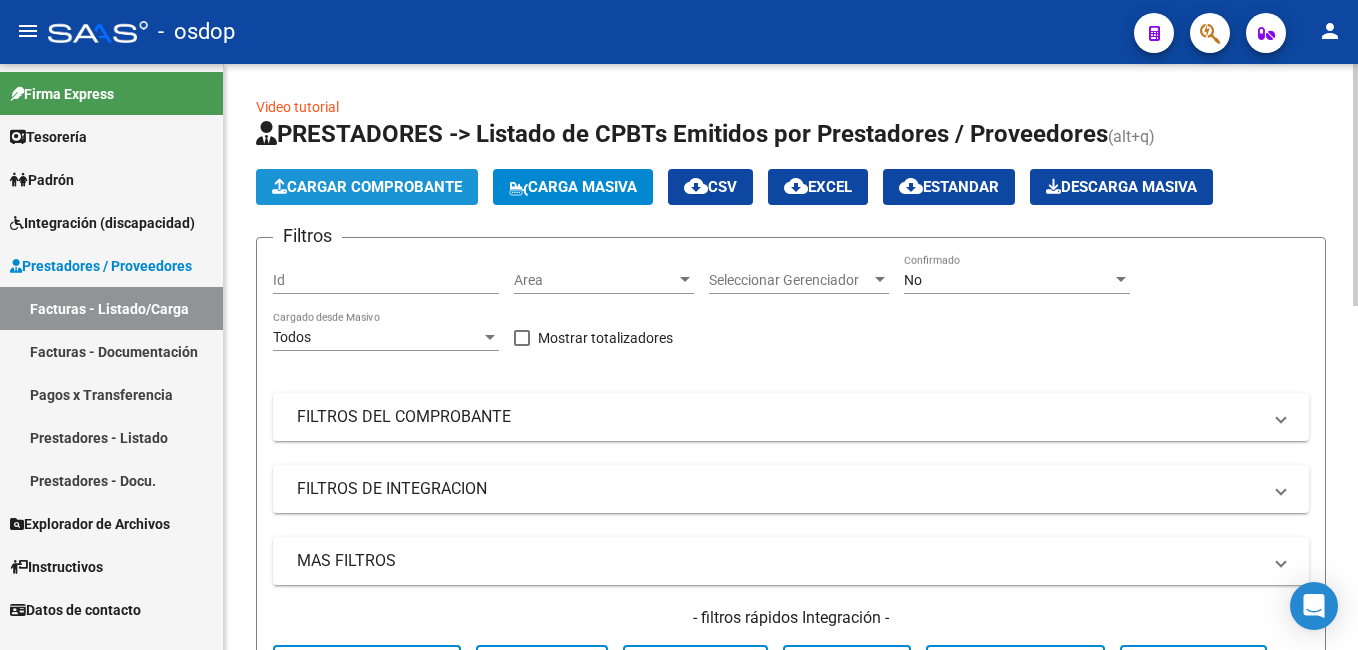 click on "Cargar Comprobante" 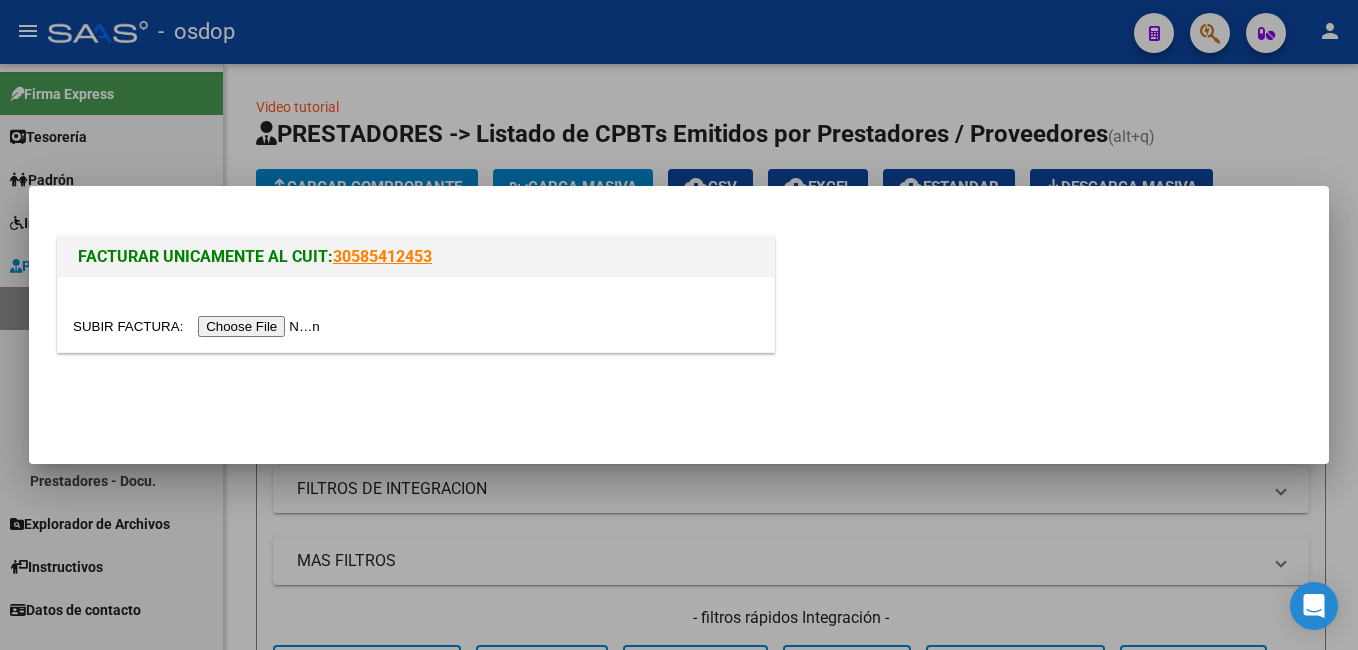 click at bounding box center [199, 326] 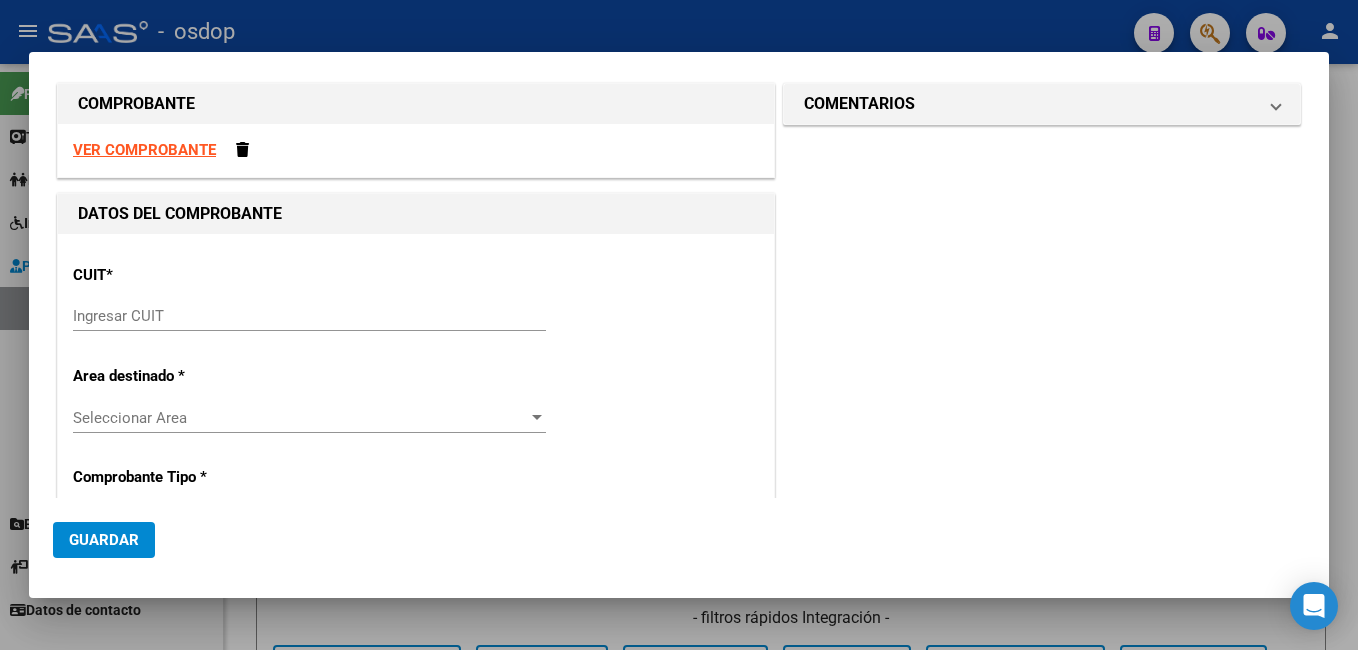 scroll, scrollTop: 0, scrollLeft: 0, axis: both 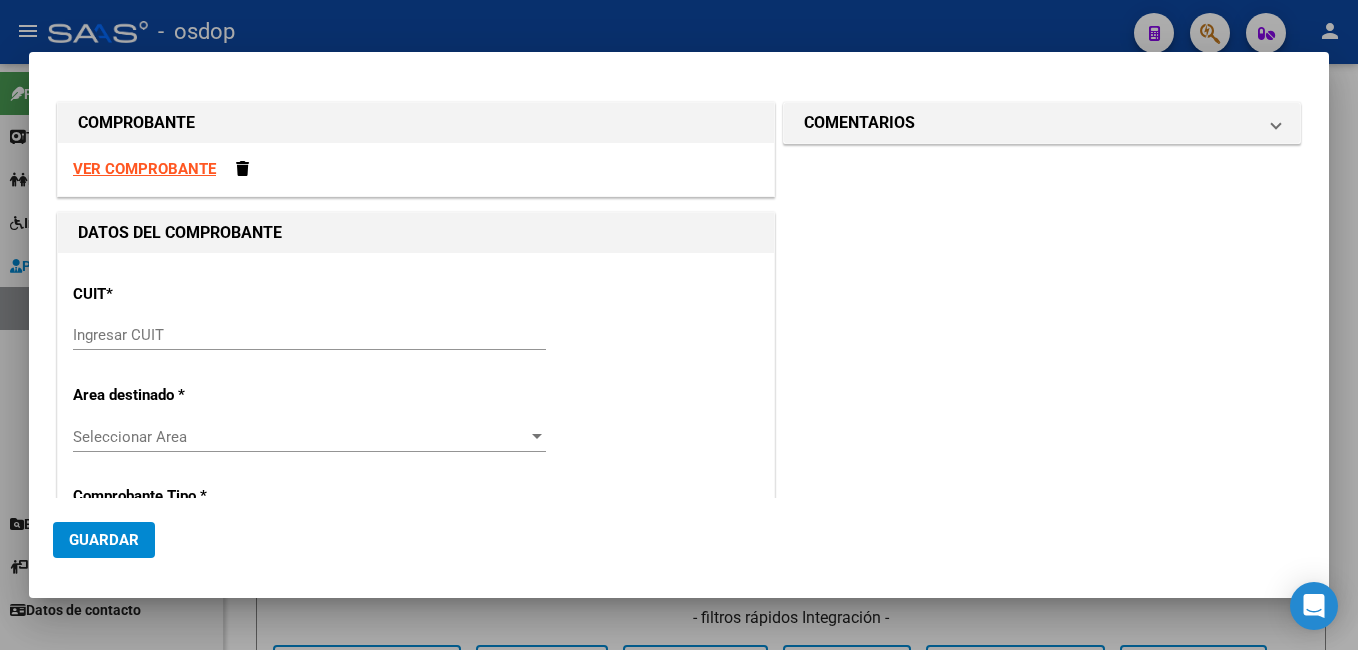 click on "VER COMPROBANTE" at bounding box center [144, 169] 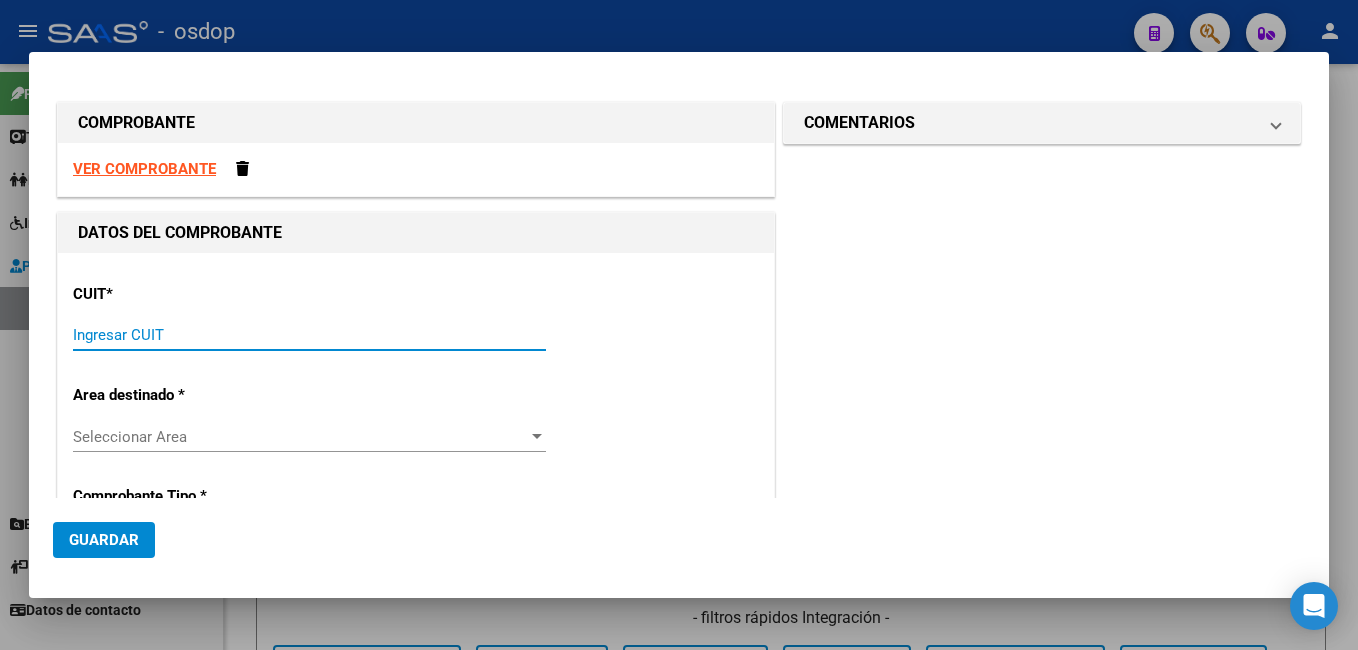 click on "Ingresar CUIT" at bounding box center [309, 335] 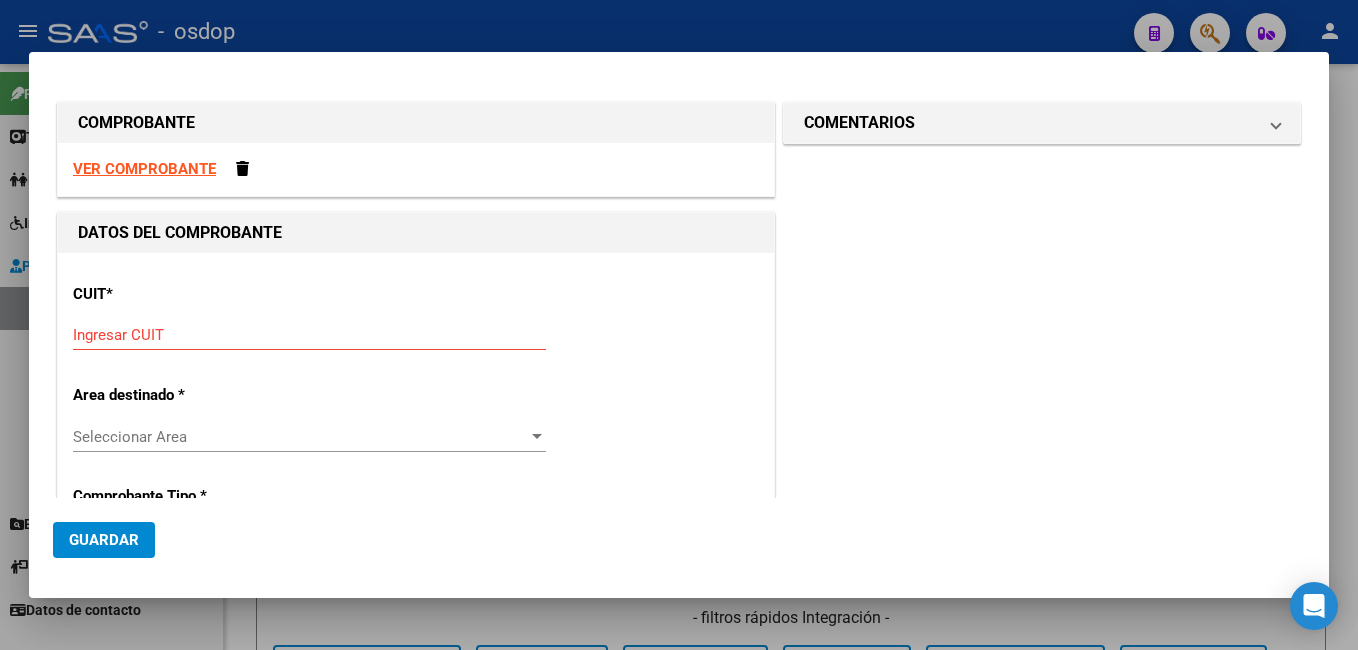 click on "Seleccionar Area Seleccionar Area" at bounding box center (309, 437) 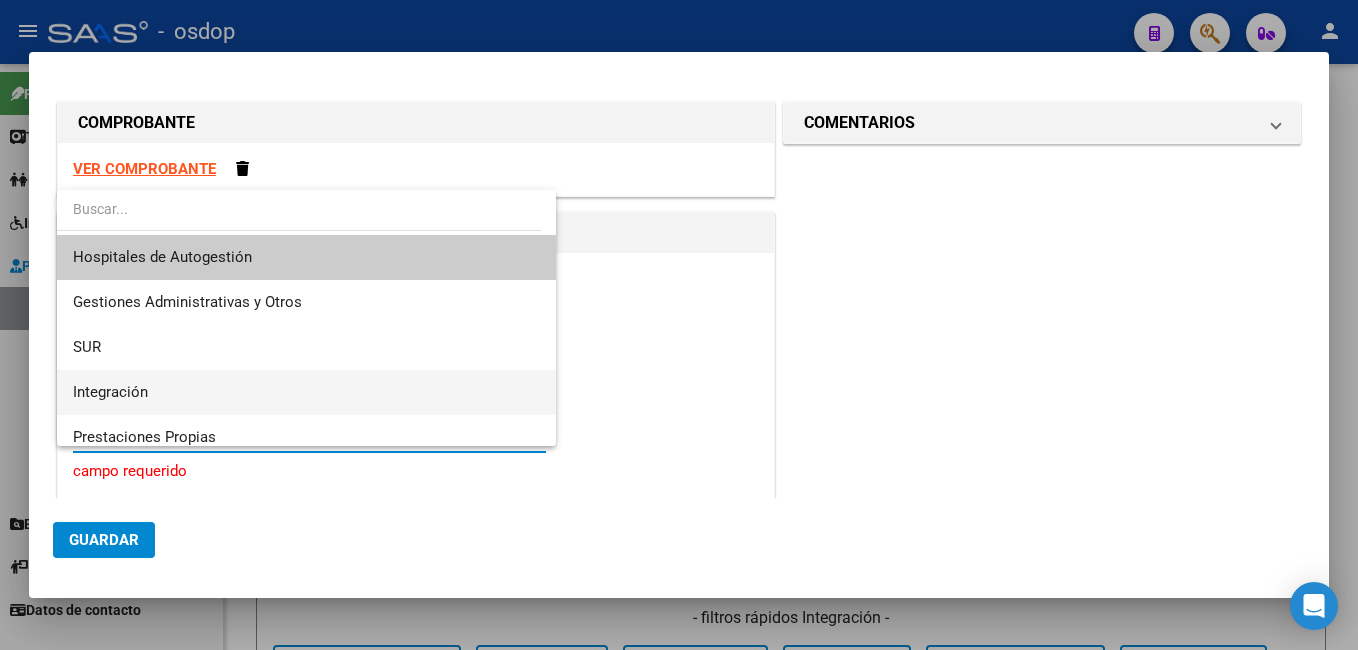 click on "Integración" at bounding box center (306, 392) 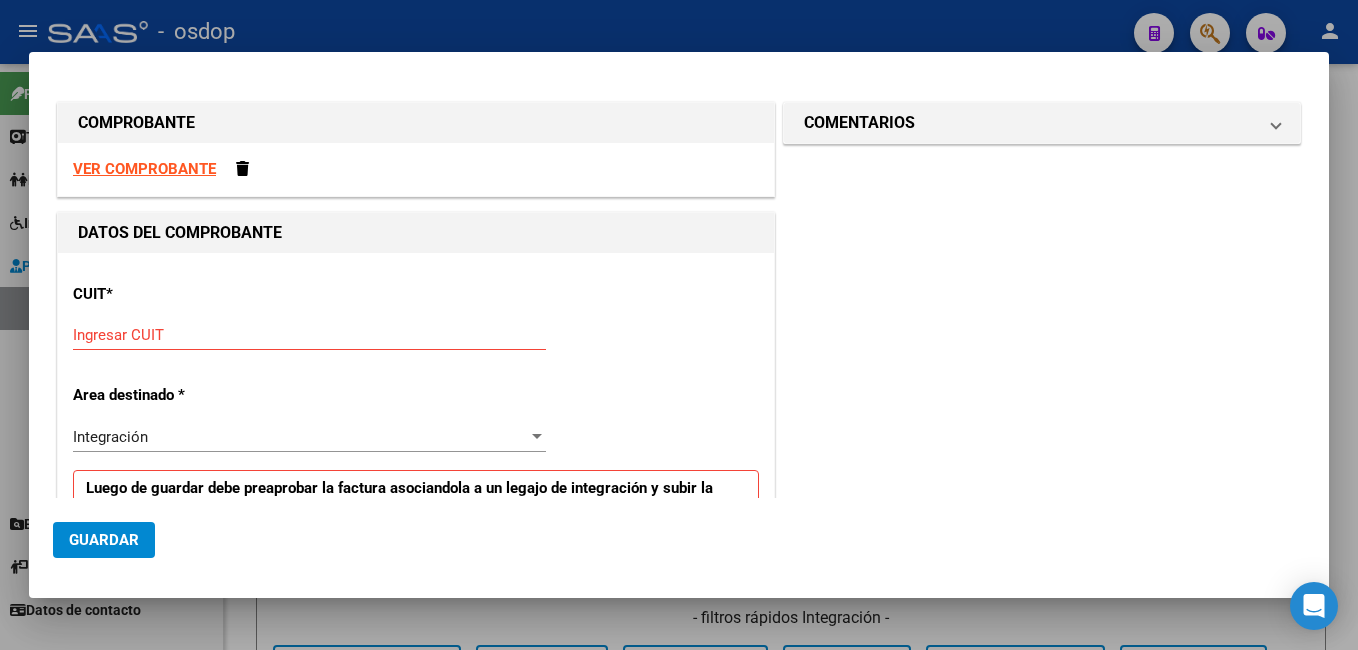 click at bounding box center (679, 325) 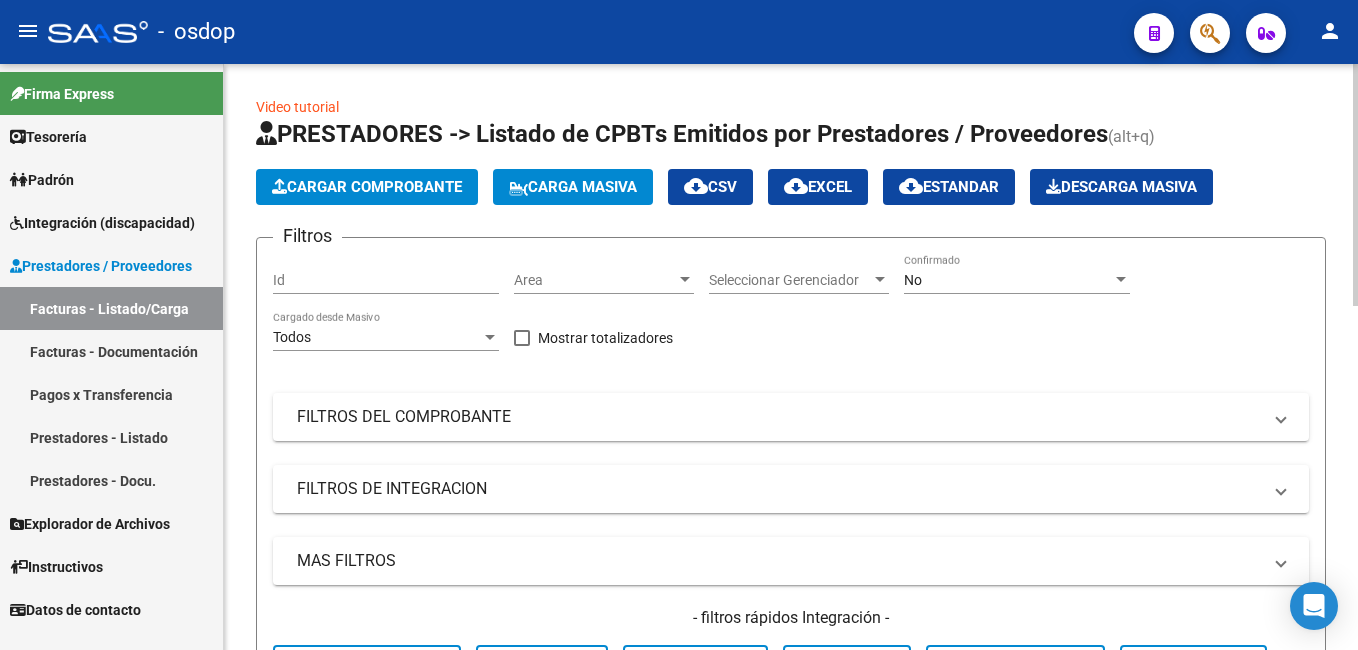 click on "Cargar Comprobante" 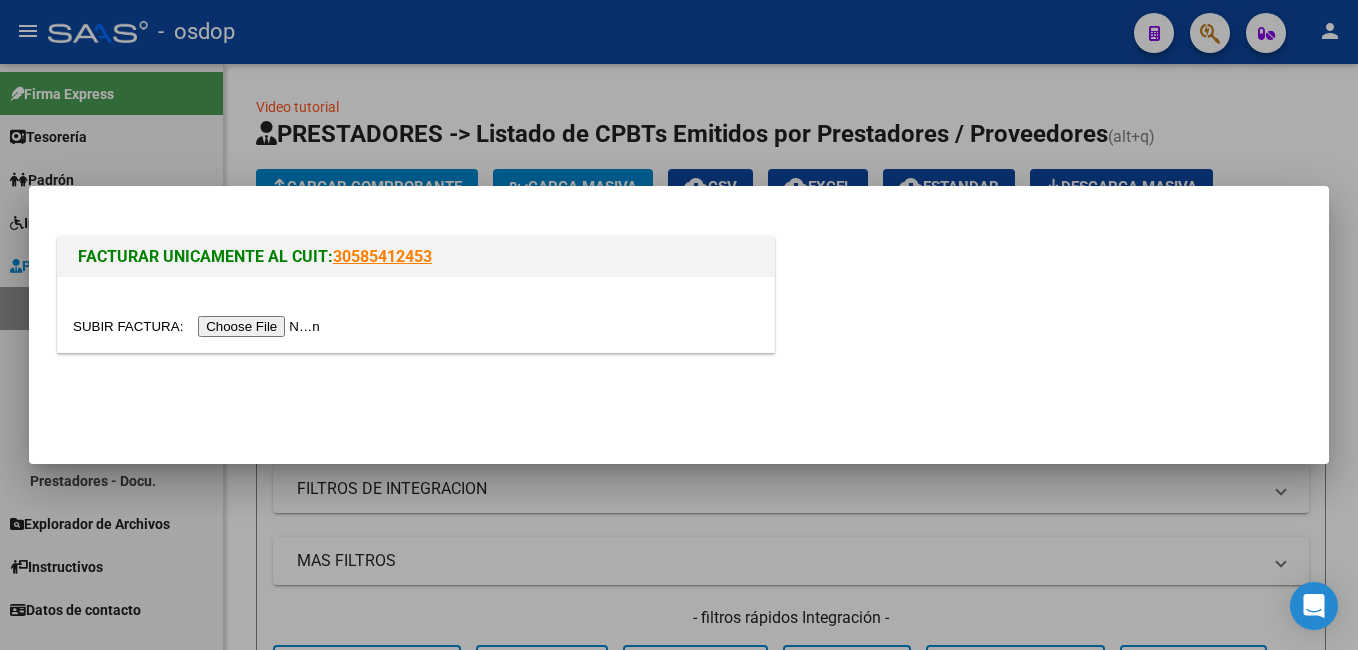 click at bounding box center [199, 326] 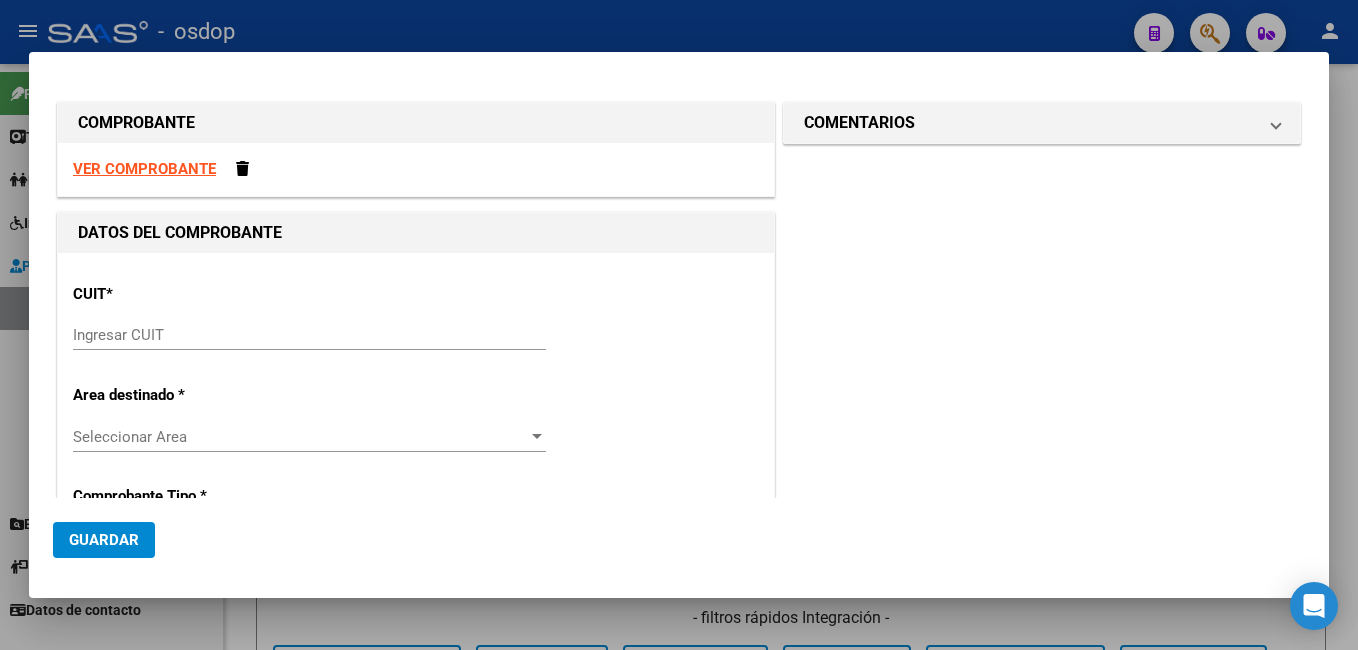 click at bounding box center (679, 325) 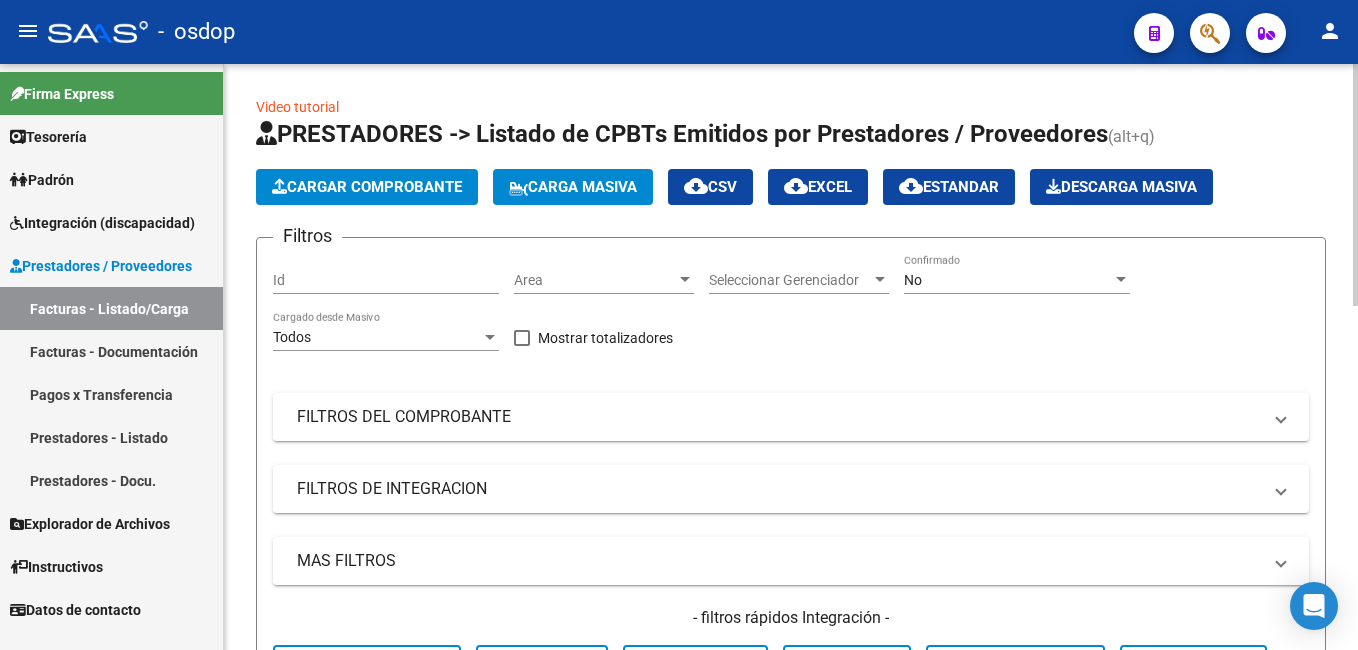 click on "Cargar Comprobante" 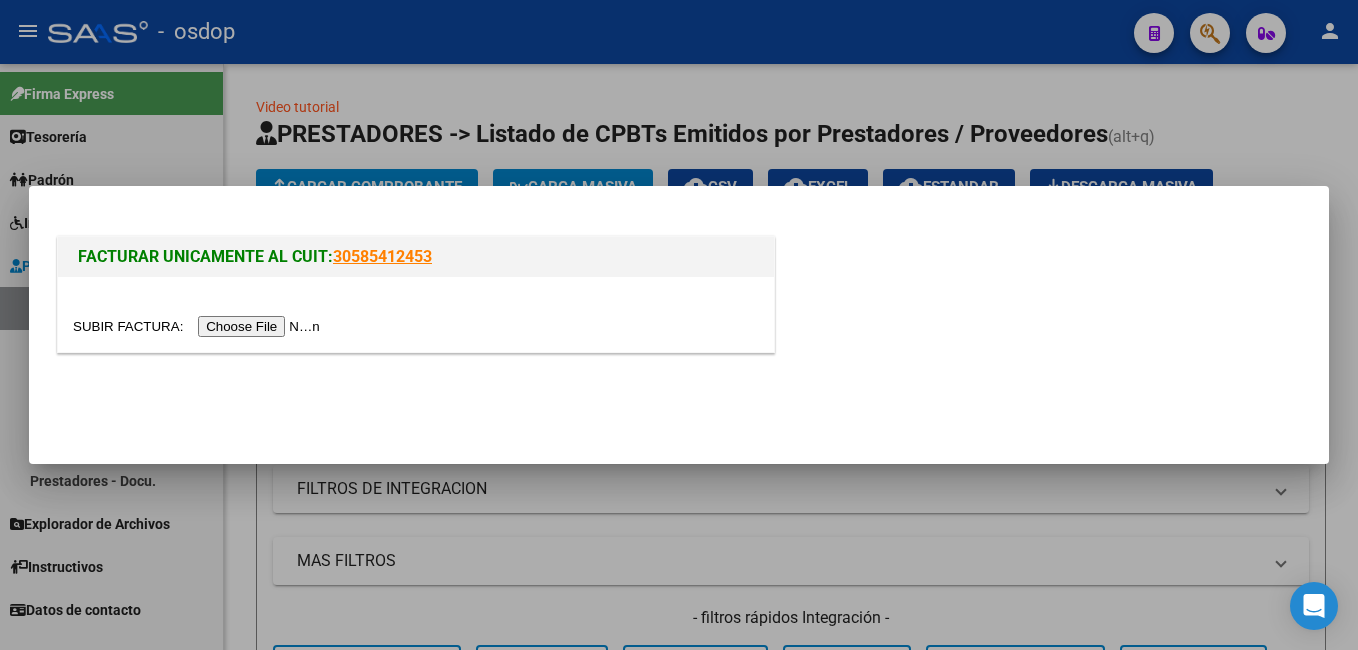 click at bounding box center (199, 326) 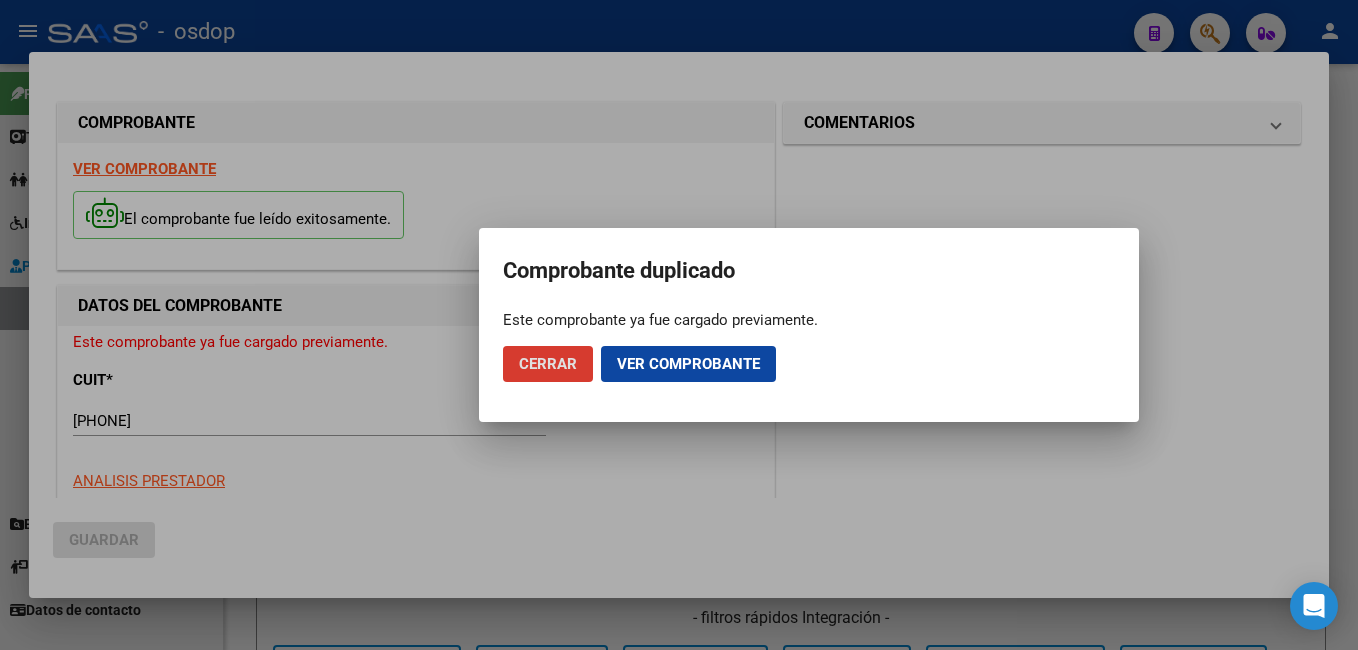 click on "Ver comprobante" 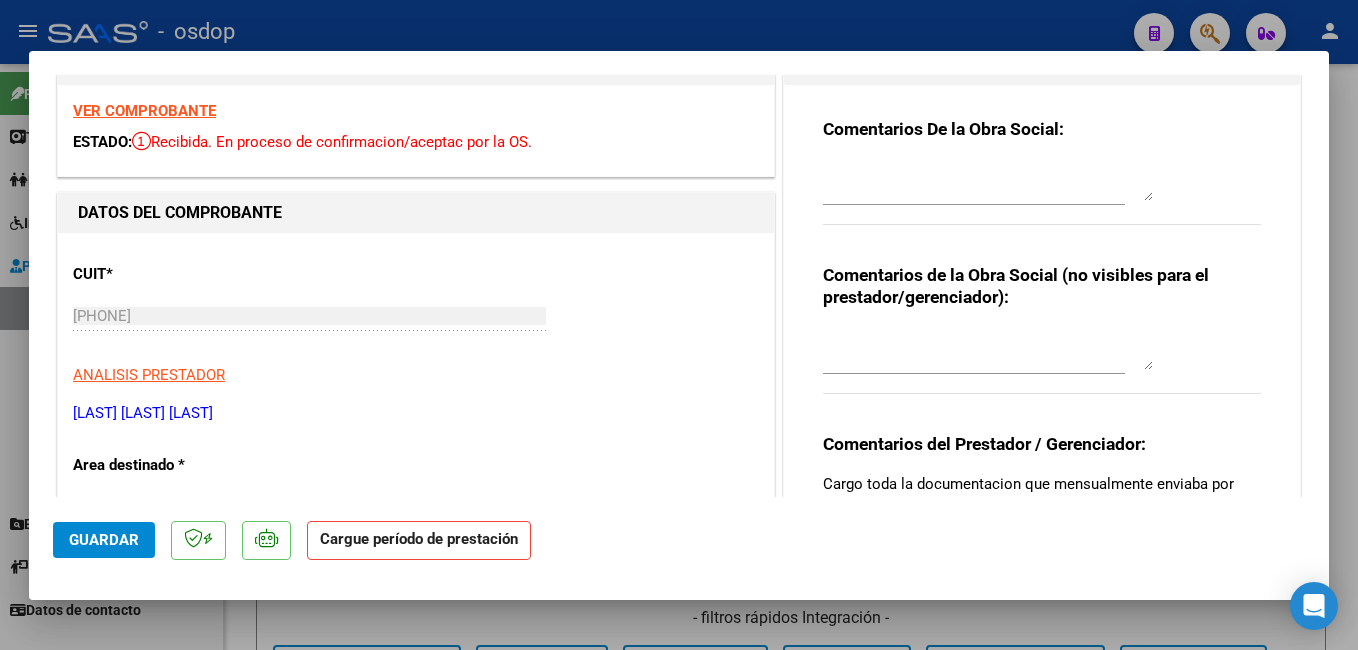 scroll, scrollTop: 45, scrollLeft: 0, axis: vertical 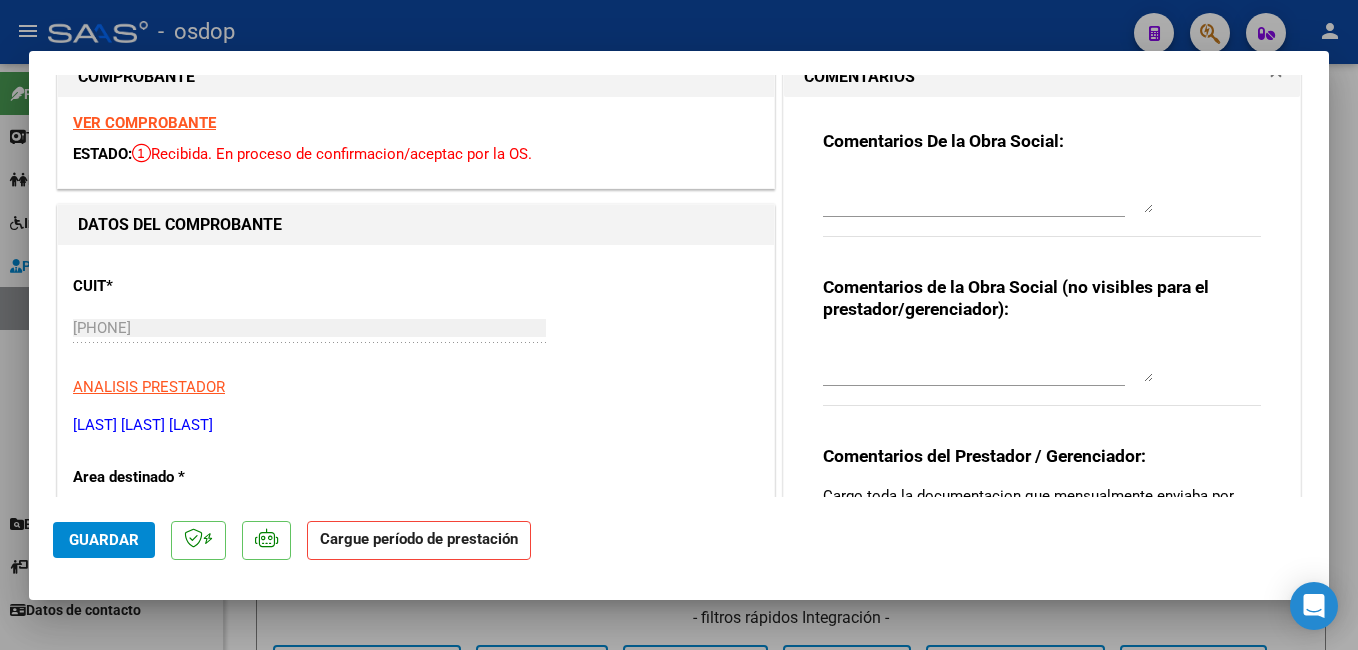 click at bounding box center [679, 325] 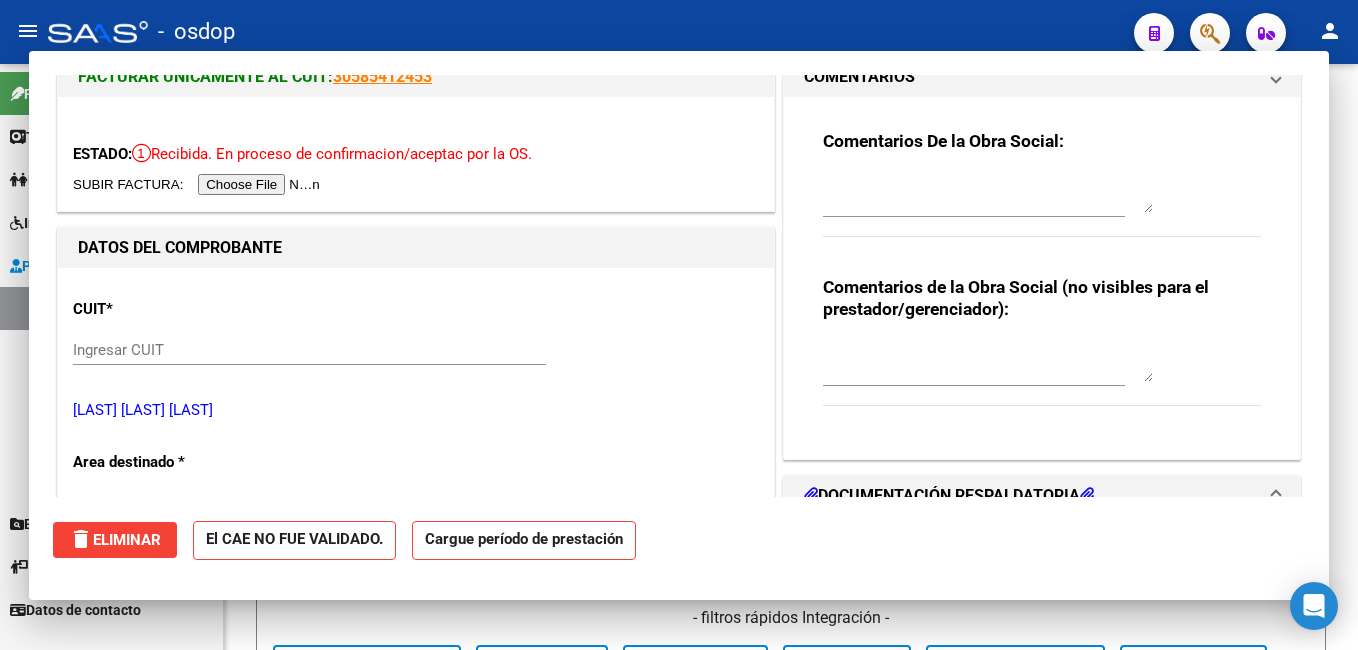 scroll, scrollTop: 0, scrollLeft: 0, axis: both 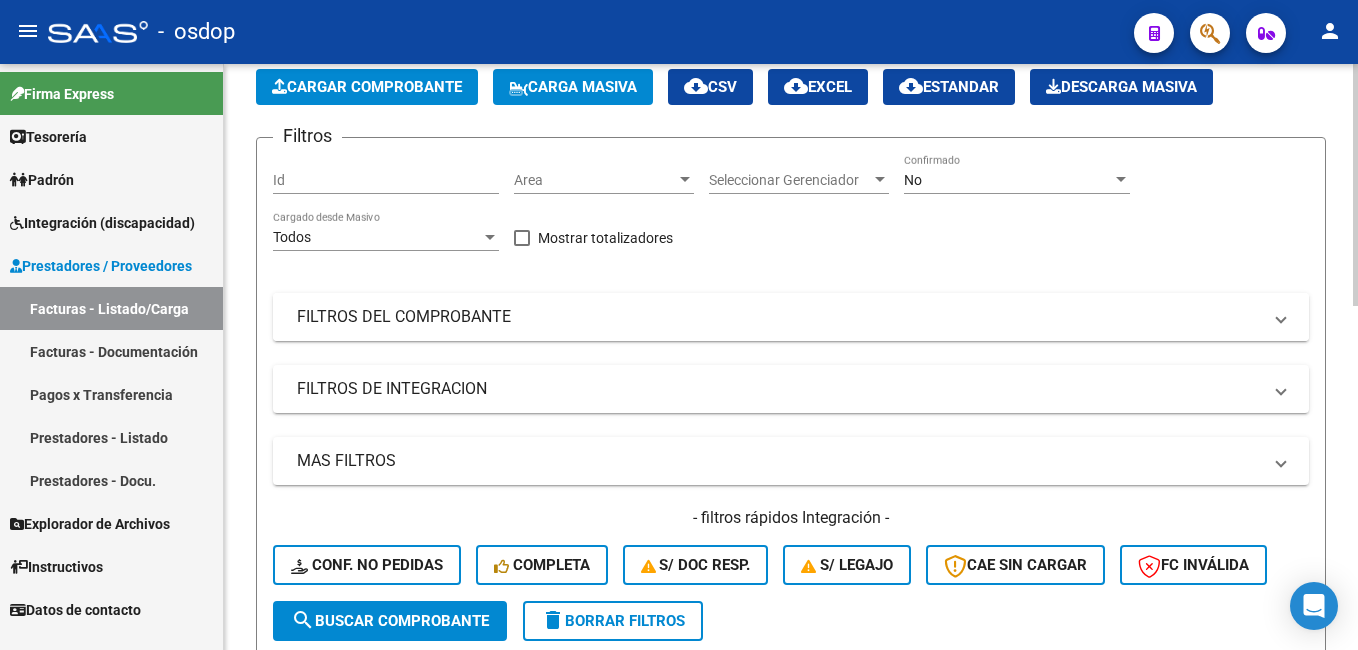 click on "FILTROS DEL COMPROBANTE" at bounding box center [779, 317] 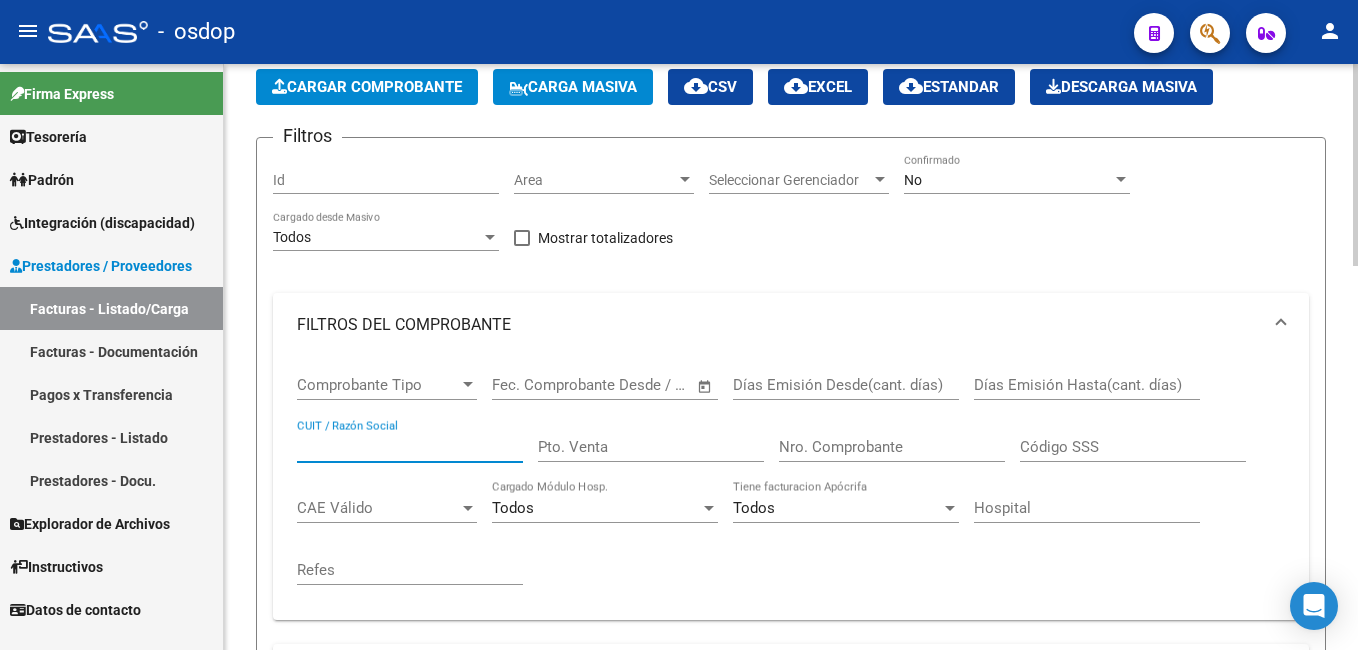 click on "CUIT / Razón Social" at bounding box center [410, 447] 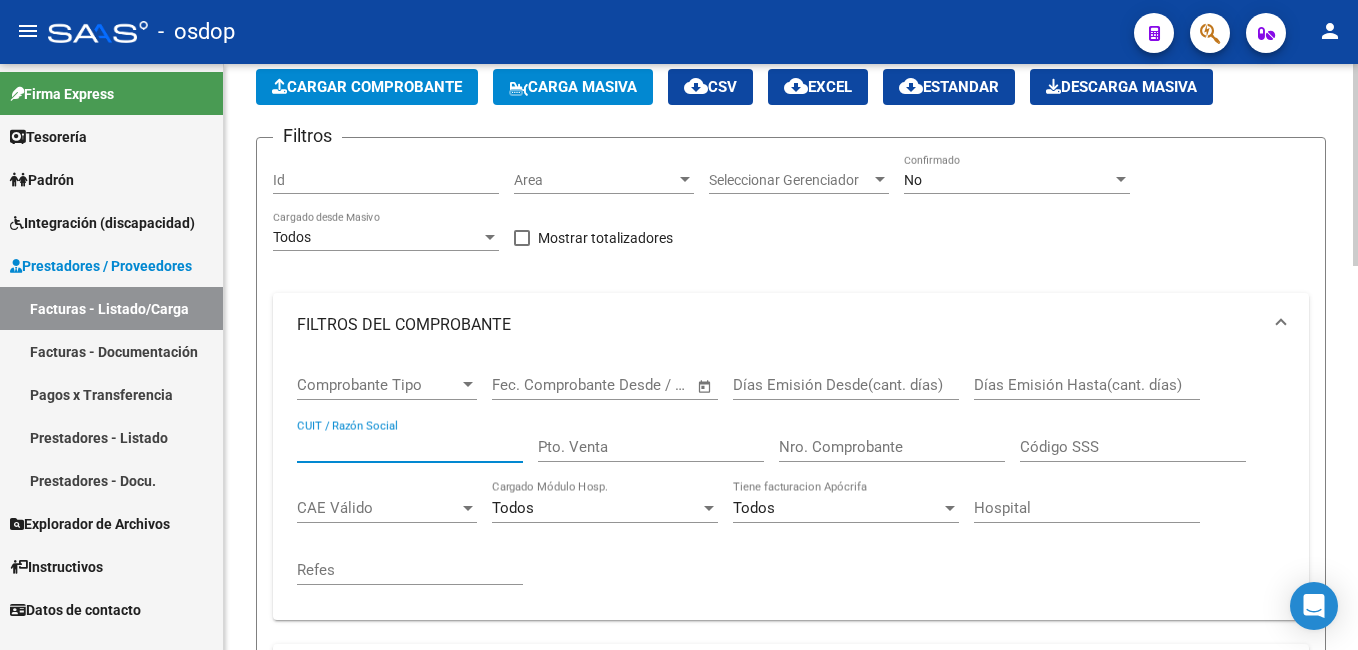 paste on "[PHONE]" 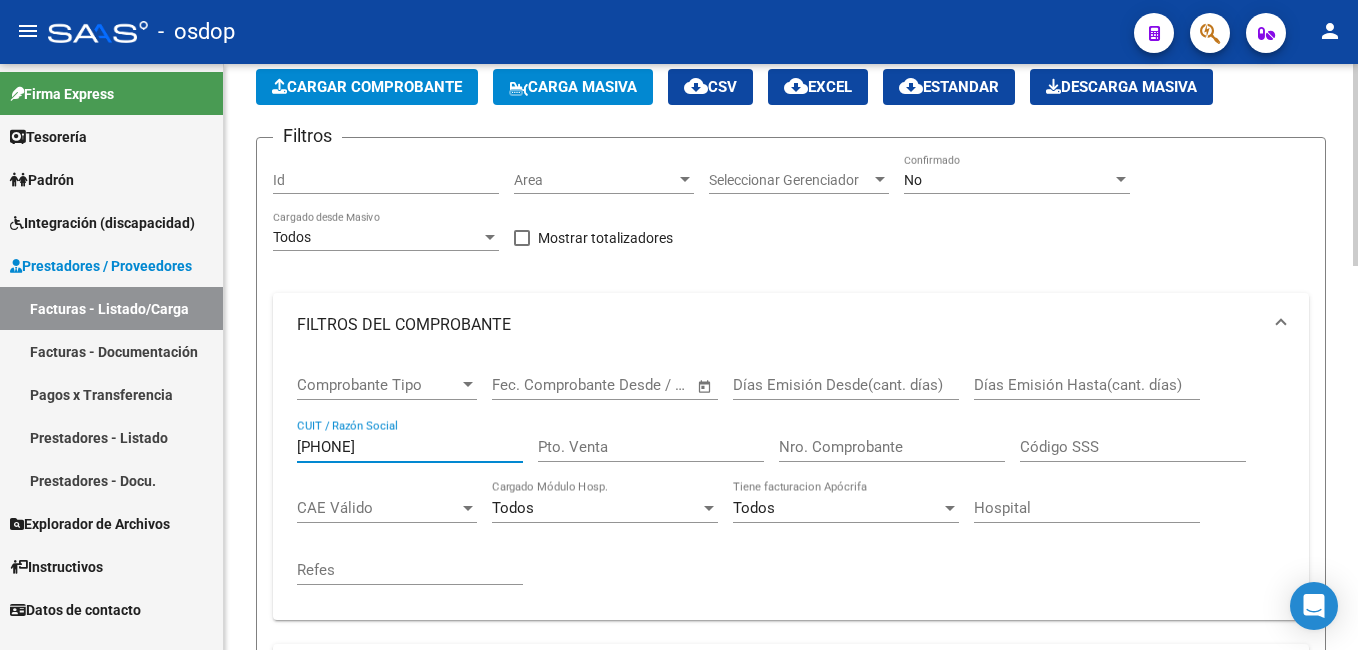 click on "[PHONE]" at bounding box center [410, 447] 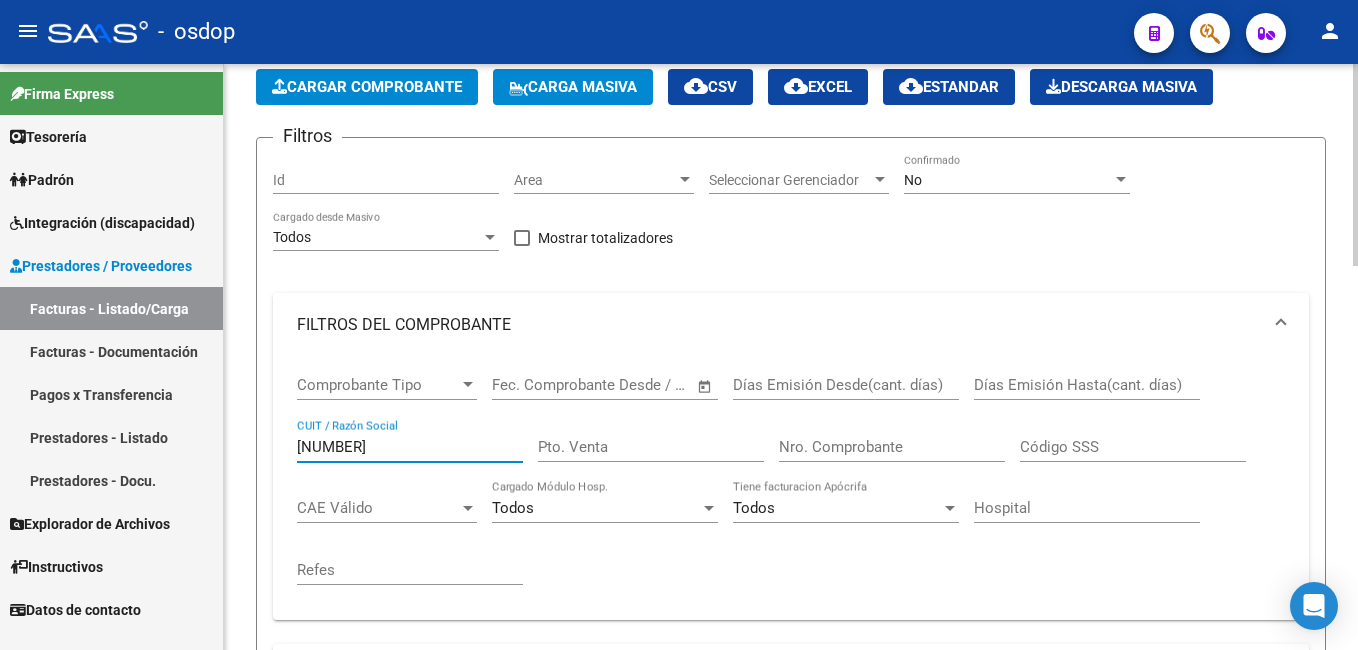 click on "[NUMBER]" at bounding box center [410, 447] 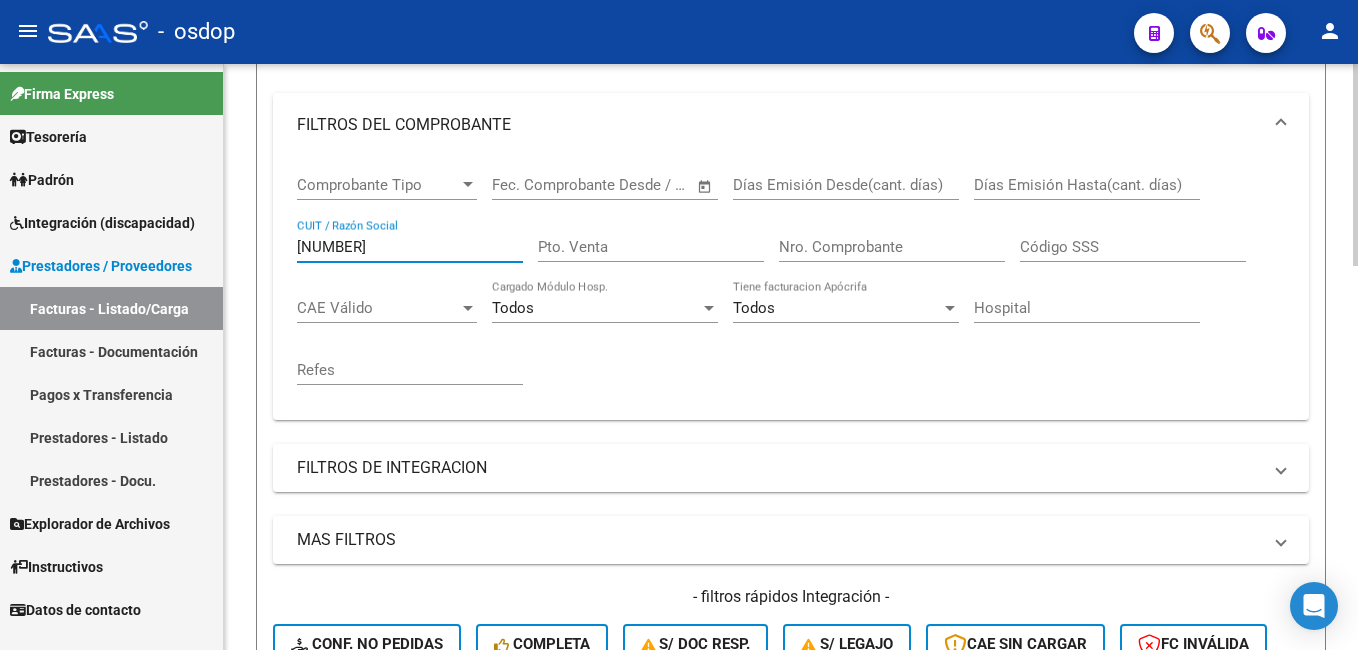 scroll, scrollTop: 400, scrollLeft: 0, axis: vertical 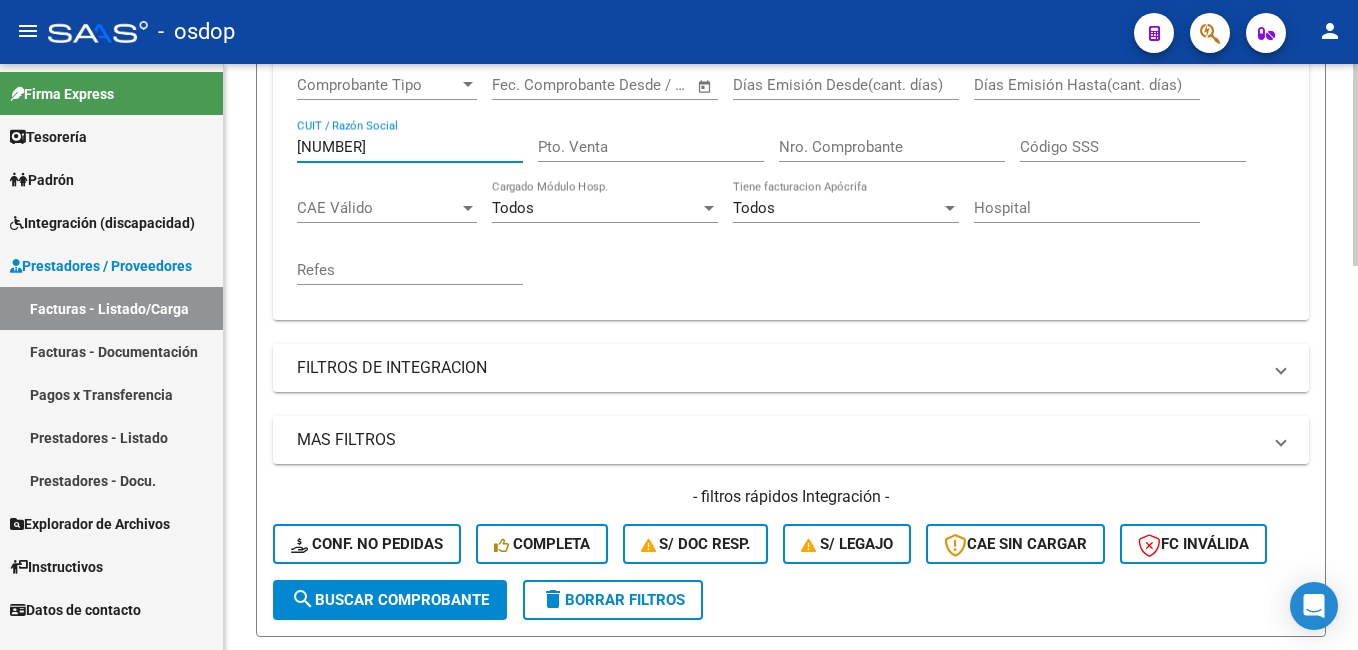 type on "[NUMBER]" 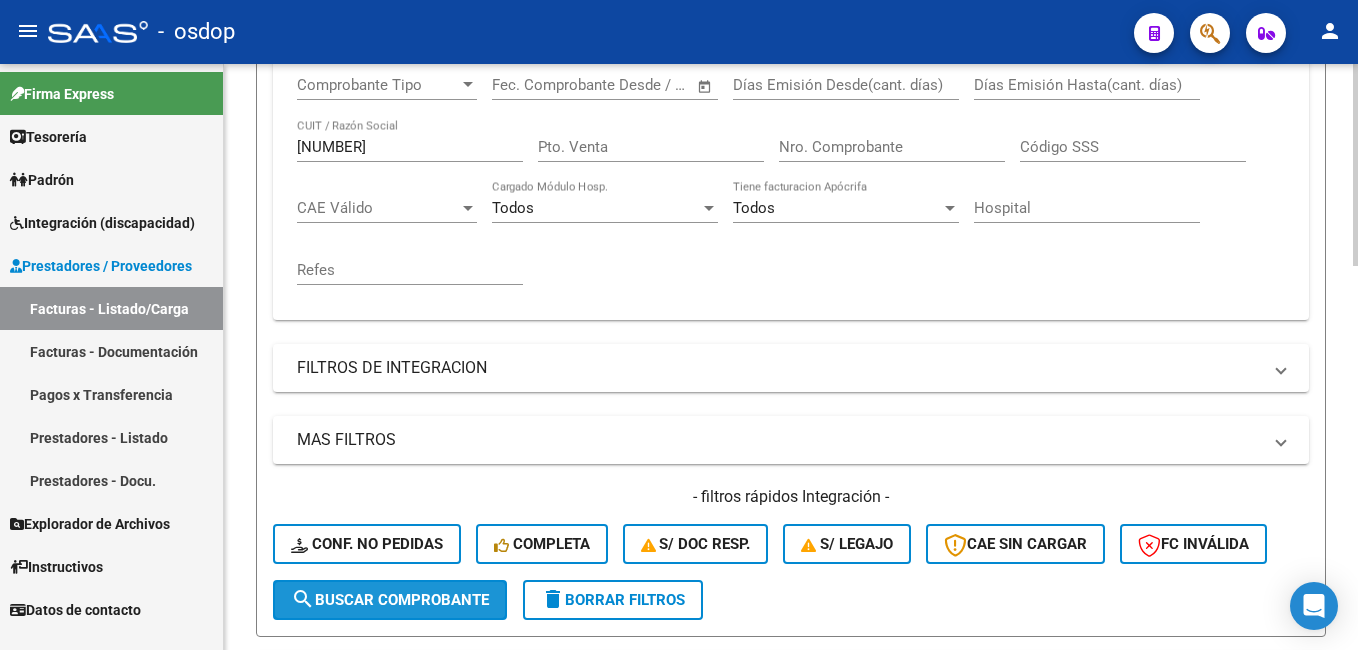 click on "search  Buscar Comprobante" 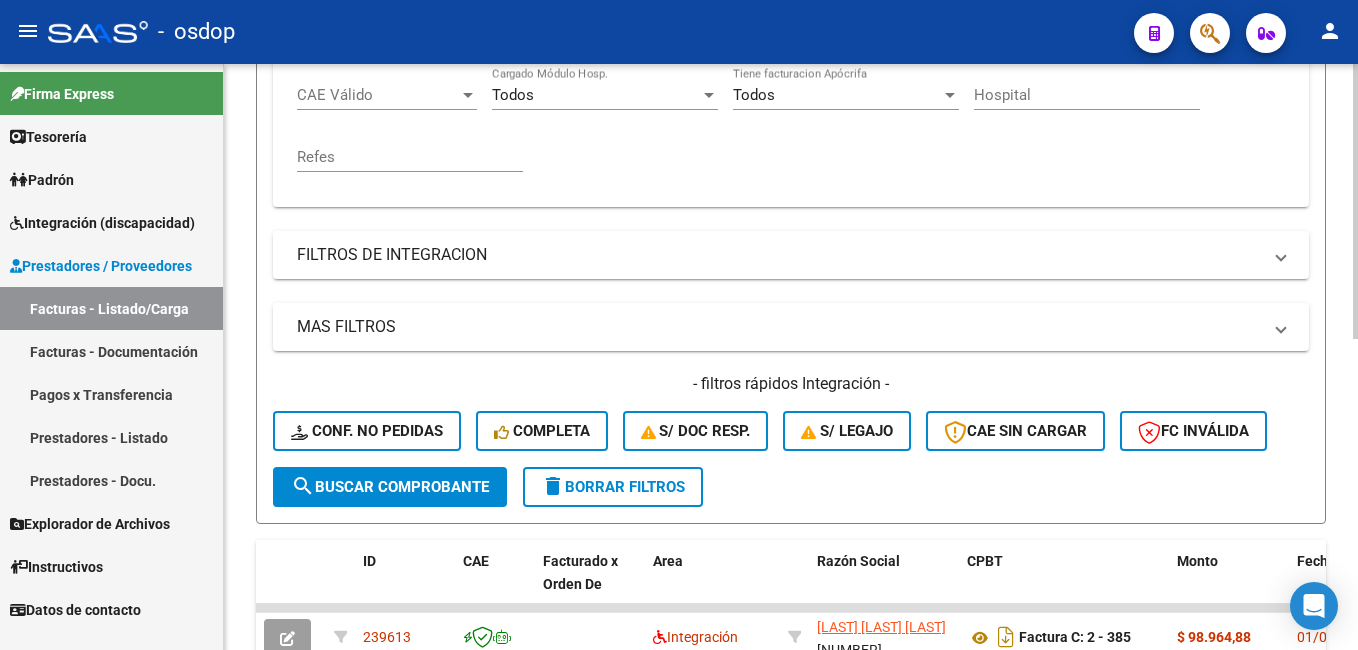 scroll, scrollTop: 663, scrollLeft: 0, axis: vertical 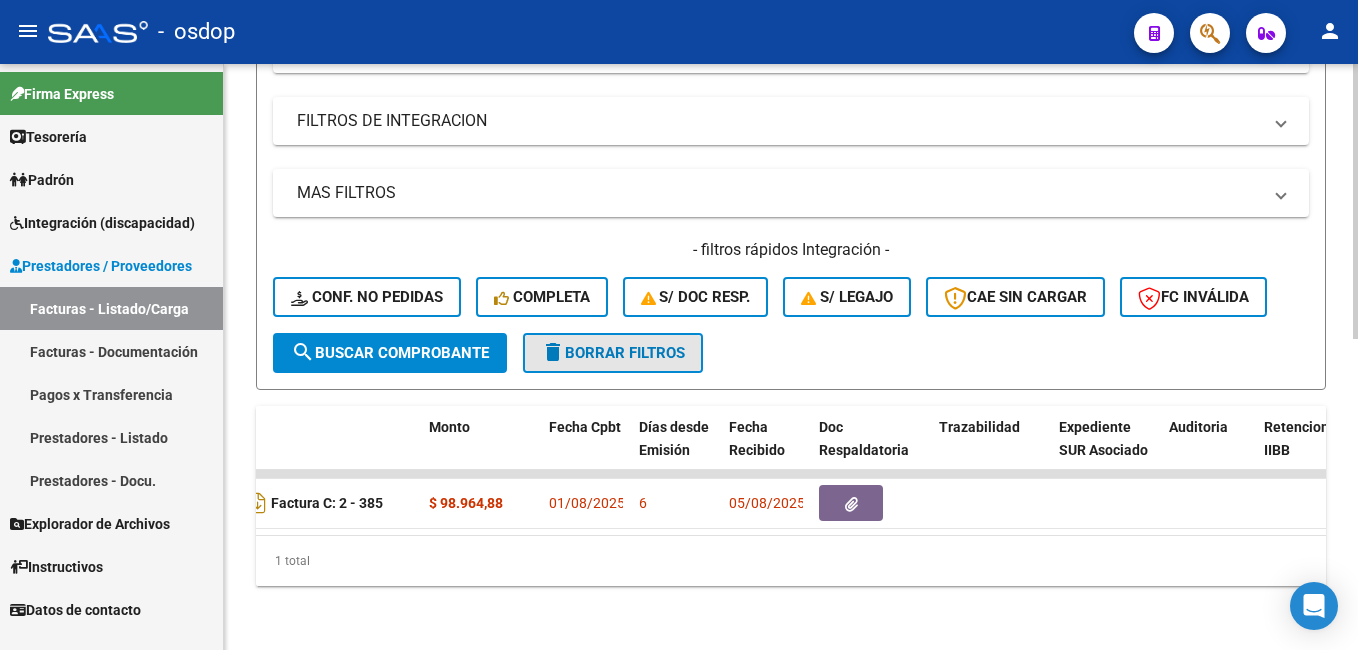 click on "delete  Borrar Filtros" 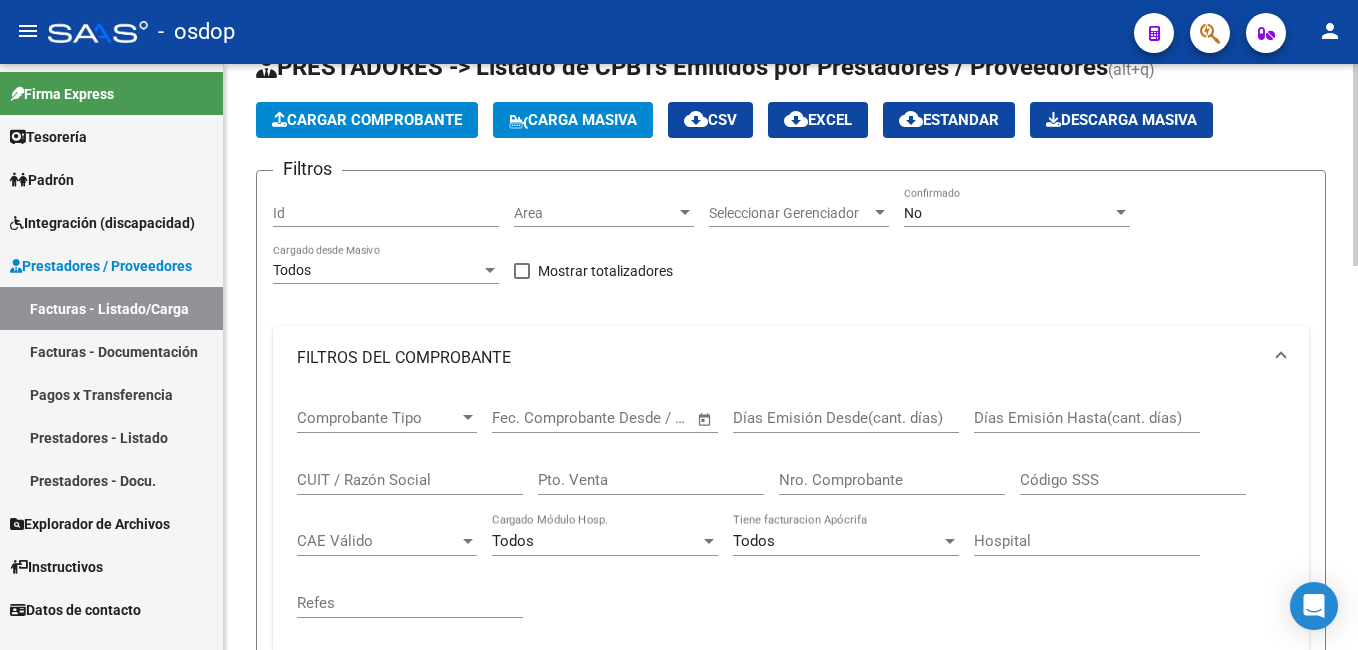 scroll, scrollTop: 0, scrollLeft: 0, axis: both 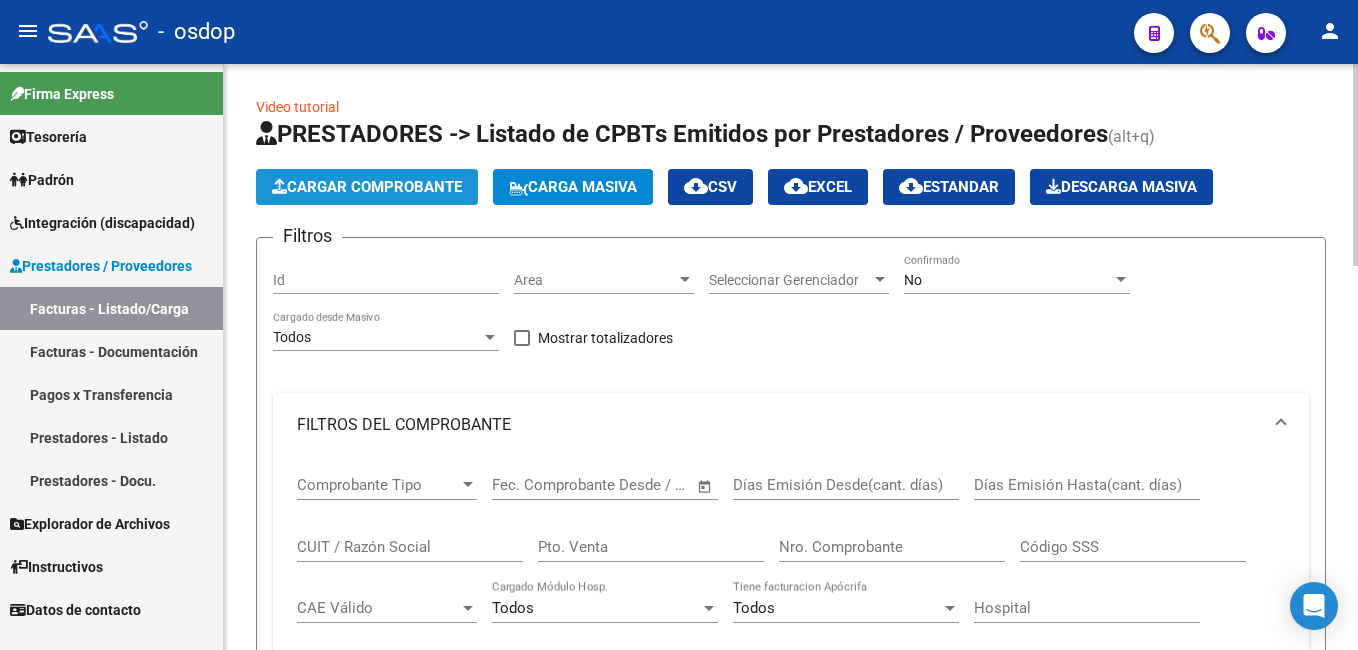 click on "Cargar Comprobante" 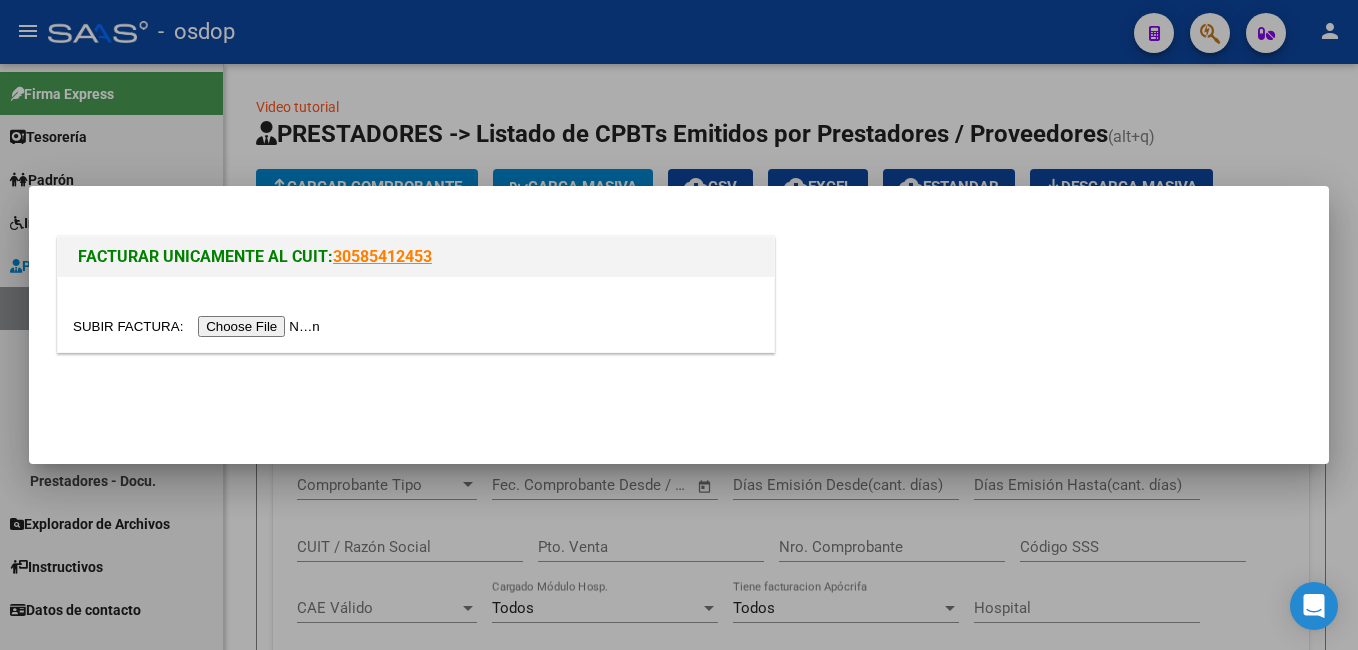 click at bounding box center [199, 326] 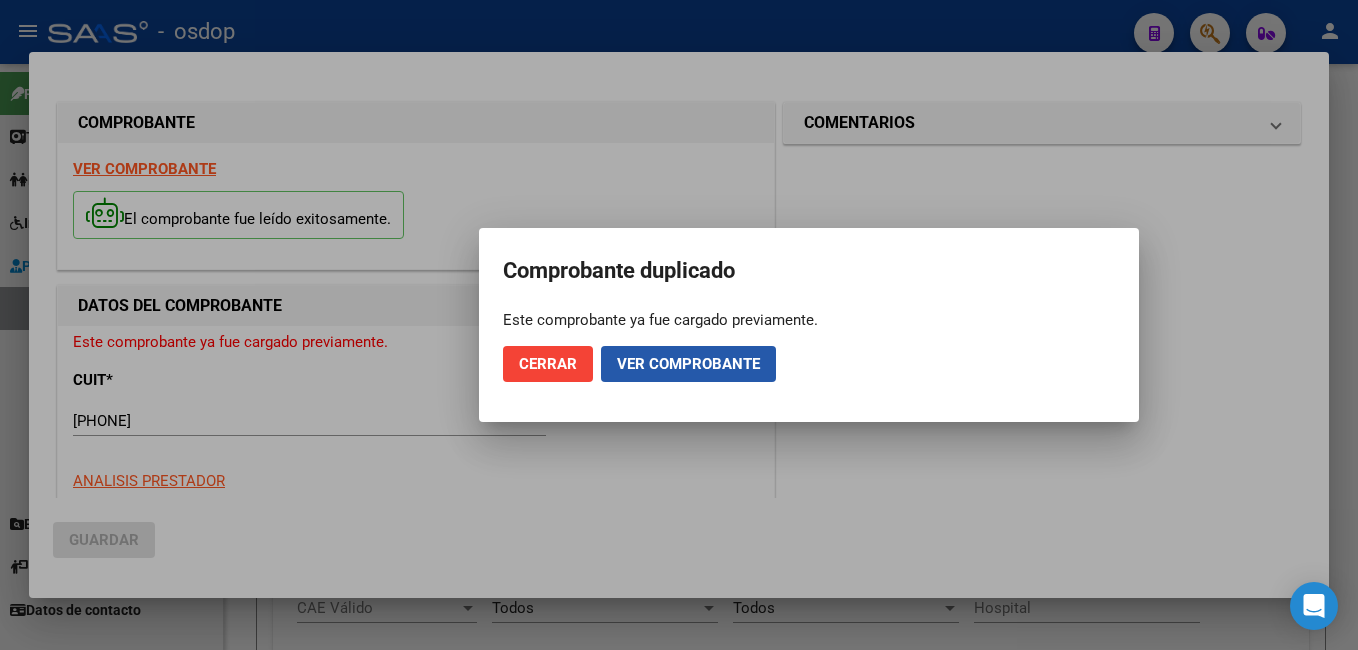 click on "Ver comprobante" 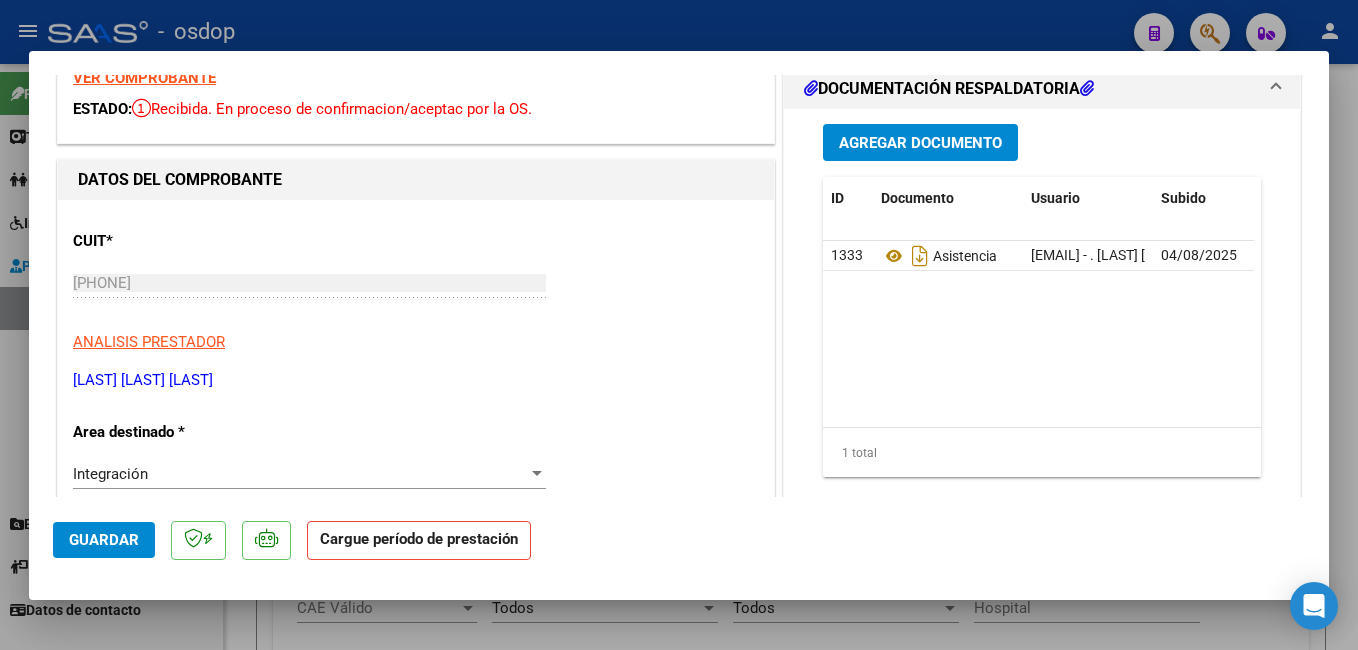 scroll, scrollTop: 100, scrollLeft: 0, axis: vertical 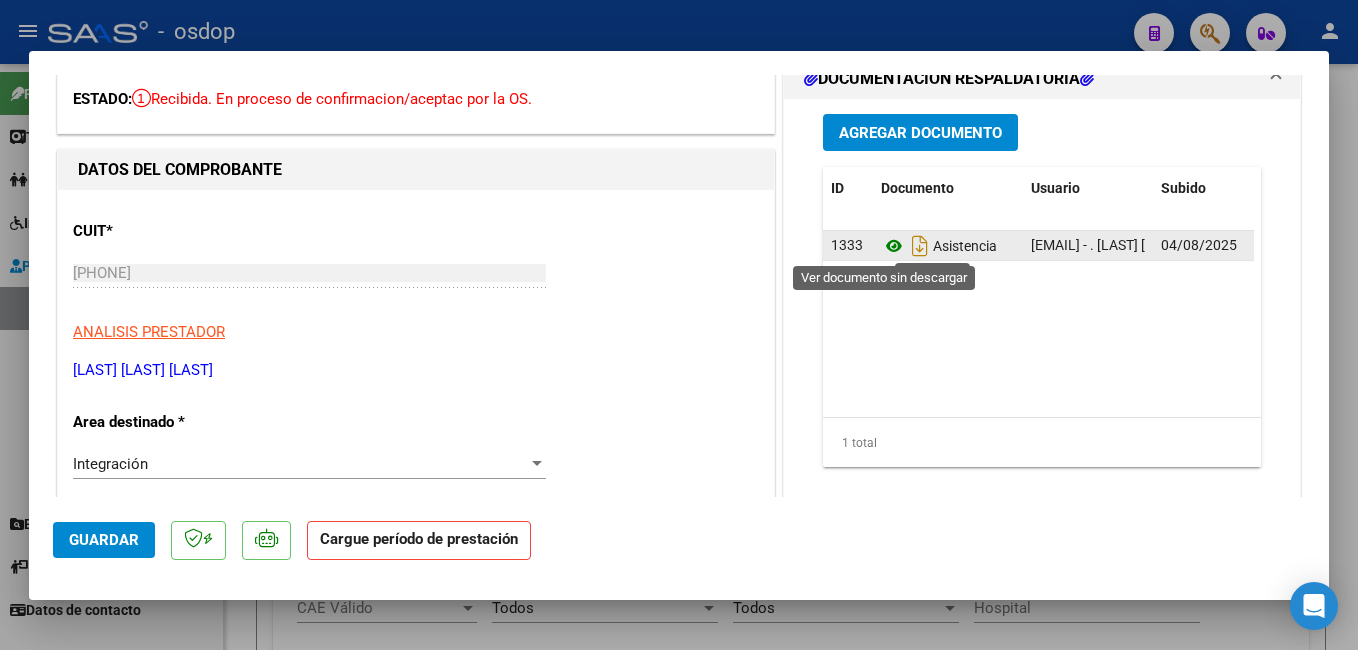 click 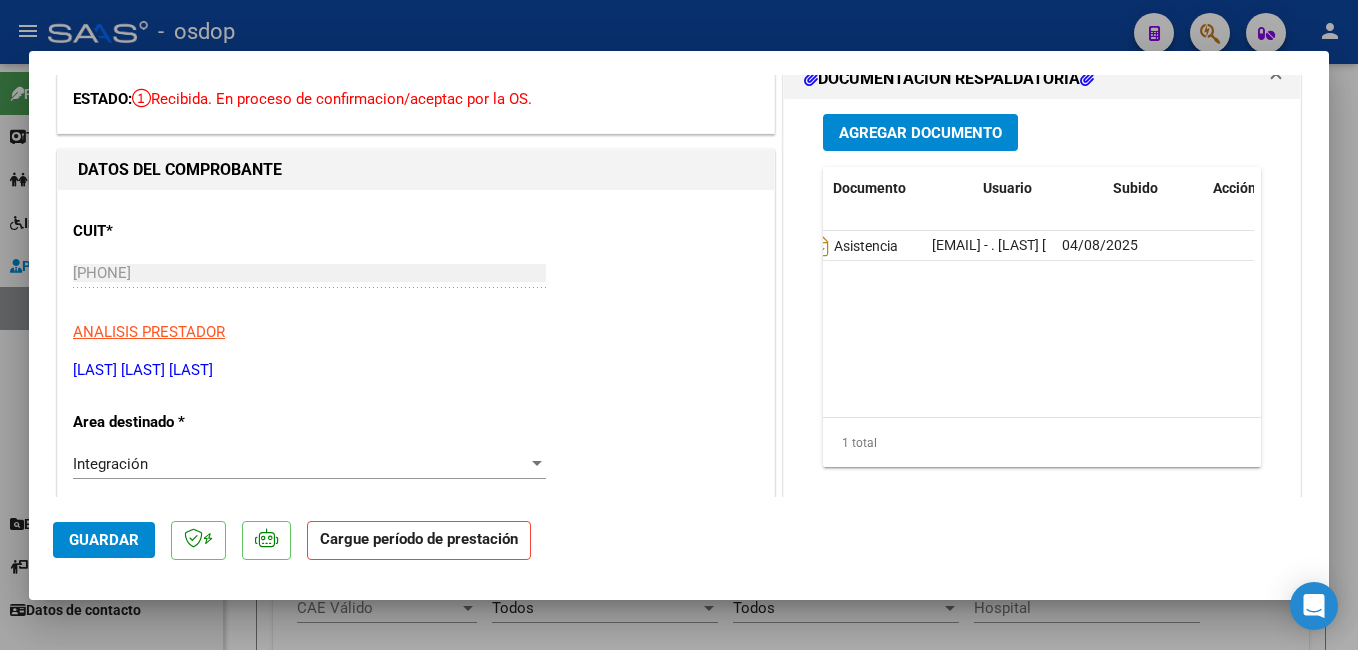 scroll, scrollTop: 0, scrollLeft: 0, axis: both 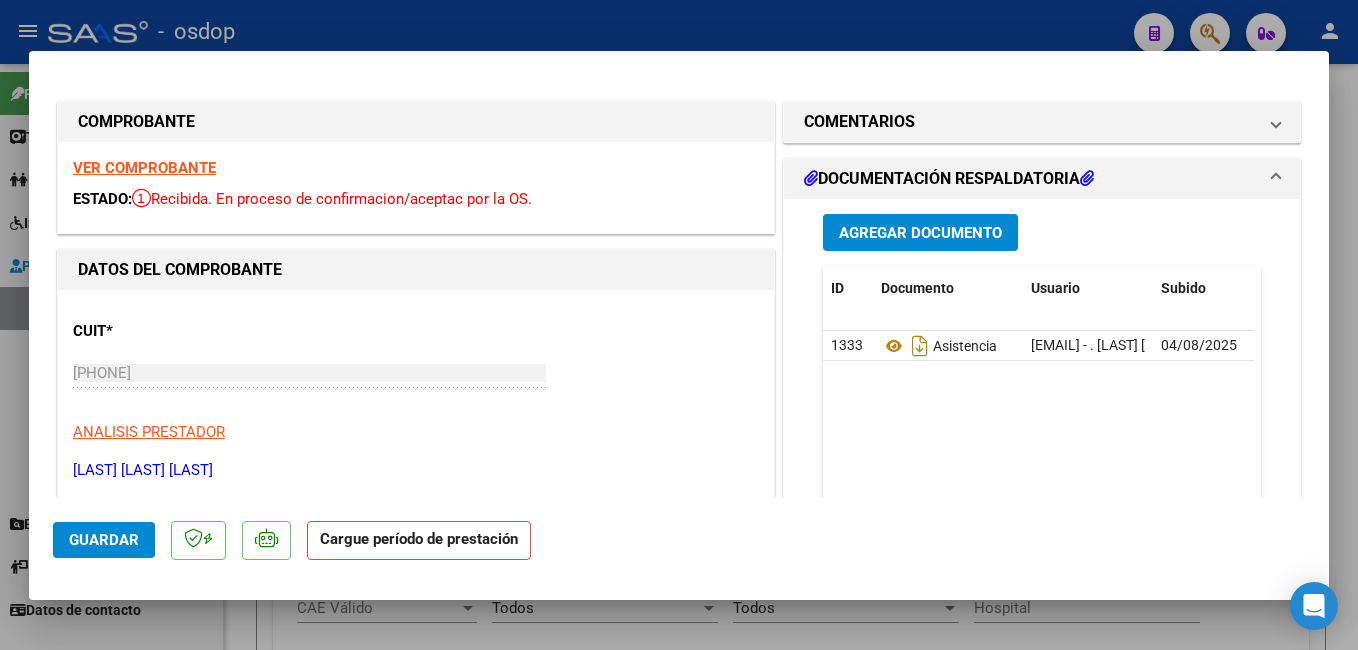 click at bounding box center (679, 325) 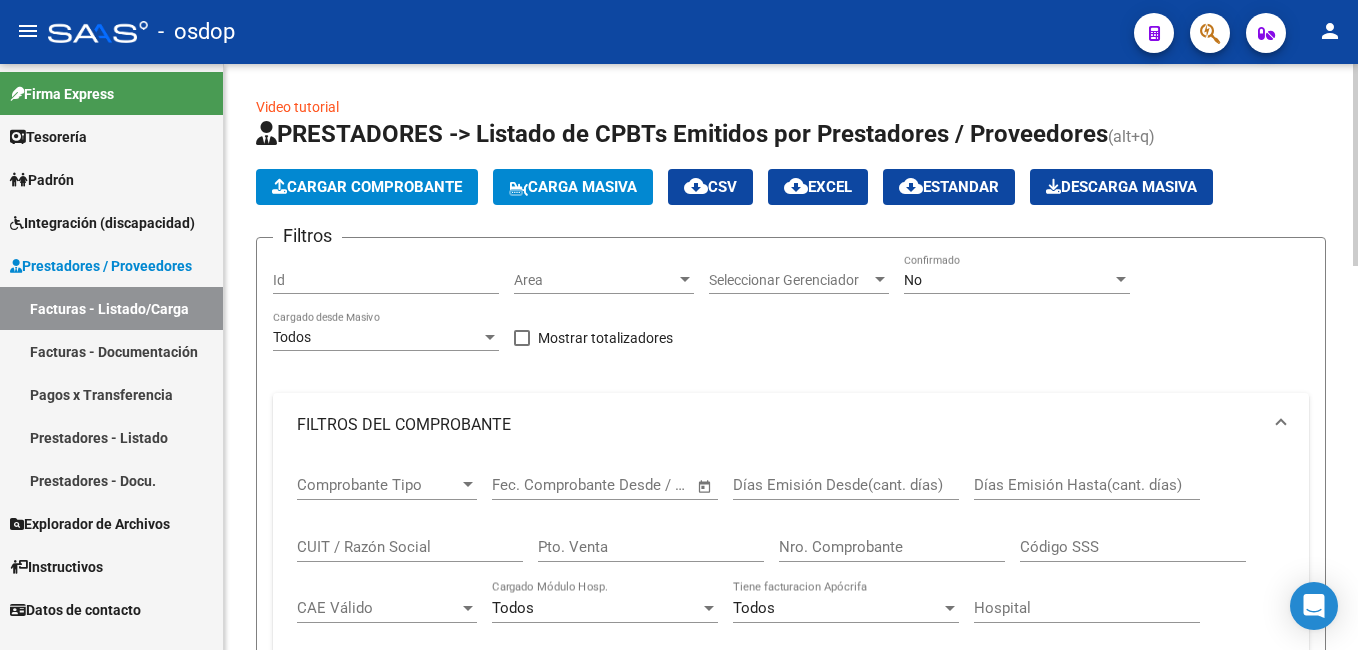 click on "Cargar Comprobante" 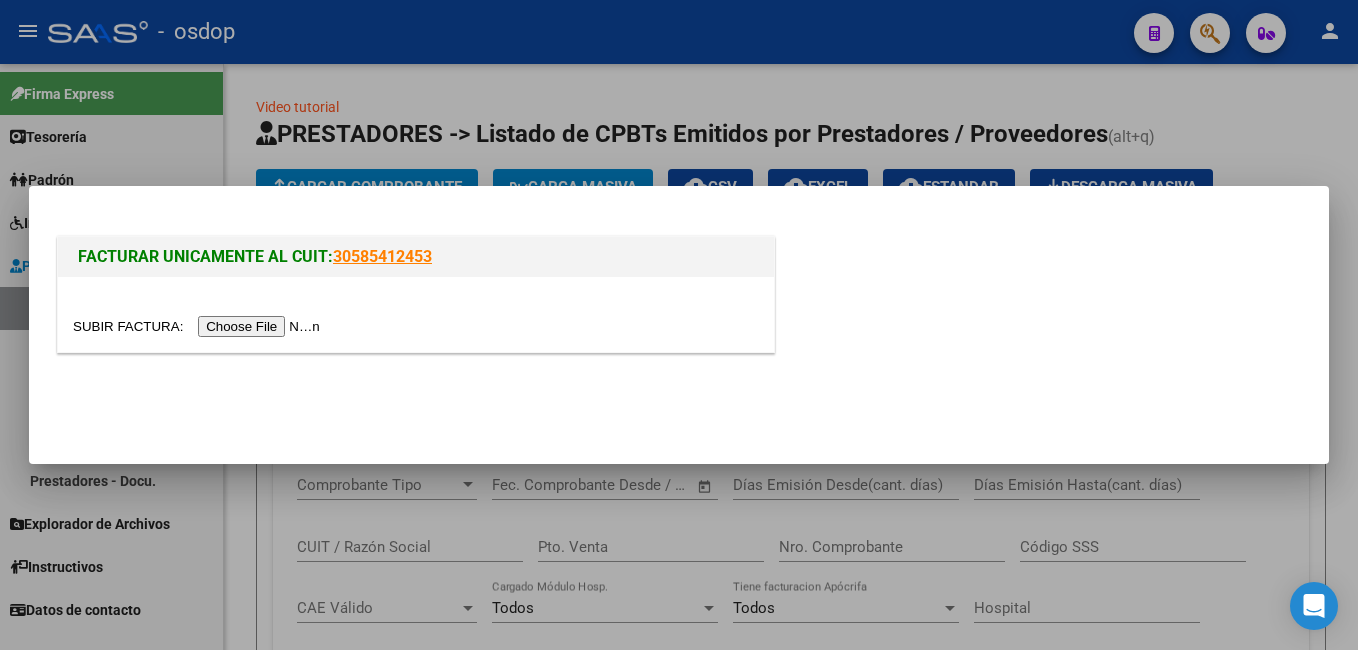 click at bounding box center [199, 326] 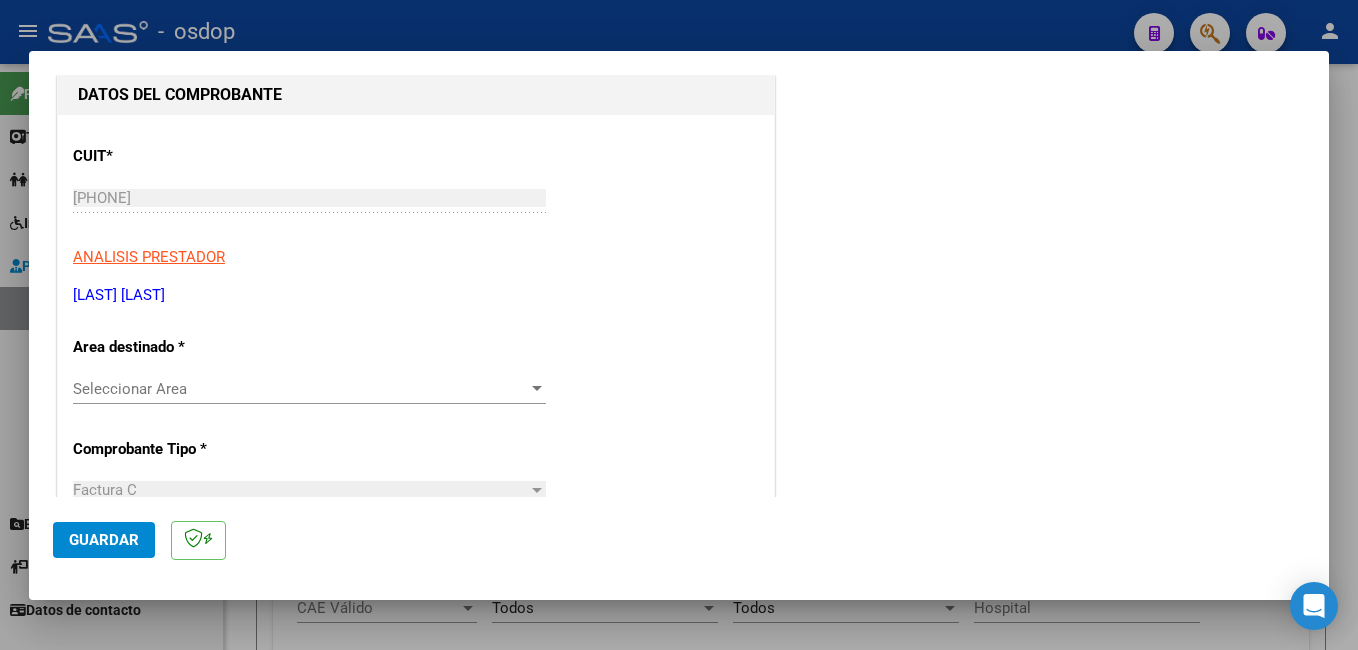 scroll, scrollTop: 200, scrollLeft: 0, axis: vertical 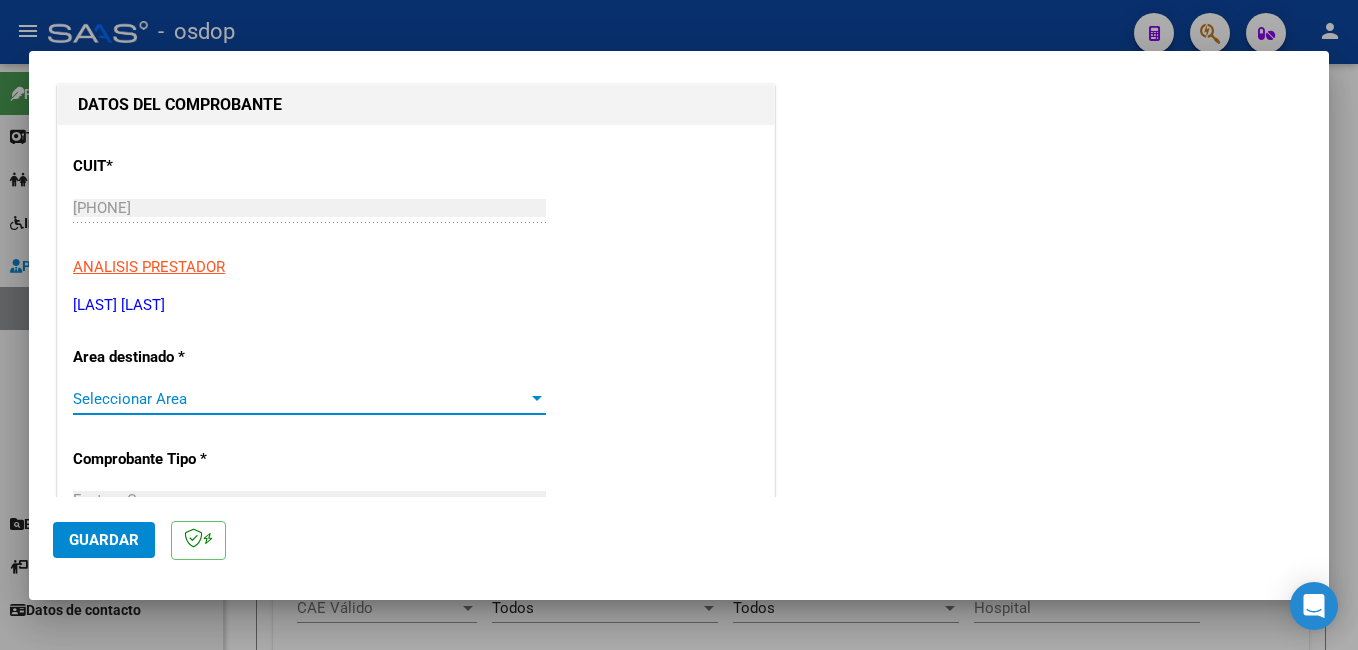 click on "Seleccionar Area" at bounding box center [300, 399] 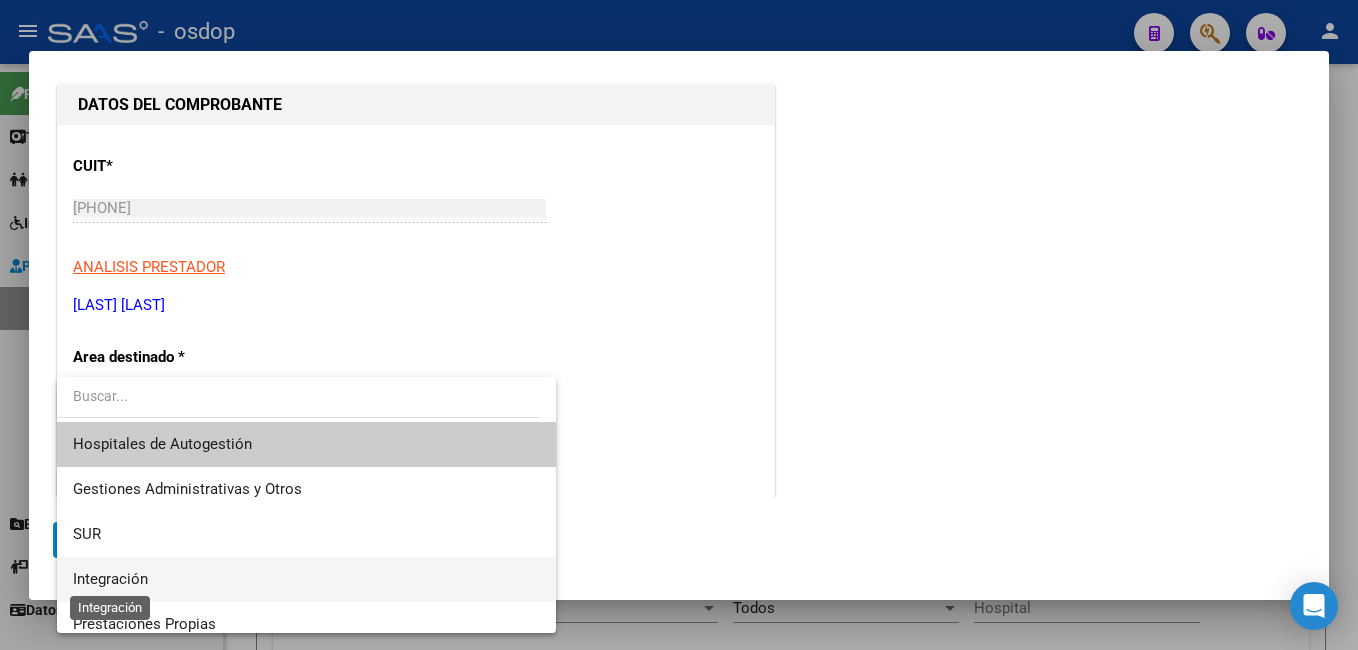 click on "Integración" at bounding box center (110, 579) 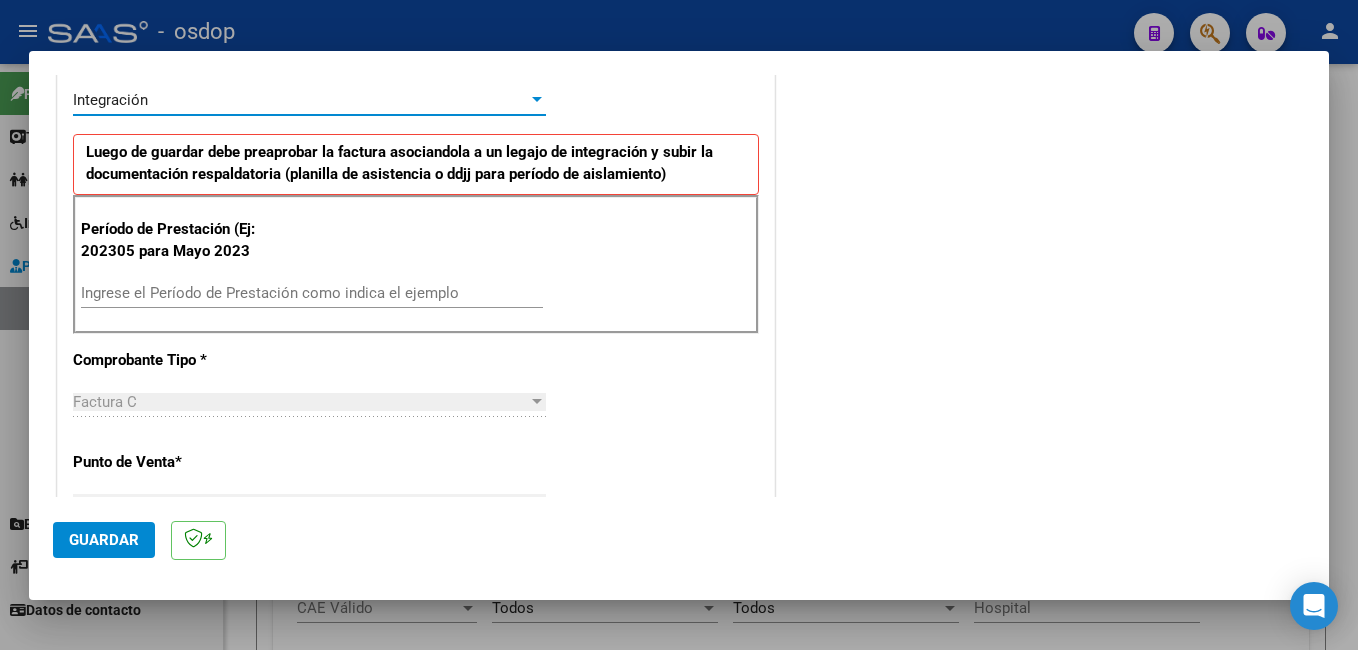 scroll, scrollTop: 500, scrollLeft: 0, axis: vertical 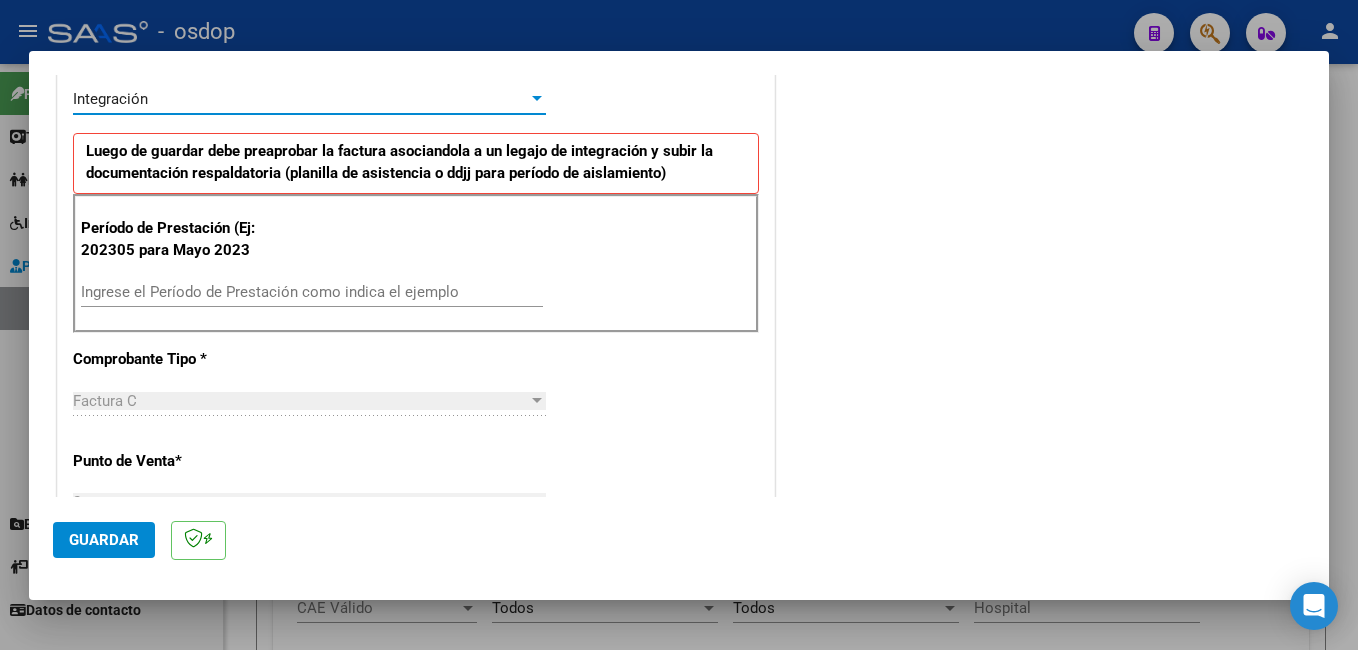 click on "Ingrese el Período de Prestación como indica el ejemplo" at bounding box center [312, 292] 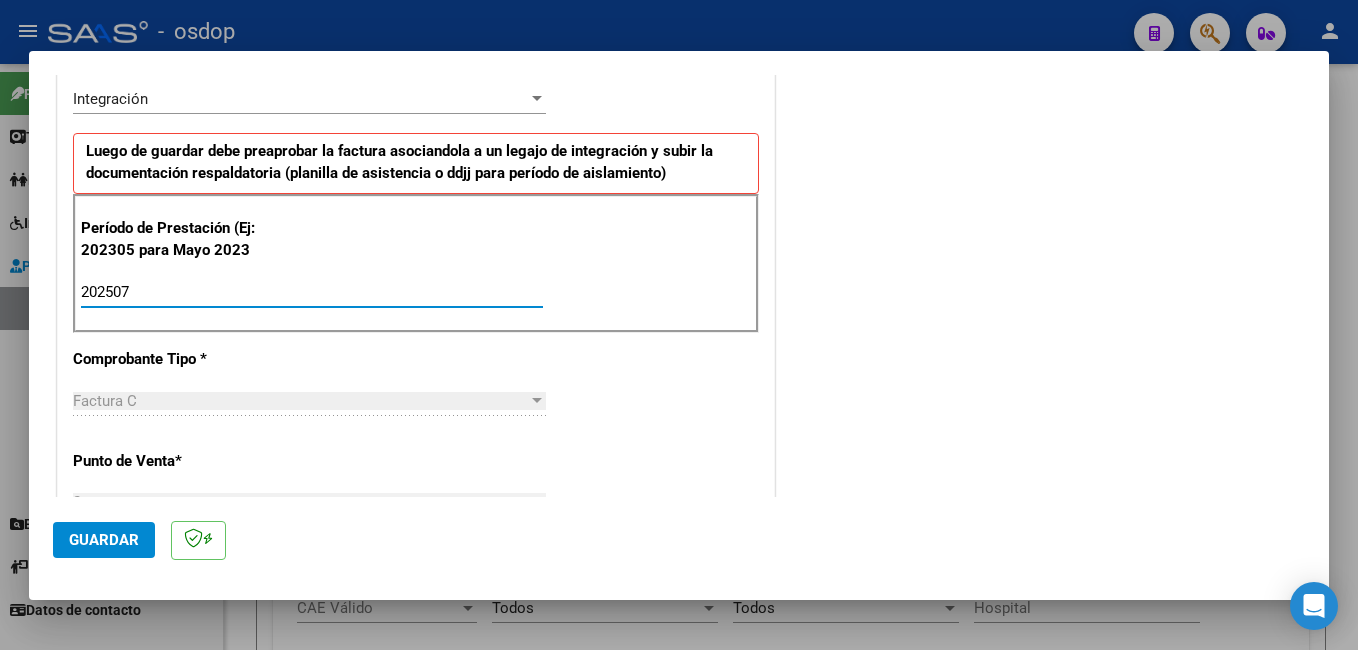 type on "202507" 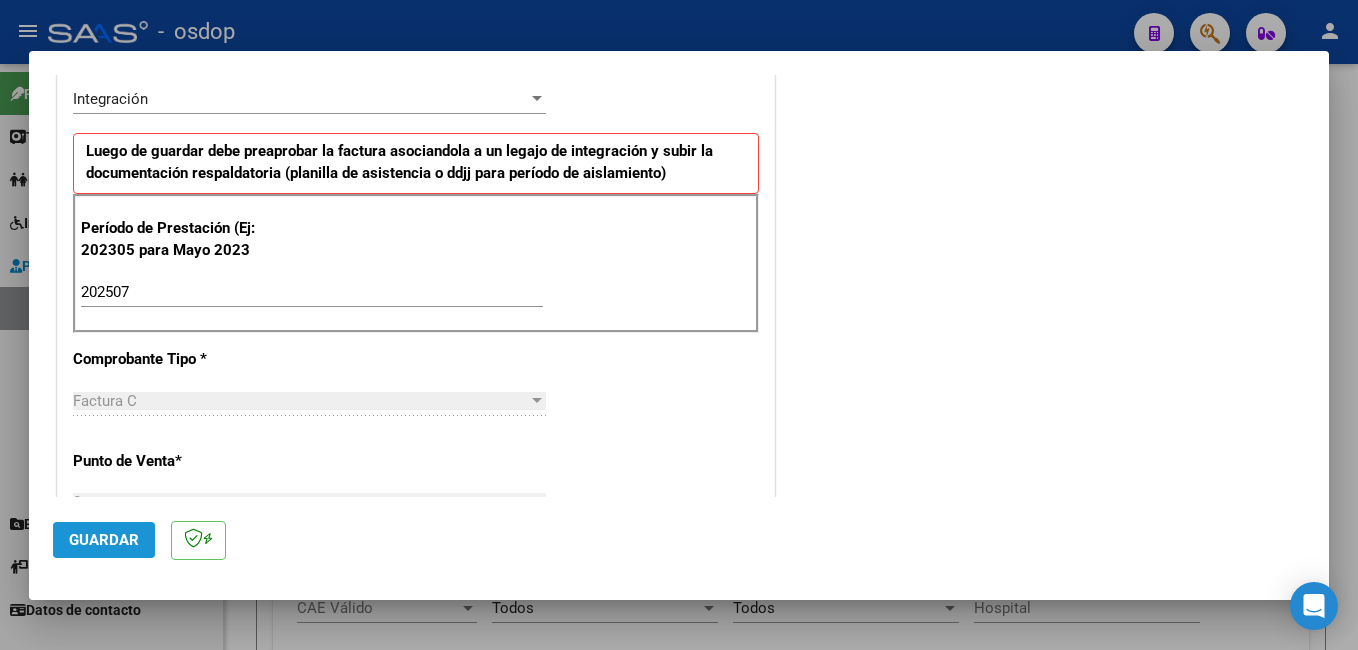 click on "Guardar" 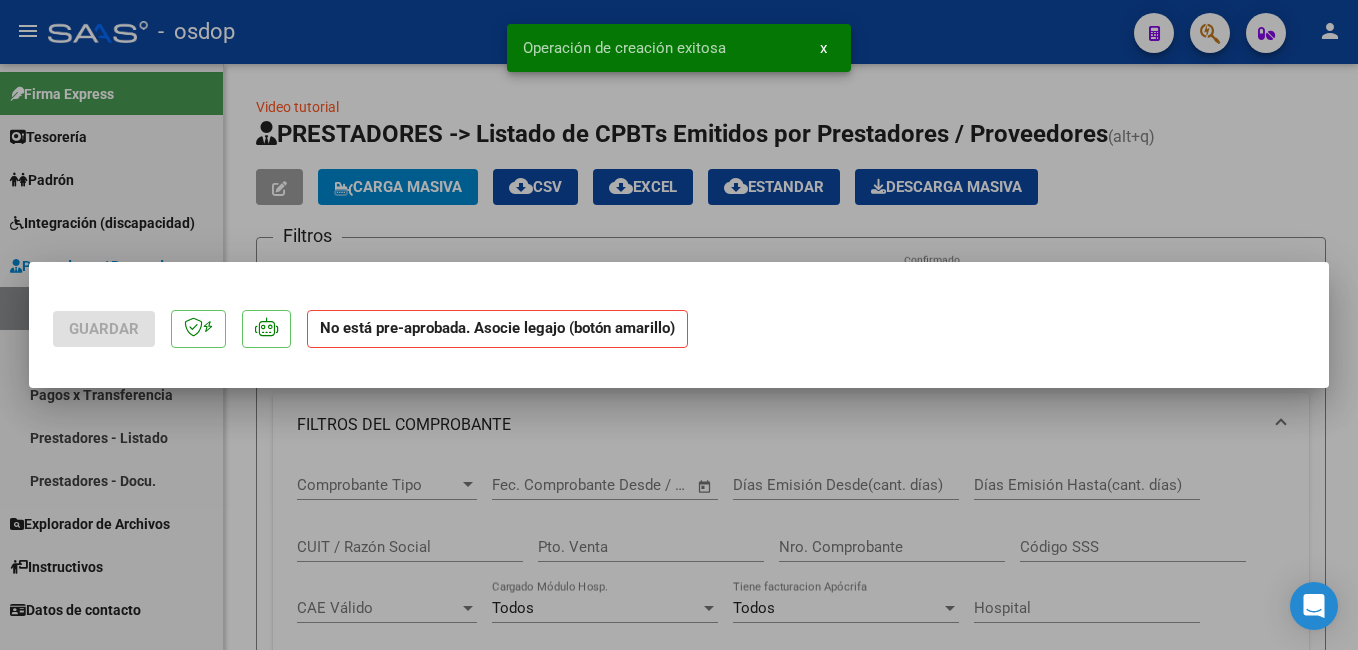 scroll, scrollTop: 0, scrollLeft: 0, axis: both 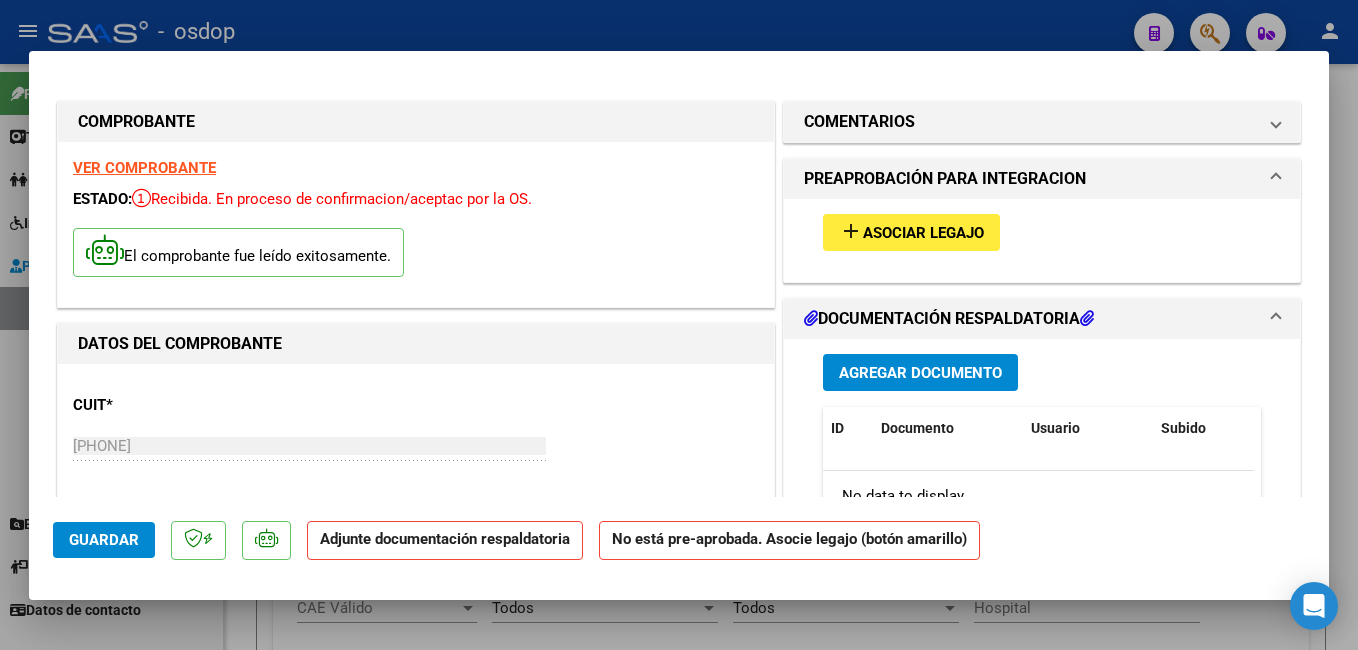 click on "Asociar Legajo" at bounding box center (923, 233) 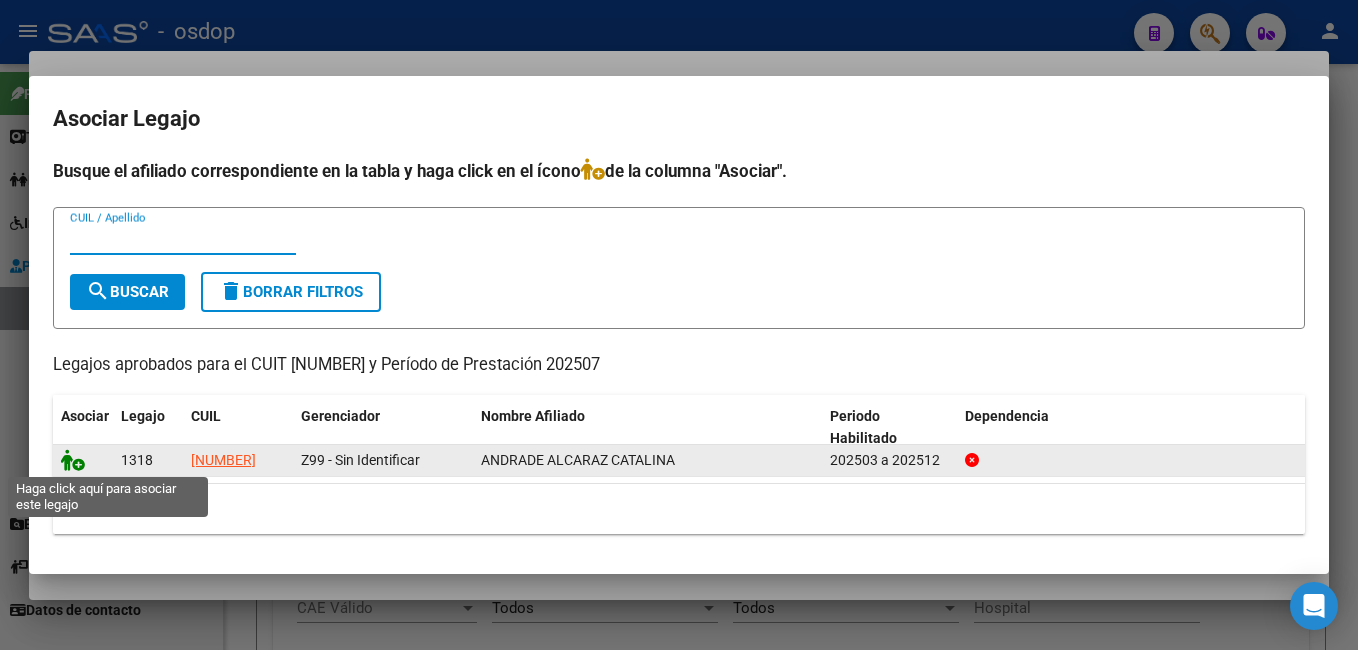 click 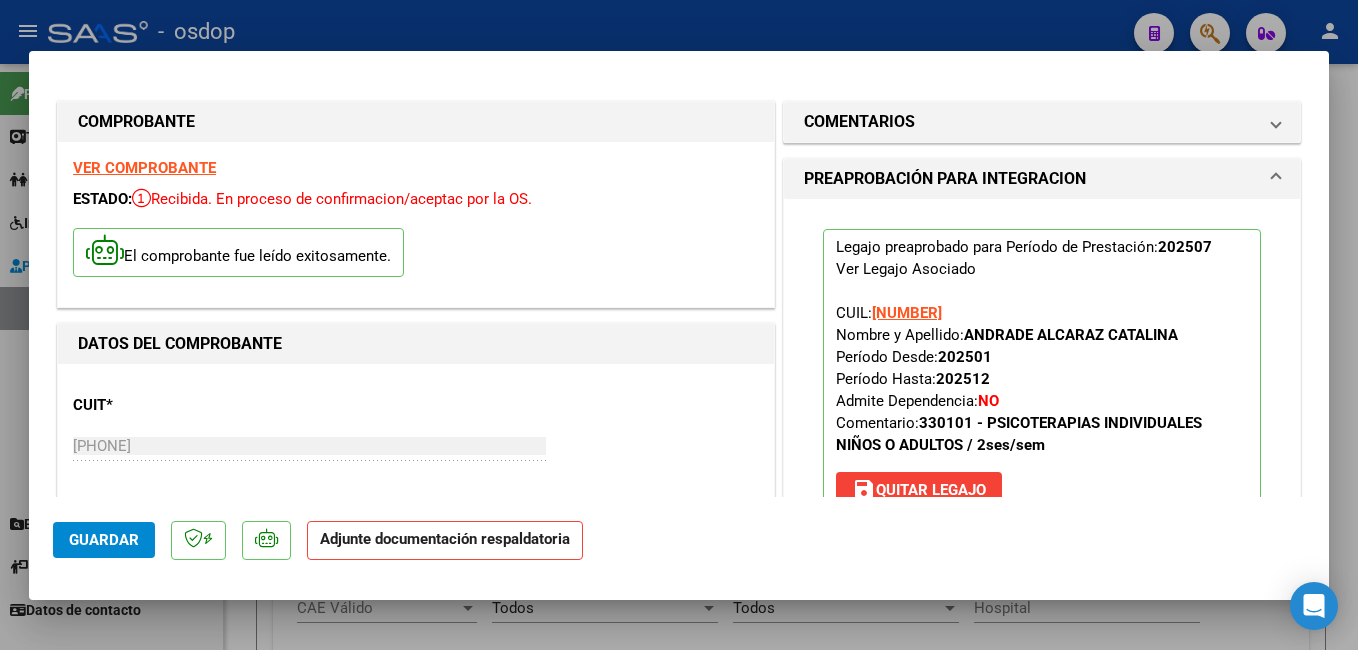 scroll, scrollTop: 300, scrollLeft: 0, axis: vertical 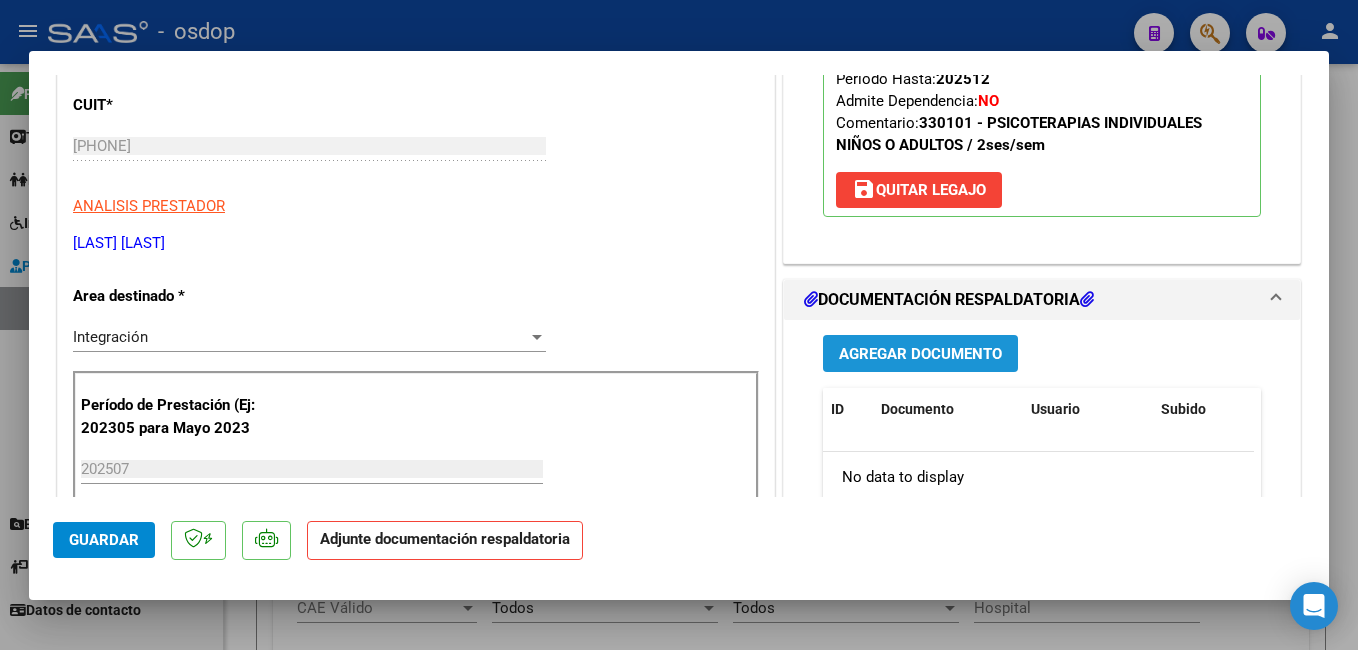 click on "Agregar Documento" at bounding box center [920, 354] 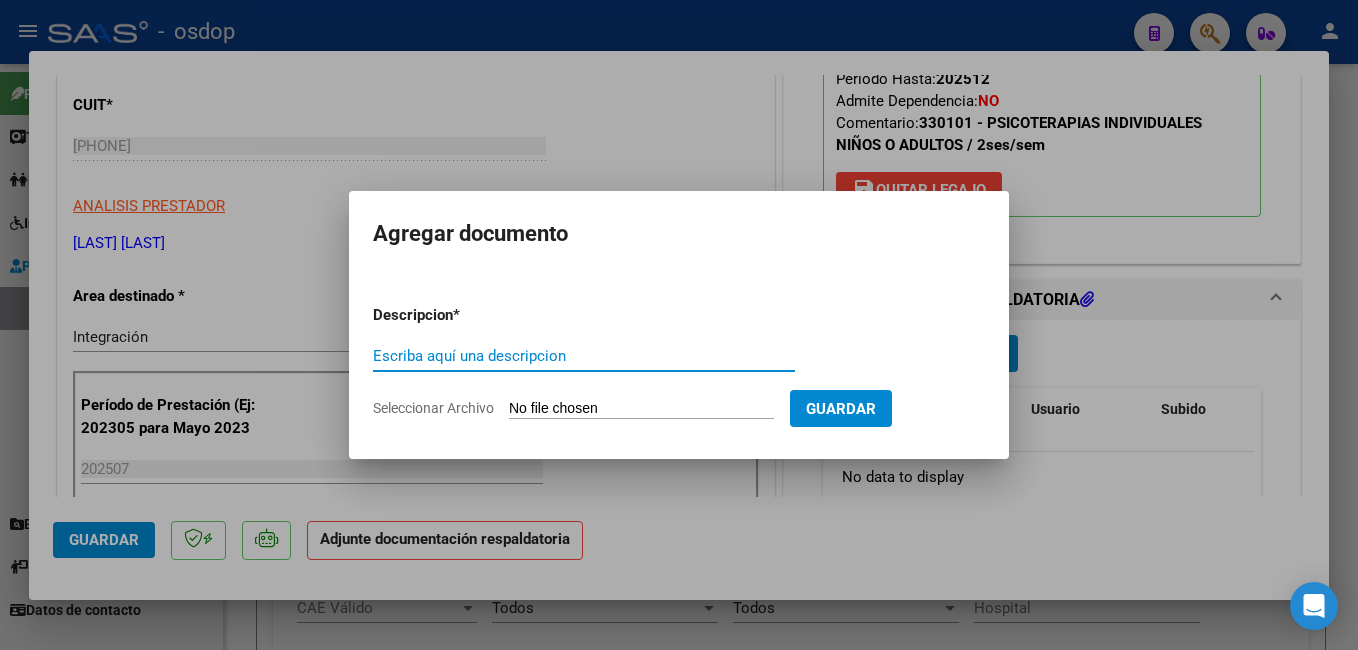 click on "Escriba aquí una descripcion" at bounding box center (584, 356) 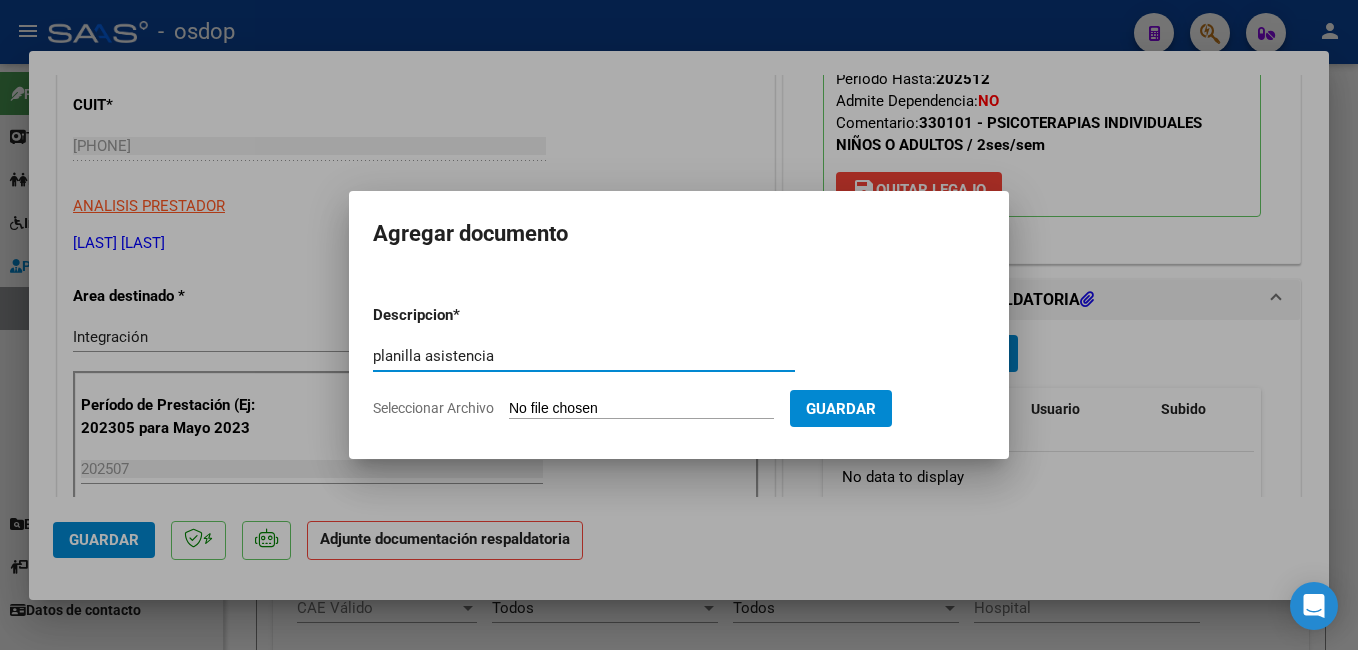 type on "planilla asistencia" 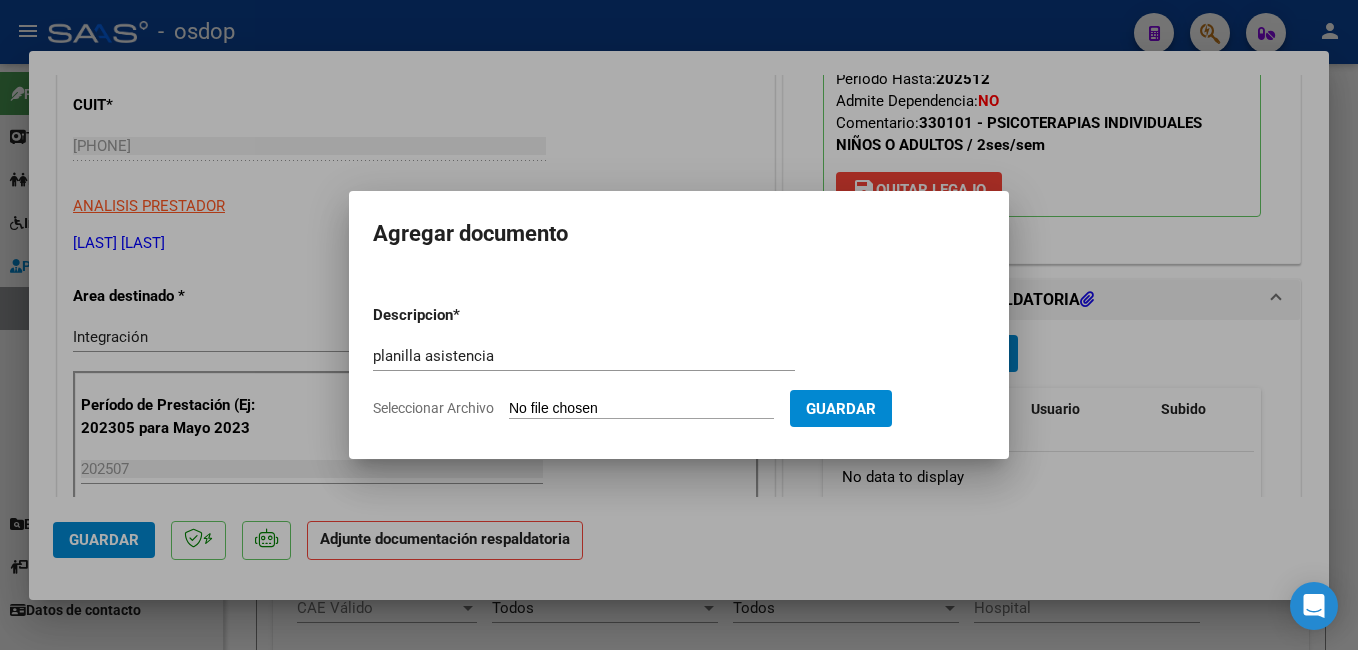 click on "Seleccionar Archivo" at bounding box center (641, 409) 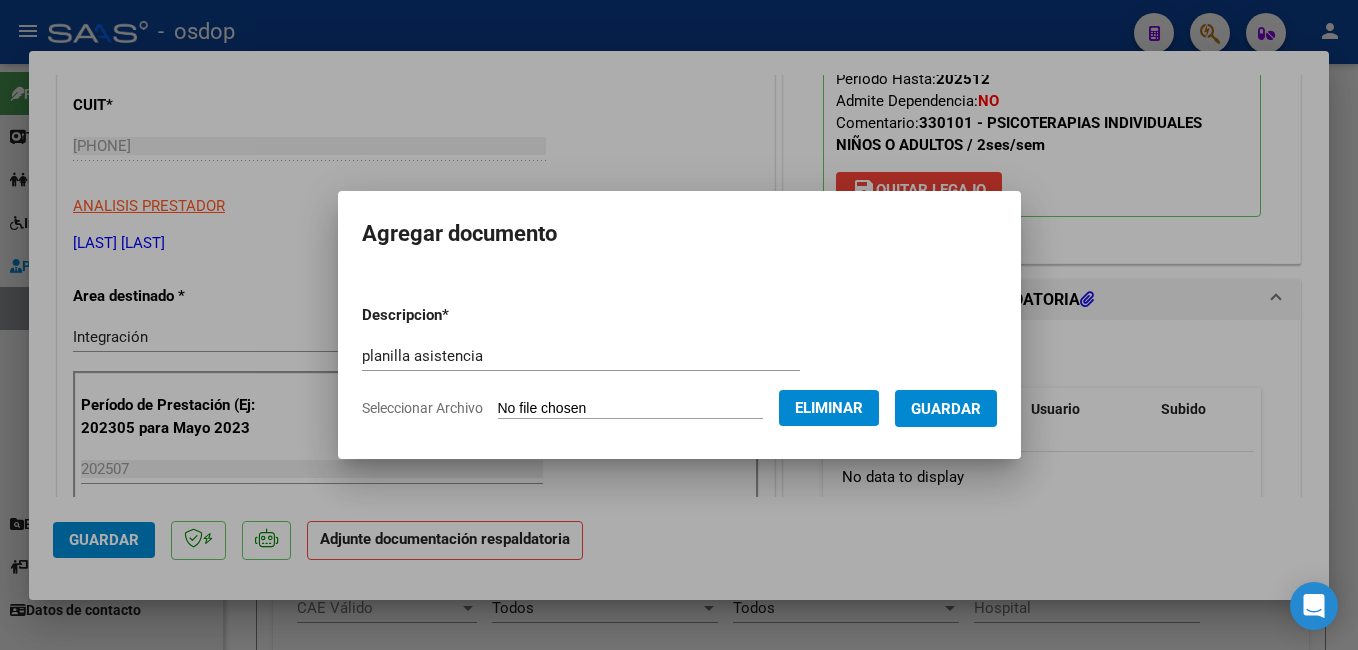 click on "Guardar" at bounding box center (946, 409) 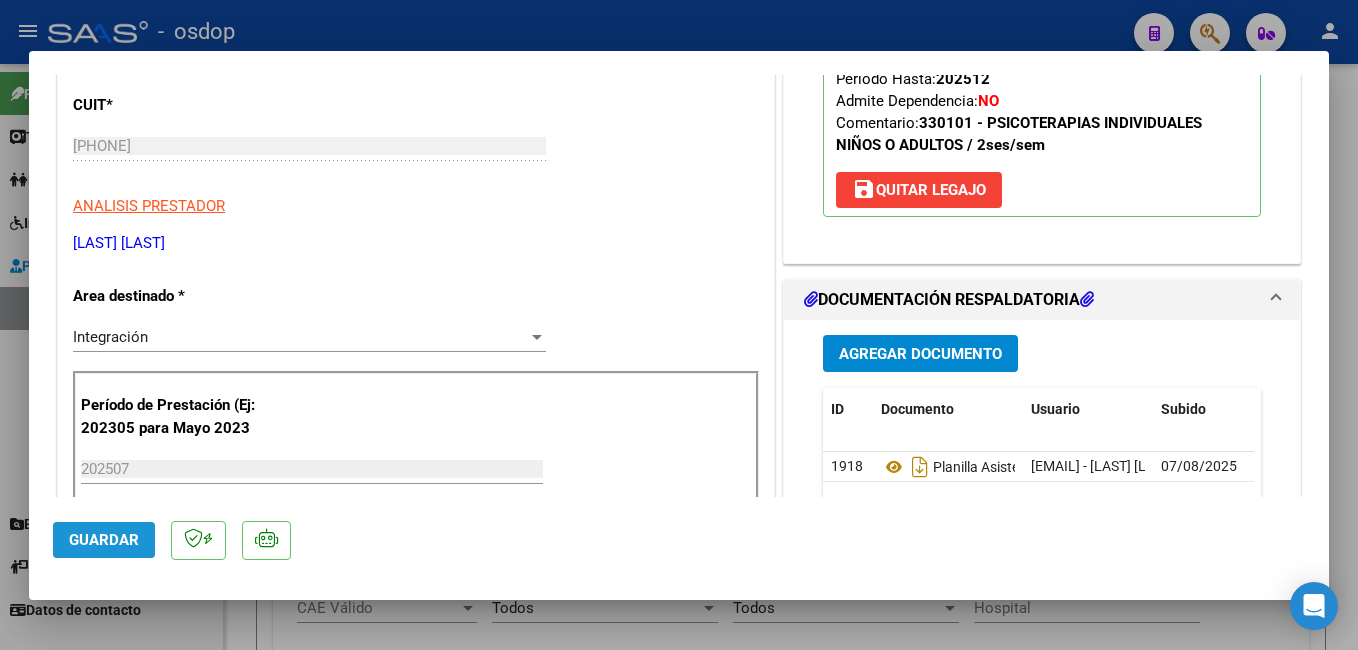 click on "Guardar" 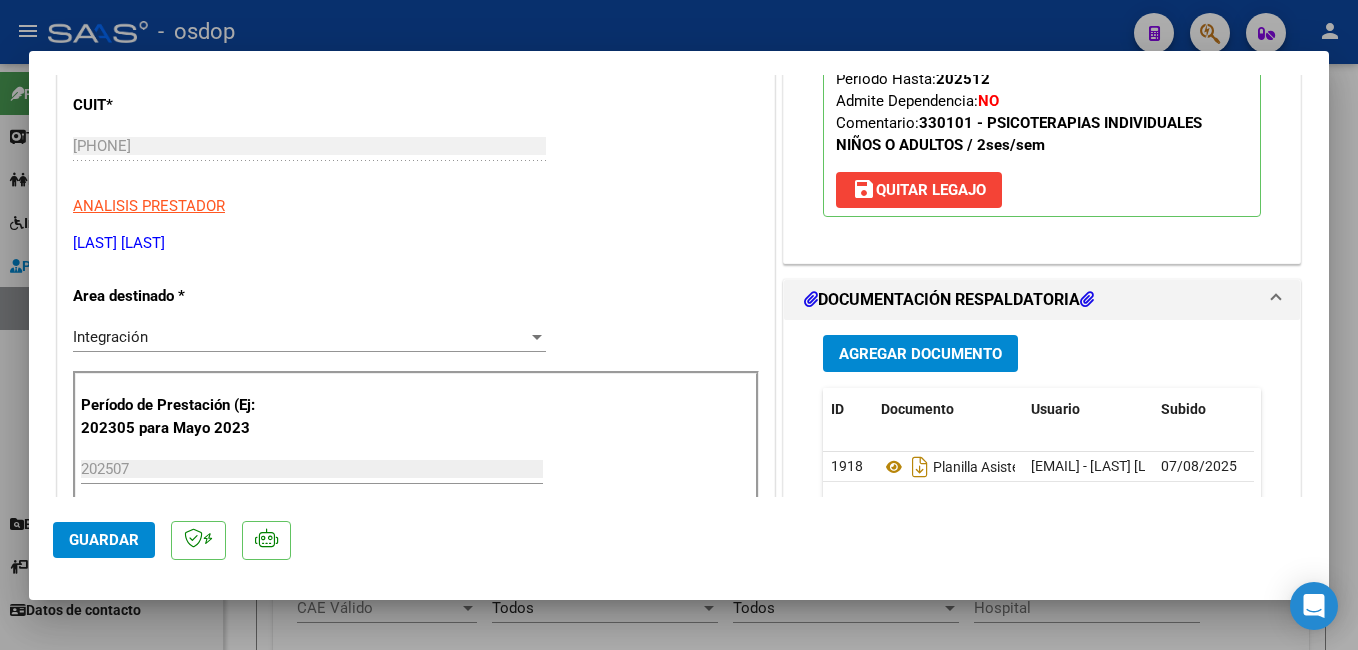 click at bounding box center (679, 325) 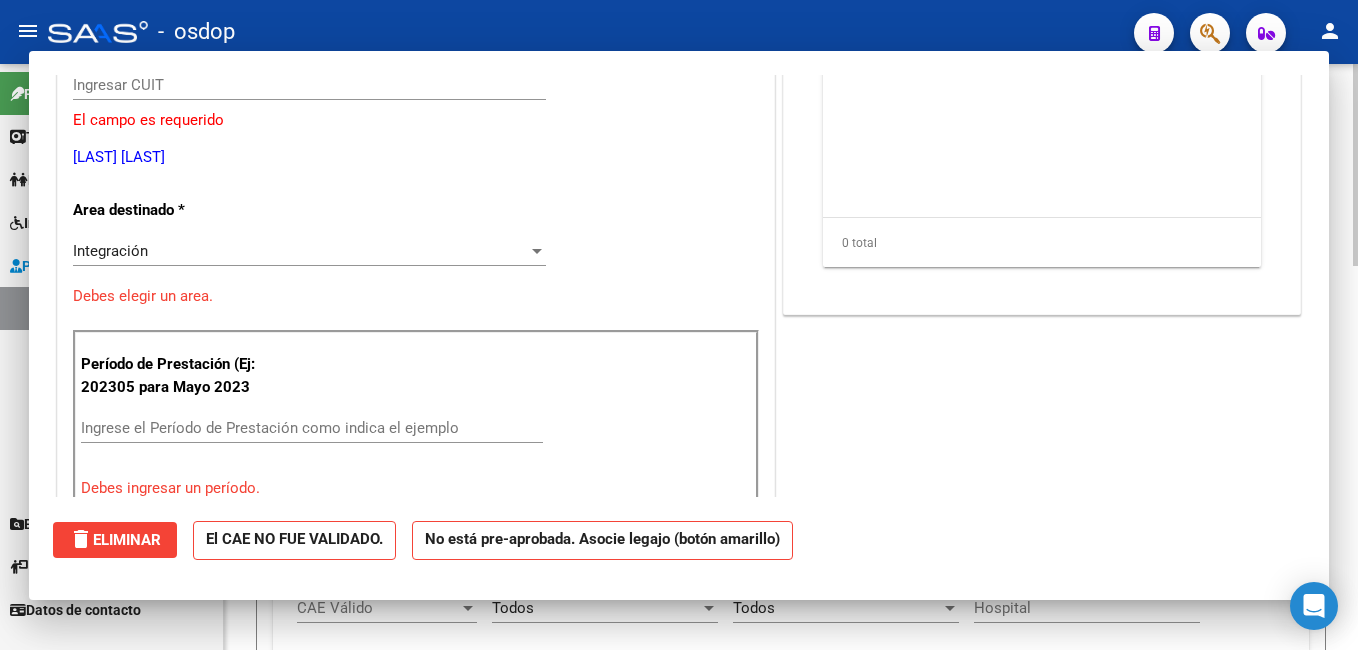 scroll, scrollTop: 239, scrollLeft: 0, axis: vertical 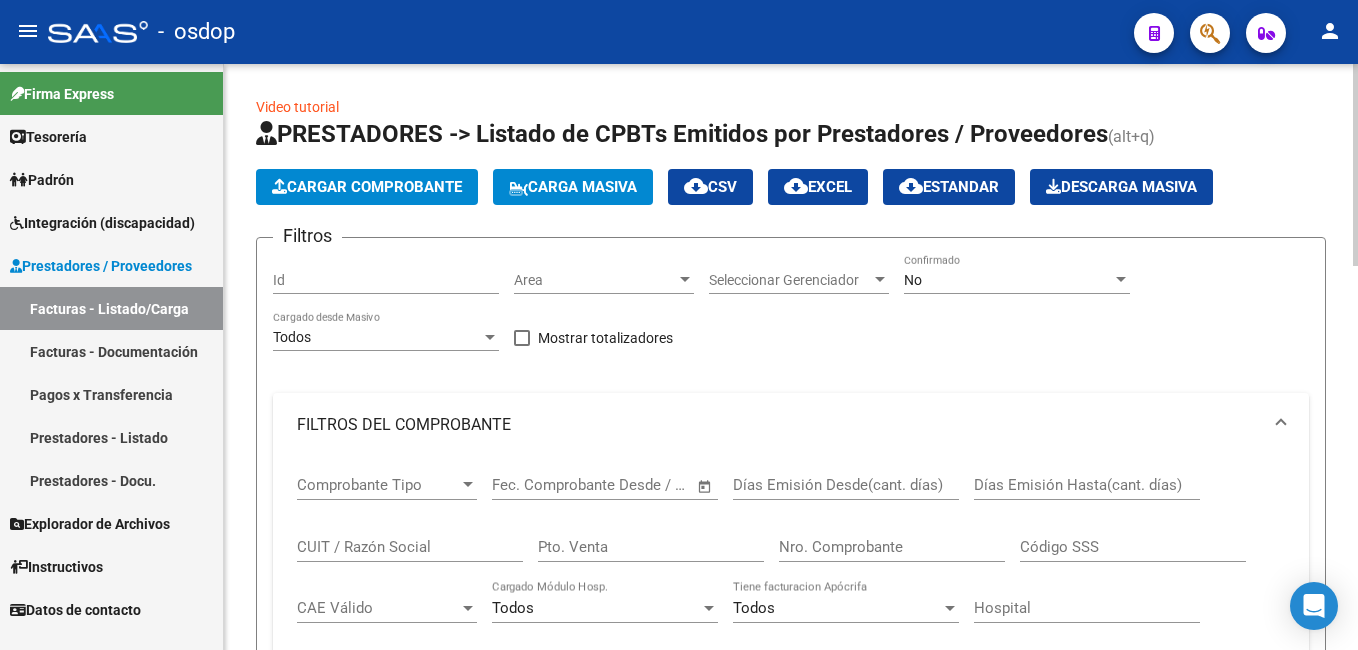 click on "Cargar Comprobante" 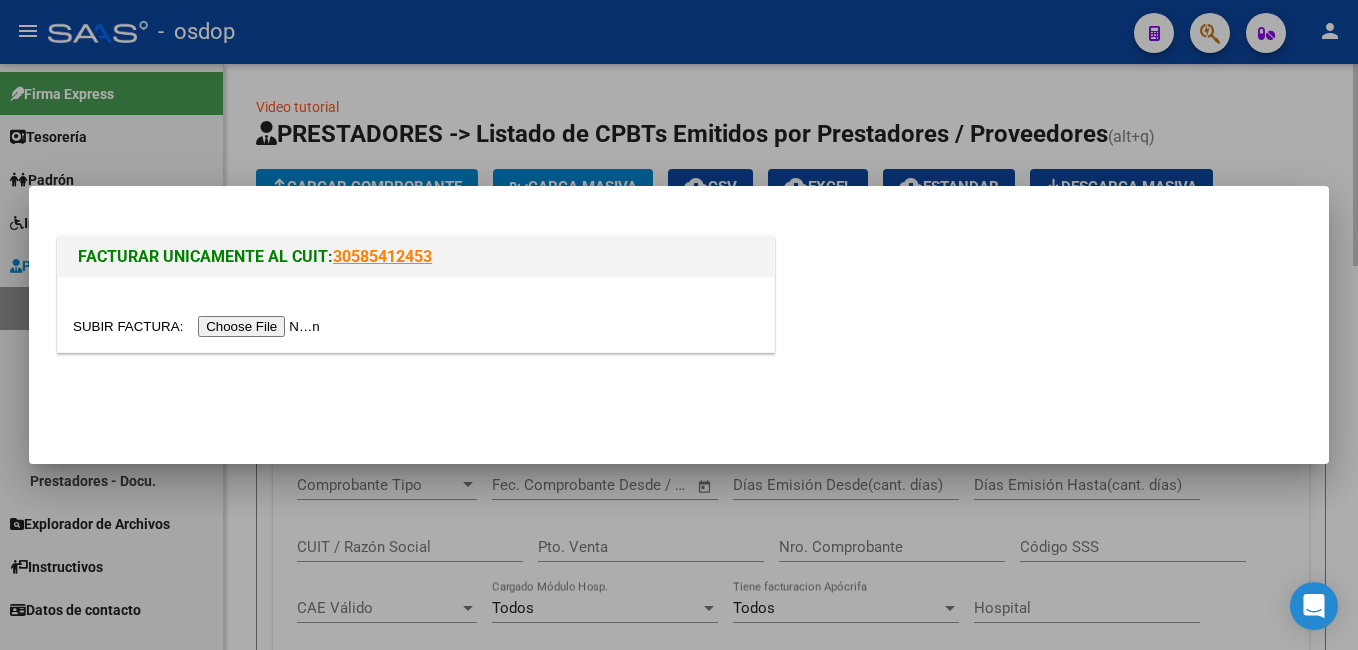 click on "FACTURAR UNICAMENTE AL CUIT:   [PHONE]" at bounding box center [679, 325] 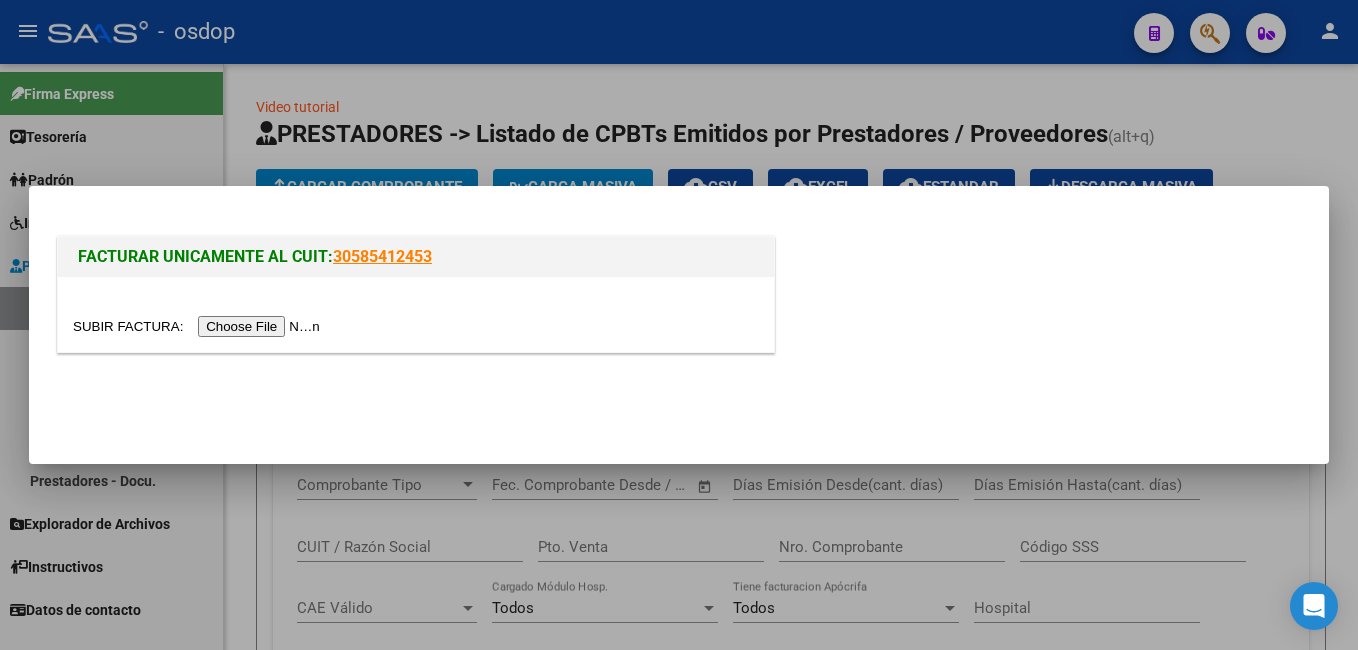click at bounding box center (416, 314) 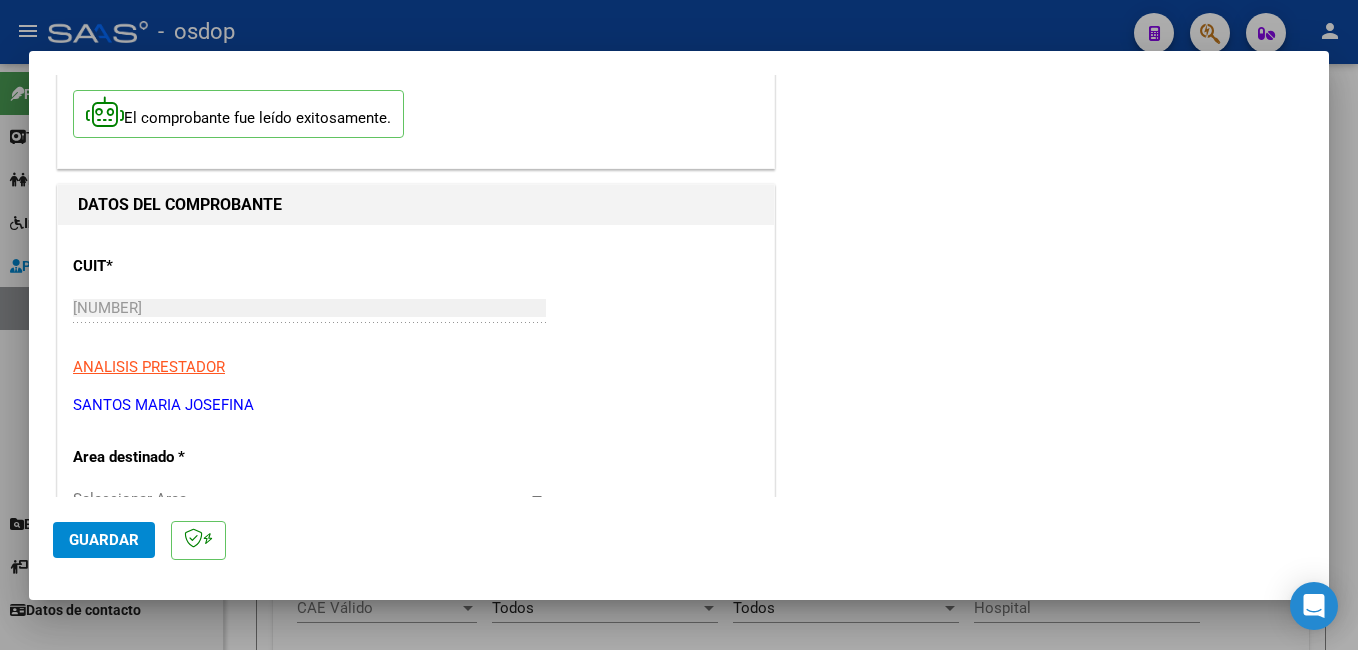 scroll, scrollTop: 200, scrollLeft: 0, axis: vertical 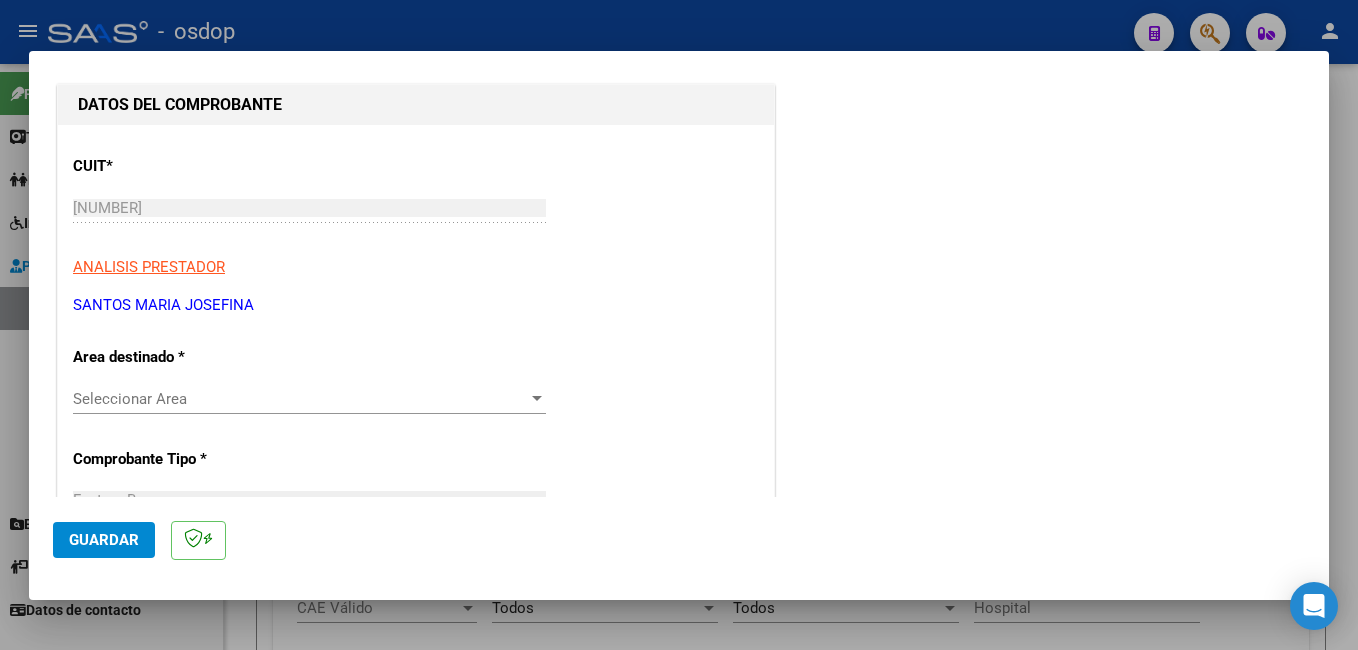 click on "Seleccionar Area Seleccionar Area" at bounding box center (309, 399) 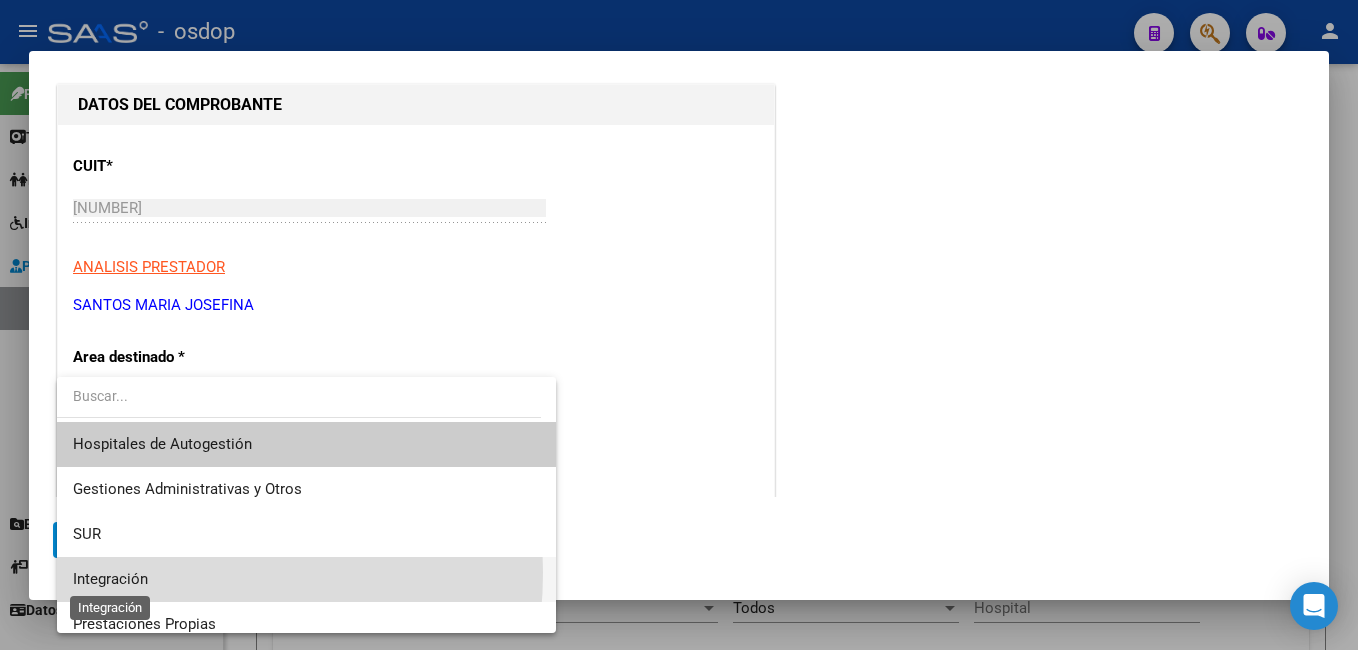 click on "Integración" at bounding box center (110, 579) 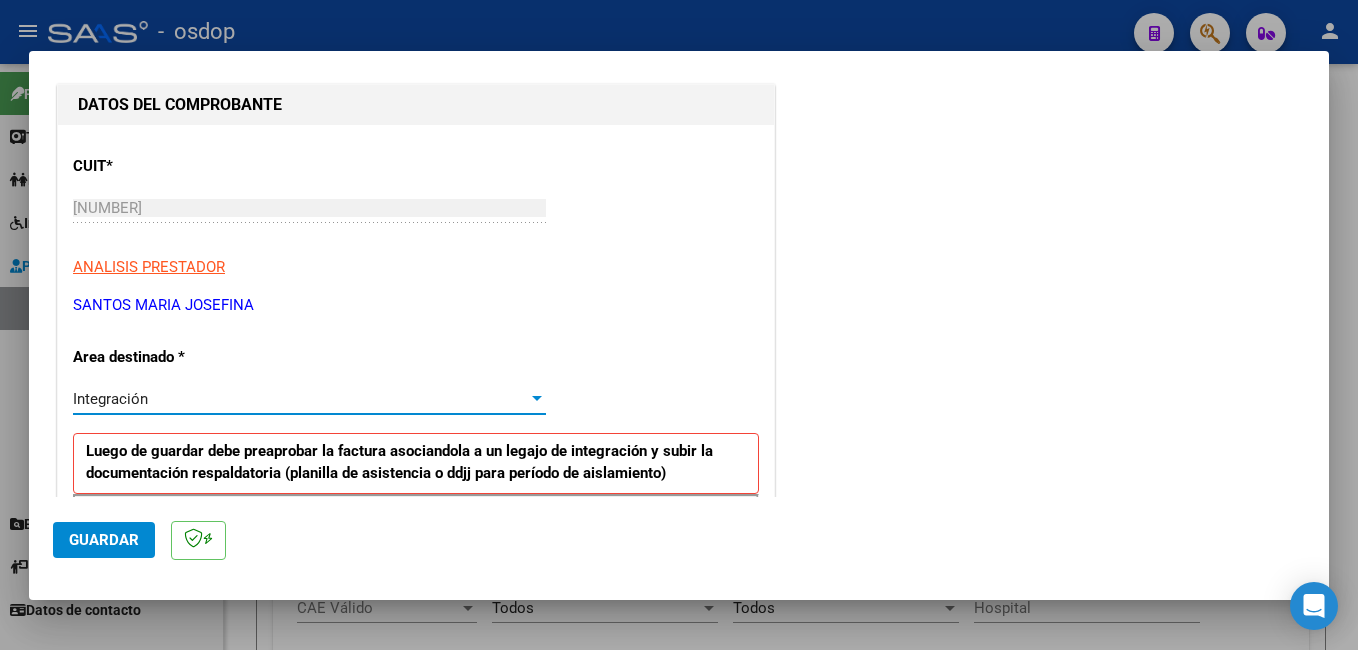 scroll, scrollTop: 400, scrollLeft: 0, axis: vertical 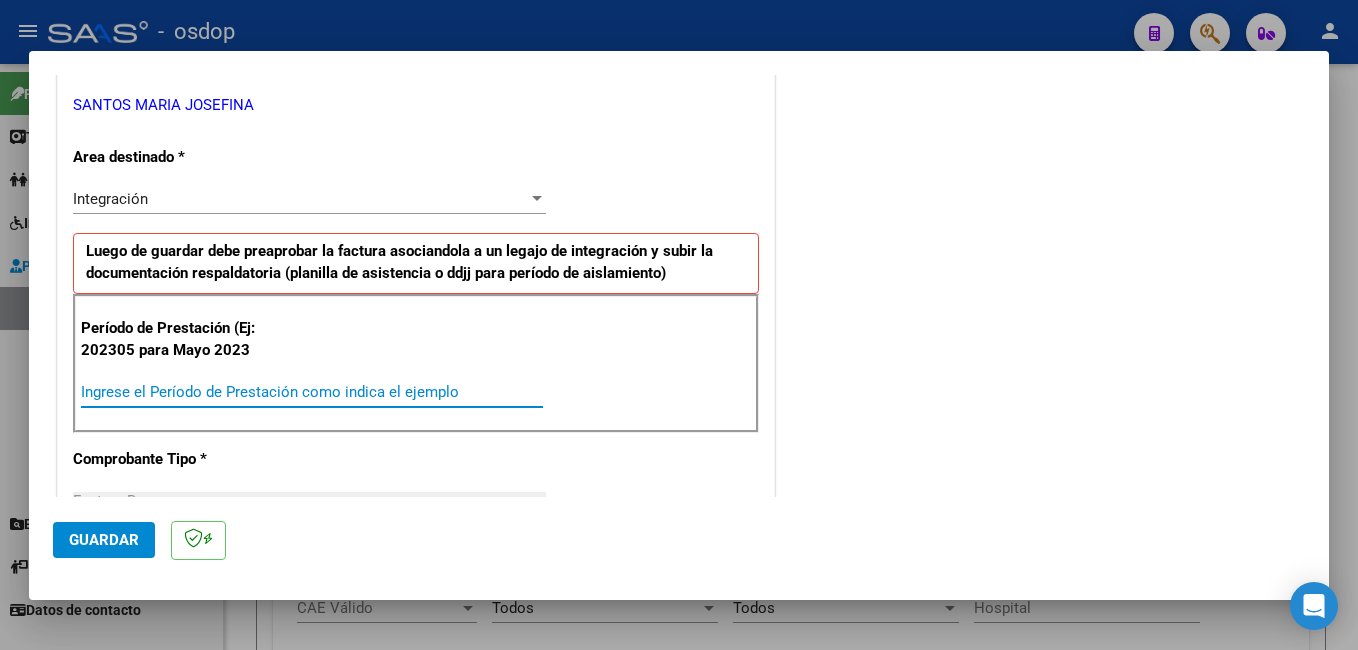 click on "Ingrese el Período de Prestación como indica el ejemplo" at bounding box center [312, 392] 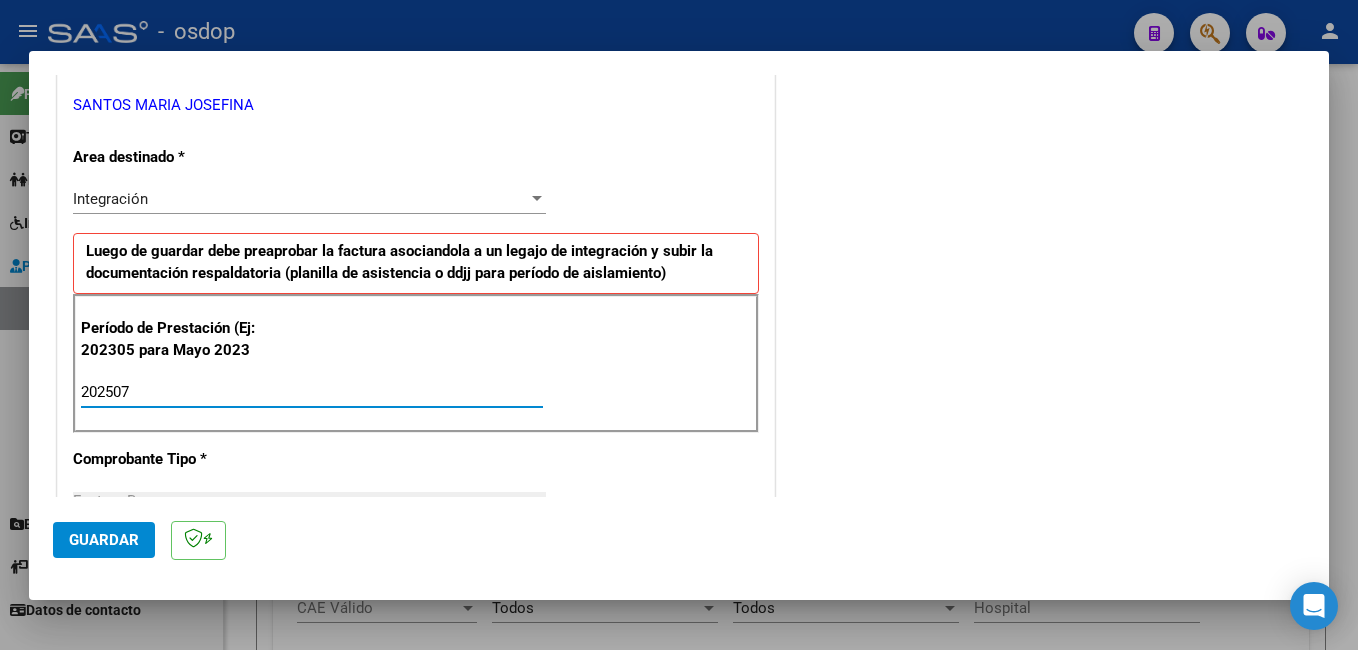 type on "202507" 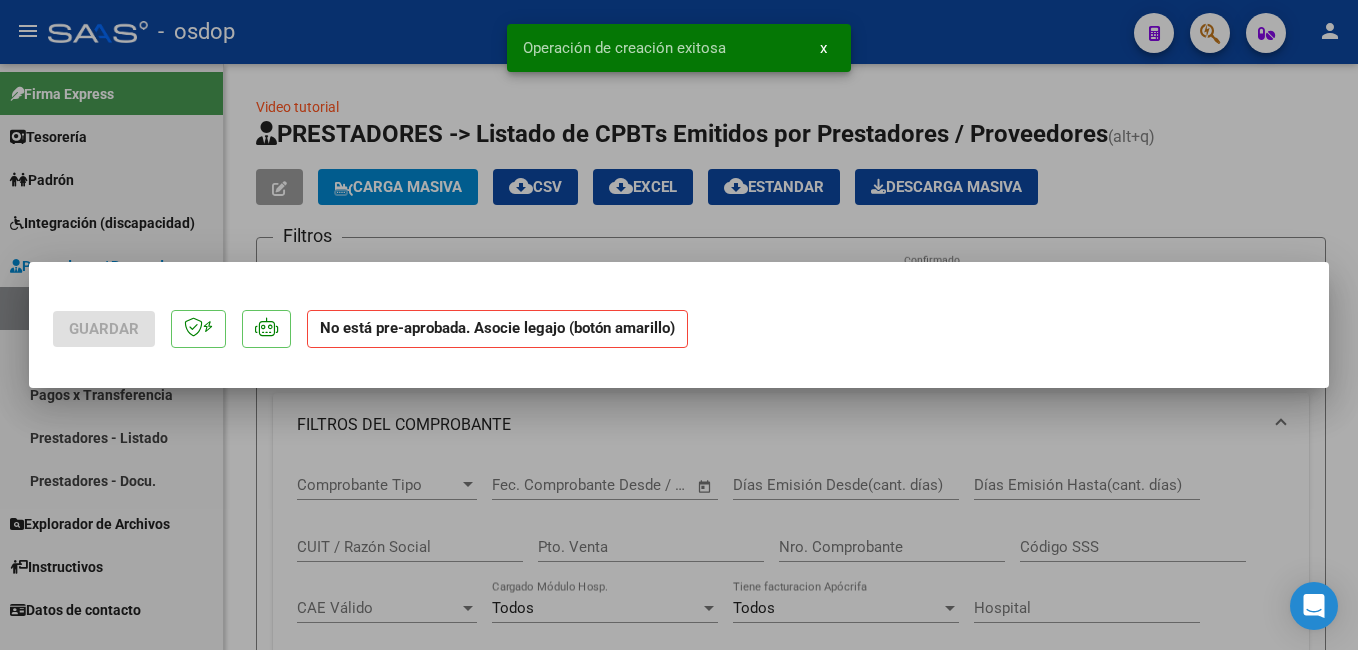 scroll, scrollTop: 0, scrollLeft: 0, axis: both 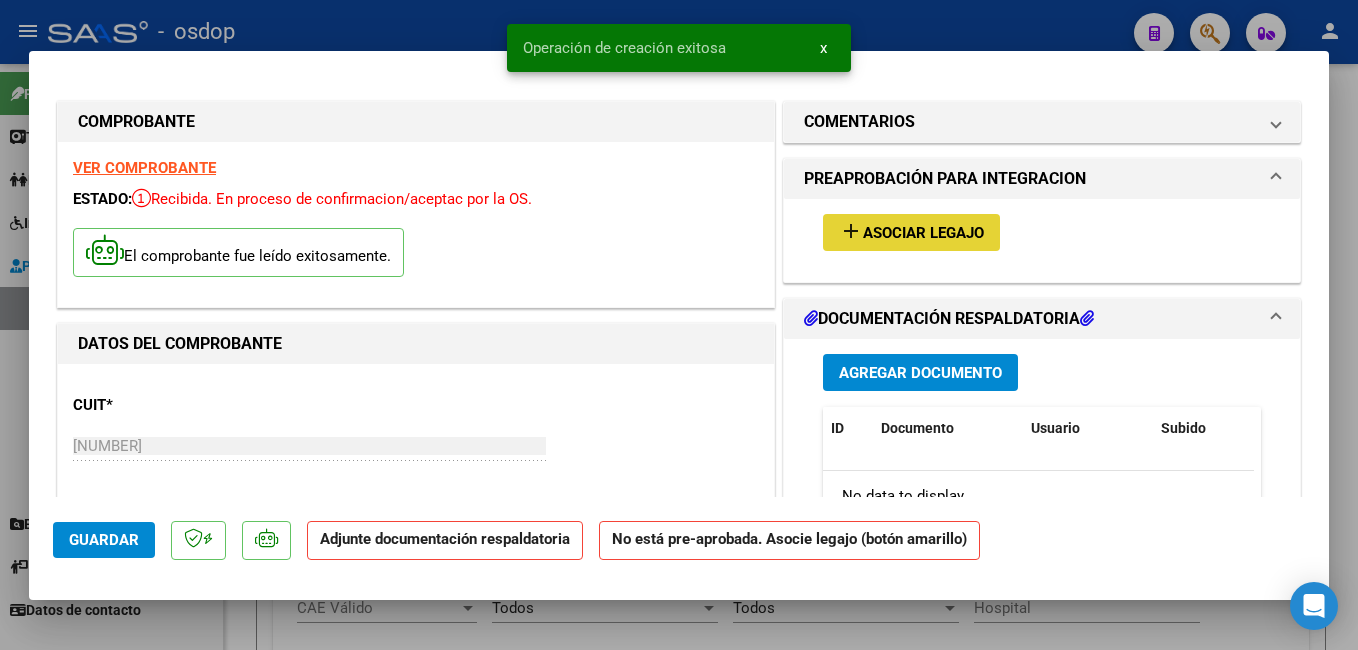 click on "Asociar Legajo" at bounding box center [923, 233] 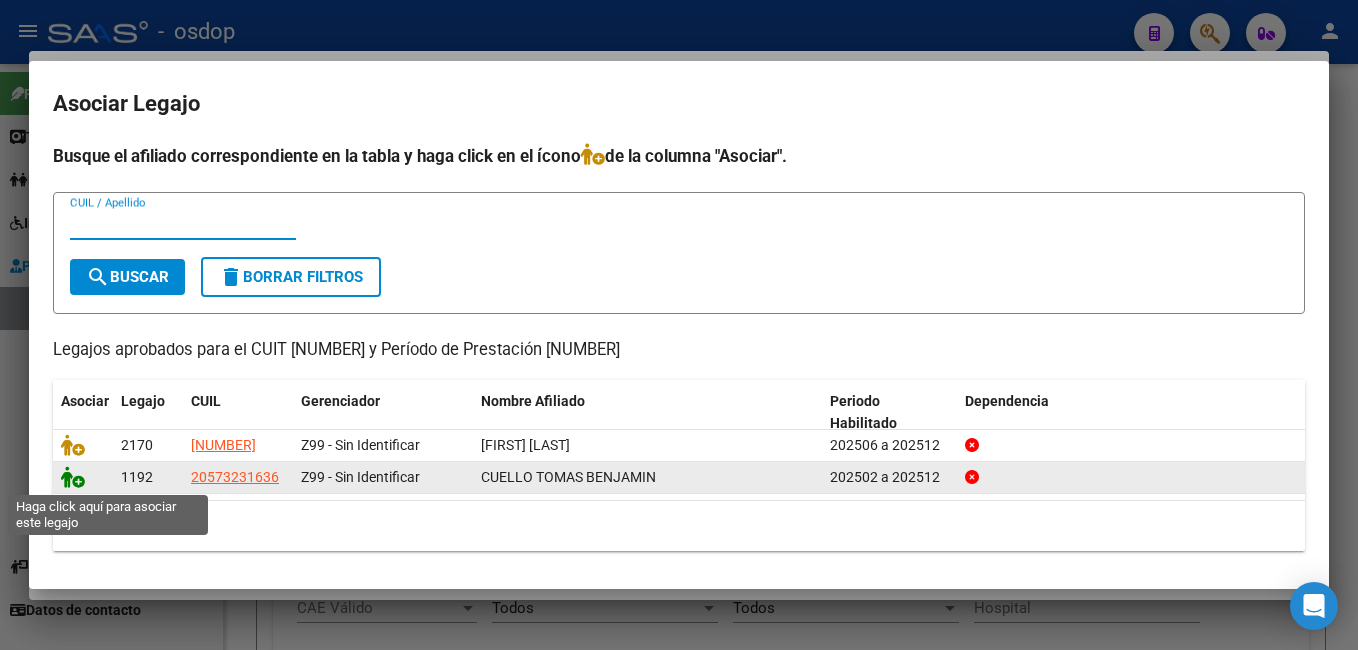 click 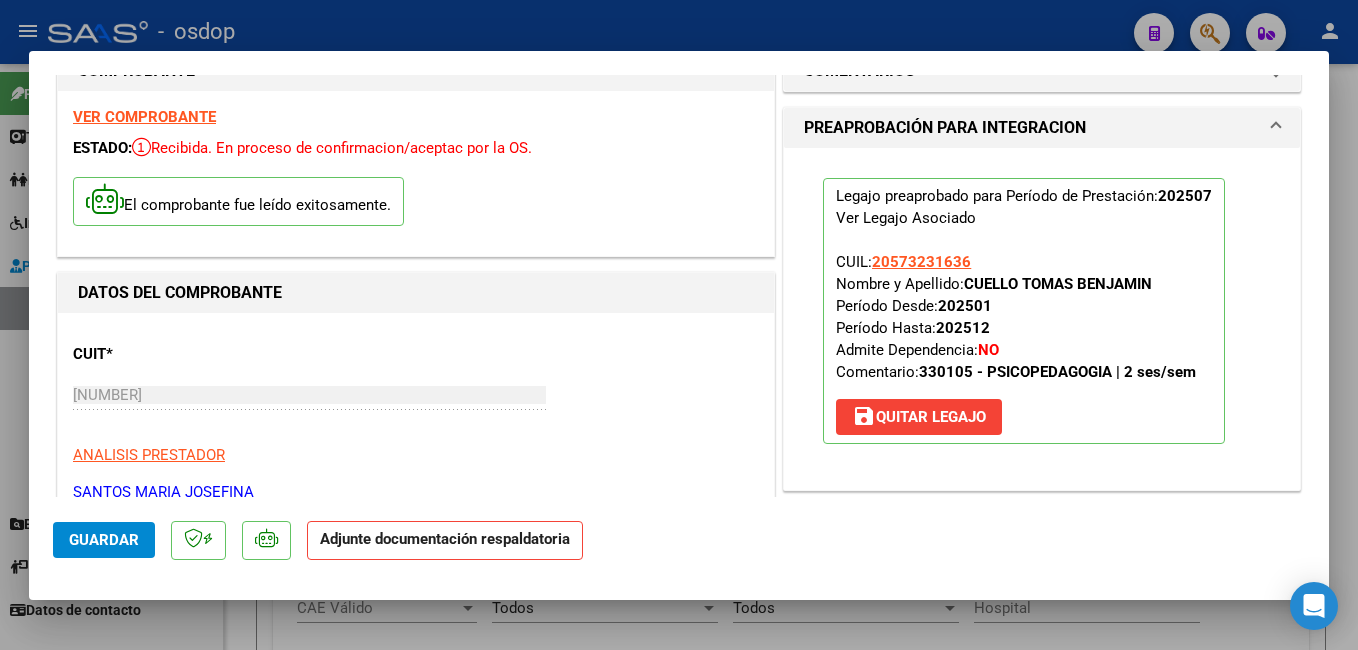 scroll, scrollTop: 400, scrollLeft: 0, axis: vertical 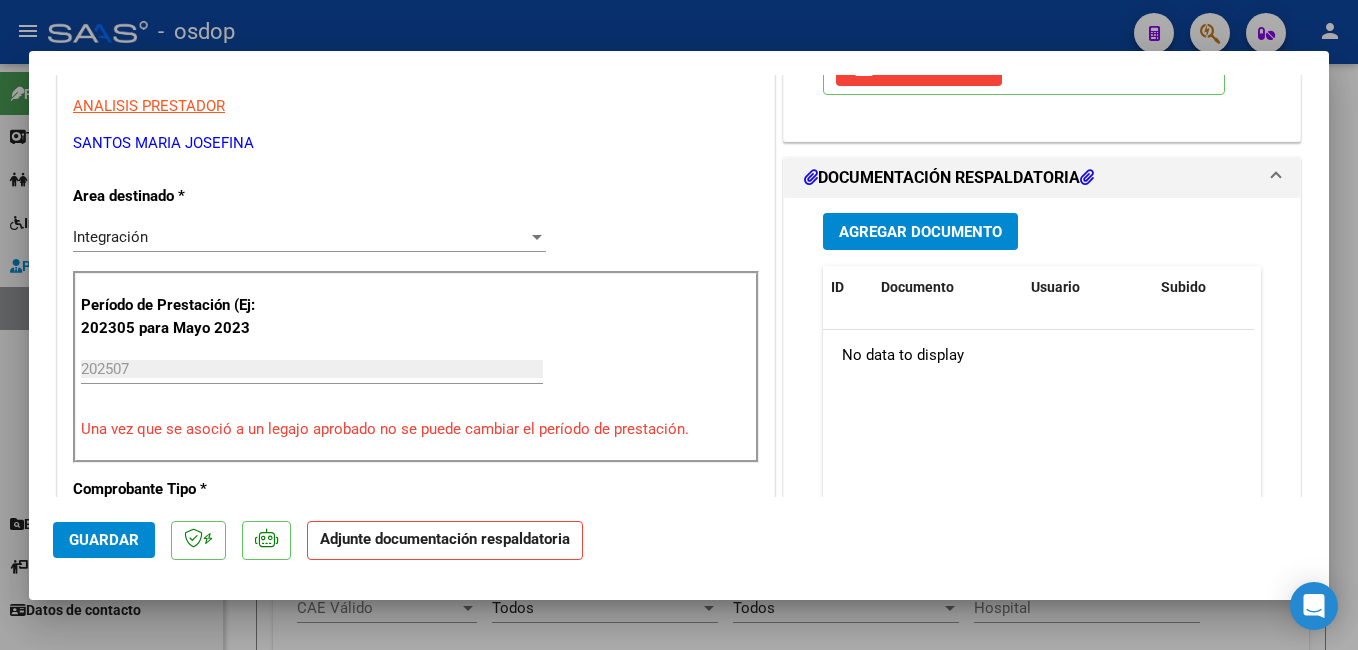 click on "Agregar Documento" at bounding box center [920, 232] 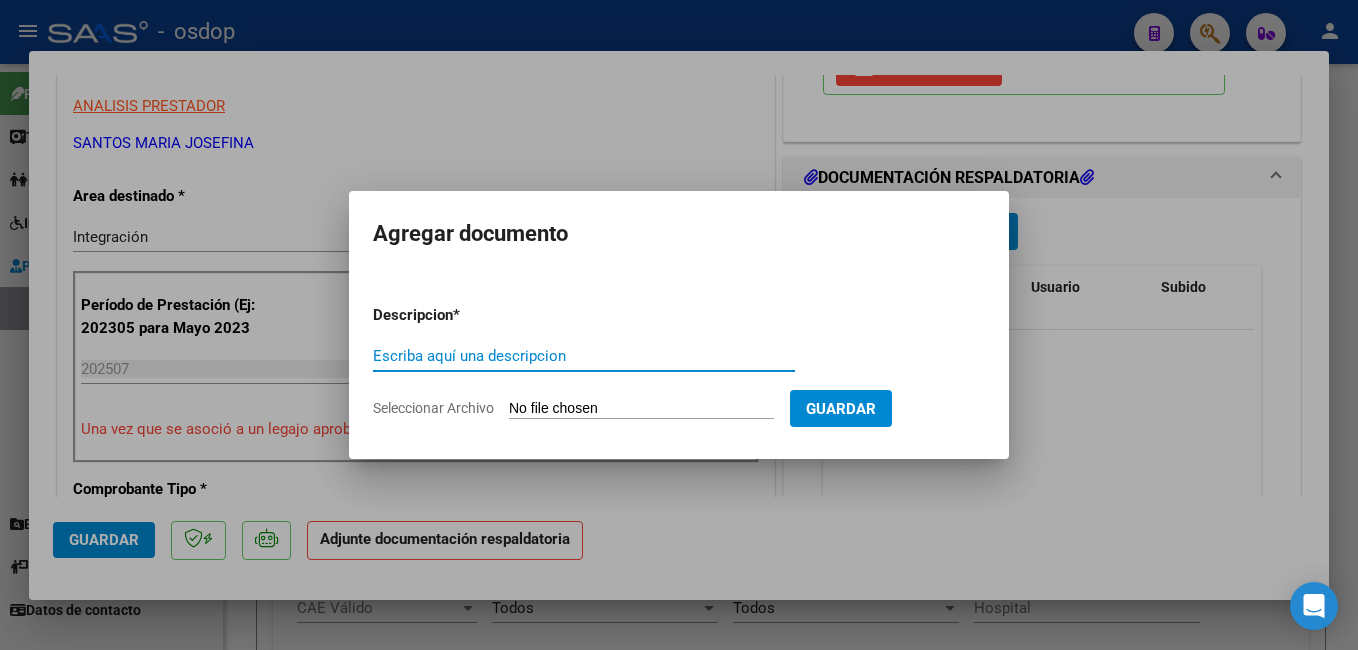 click on "Escriba aquí una descripcion" at bounding box center (584, 356) 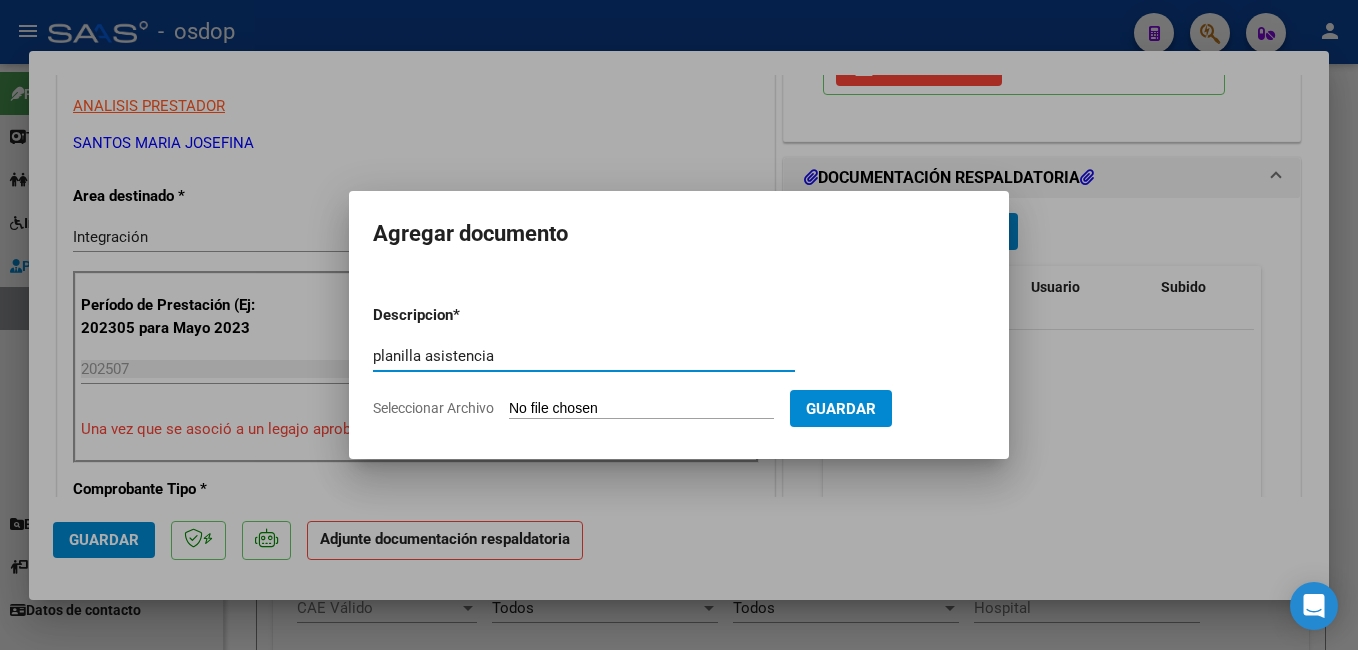 type on "planilla asistencia" 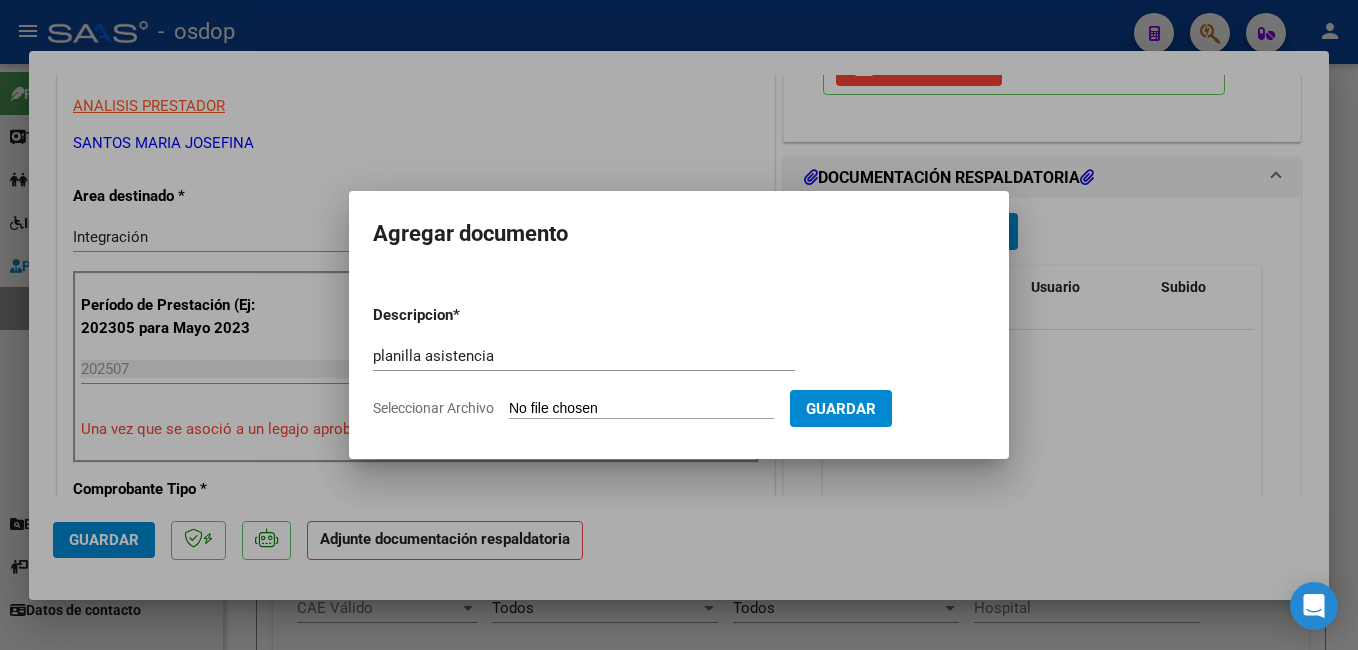 click on "Seleccionar Archivo" at bounding box center [641, 409] 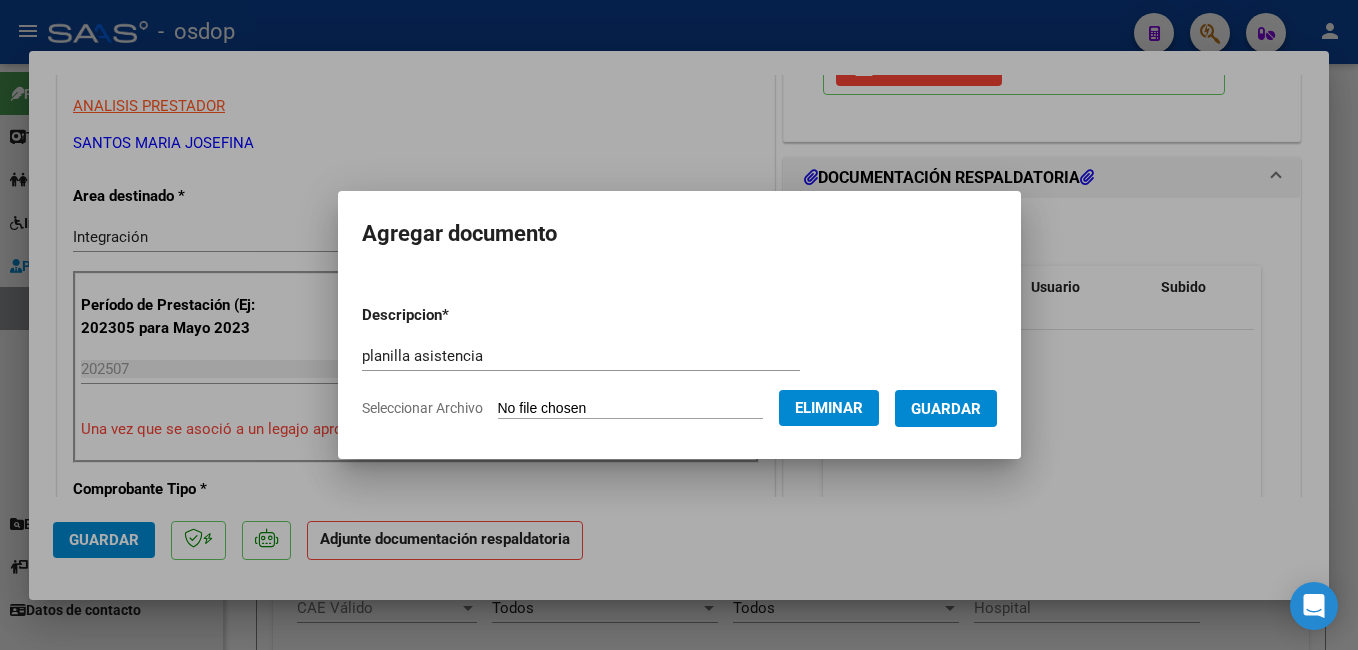 click on "Guardar" at bounding box center (946, 409) 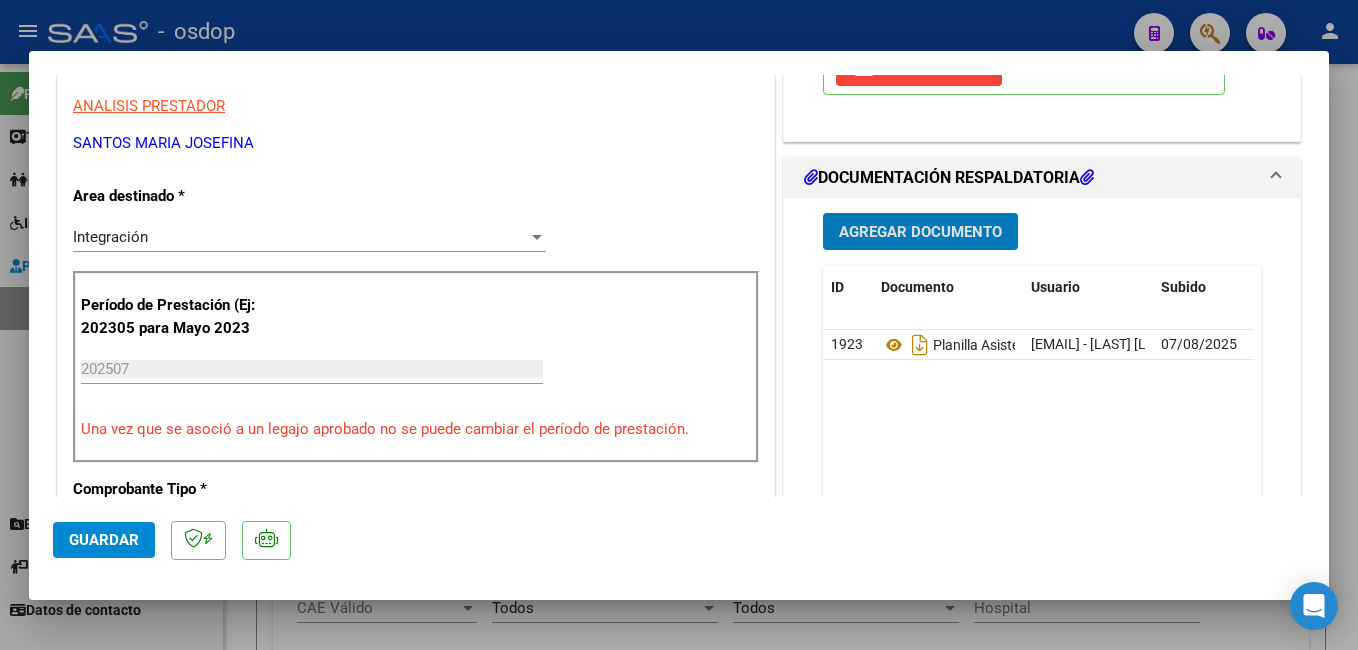 click on "Guardar" 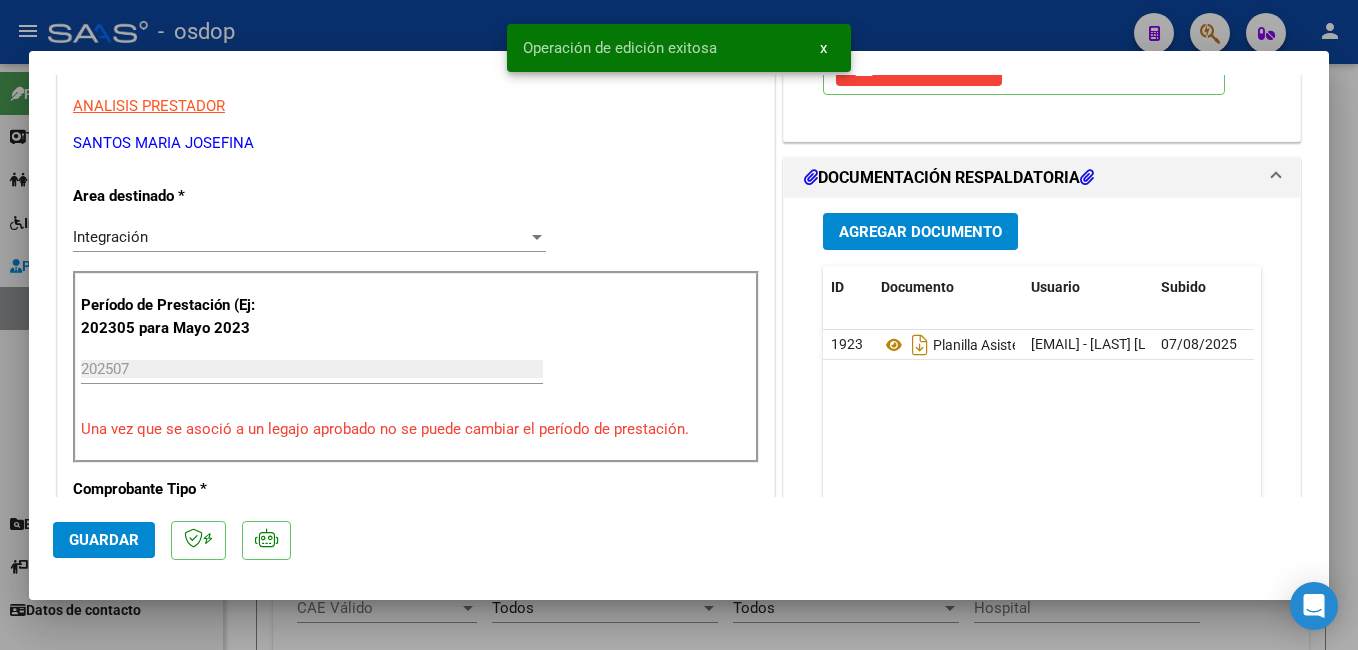 drag, startPoint x: 408, startPoint y: 18, endPoint x: 412, endPoint y: 40, distance: 22.36068 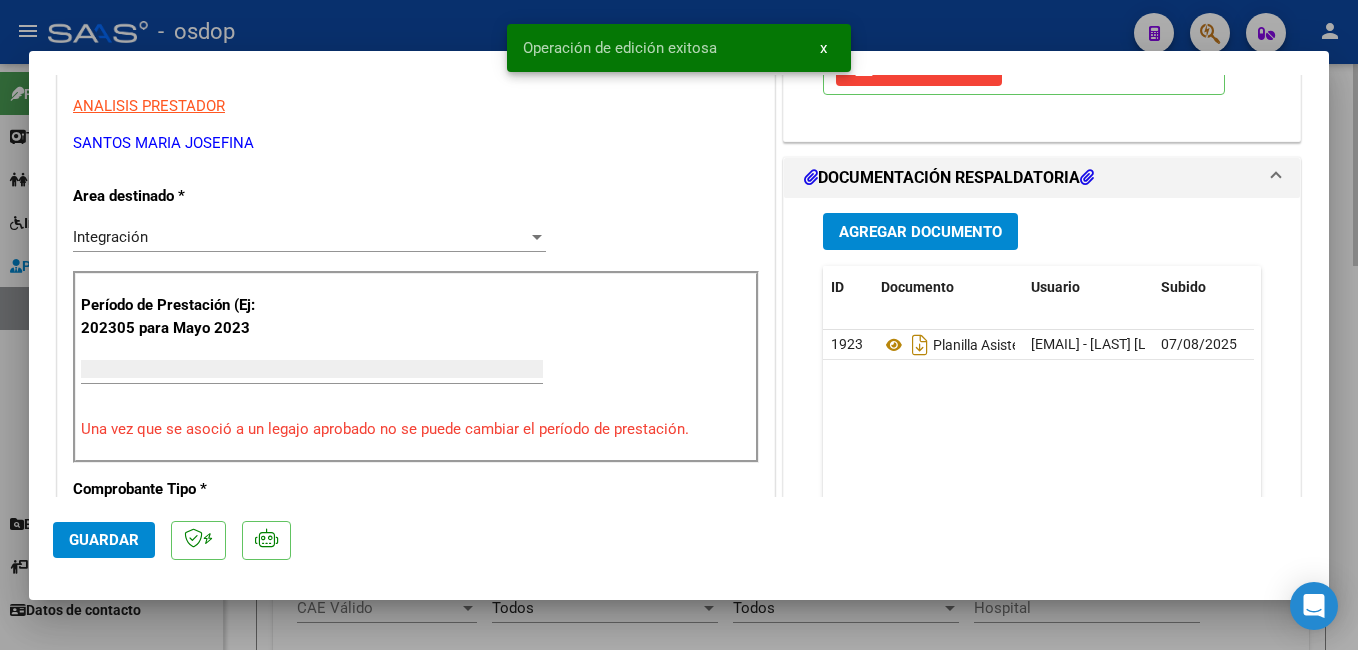 scroll, scrollTop: 339, scrollLeft: 0, axis: vertical 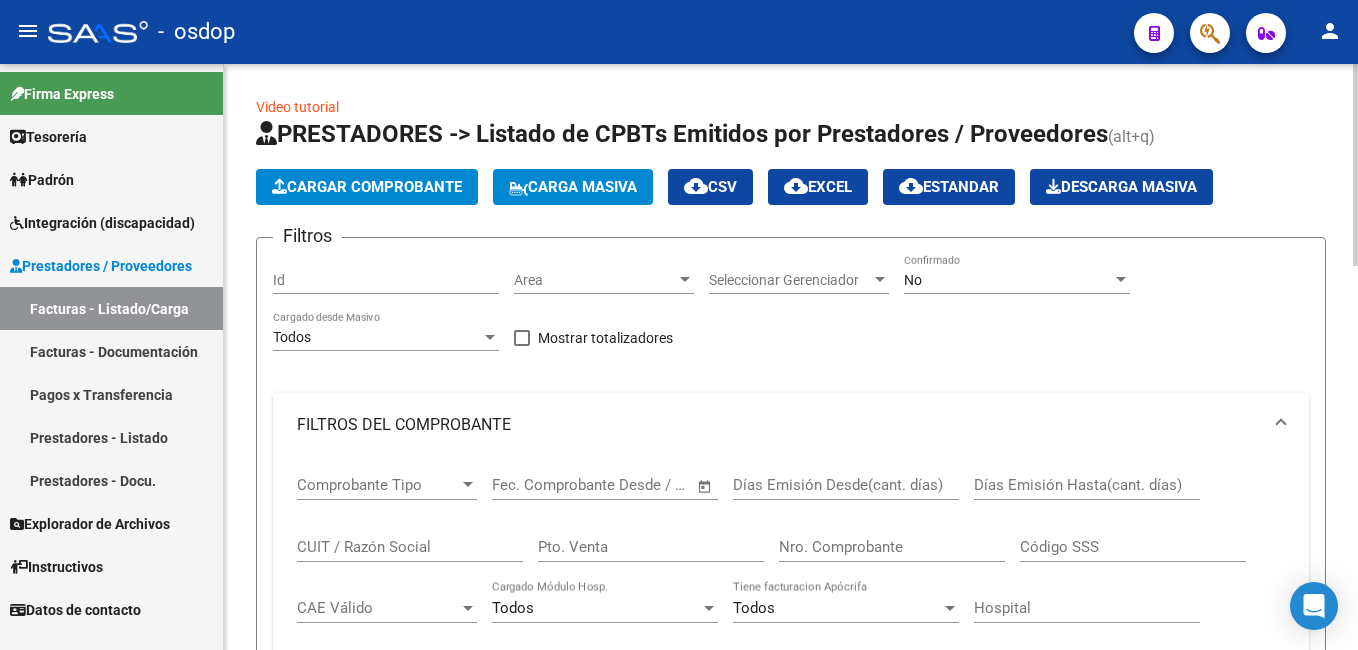 click on "Cargar Comprobante" 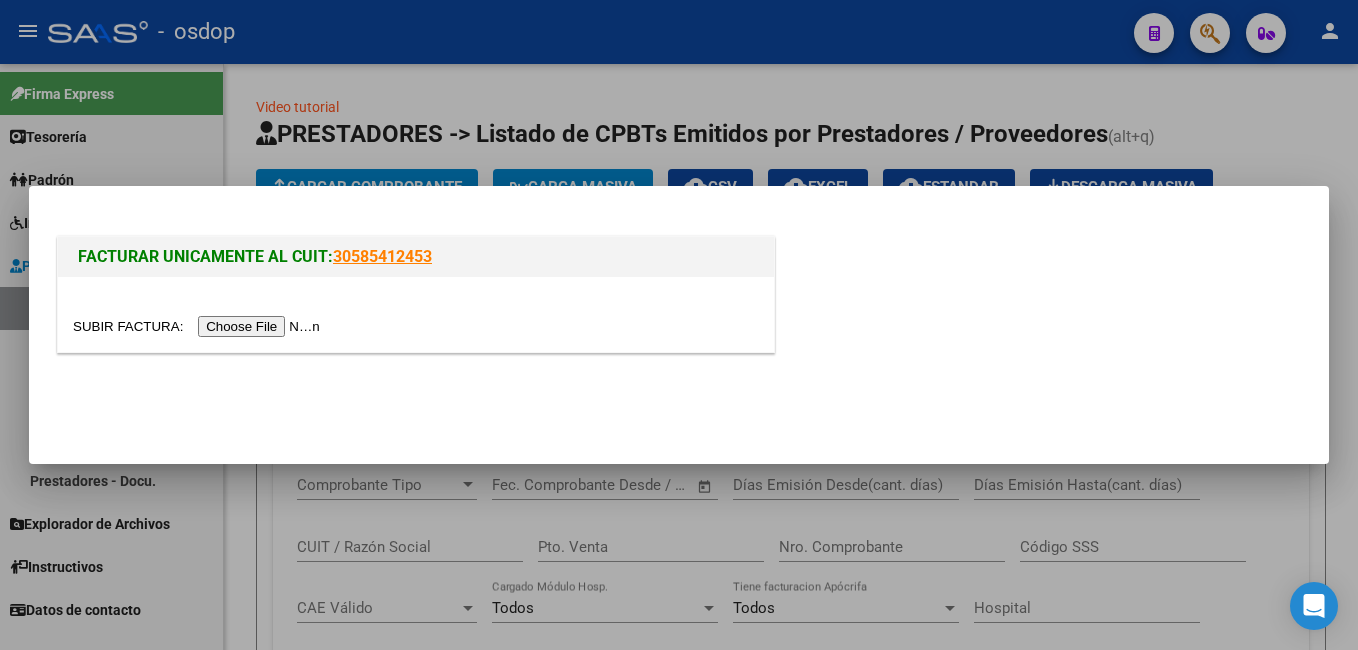 click at bounding box center [199, 326] 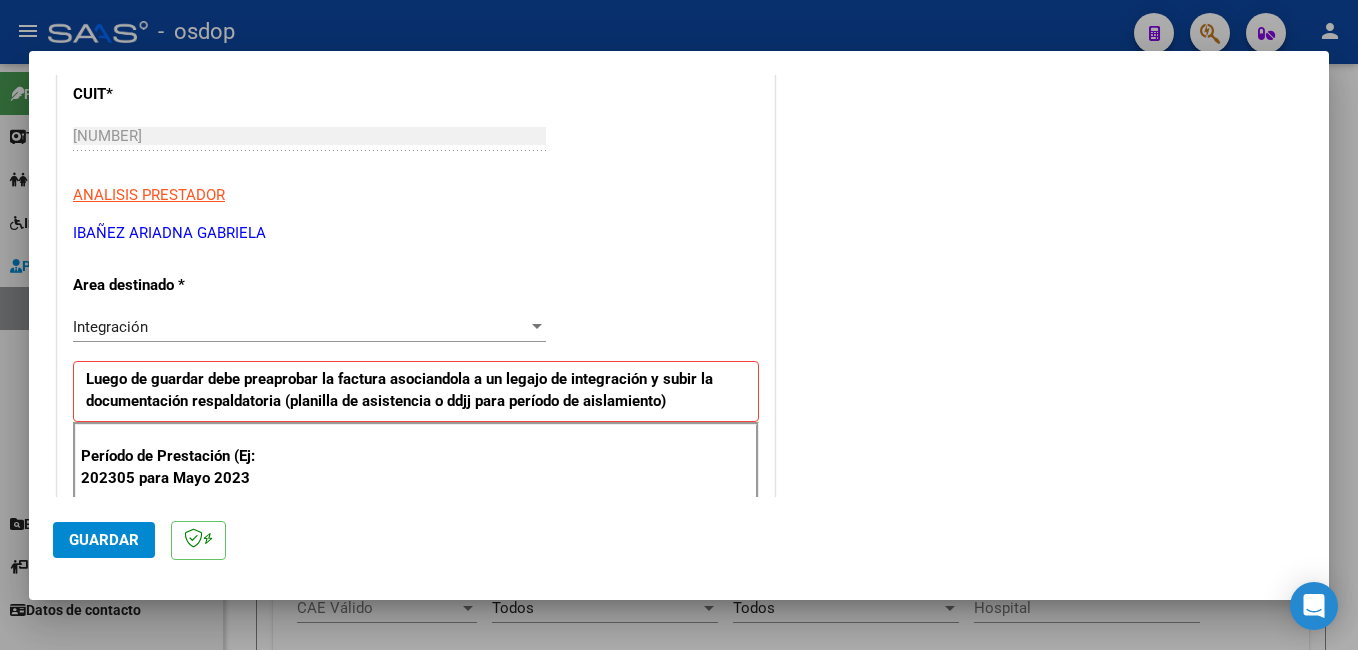 scroll, scrollTop: 300, scrollLeft: 0, axis: vertical 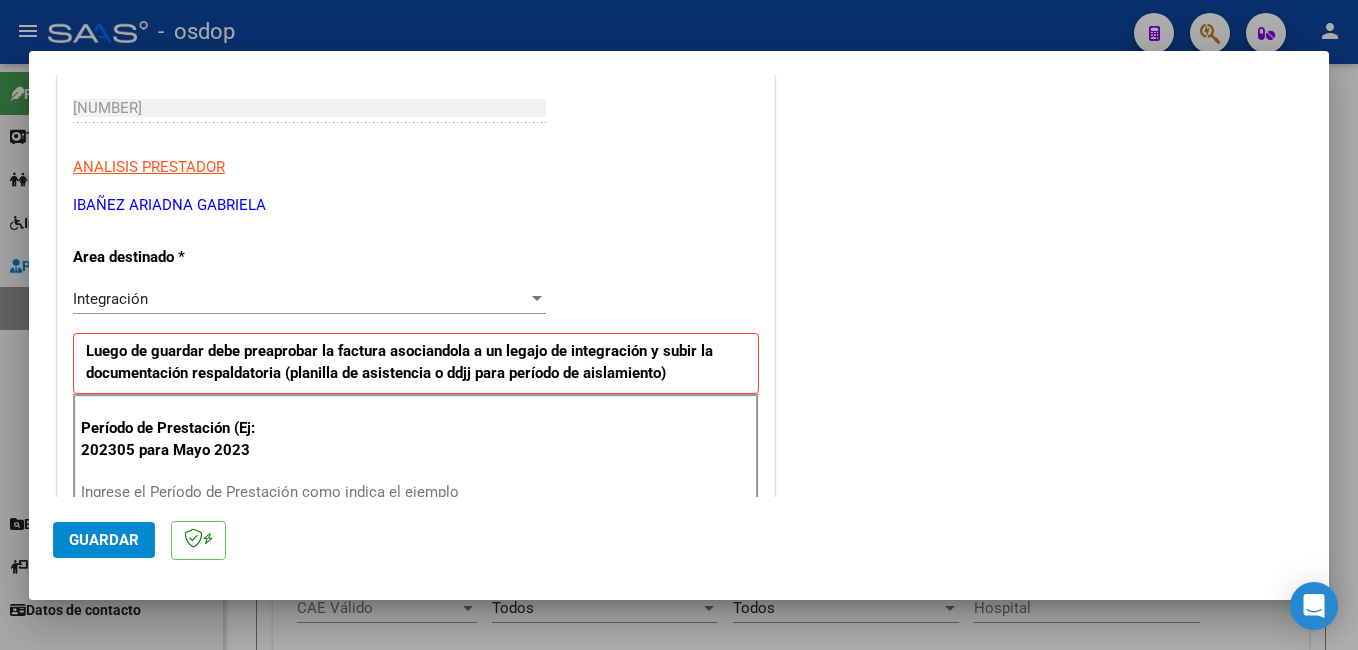 click on "Ingrese el Período de Prestación como indica el ejemplo" at bounding box center (312, 492) 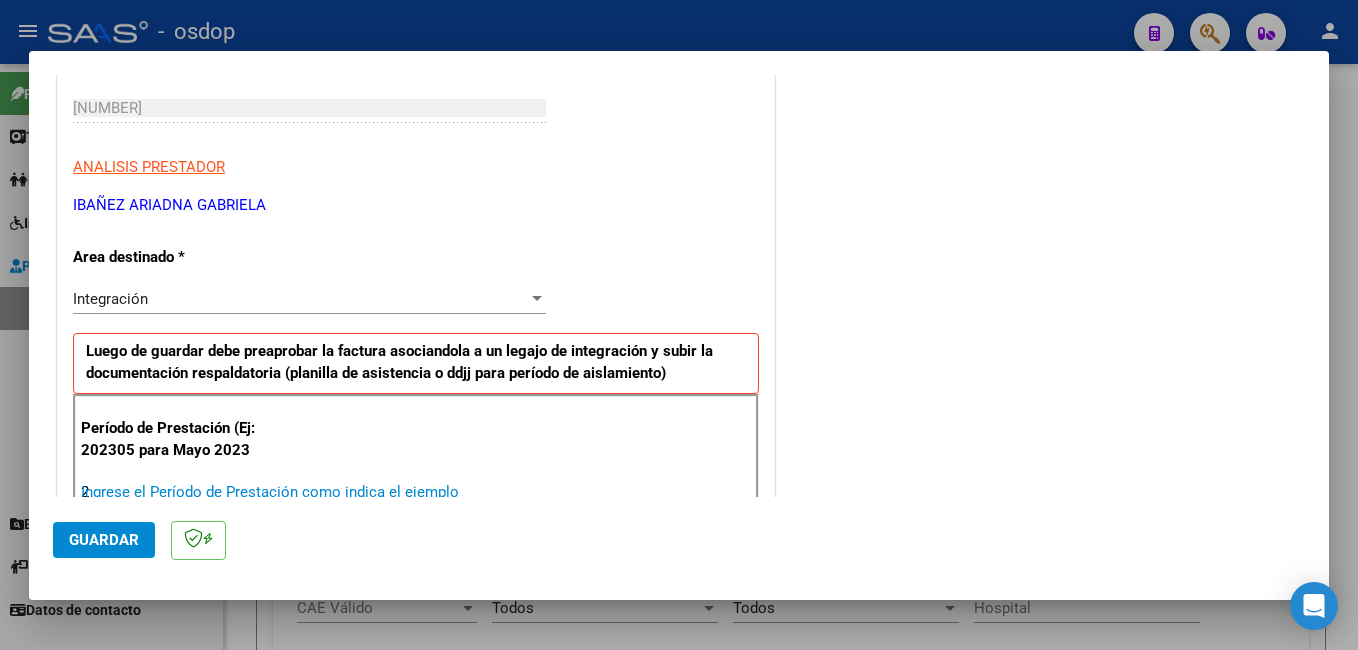 scroll, scrollTop: 304, scrollLeft: 0, axis: vertical 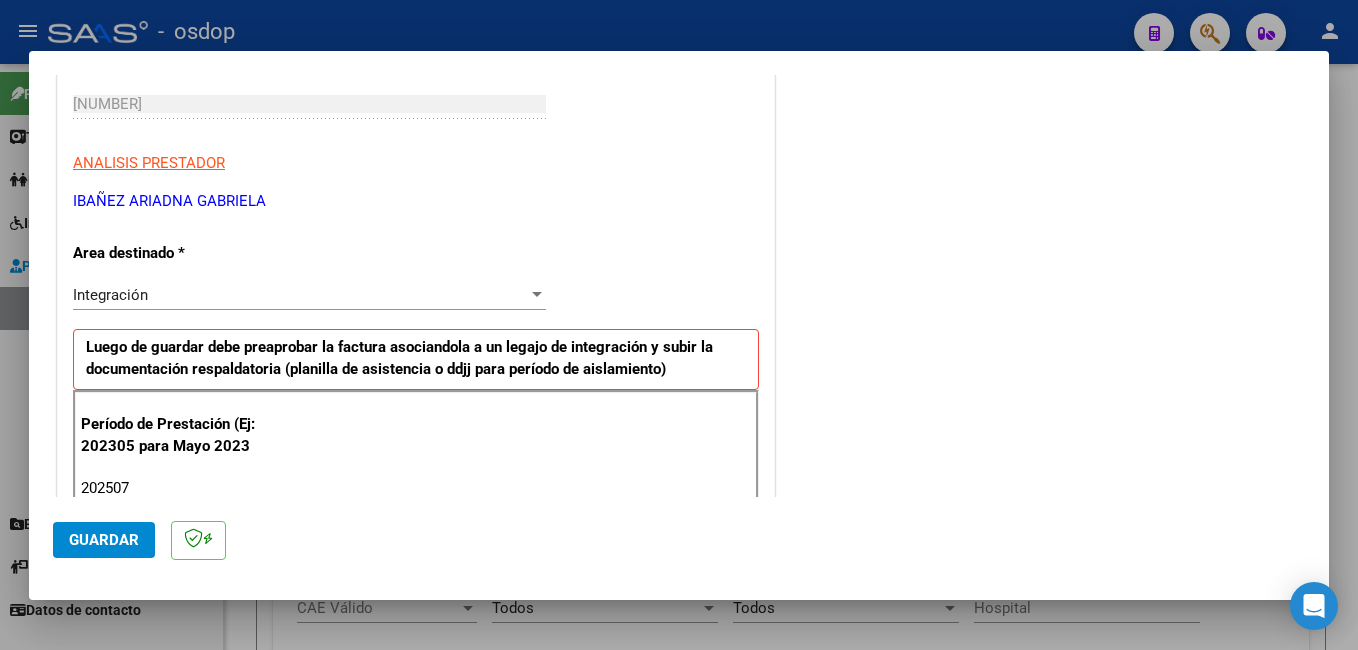 type on "202507" 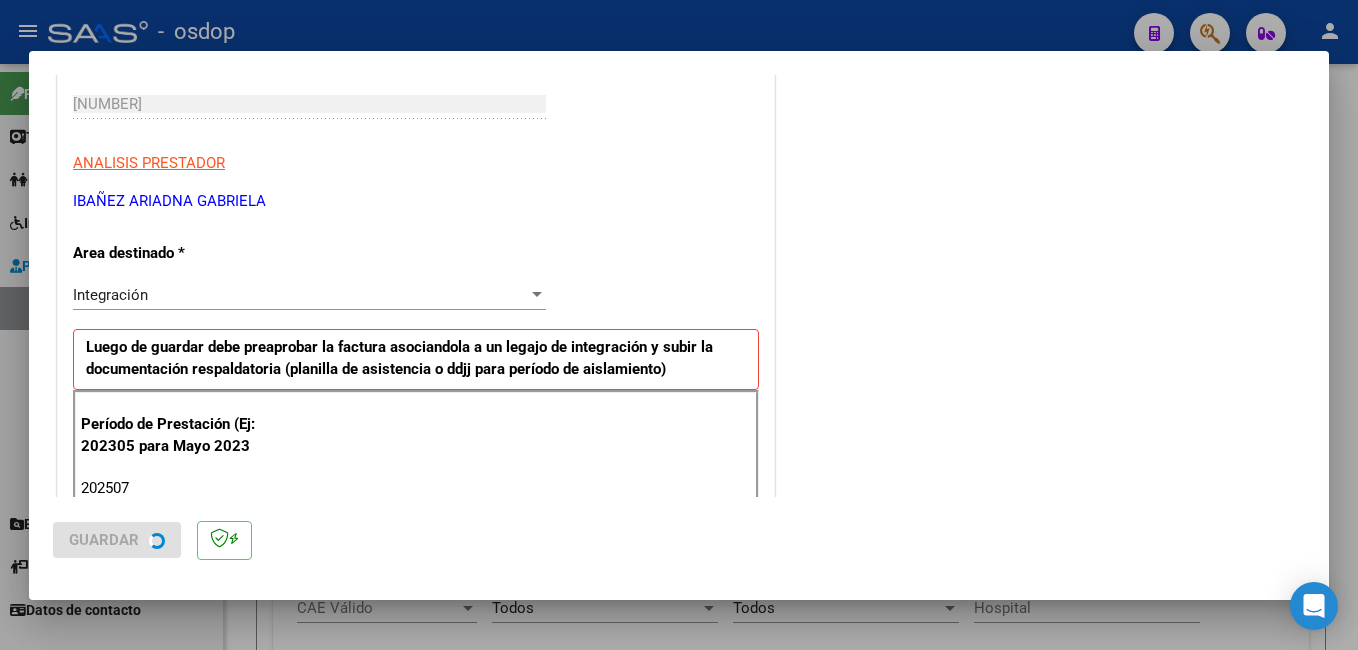 scroll, scrollTop: 0, scrollLeft: 0, axis: both 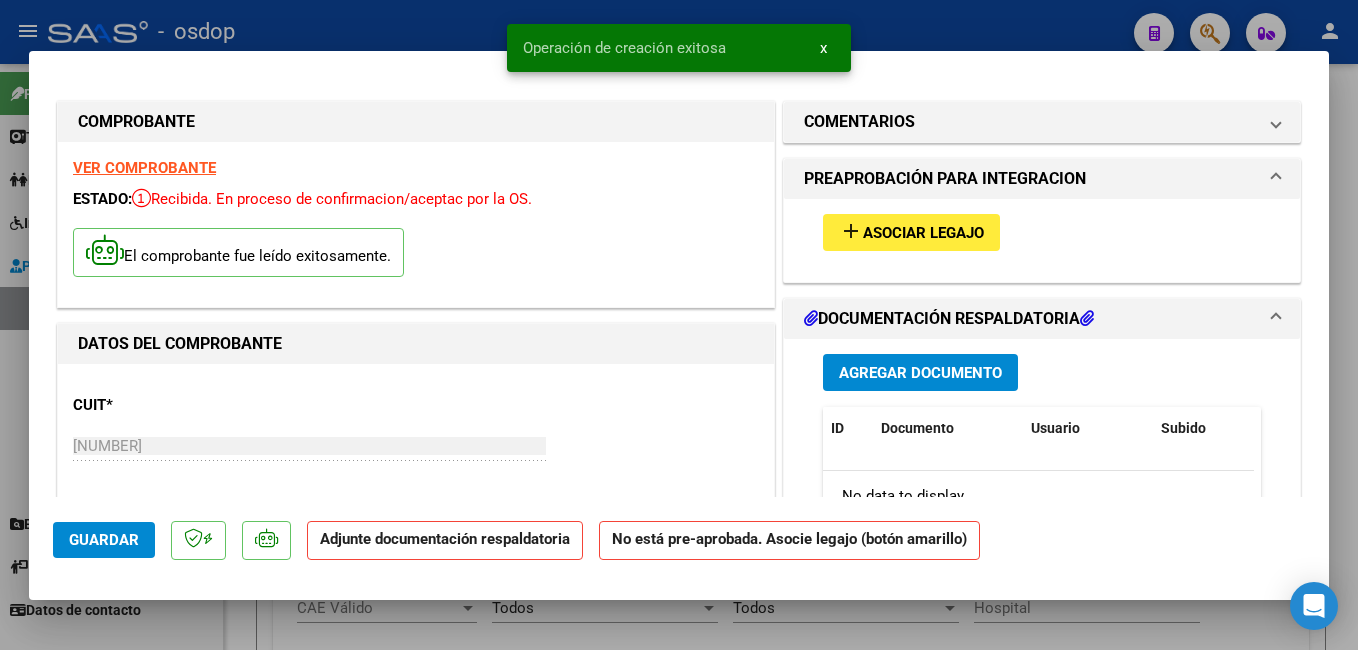 click on "Asociar Legajo" at bounding box center [923, 233] 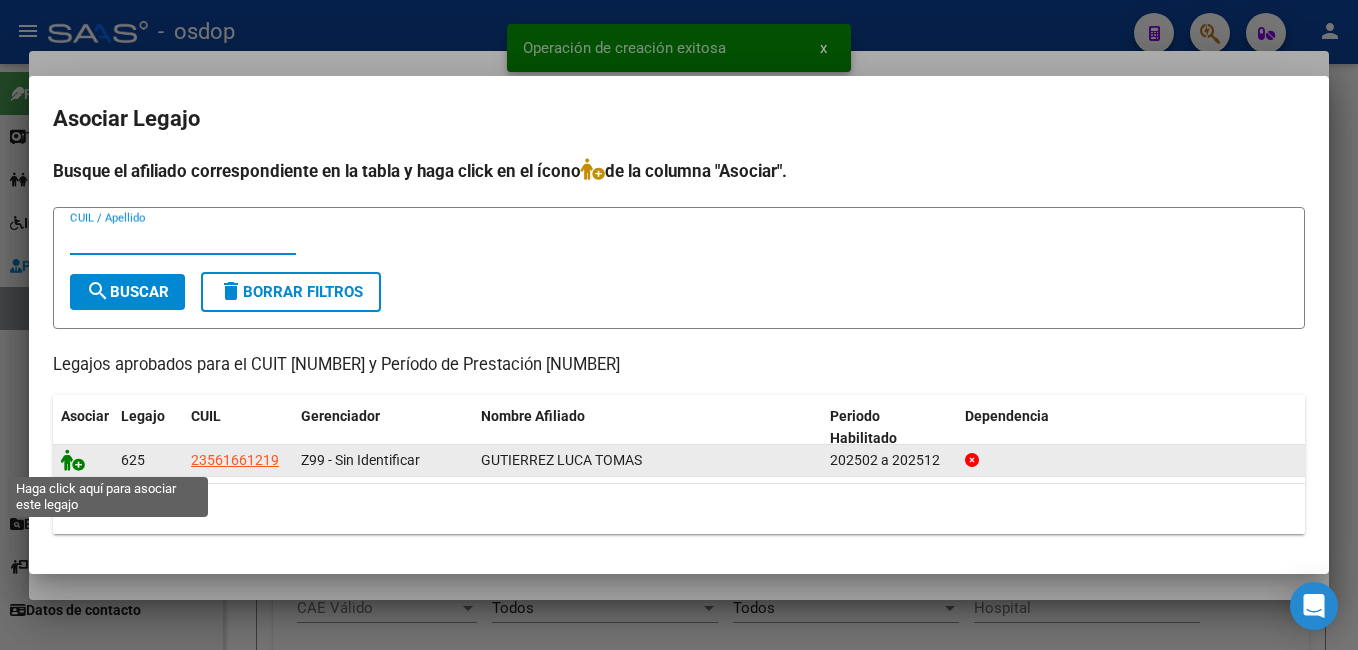 click 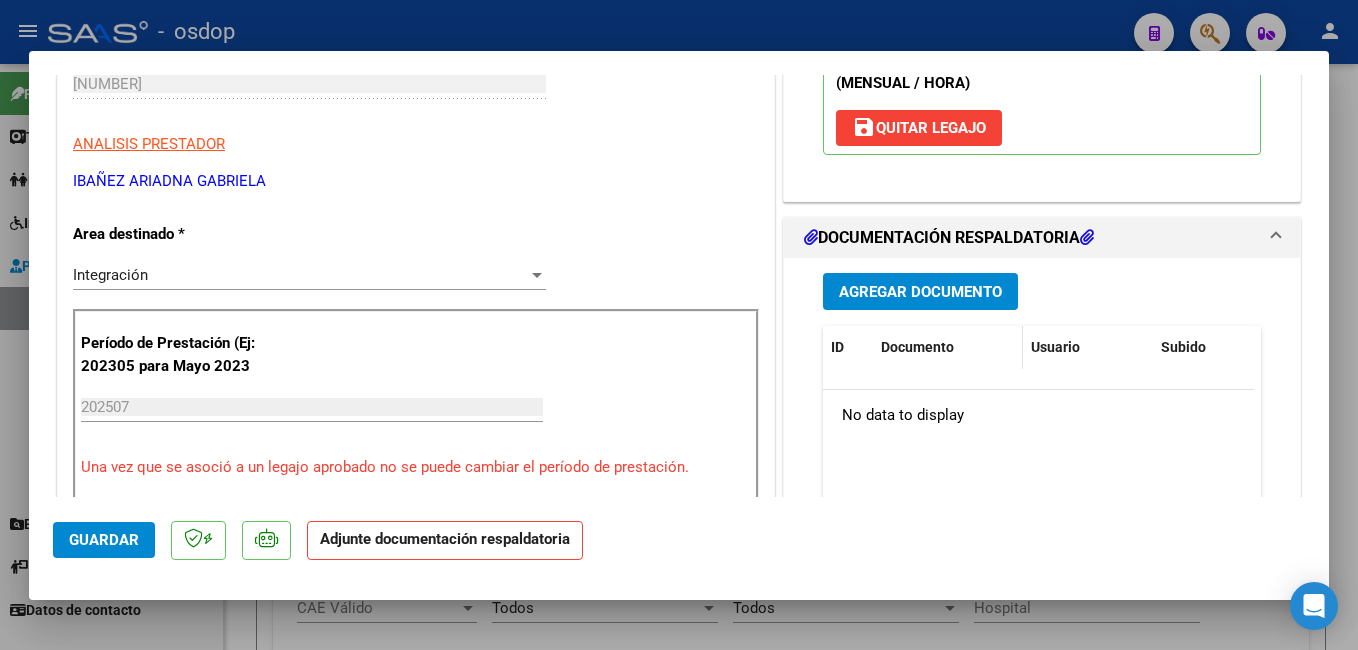 scroll, scrollTop: 400, scrollLeft: 0, axis: vertical 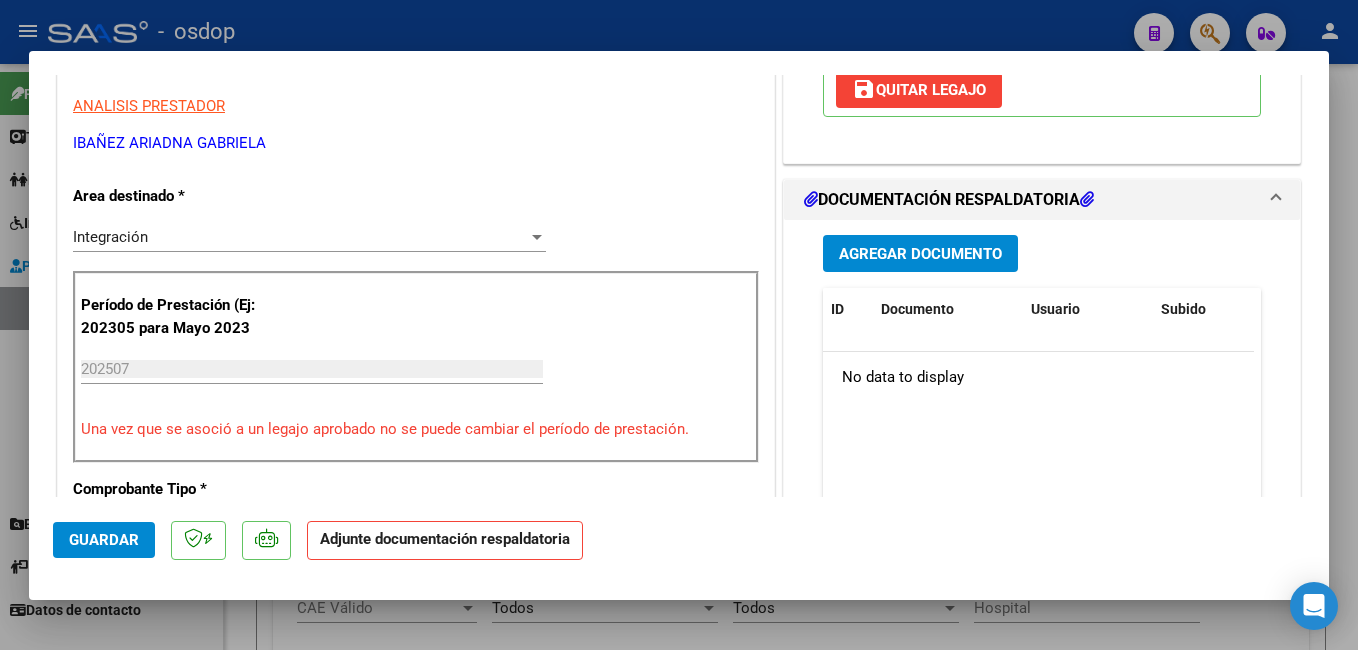 click on "Agregar Documento" at bounding box center [920, 253] 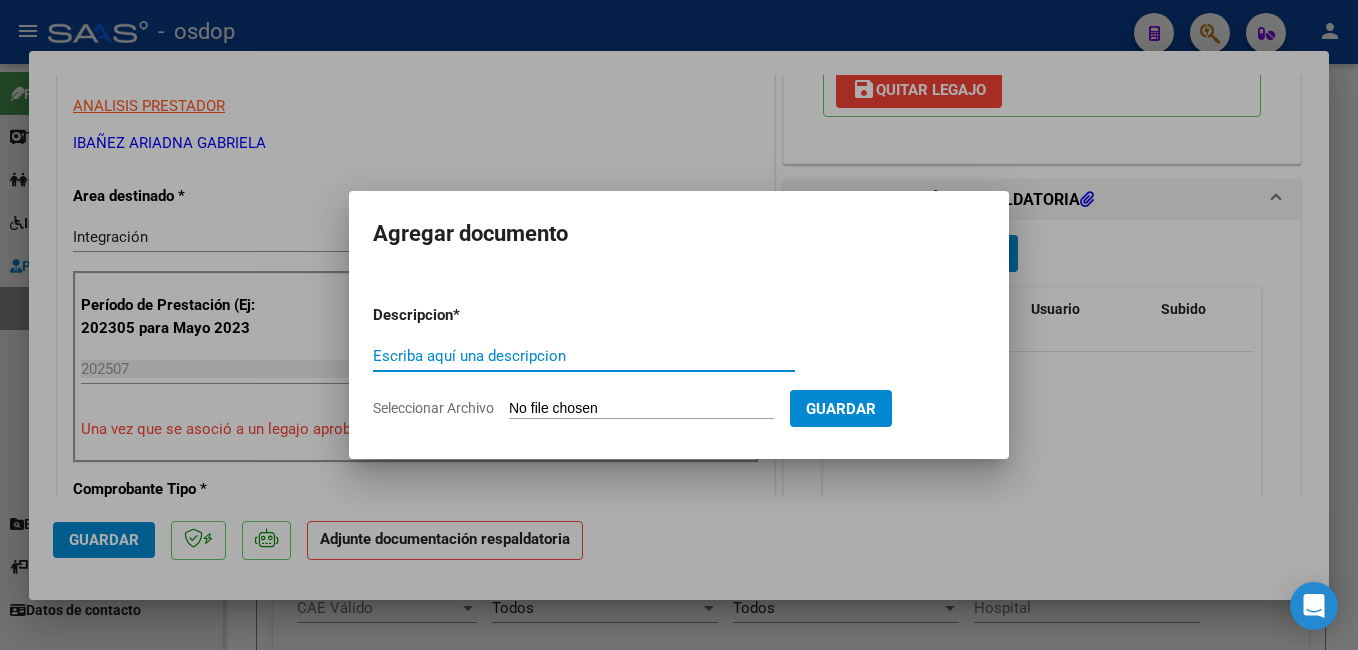 click on "Escriba aquí una descripcion" at bounding box center (584, 356) 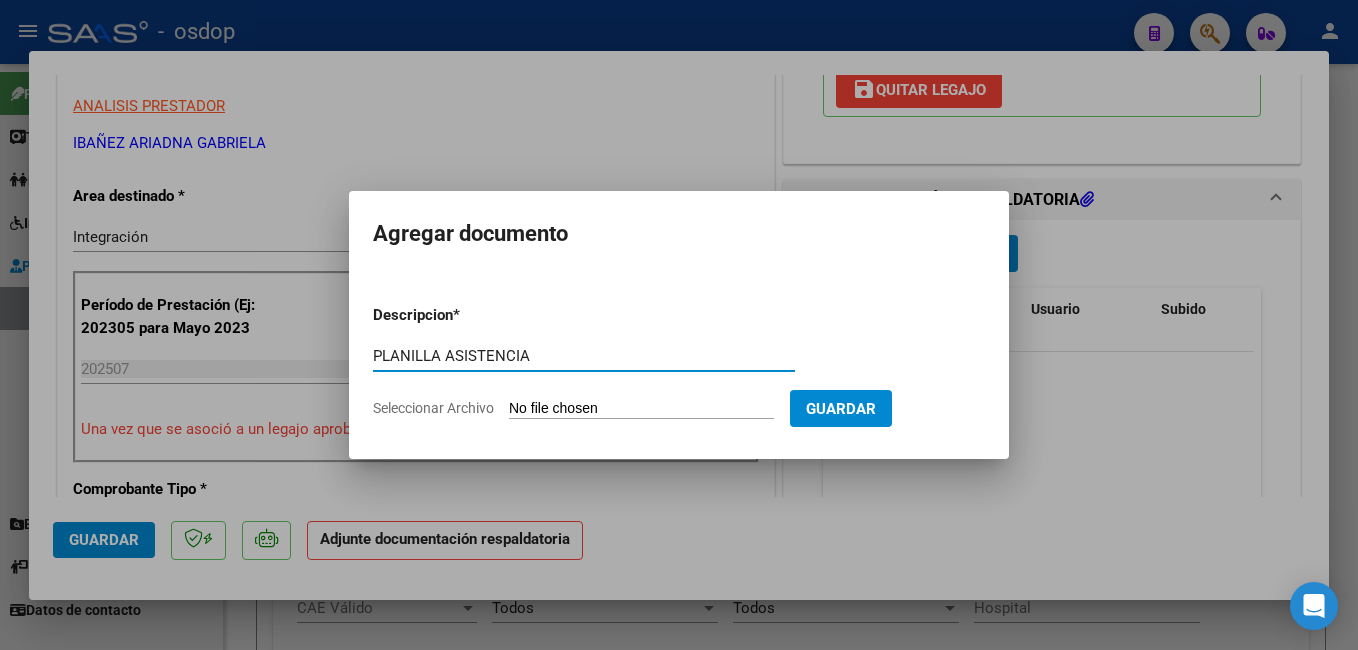 type on "PLANILLA ASISTENCIA" 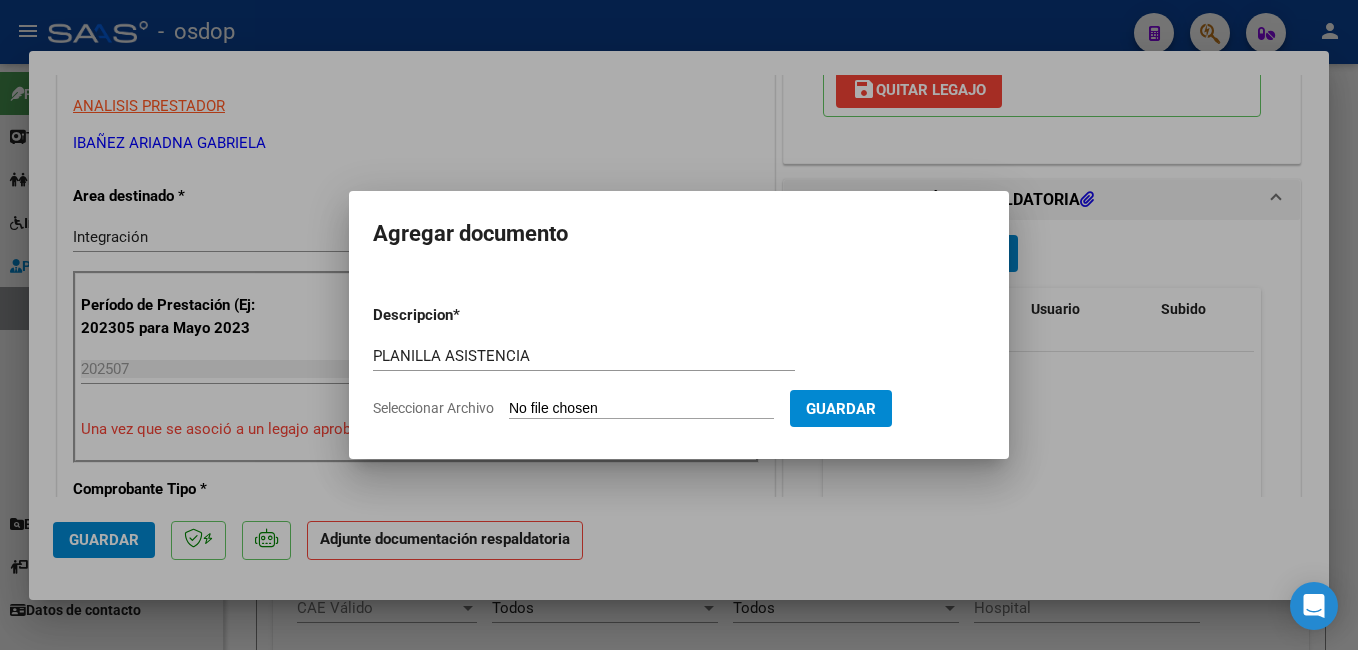 click on "Seleccionar Archivo" at bounding box center [641, 409] 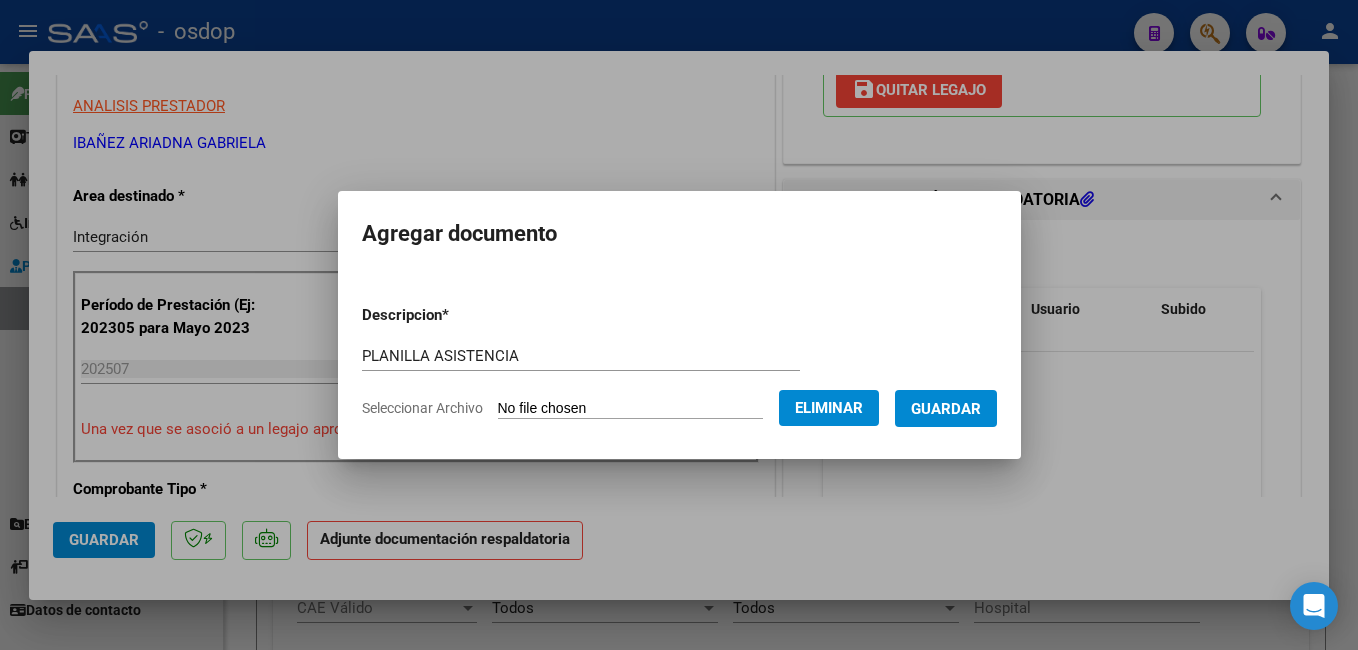 click on "Guardar" at bounding box center (946, 409) 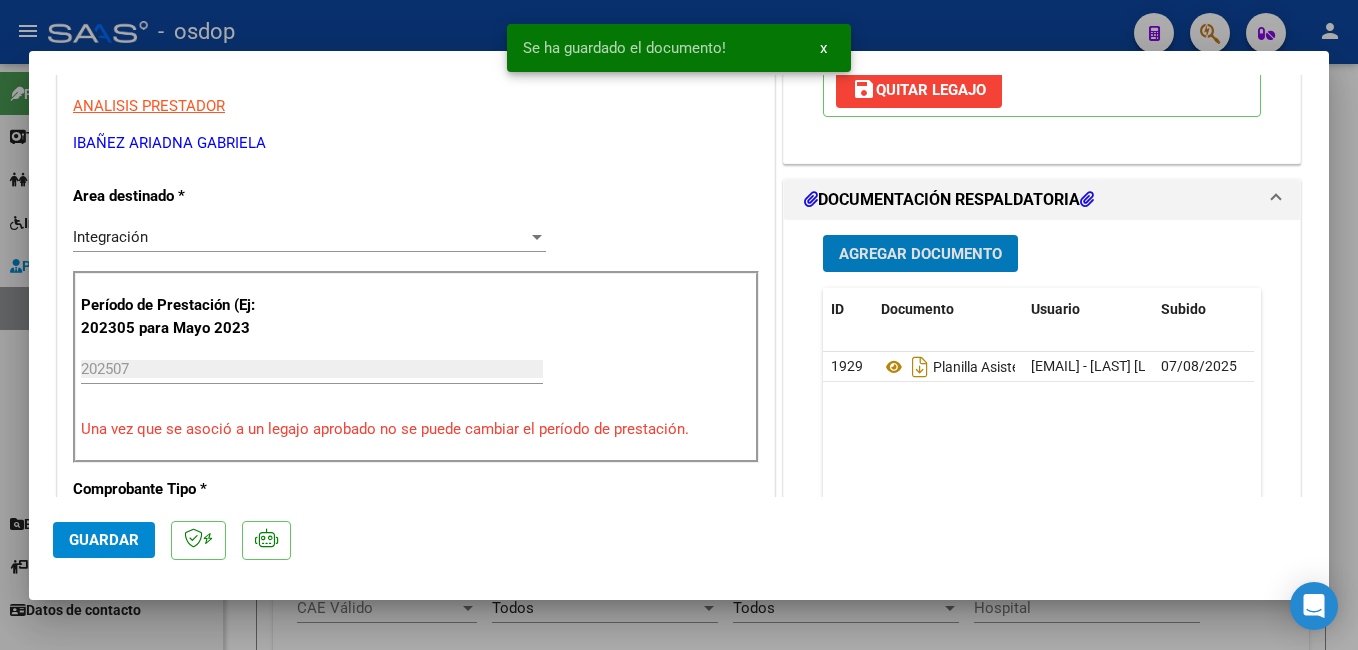 click on "Guardar" 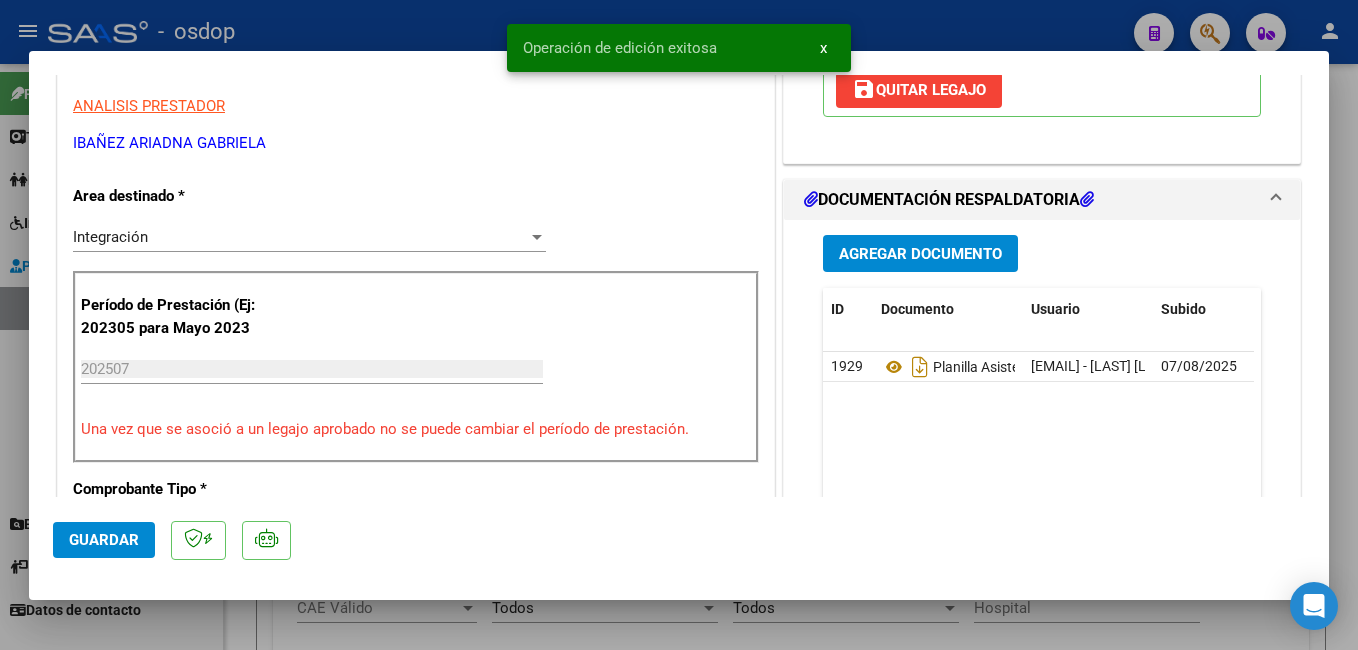 click at bounding box center [679, 325] 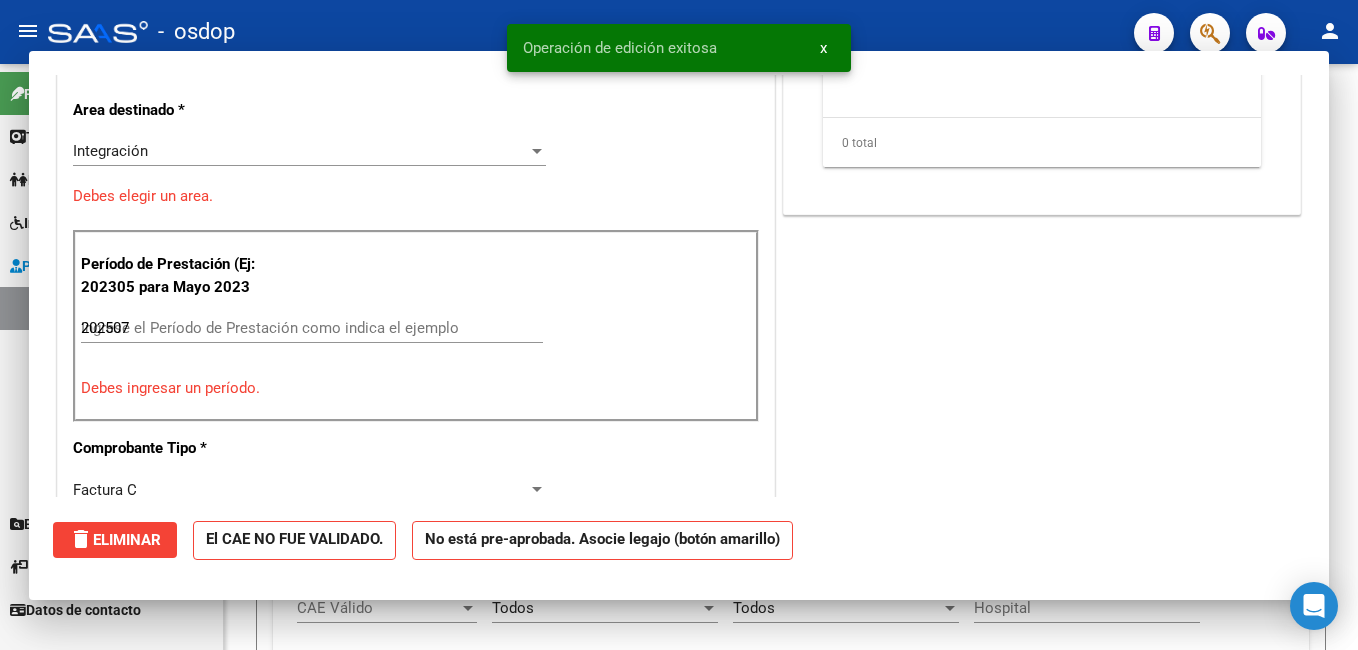 type 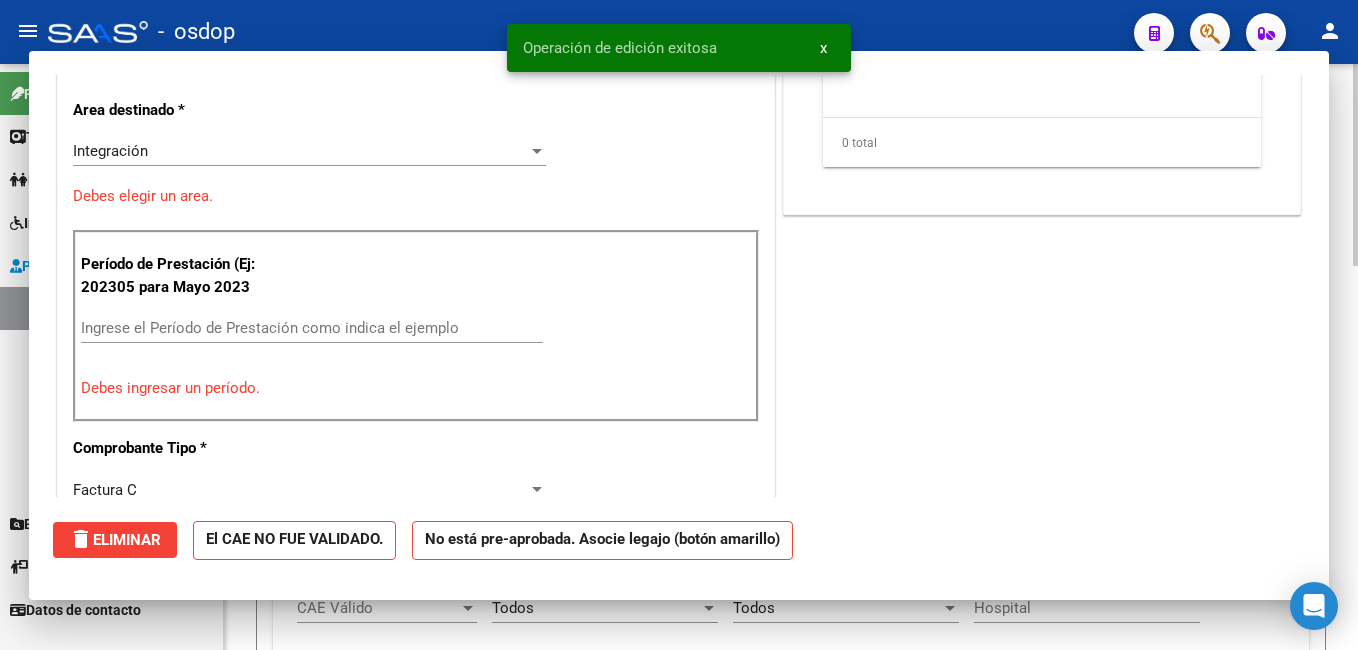 scroll, scrollTop: 339, scrollLeft: 0, axis: vertical 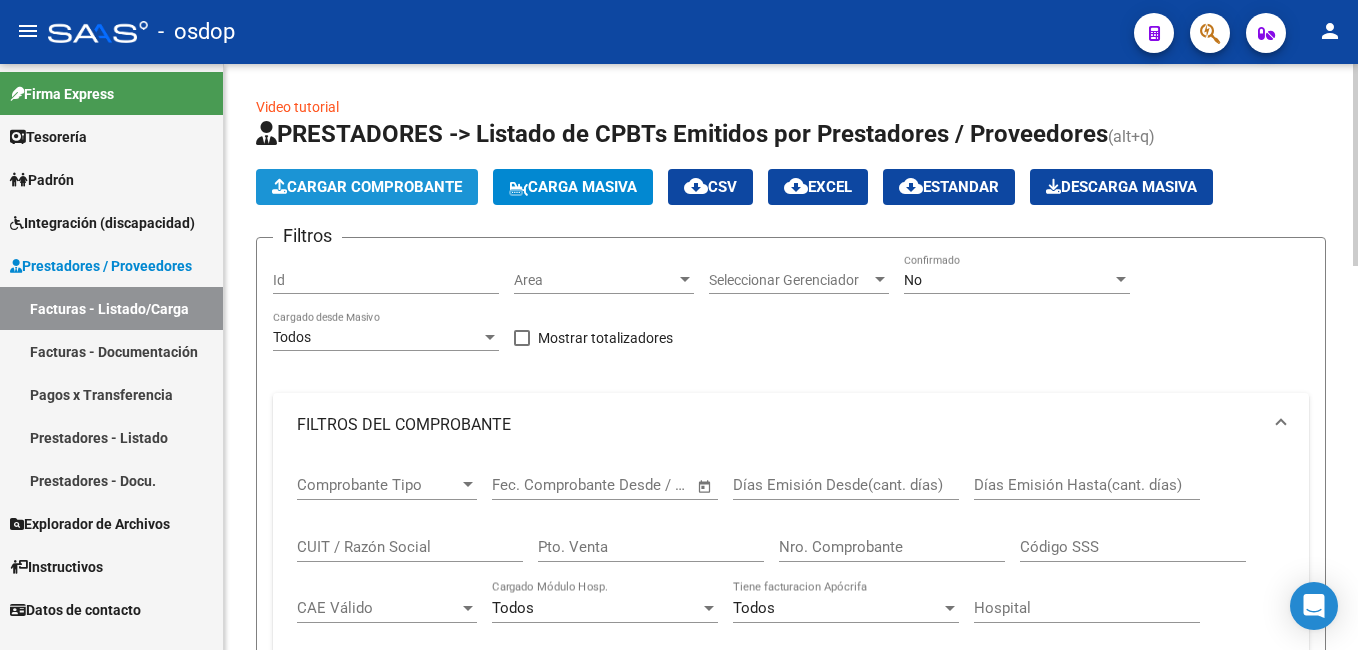click on "Cargar Comprobante" 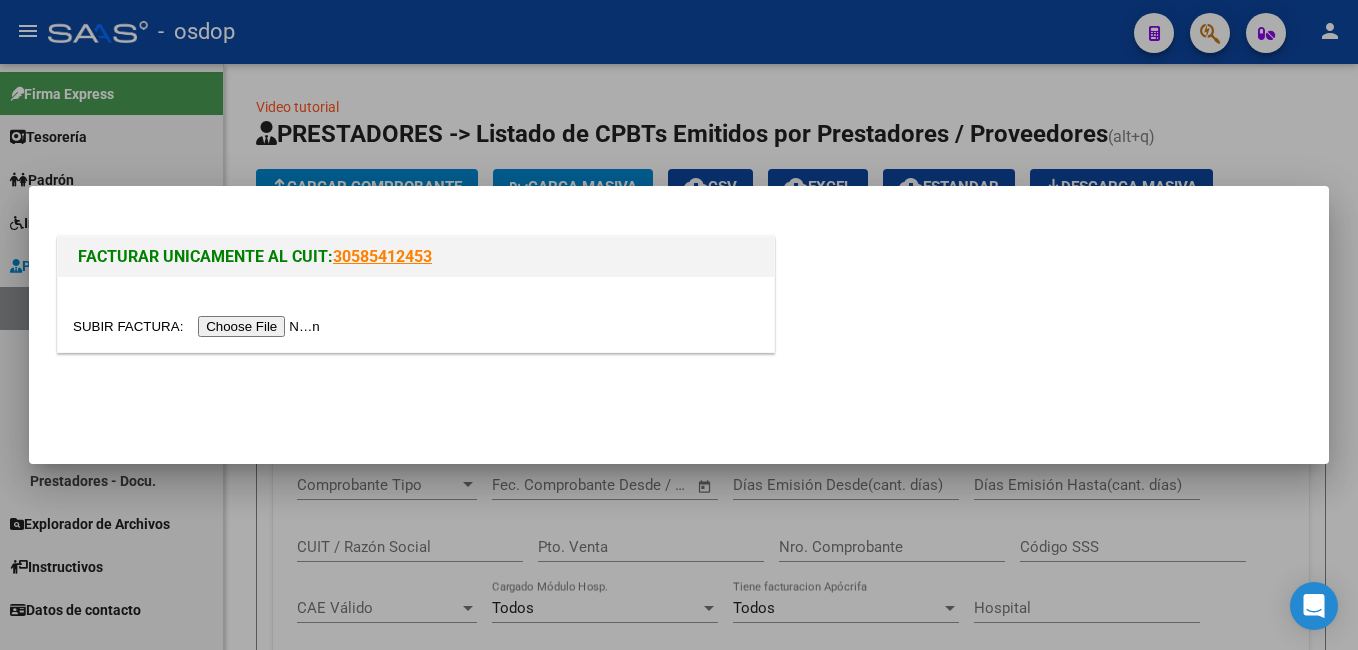 click at bounding box center (199, 326) 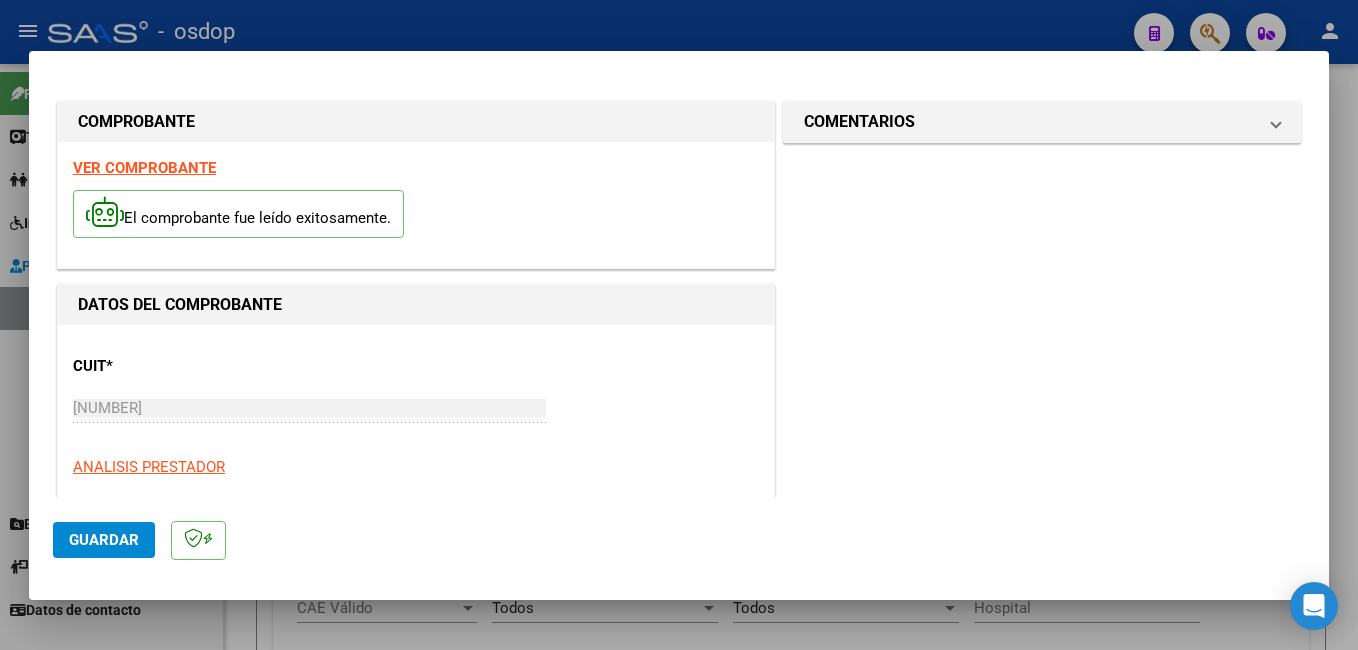 scroll, scrollTop: 400, scrollLeft: 0, axis: vertical 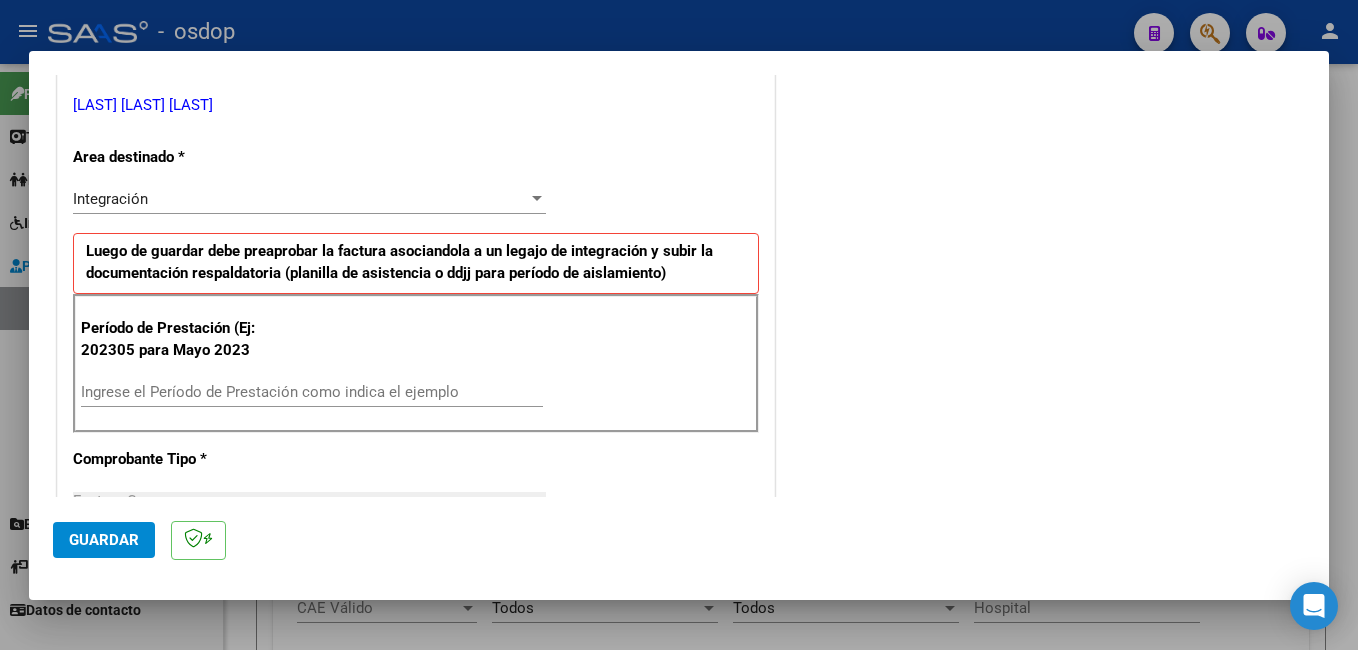 click on "Ingrese el Período de Prestación como indica el ejemplo" at bounding box center (312, 392) 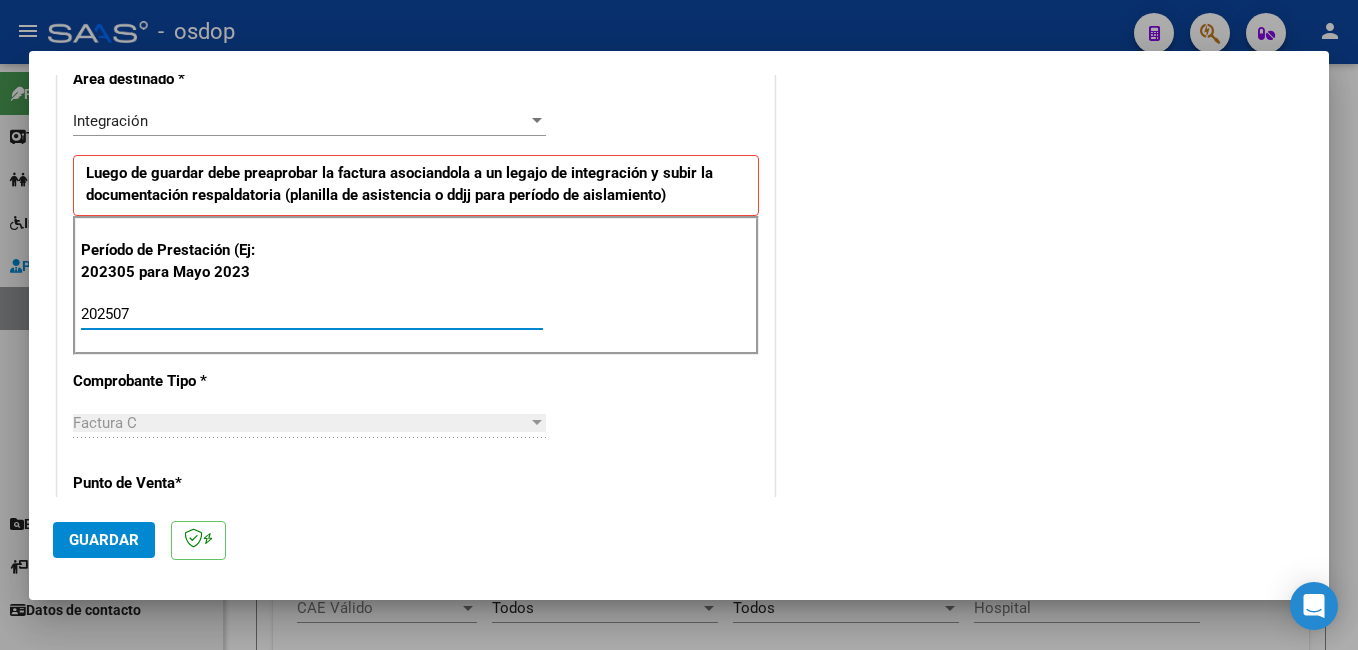 scroll, scrollTop: 500, scrollLeft: 0, axis: vertical 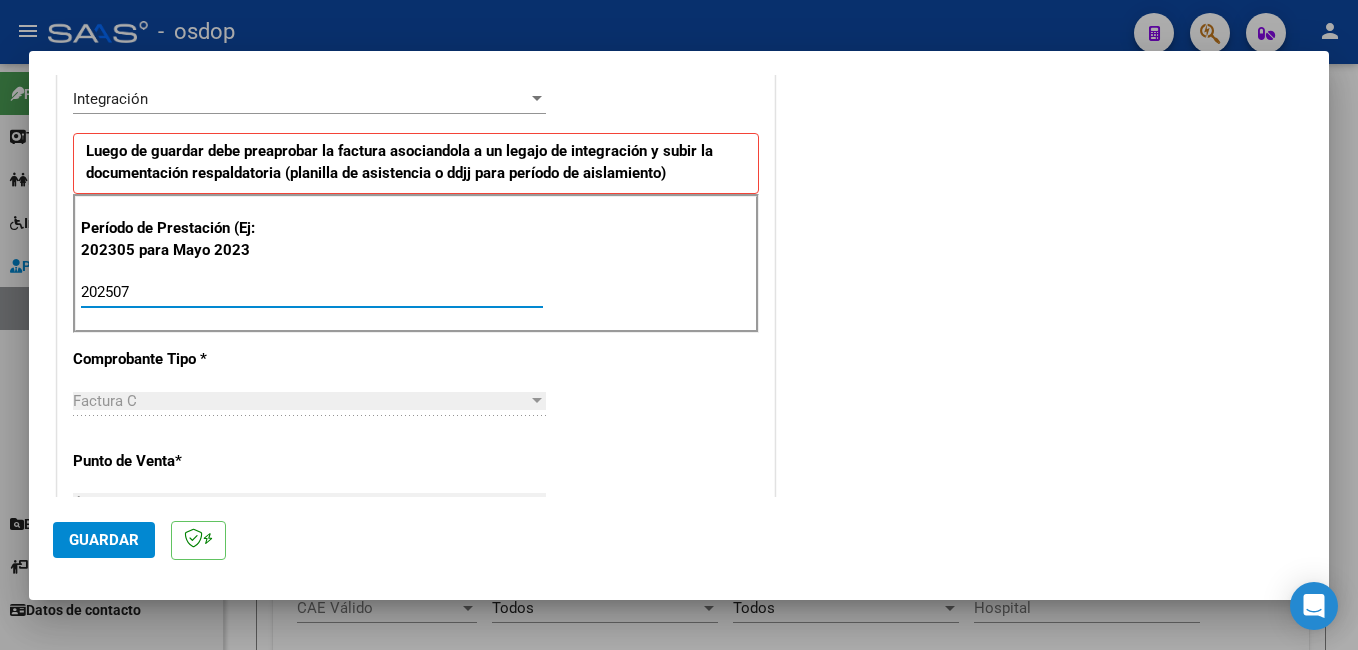 type on "202507" 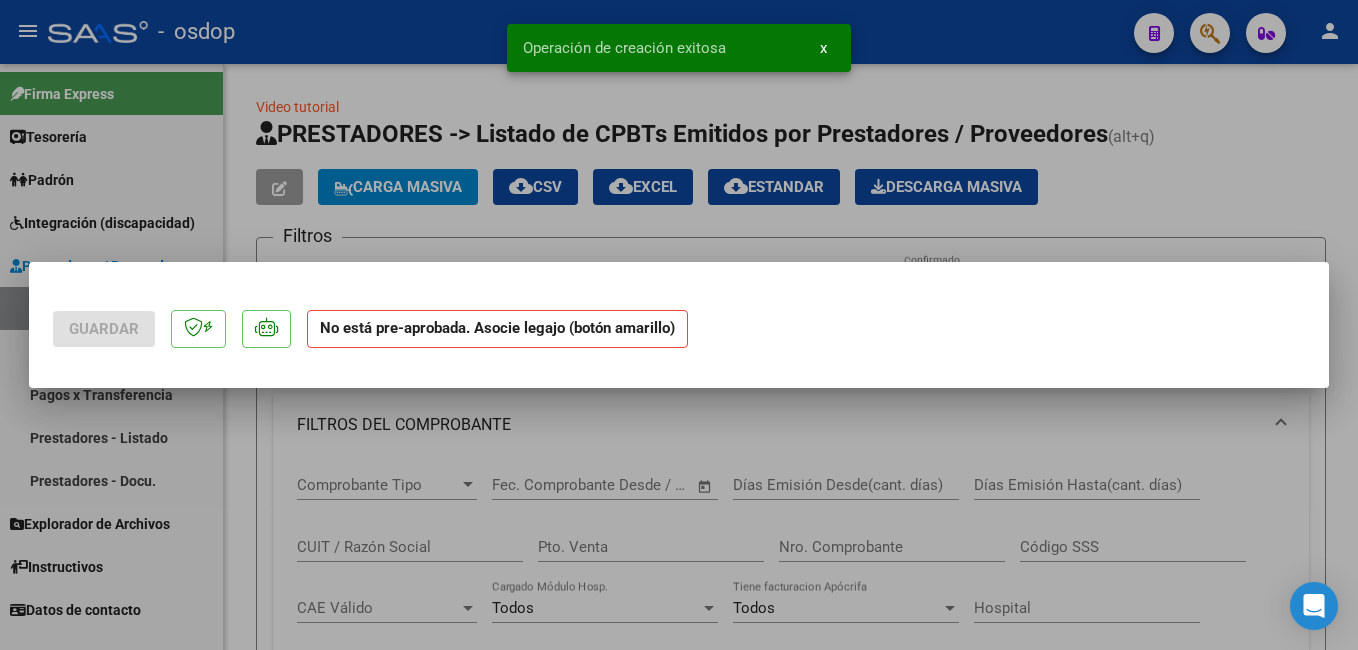 scroll, scrollTop: 0, scrollLeft: 0, axis: both 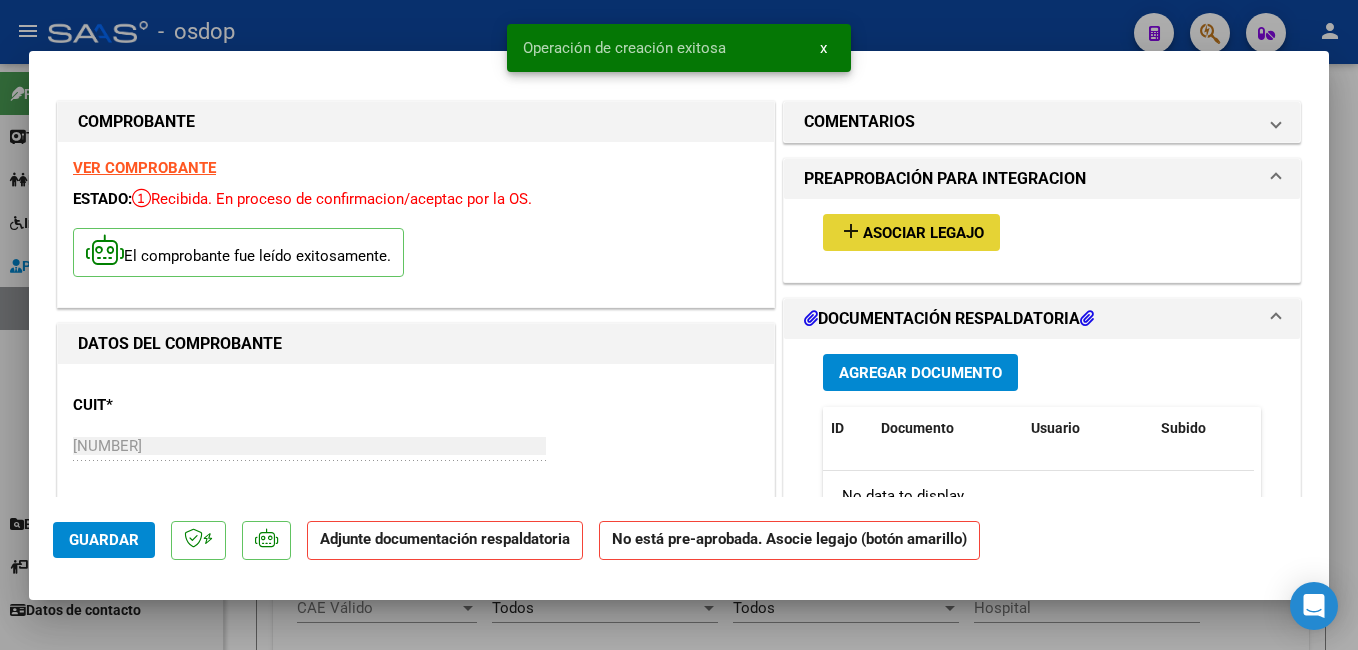 click on "Asociar Legajo" at bounding box center [923, 233] 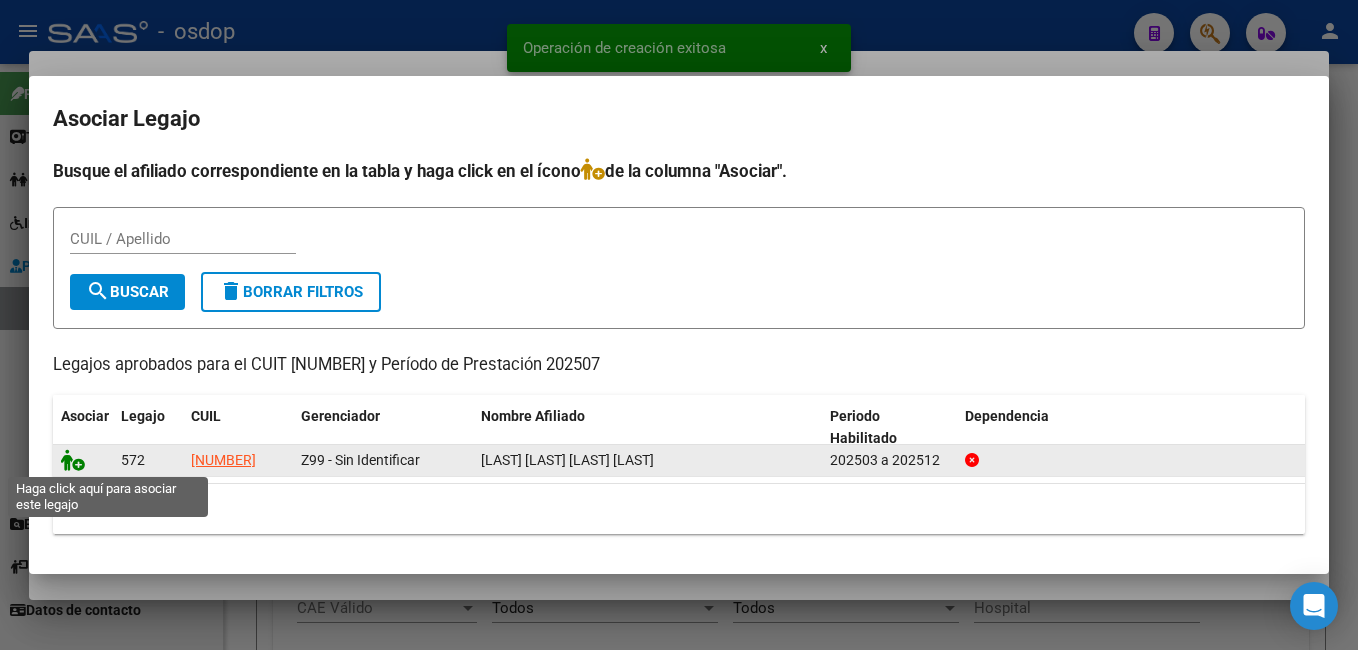 click 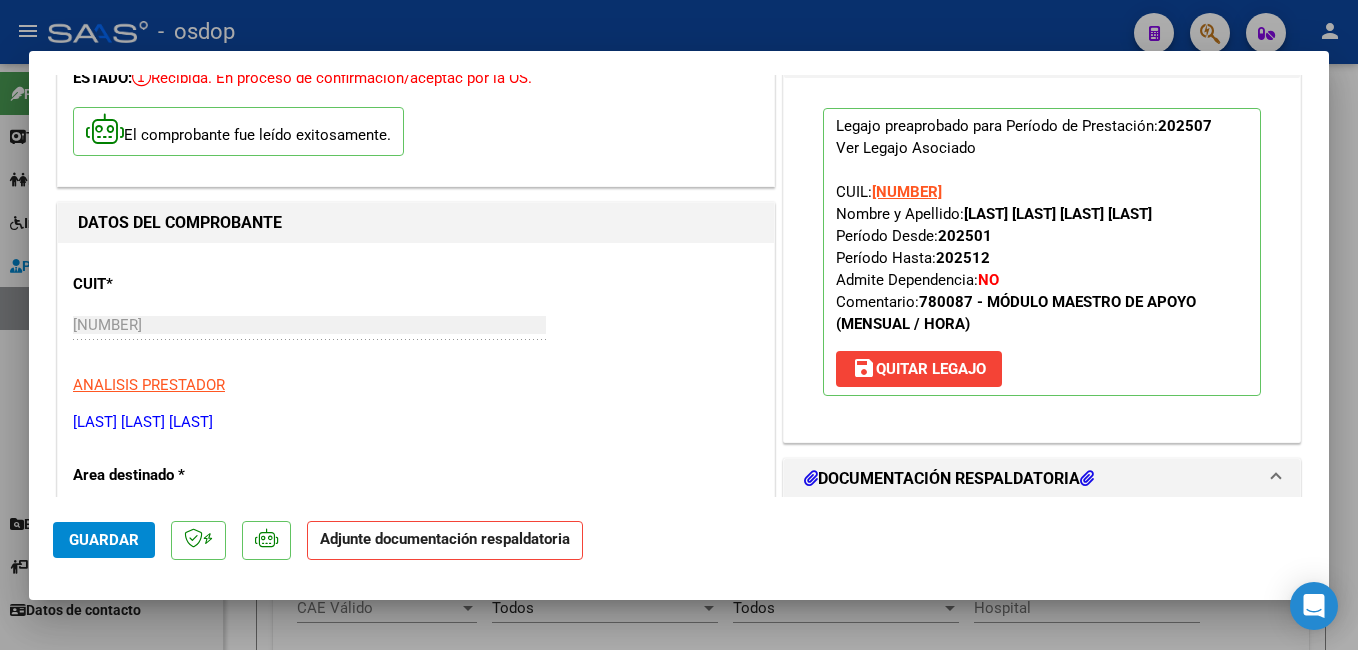 scroll, scrollTop: 300, scrollLeft: 0, axis: vertical 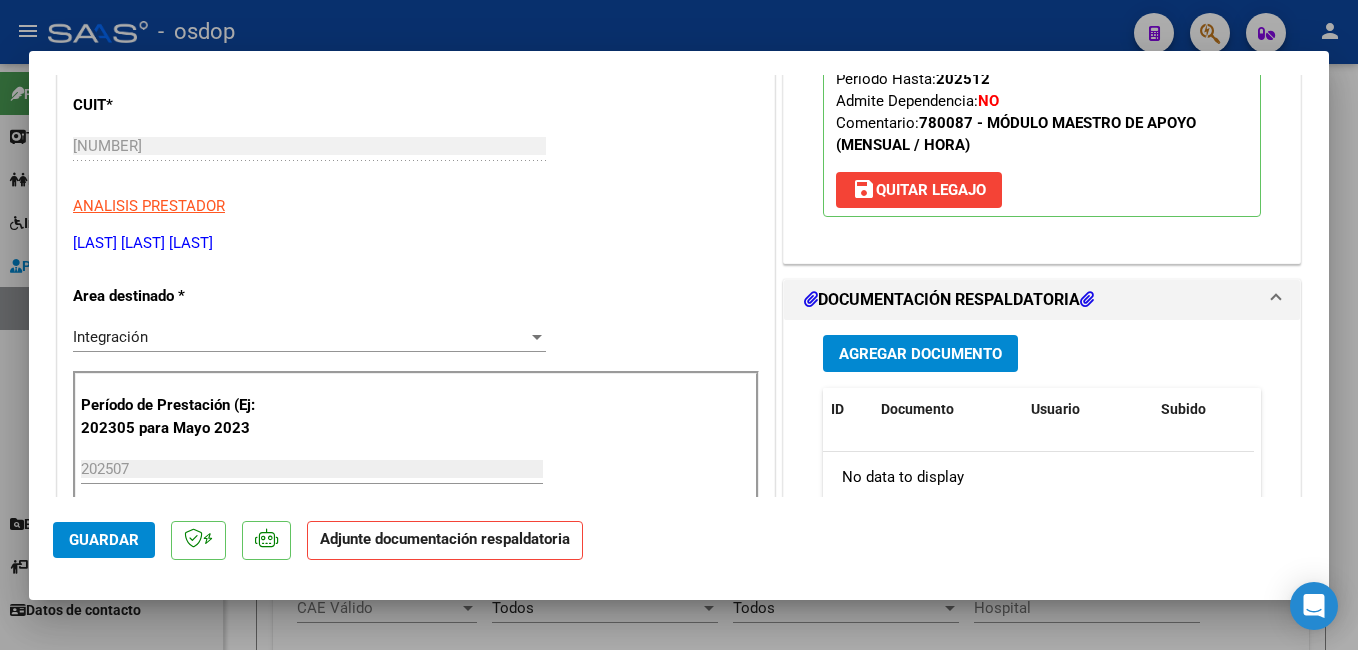 click on "Agregar Documento" at bounding box center [920, 354] 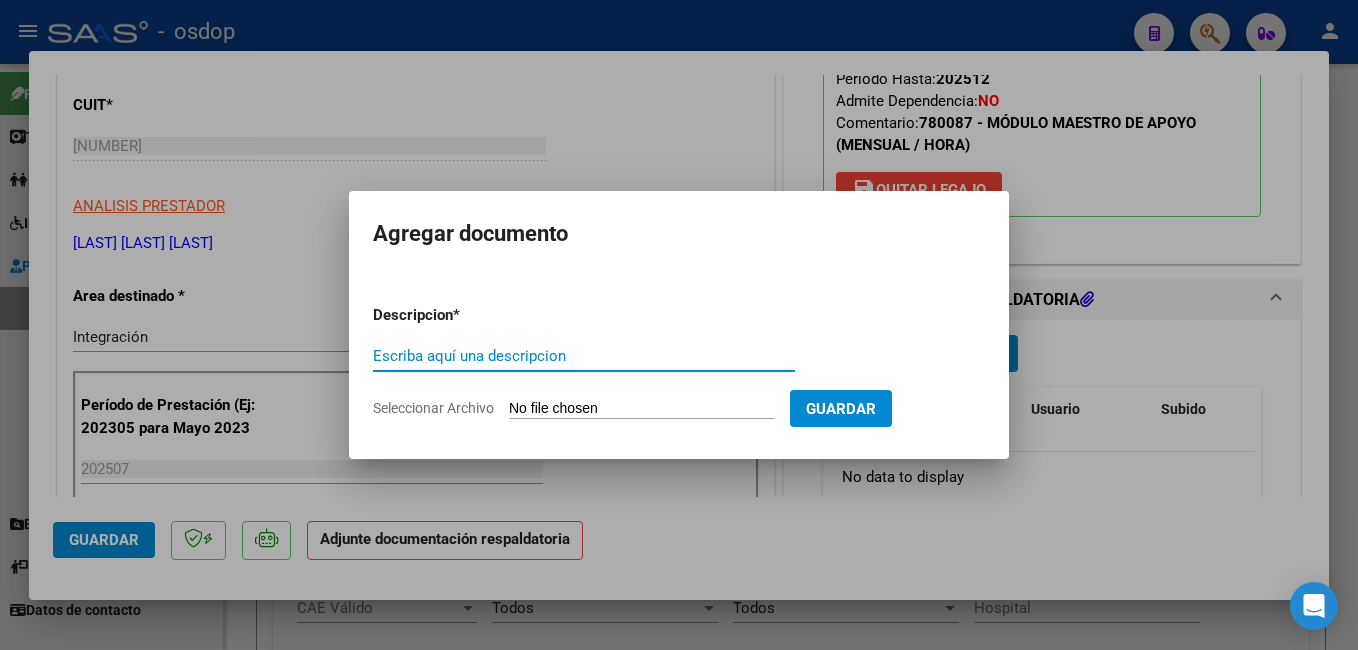 click on "Escriba aquí una descripcion" at bounding box center (584, 356) 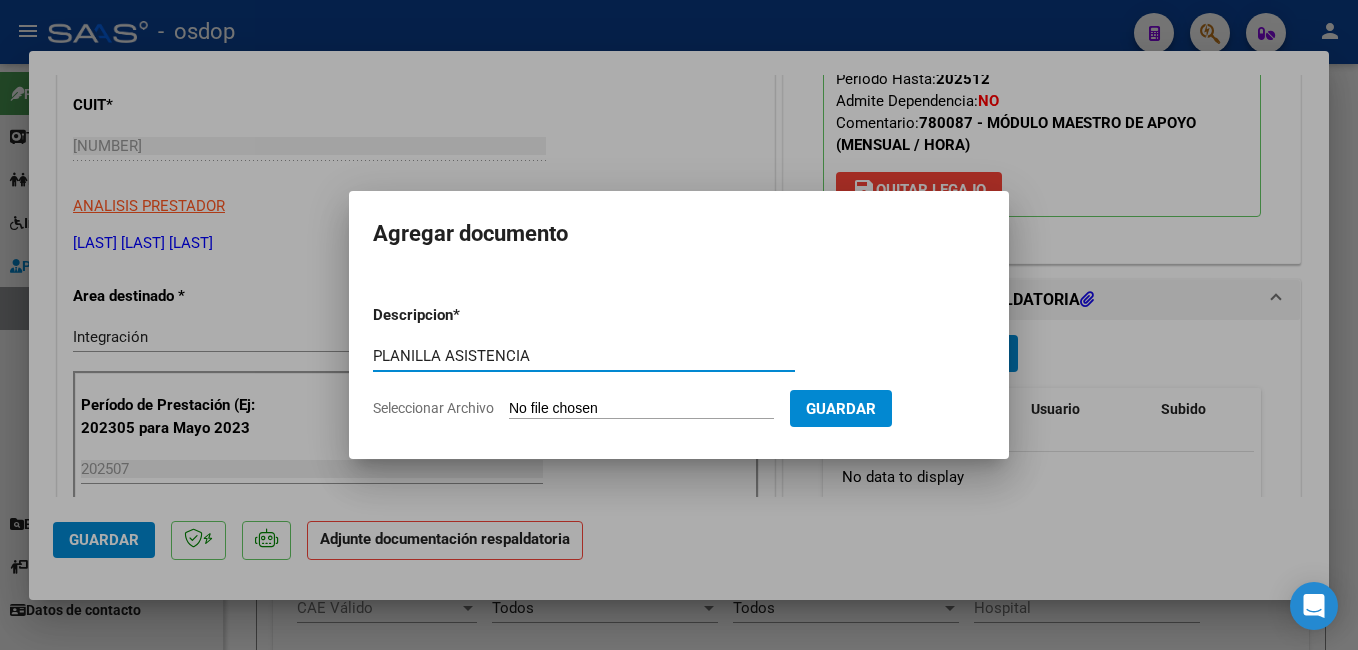 type on "PLANILLA ASISTENCIA" 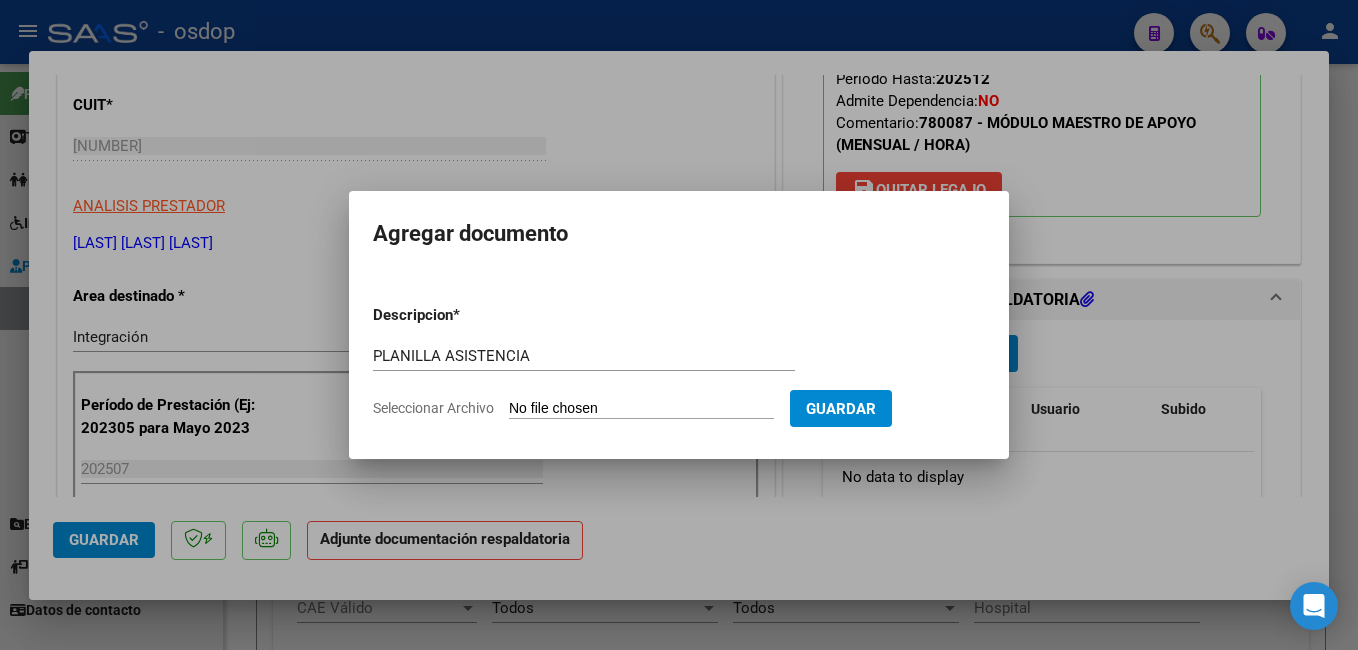 click on "Seleccionar Archivo" at bounding box center [641, 409] 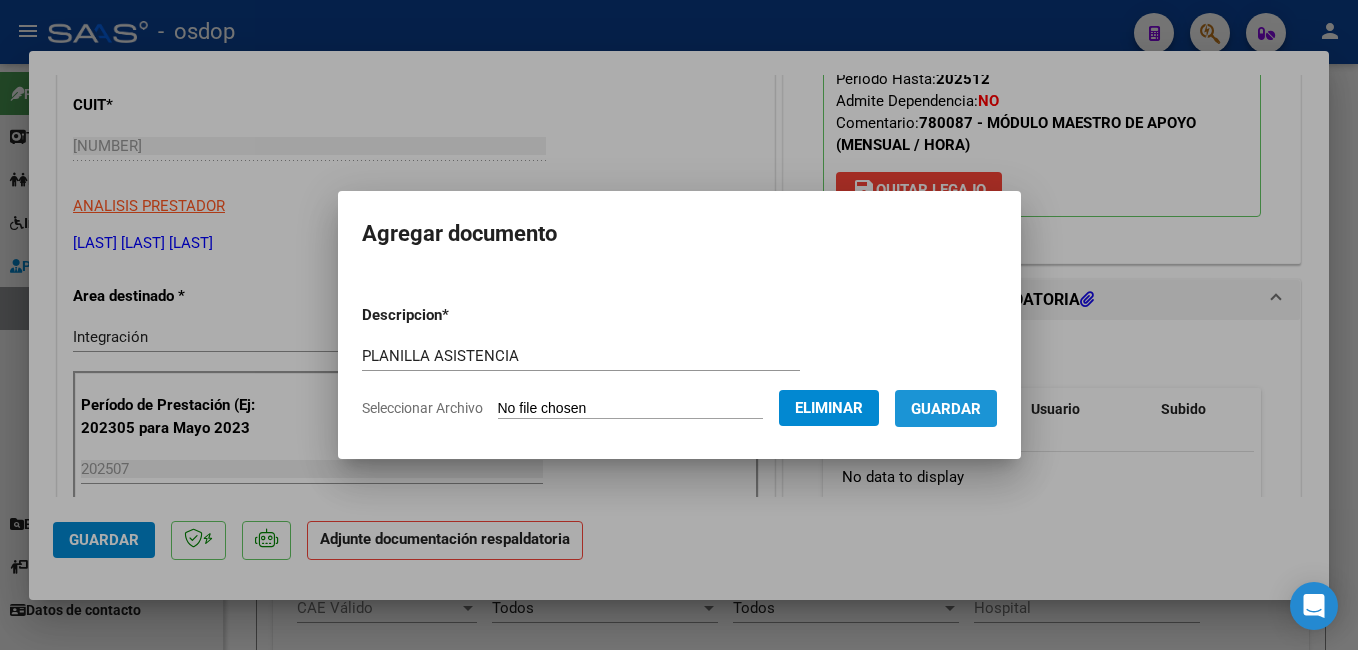 click on "Guardar" at bounding box center (946, 409) 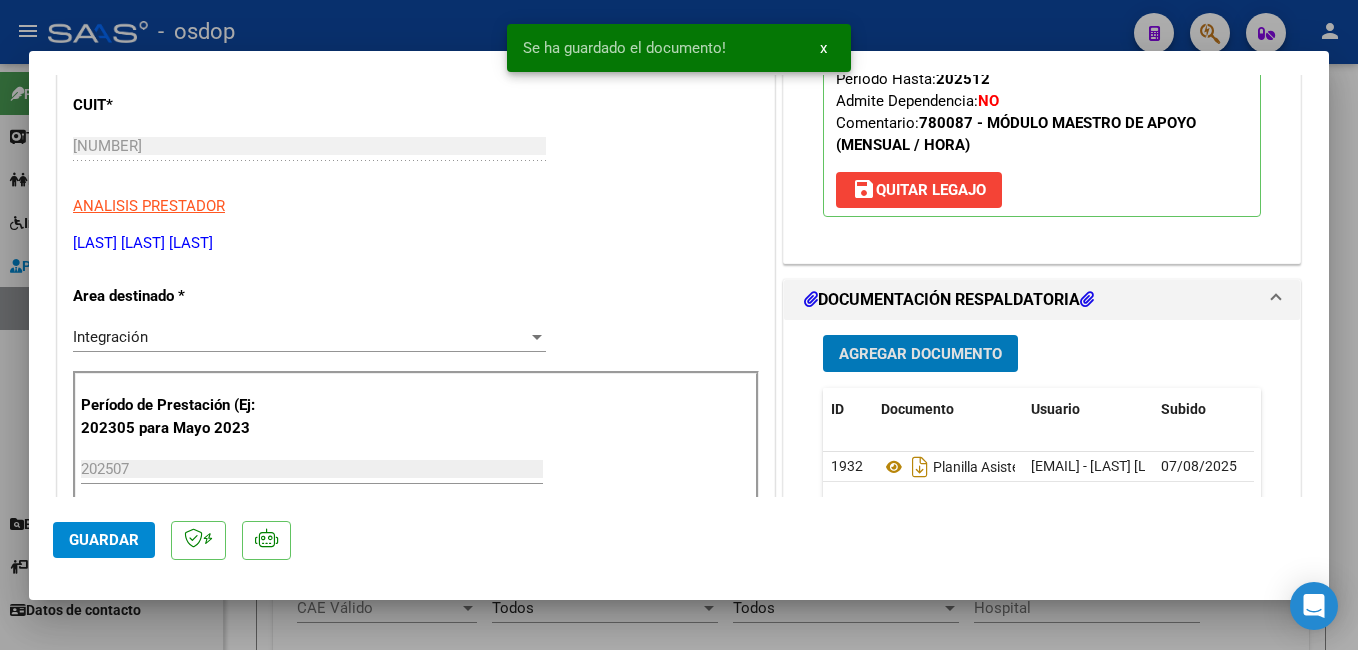 click on "Guardar" 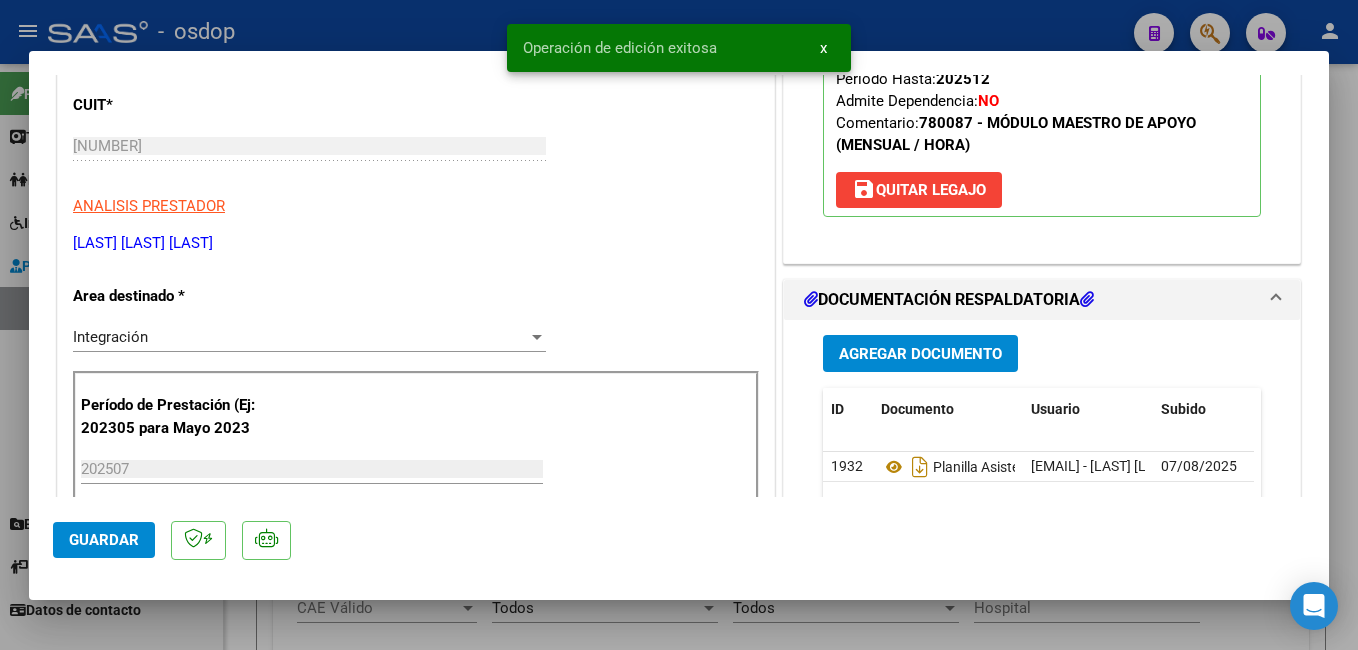 click at bounding box center (679, 325) 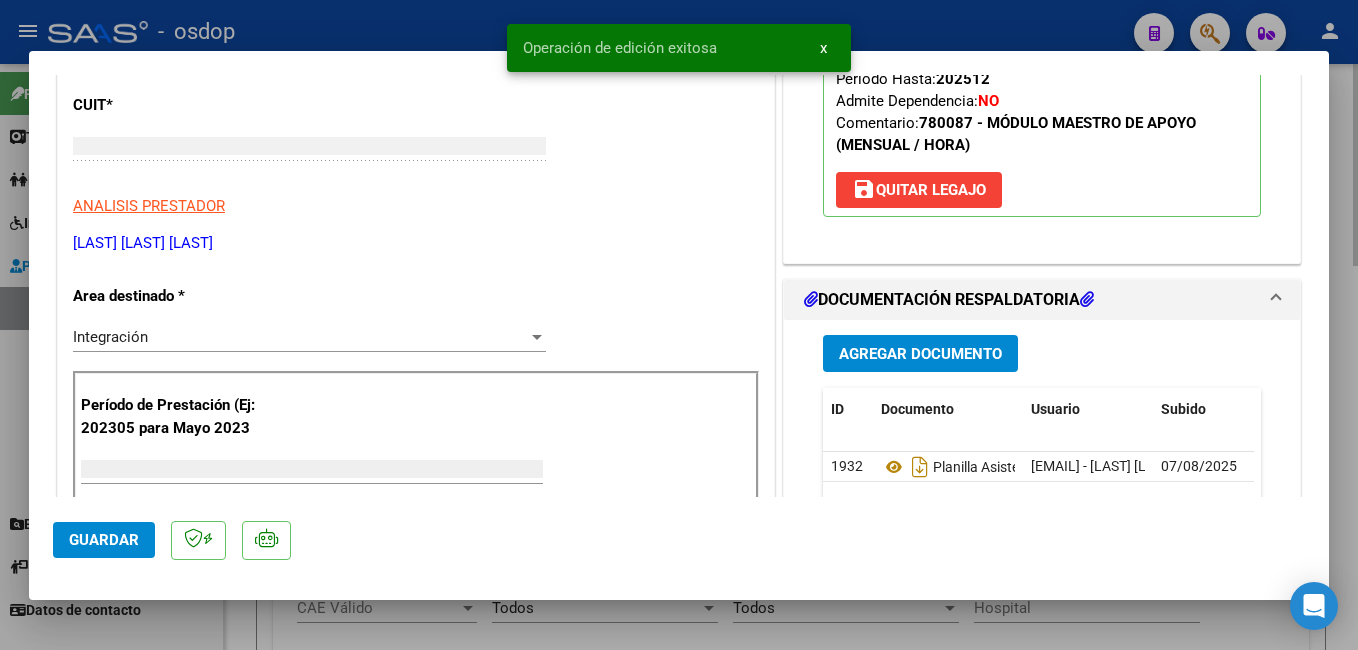 scroll, scrollTop: 0, scrollLeft: 0, axis: both 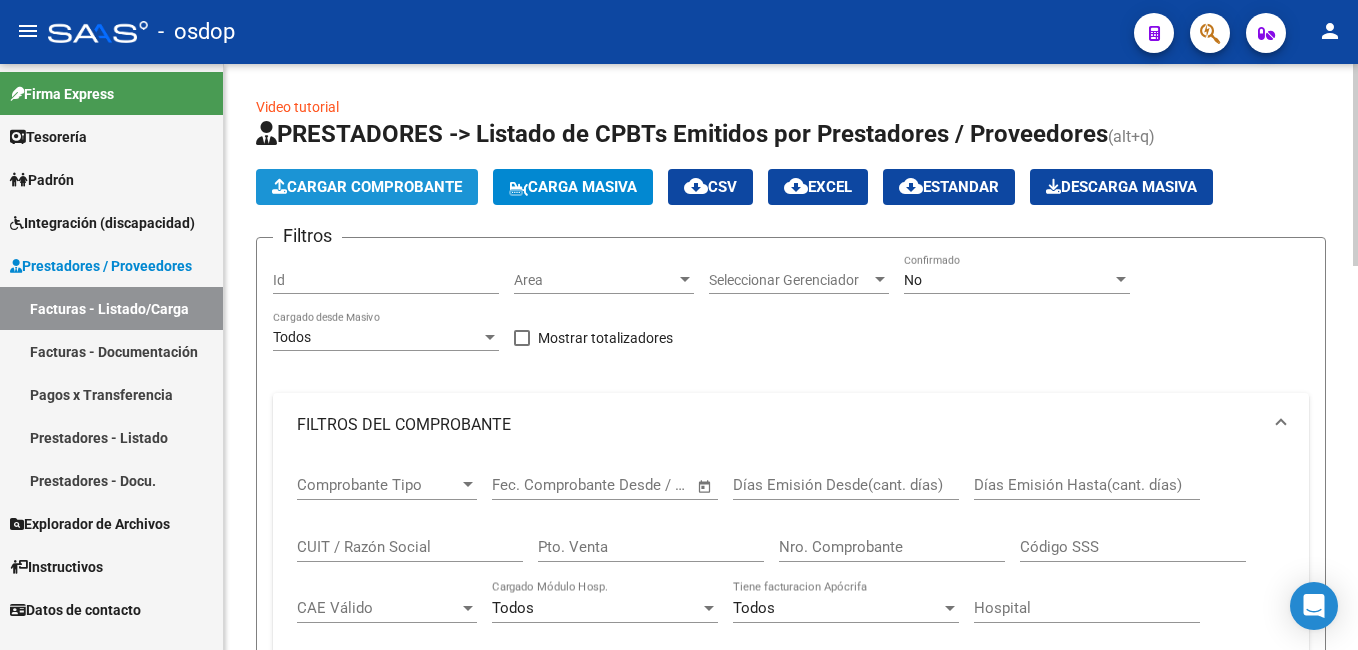 click on "Cargar Comprobante" 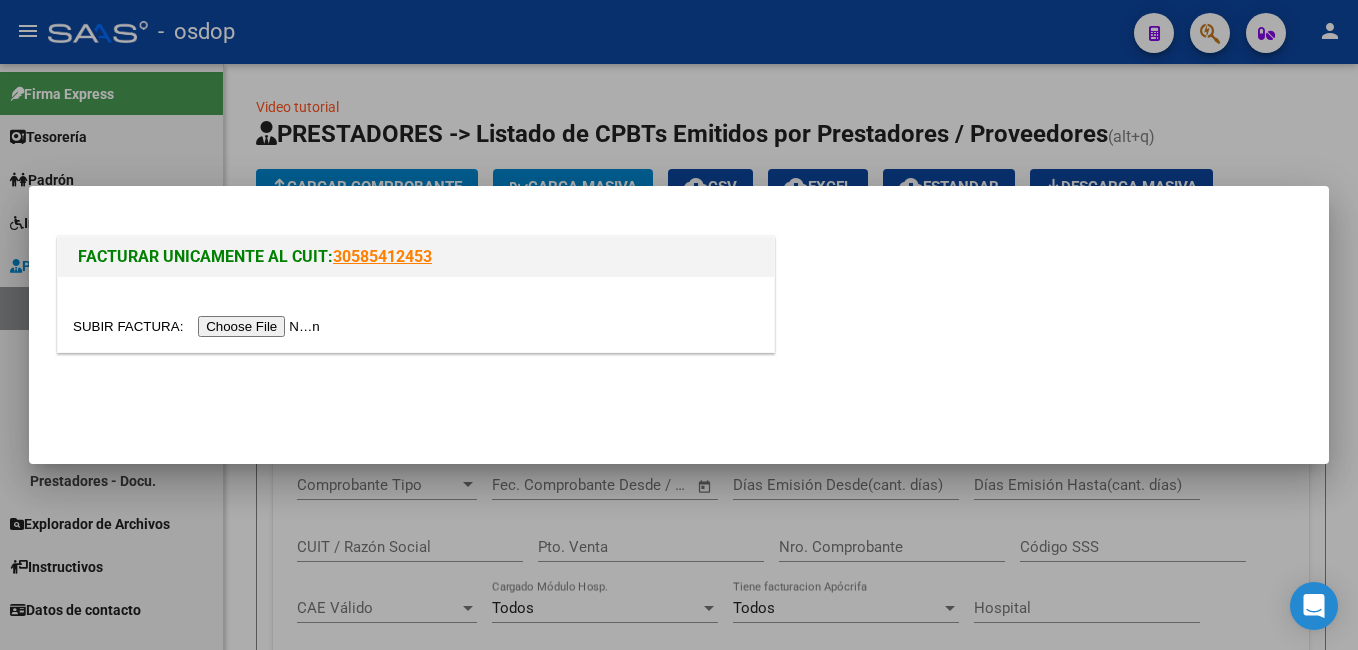 click at bounding box center (199, 326) 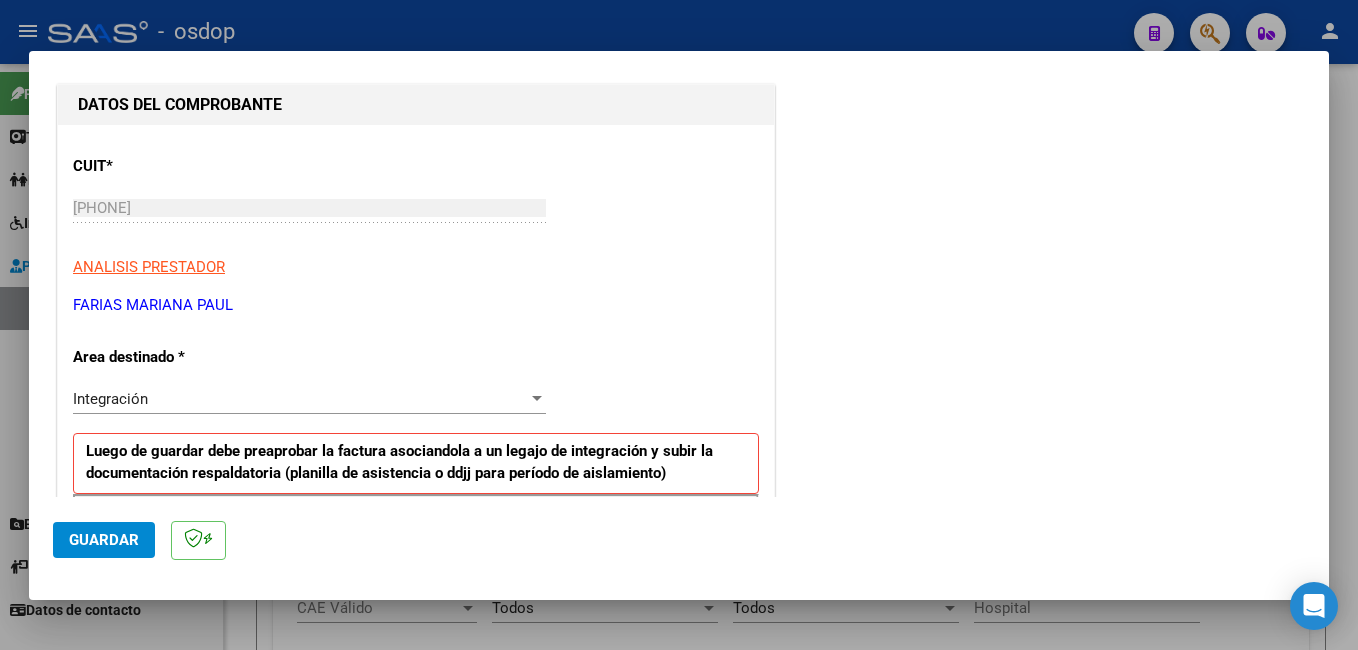 scroll, scrollTop: 400, scrollLeft: 0, axis: vertical 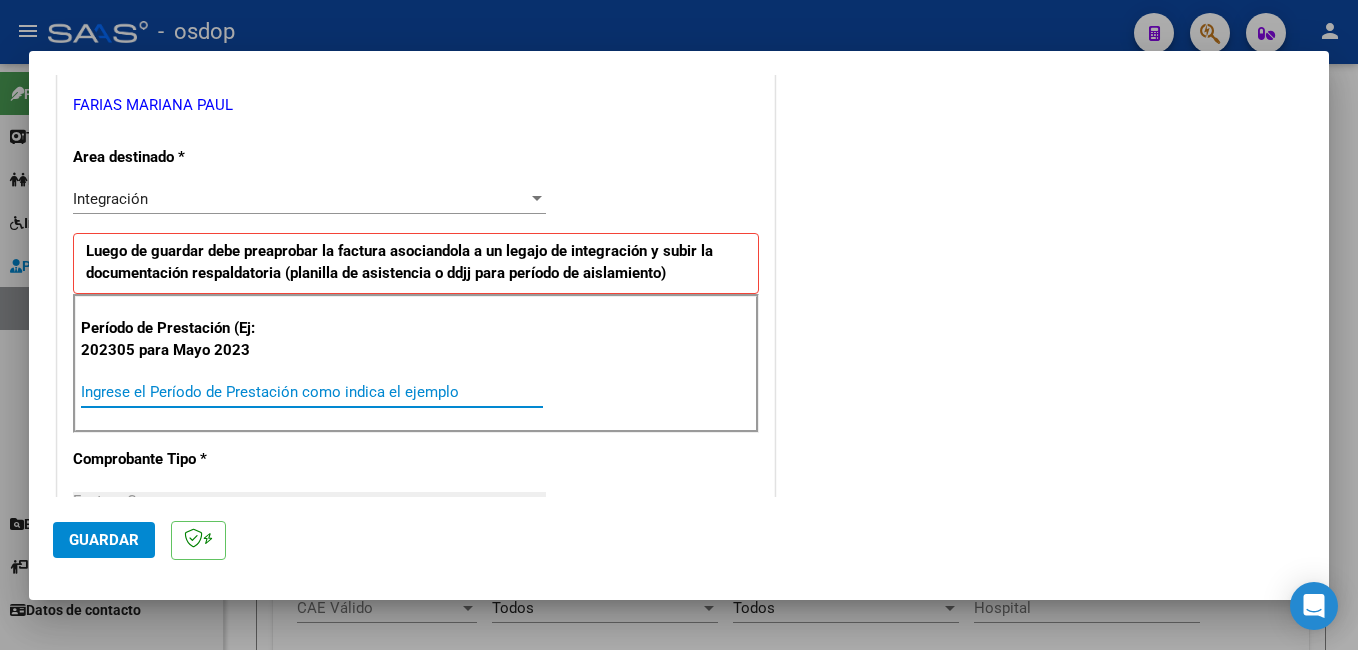 click on "Ingrese el Período de Prestación como indica el ejemplo" at bounding box center [312, 392] 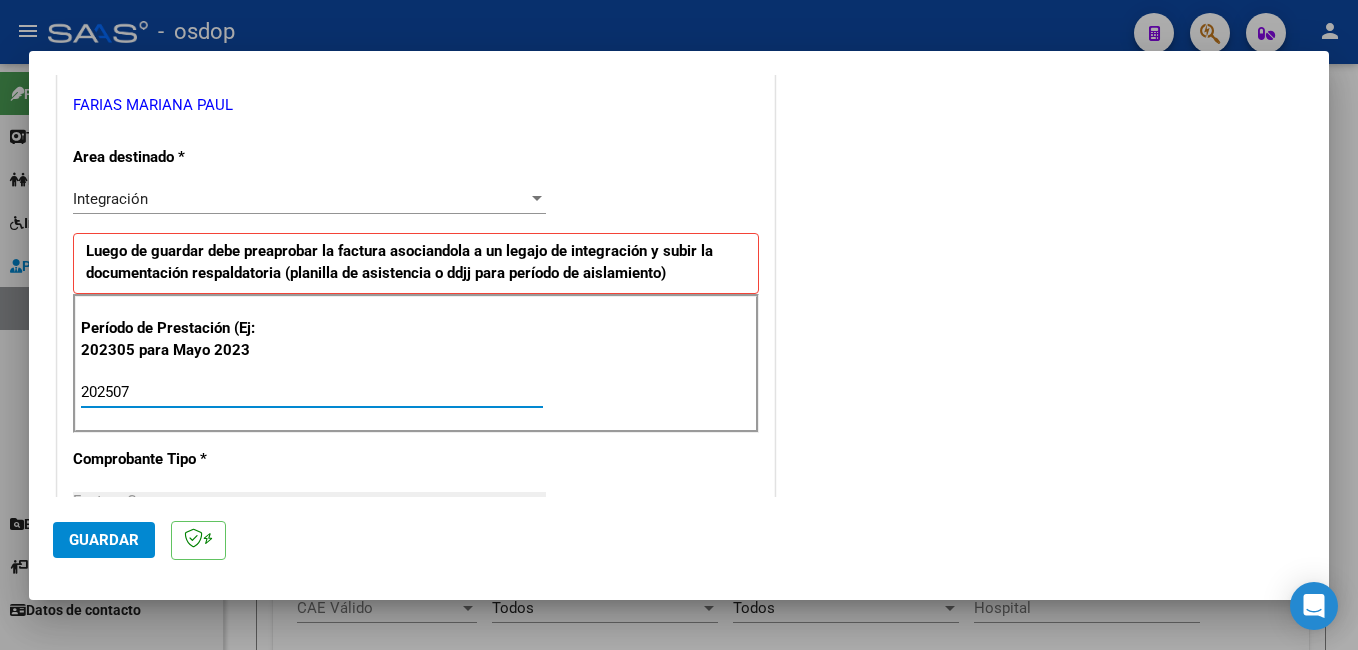 type on "202507" 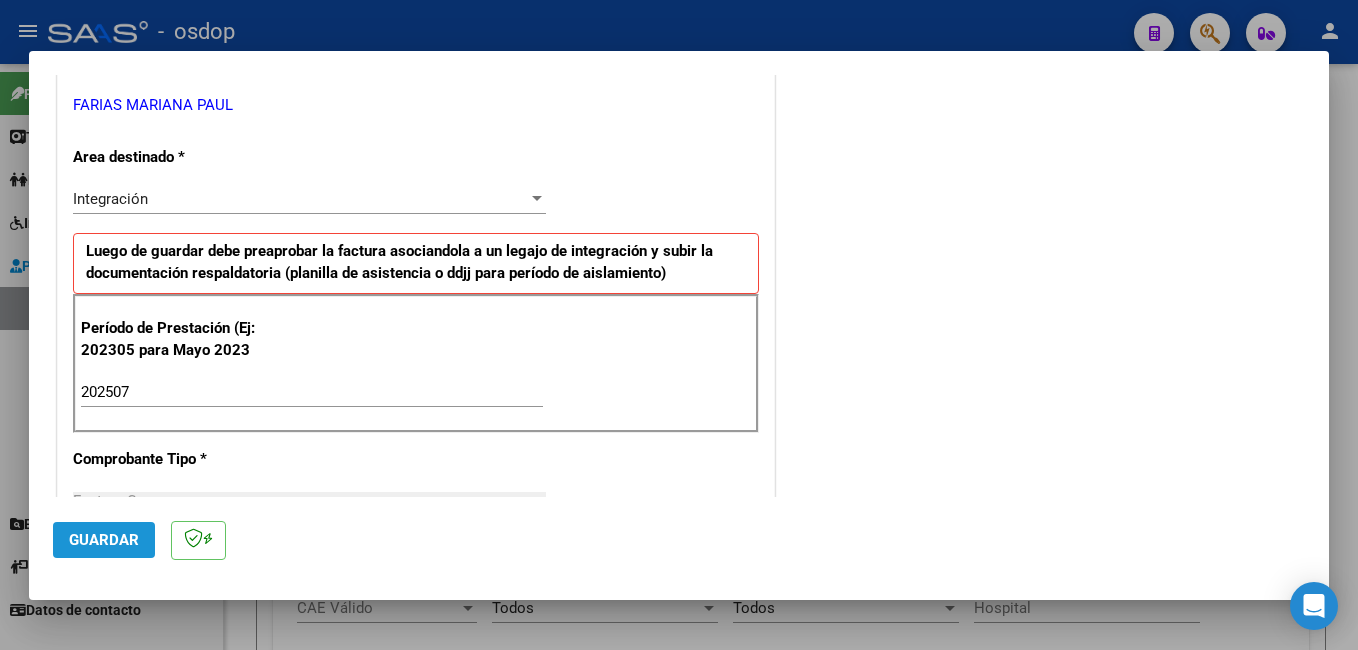 click on "Guardar" 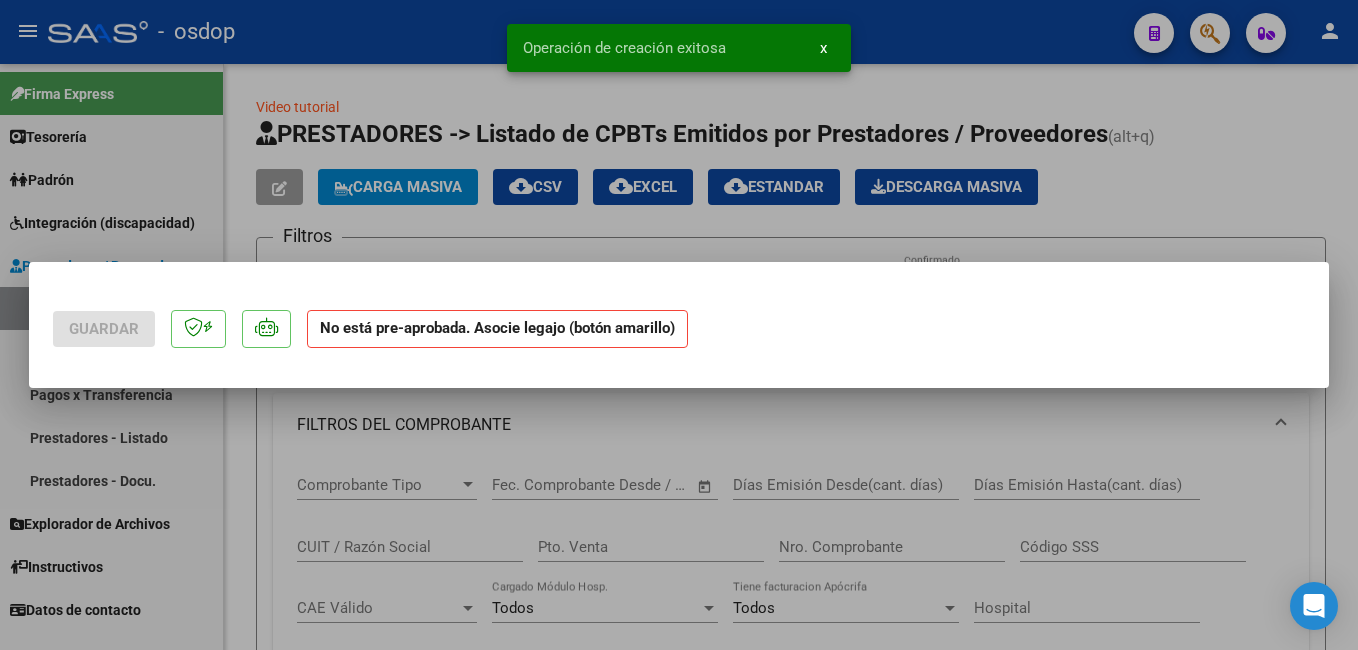 scroll, scrollTop: 0, scrollLeft: 0, axis: both 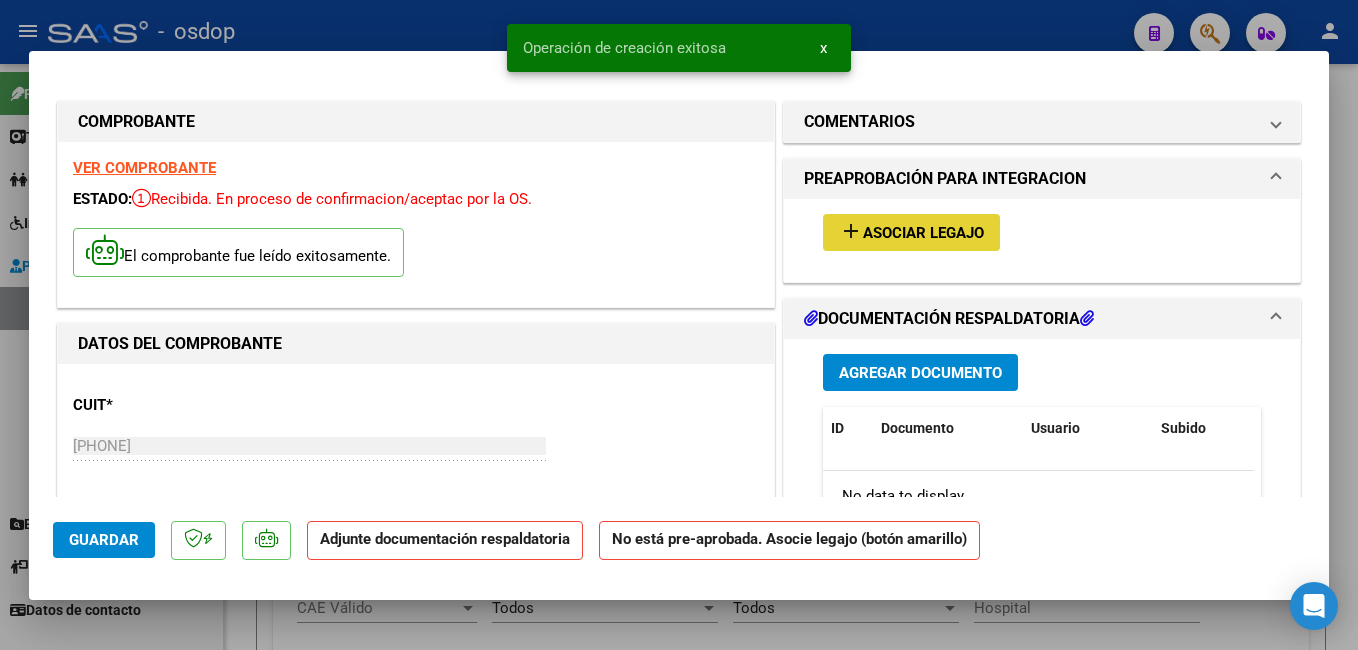 click on "Asociar Legajo" at bounding box center (923, 233) 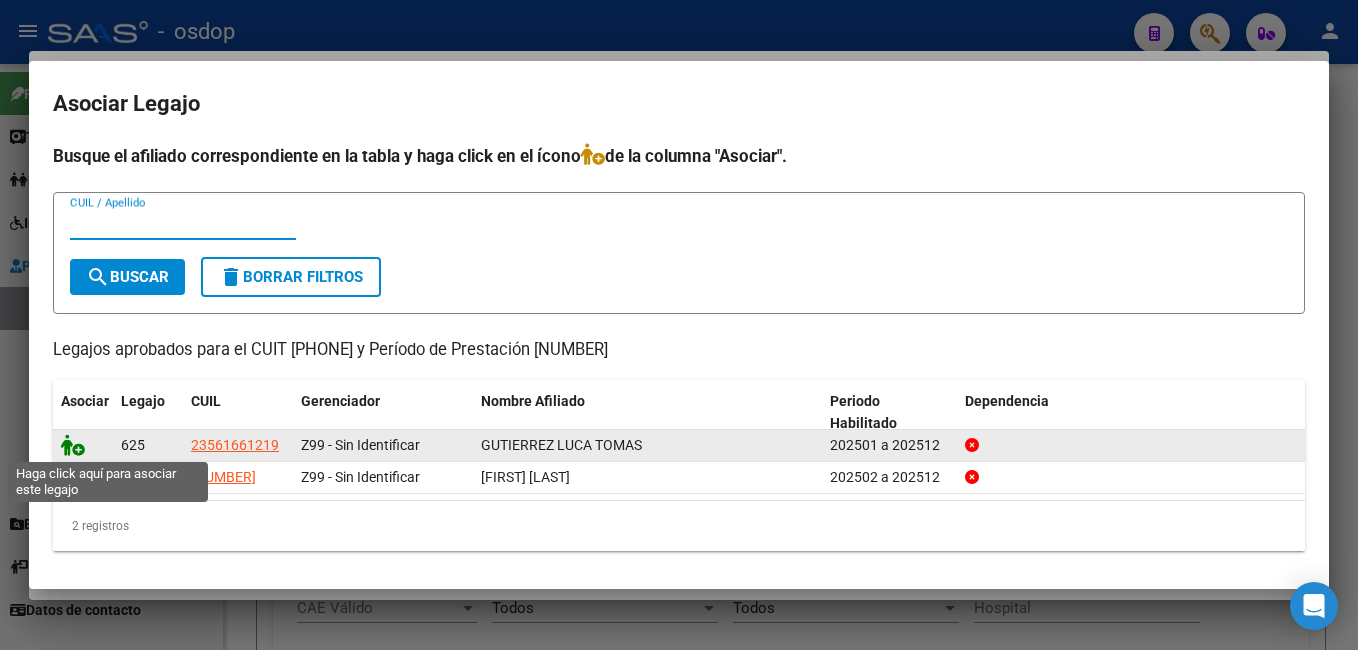 click 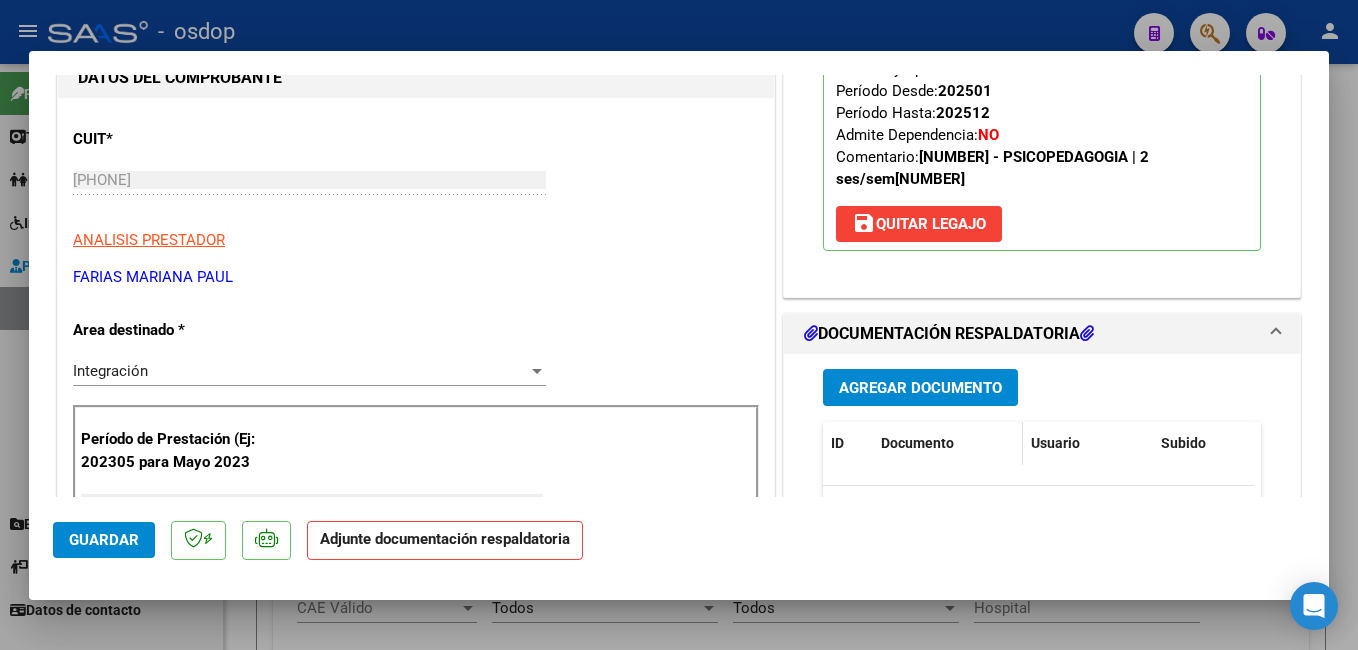 scroll, scrollTop: 300, scrollLeft: 0, axis: vertical 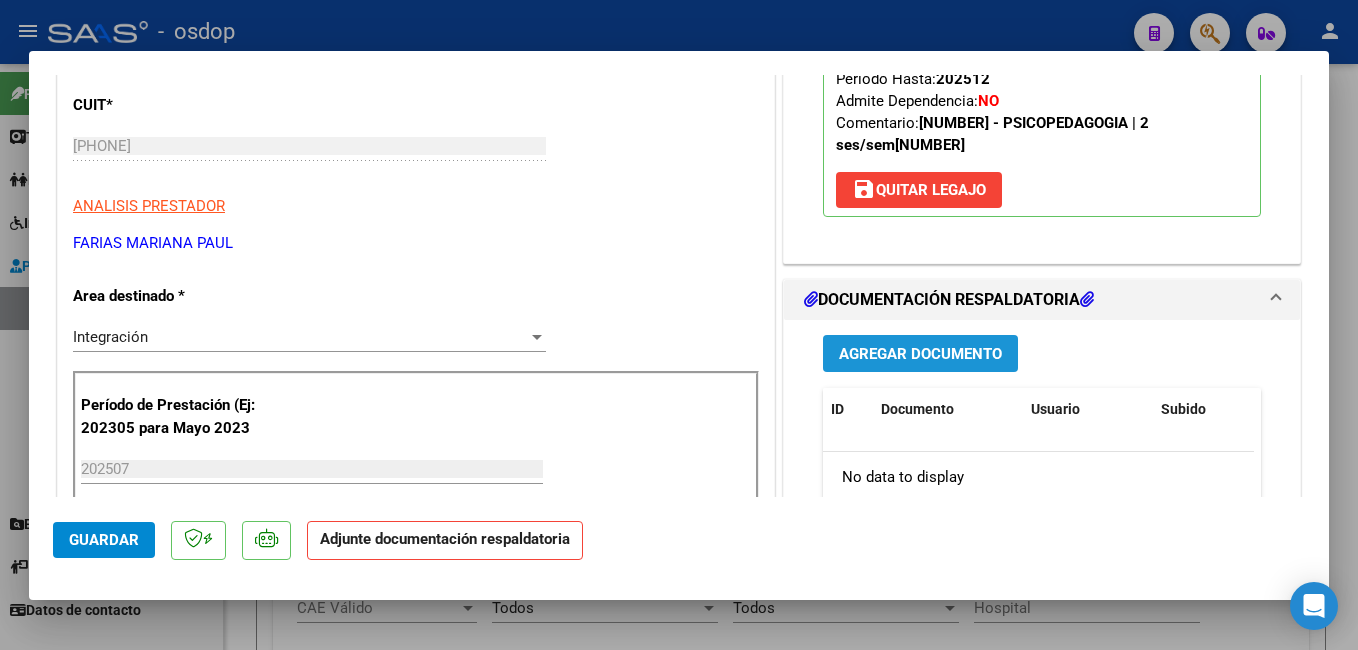 click on "Agregar Documento" at bounding box center (920, 353) 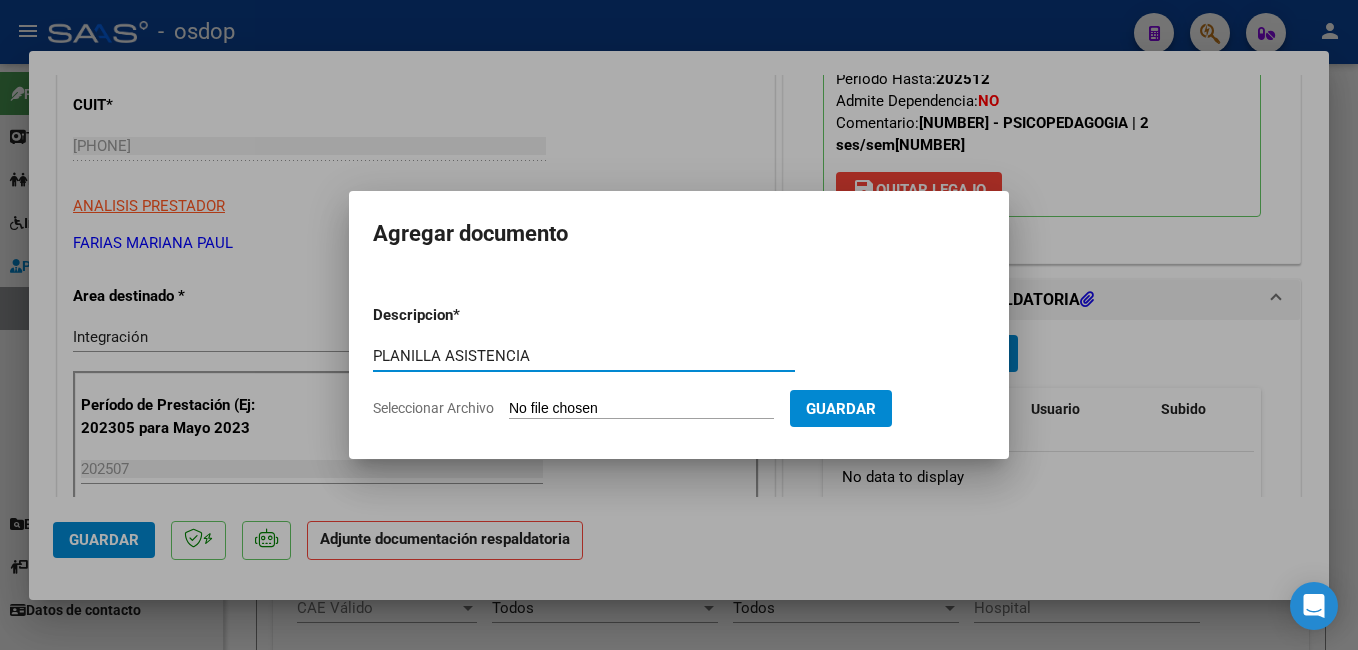 type on "PLANILLA ASISTENCIA" 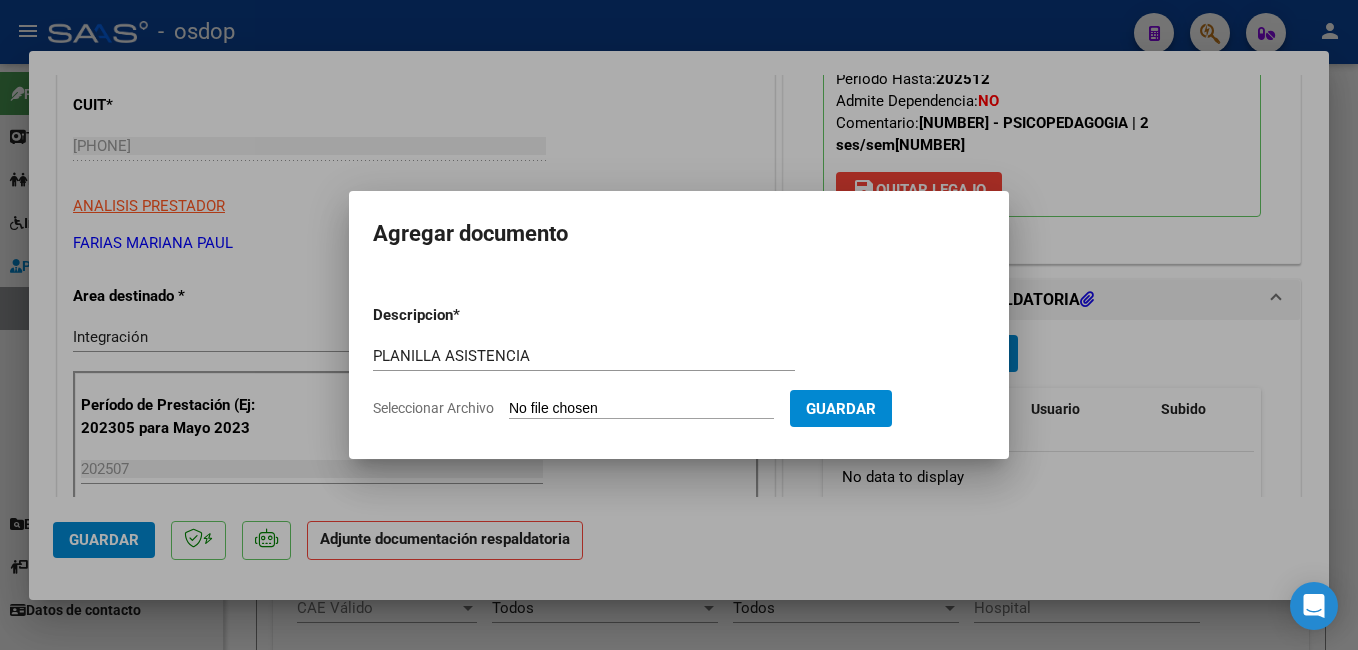 click on "Seleccionar Archivo" at bounding box center [641, 409] 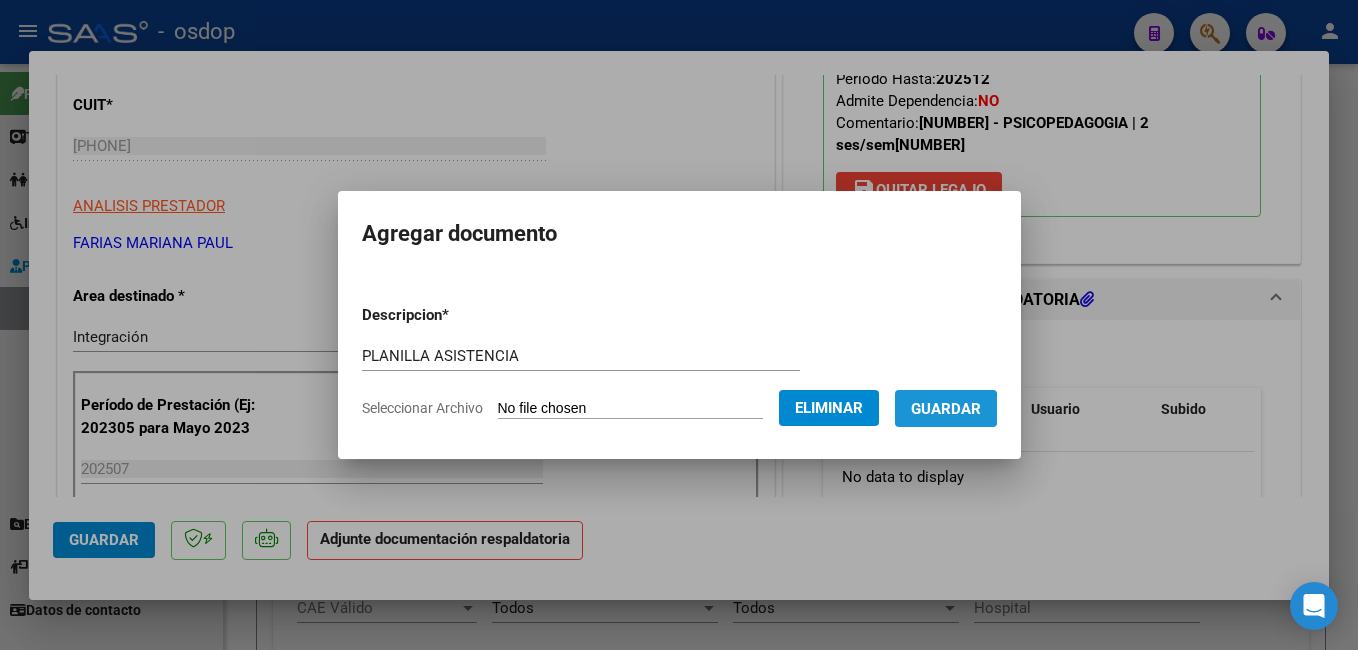 click on "Guardar" at bounding box center (946, 409) 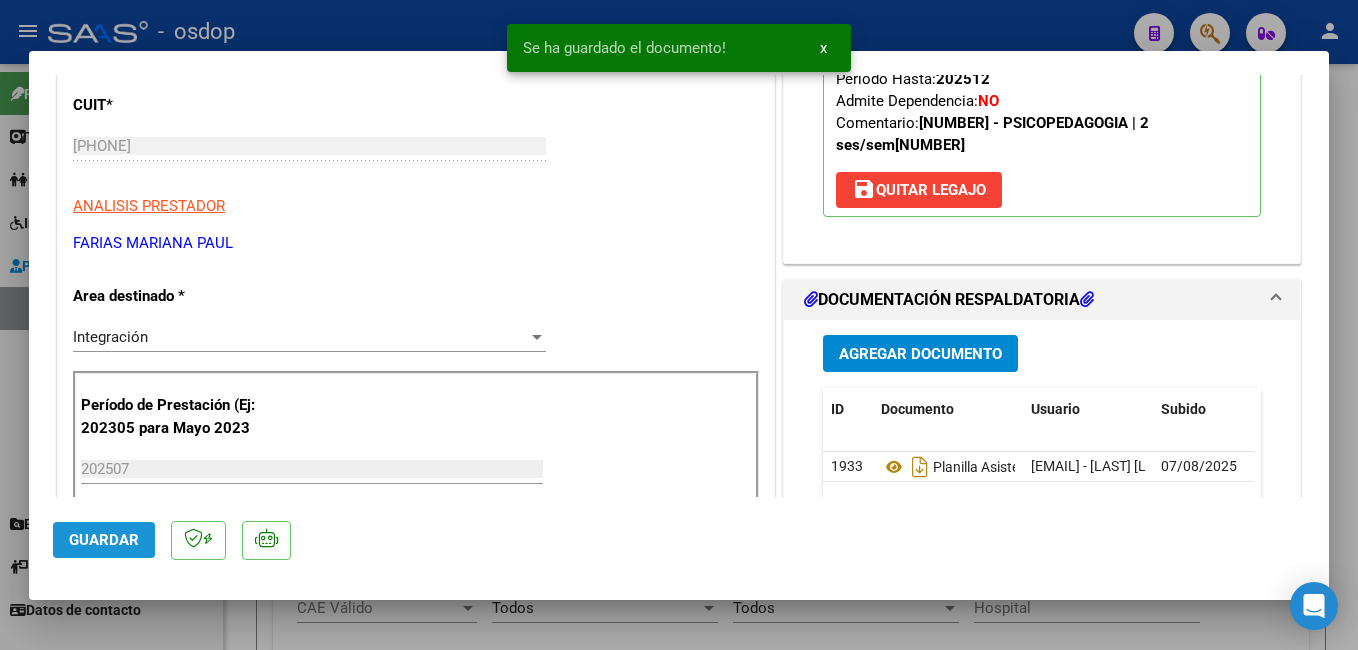 click on "Guardar" 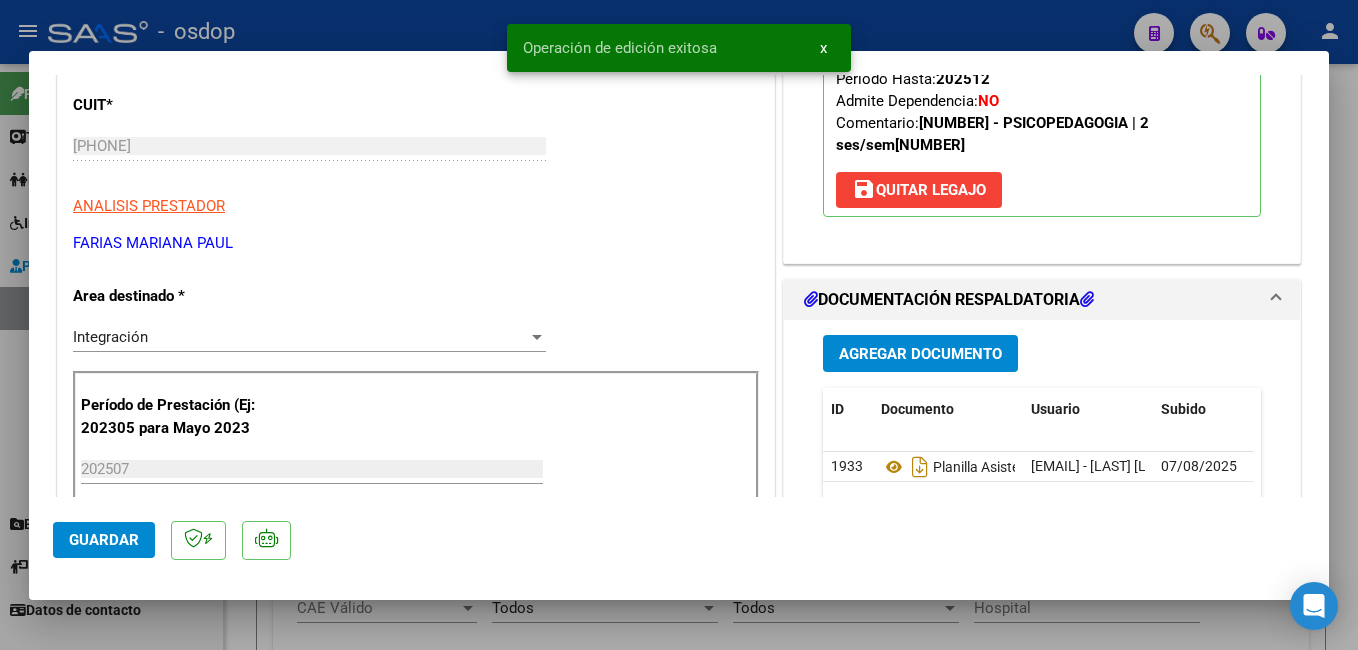 click at bounding box center [679, 325] 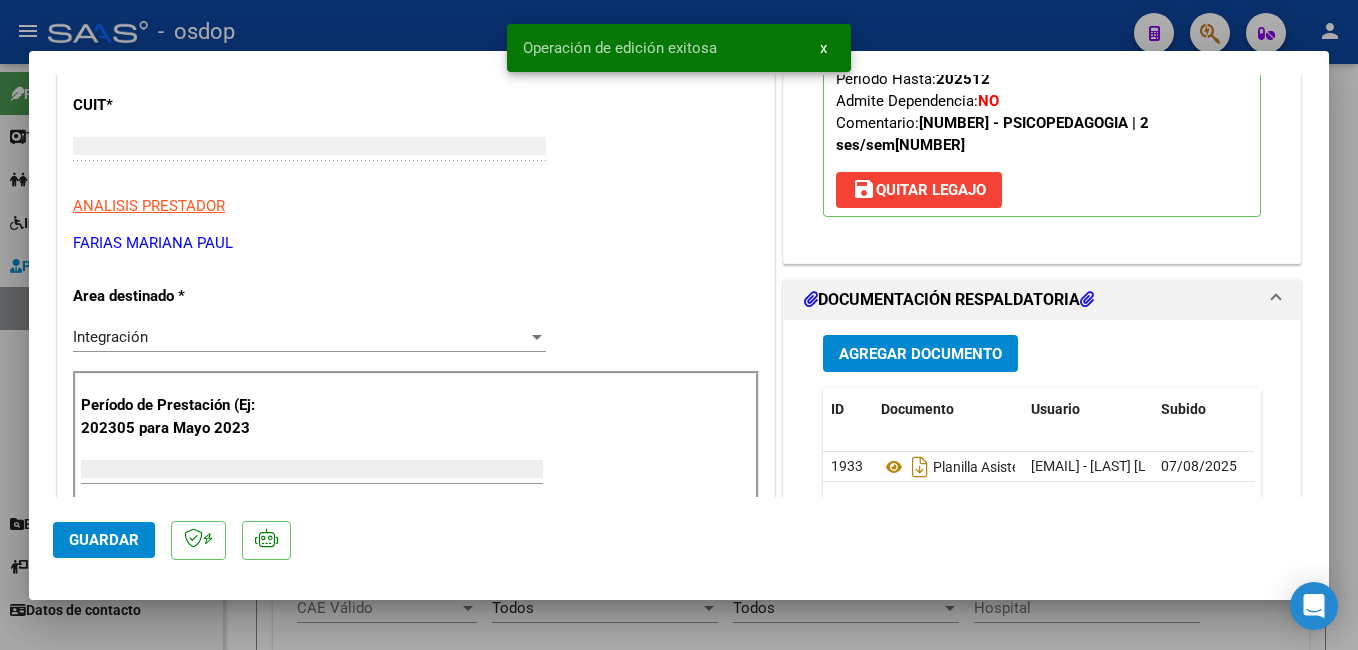 scroll, scrollTop: 239, scrollLeft: 0, axis: vertical 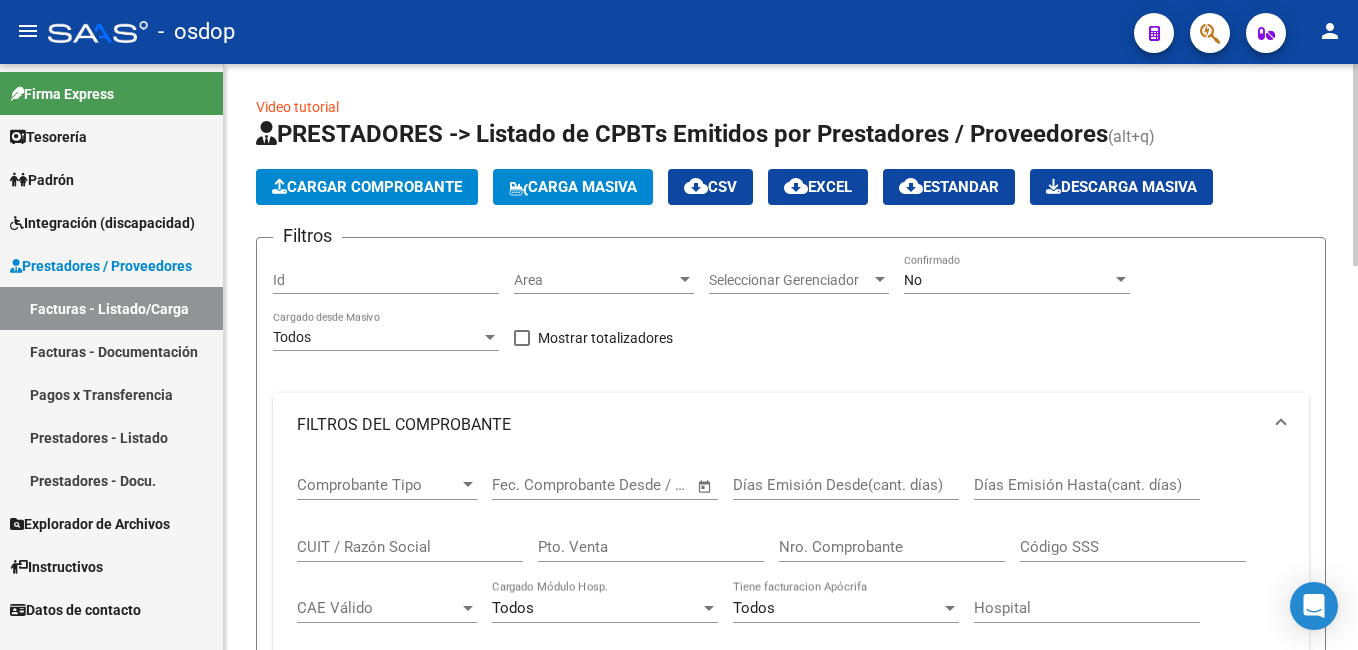 click on "Cargar Comprobante" 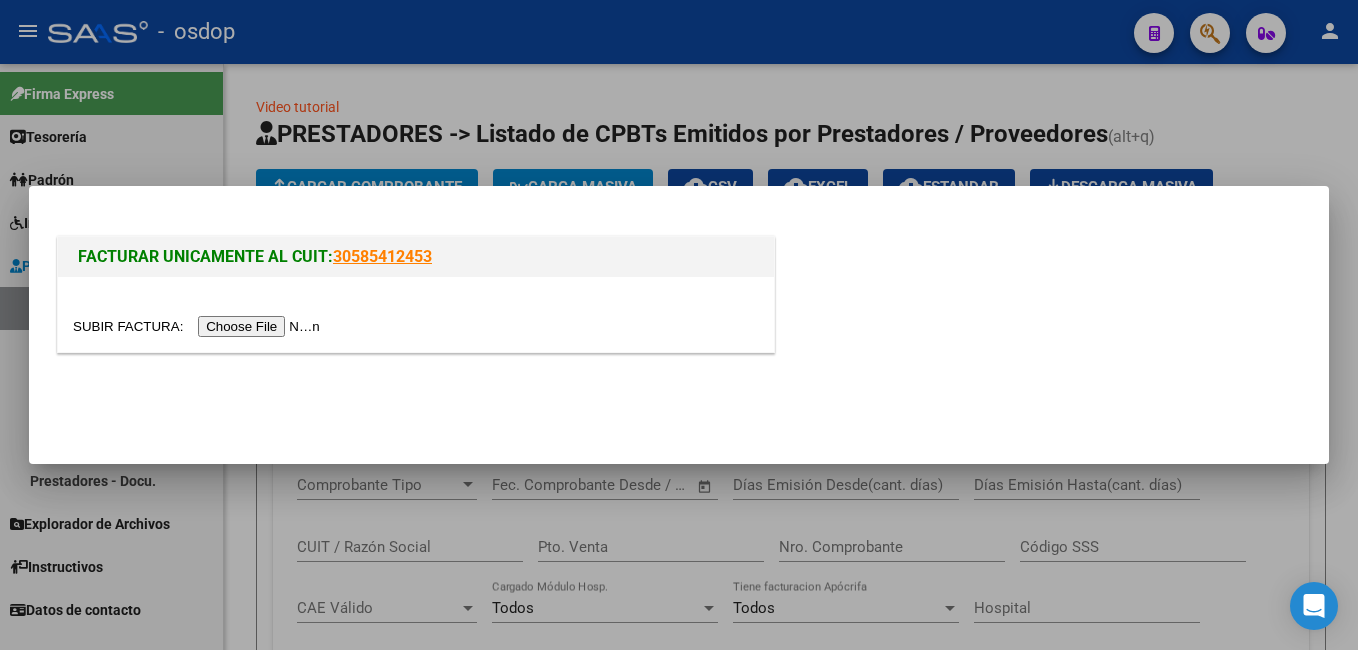 click at bounding box center [199, 326] 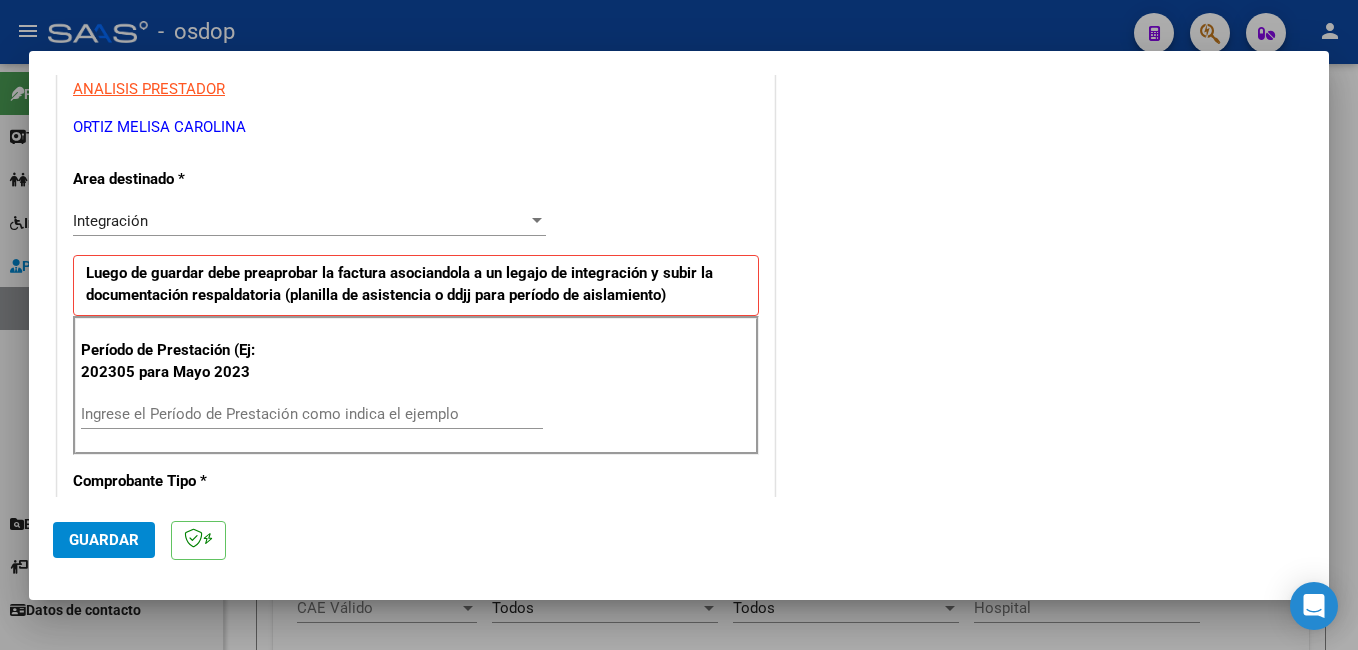 scroll, scrollTop: 400, scrollLeft: 0, axis: vertical 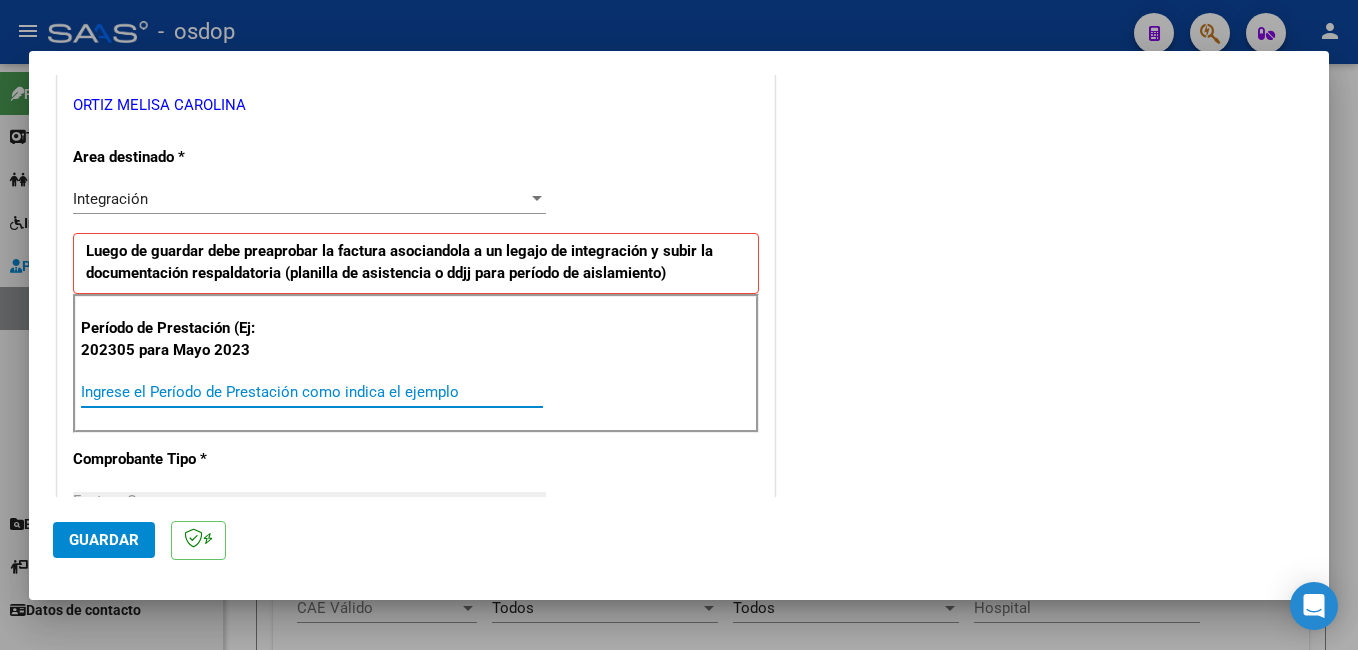 click on "Ingrese el Período de Prestación como indica el ejemplo" at bounding box center (312, 392) 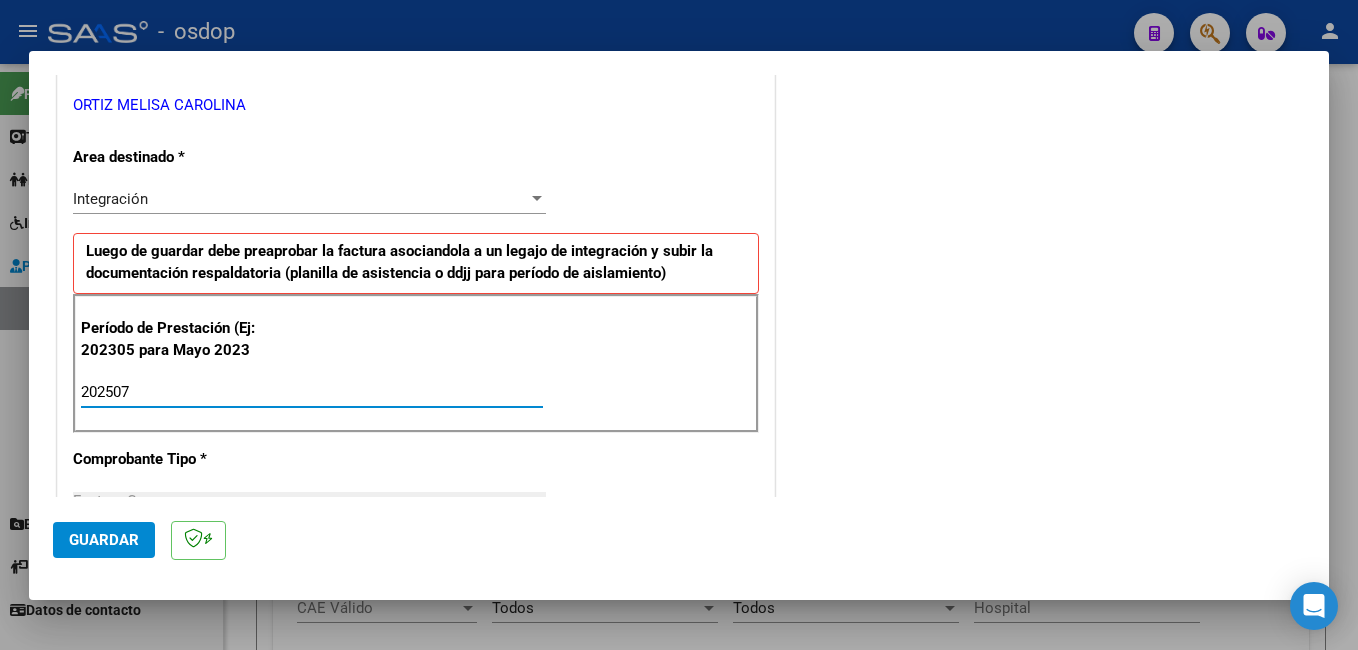 type on "202507" 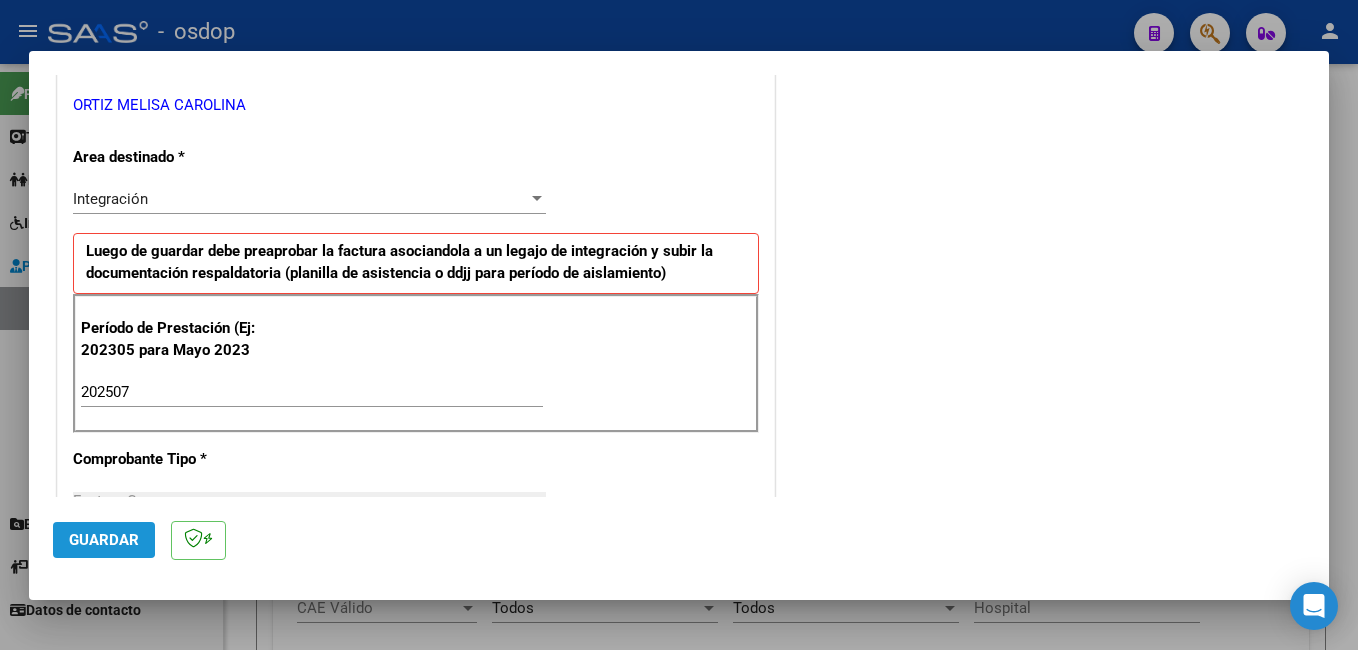 click on "Guardar" 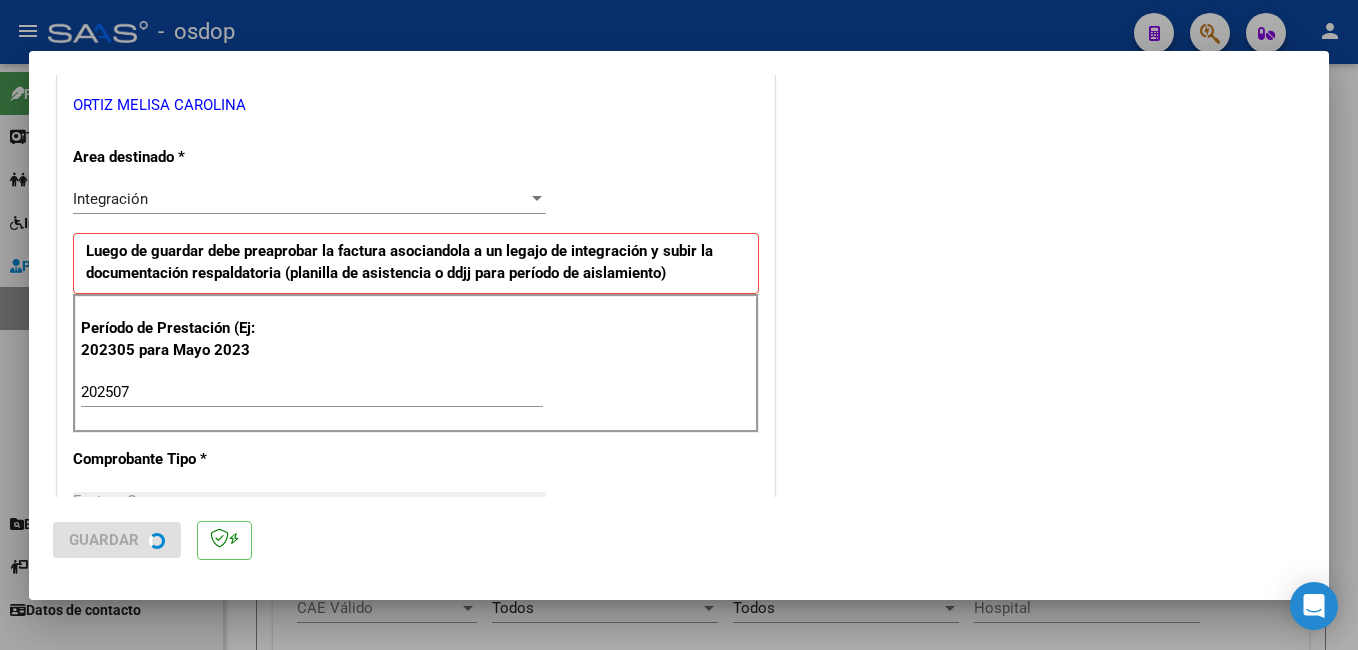 scroll, scrollTop: 0, scrollLeft: 0, axis: both 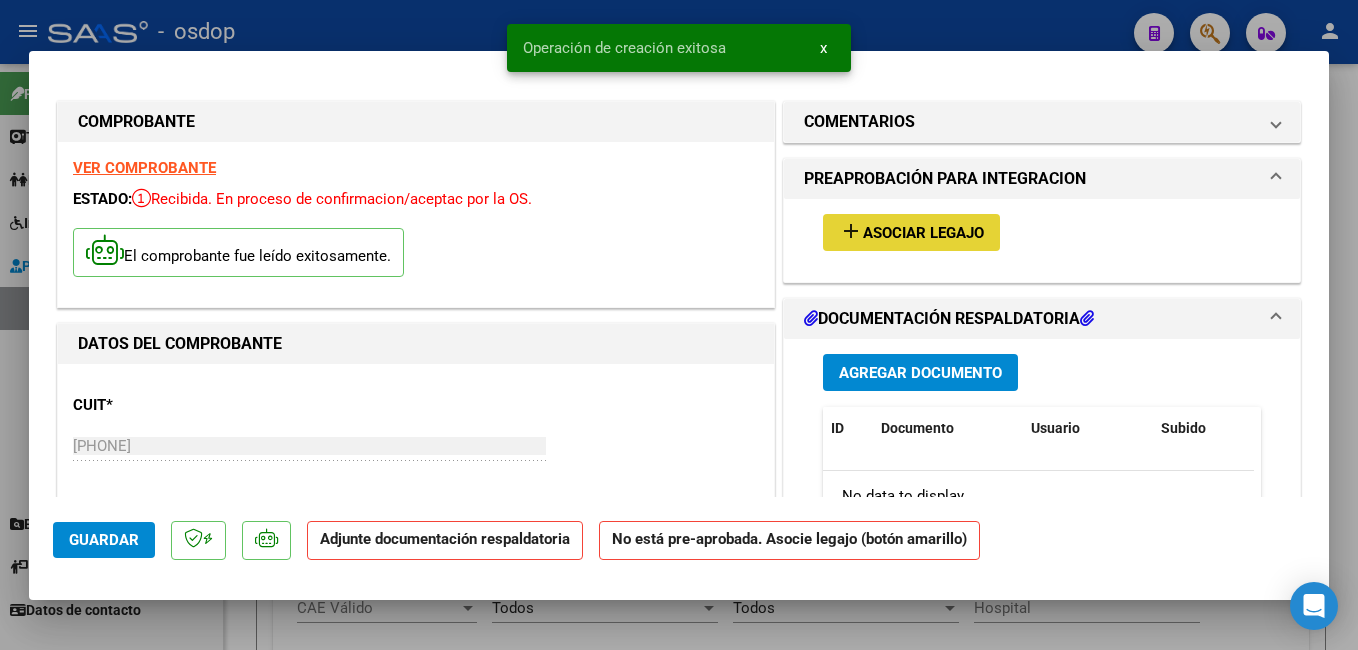 click on "Asociar Legajo" at bounding box center [923, 233] 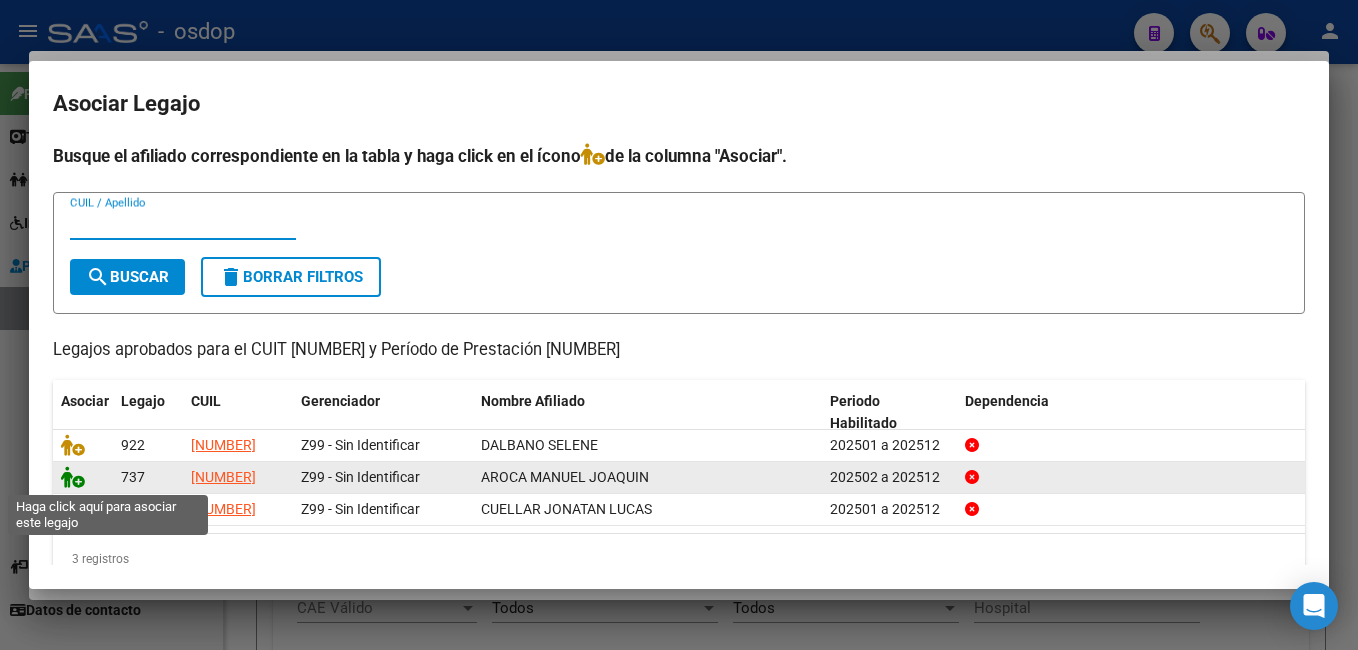 click 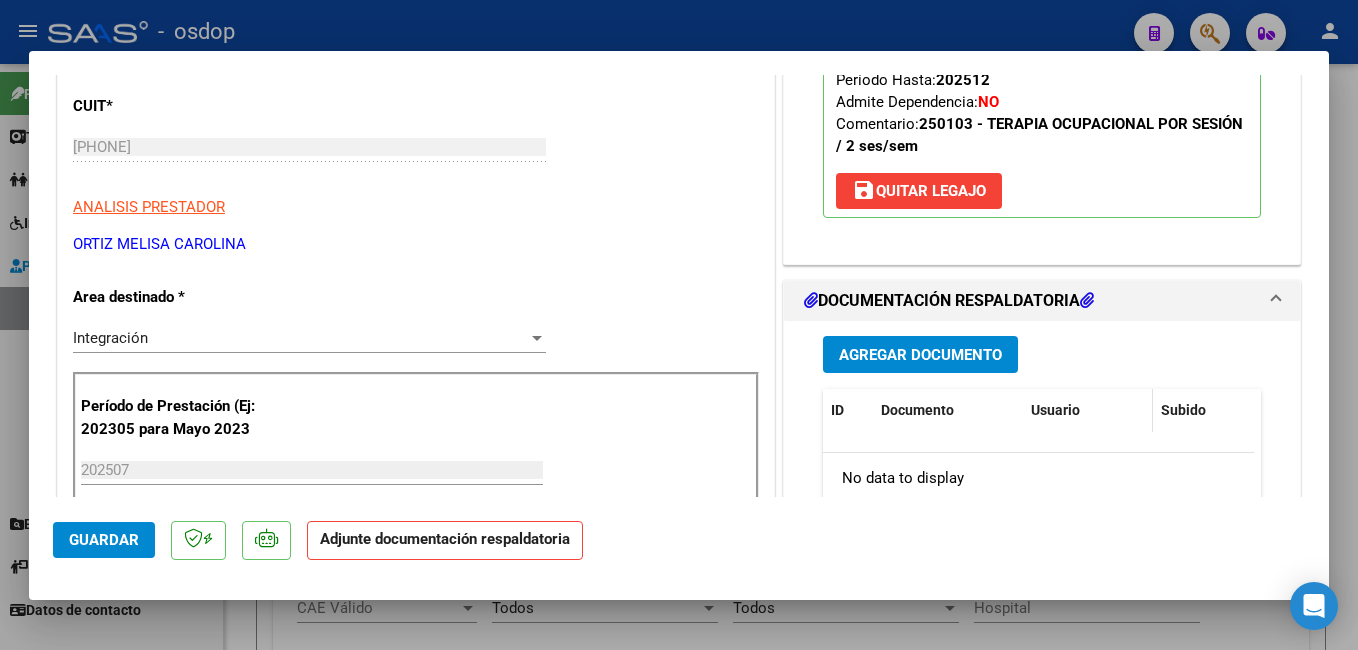 scroll, scrollTop: 300, scrollLeft: 0, axis: vertical 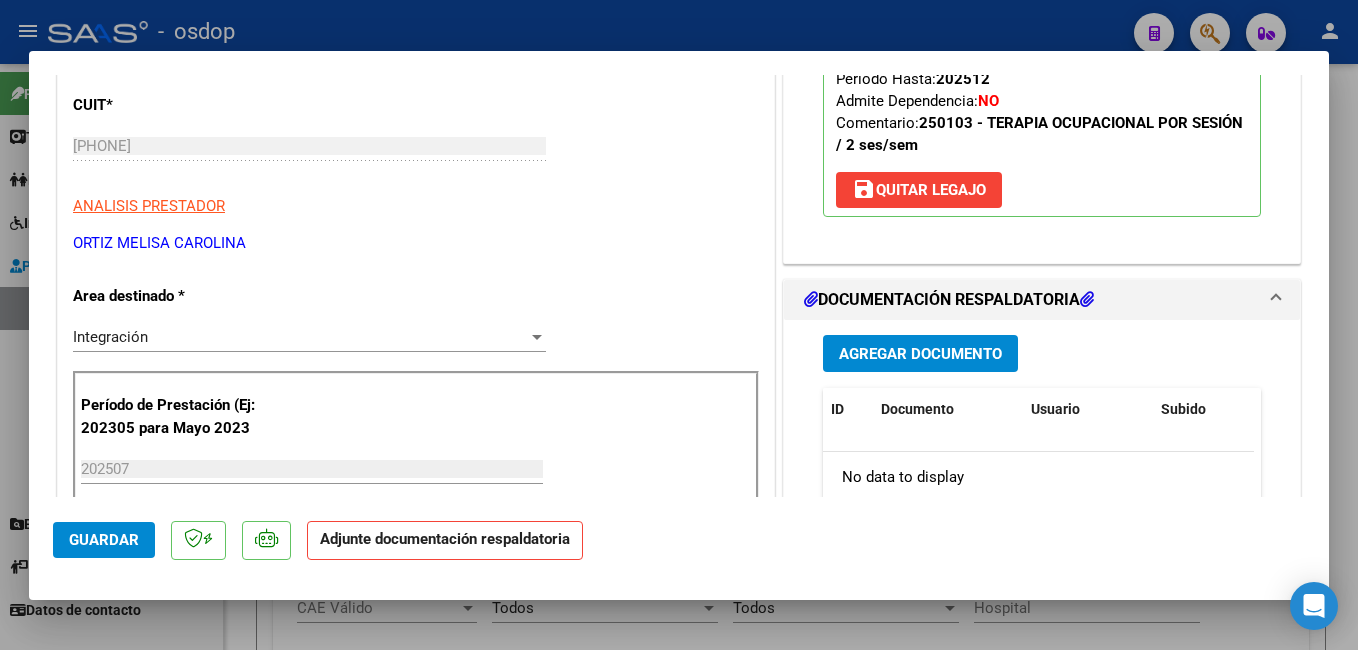 click on "Agregar Documento" at bounding box center (920, 354) 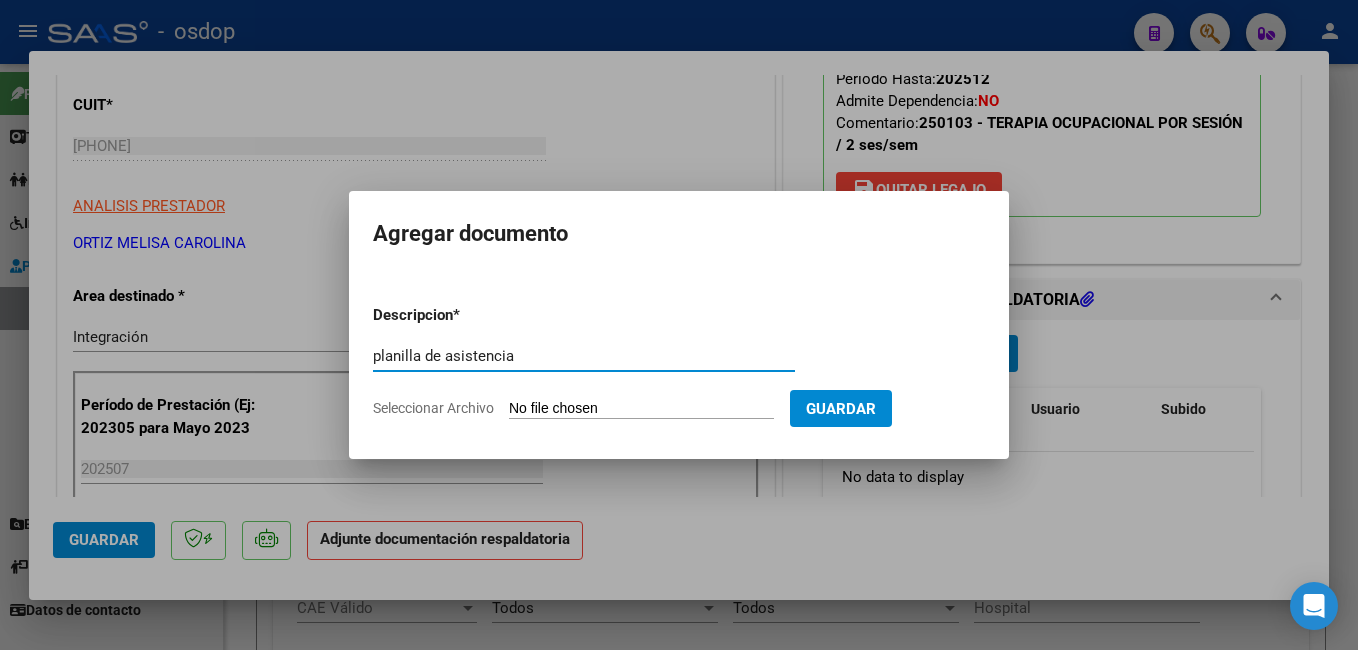 type on "planilla de asistencia" 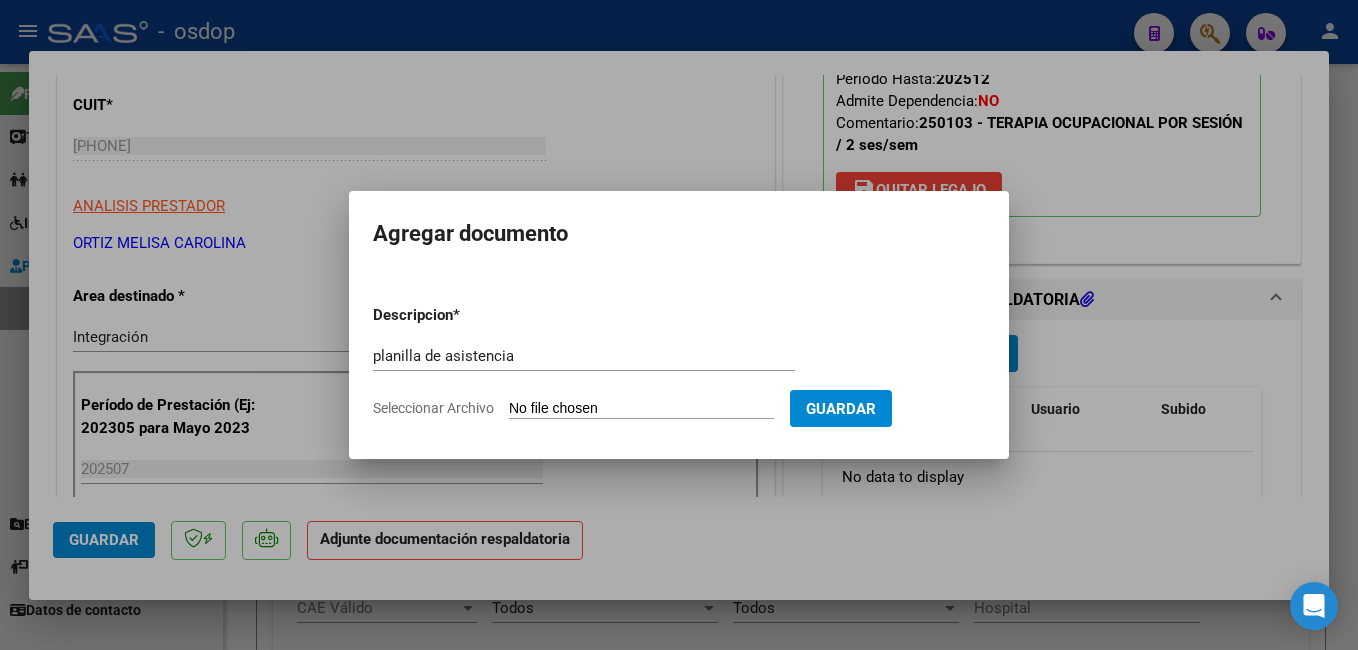 click on "Seleccionar Archivo" 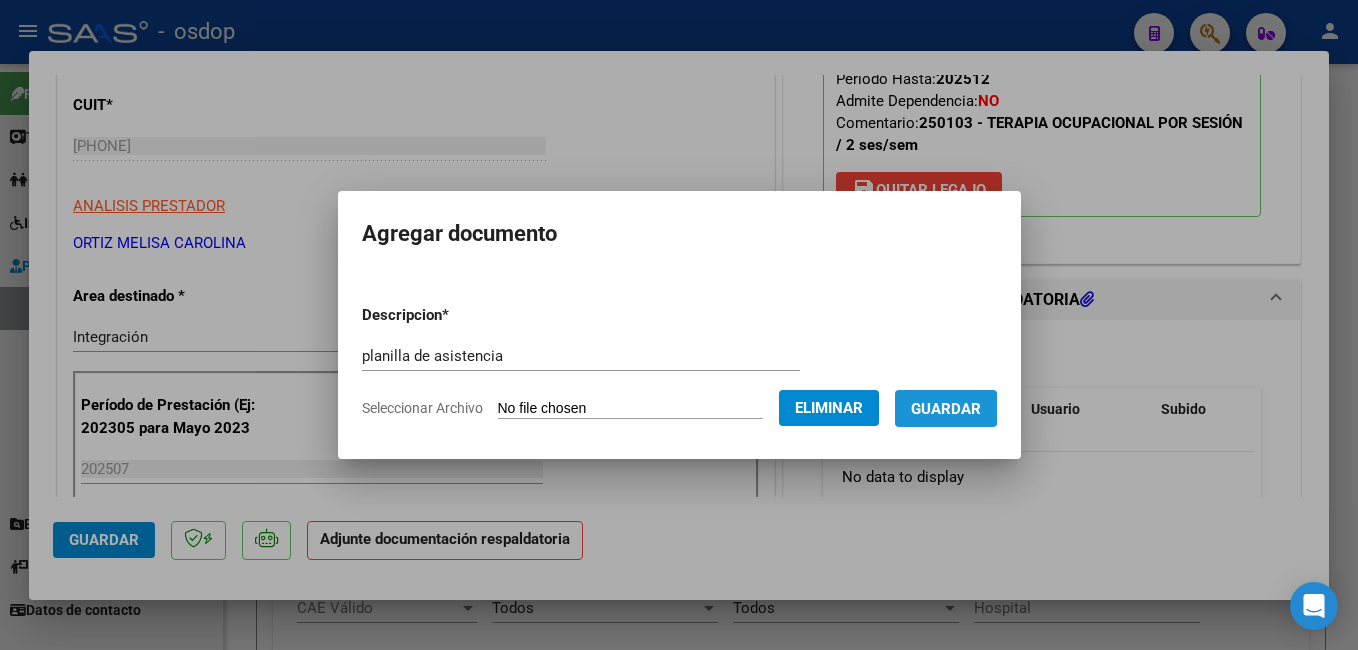 click on "Guardar" at bounding box center [946, 409] 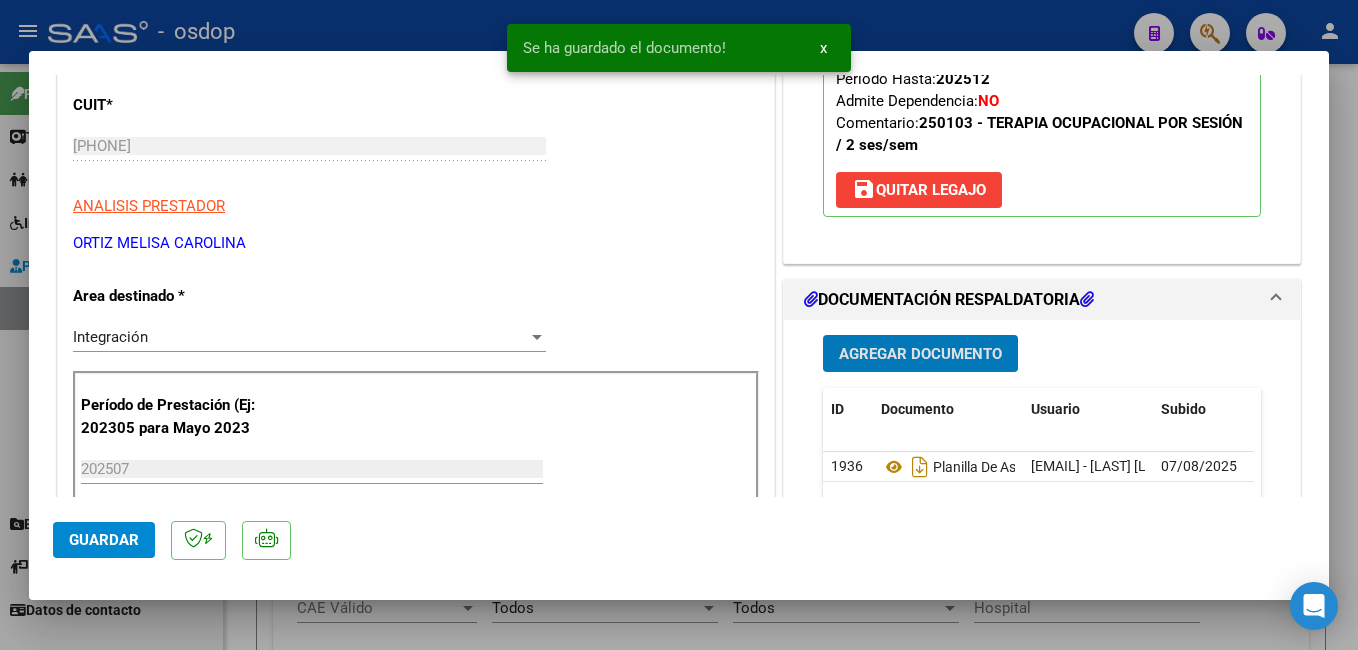 click on "Guardar" 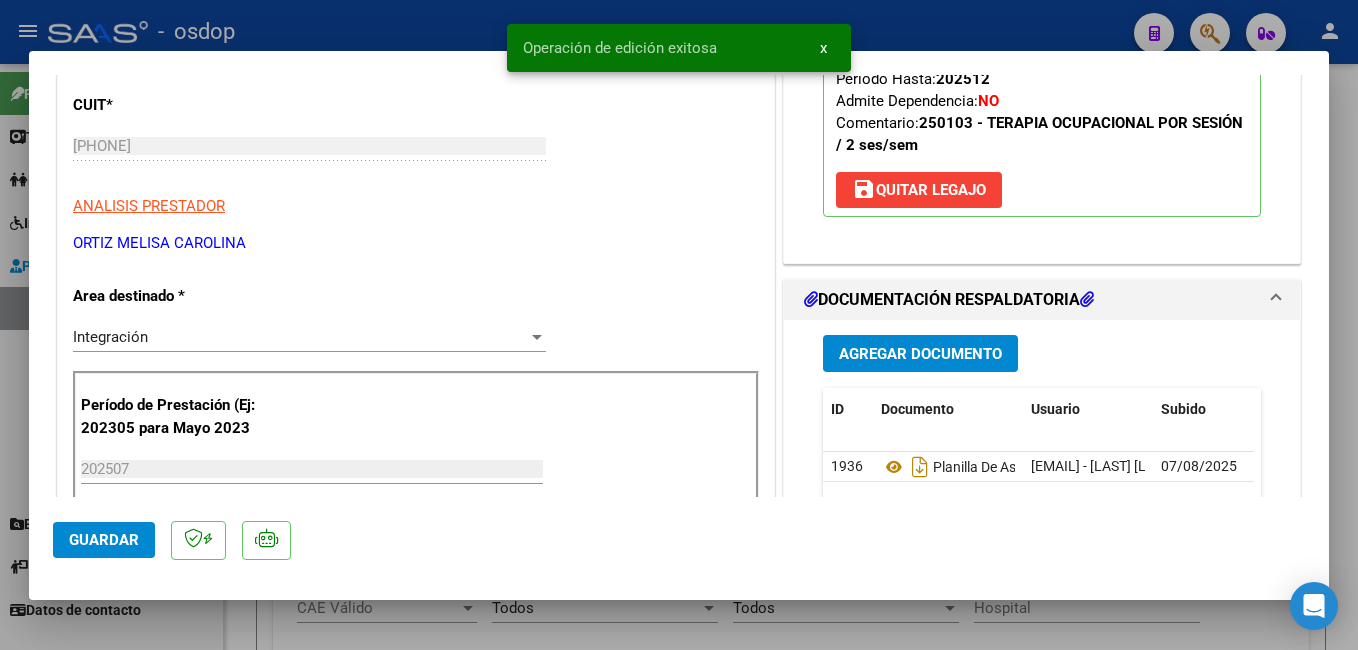 click at bounding box center (679, 325) 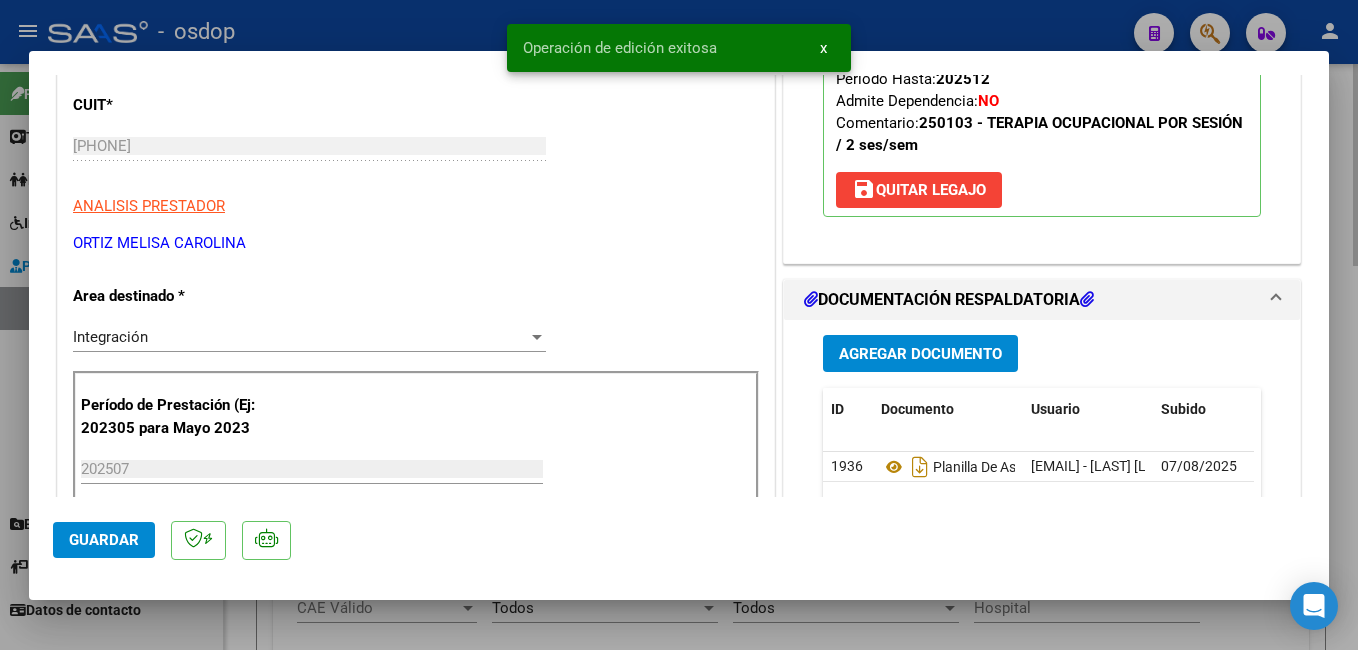 type 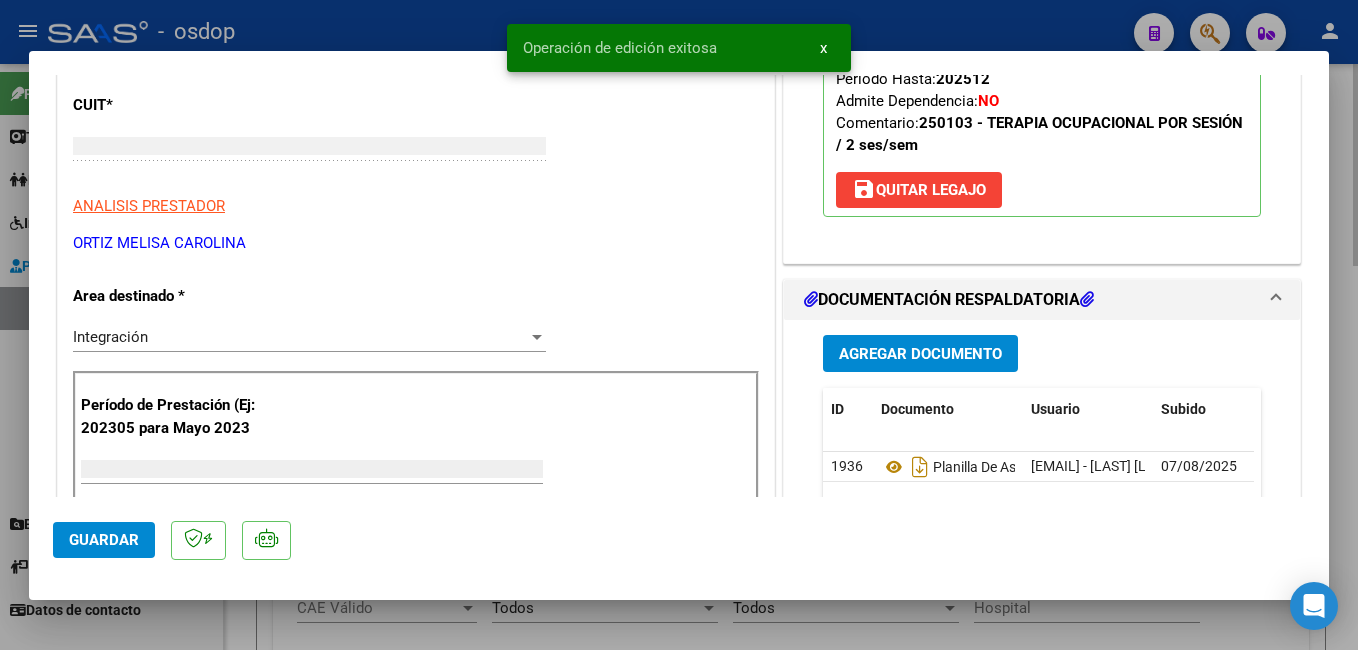 scroll, scrollTop: 239, scrollLeft: 0, axis: vertical 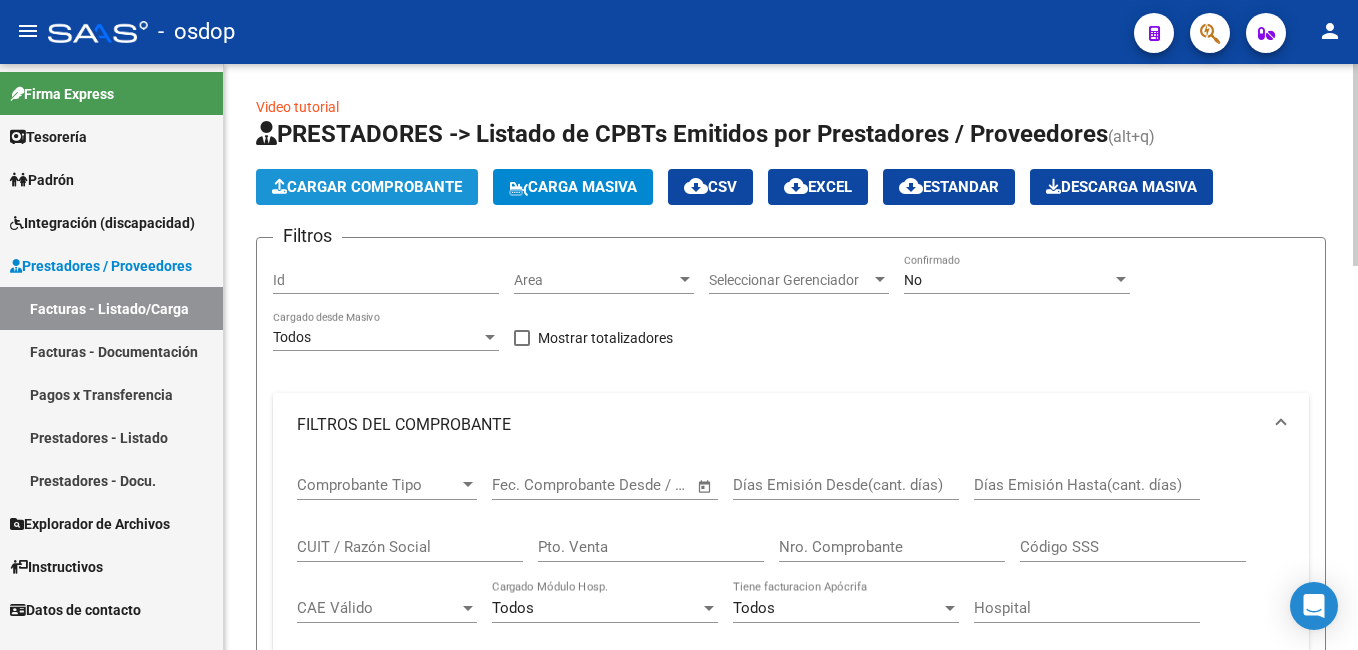 click on "Cargar Comprobante" 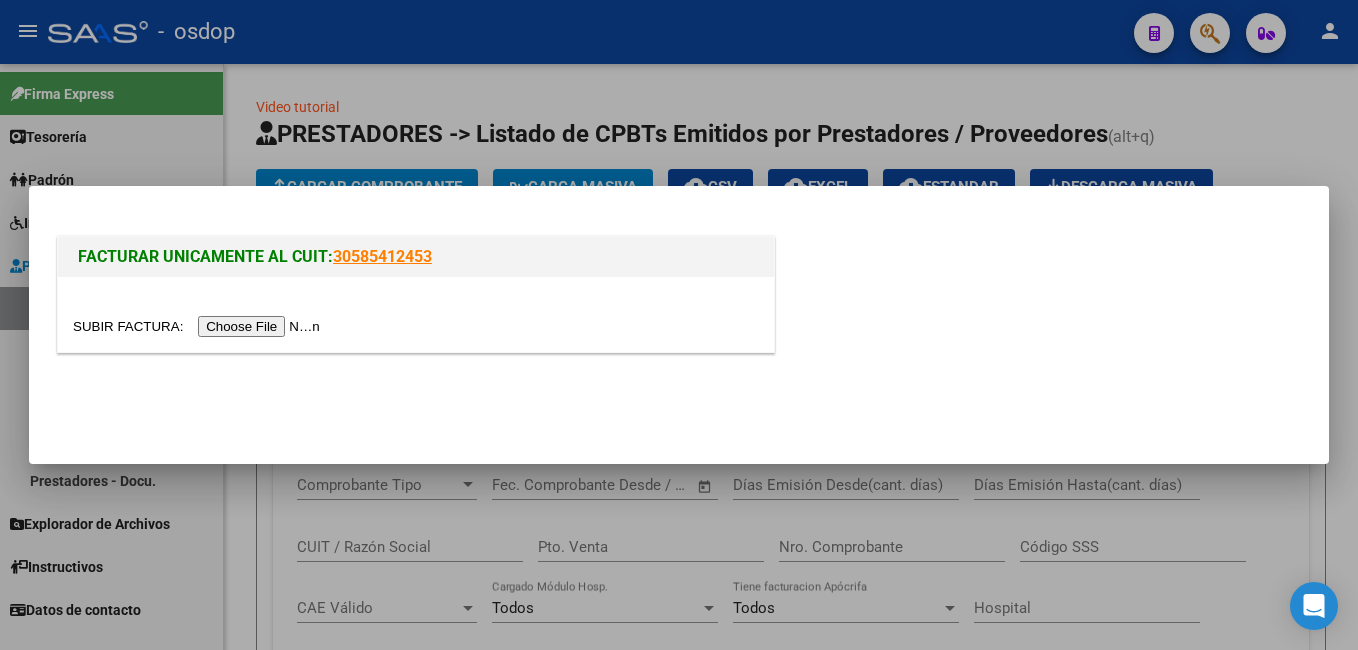 click at bounding box center [199, 326] 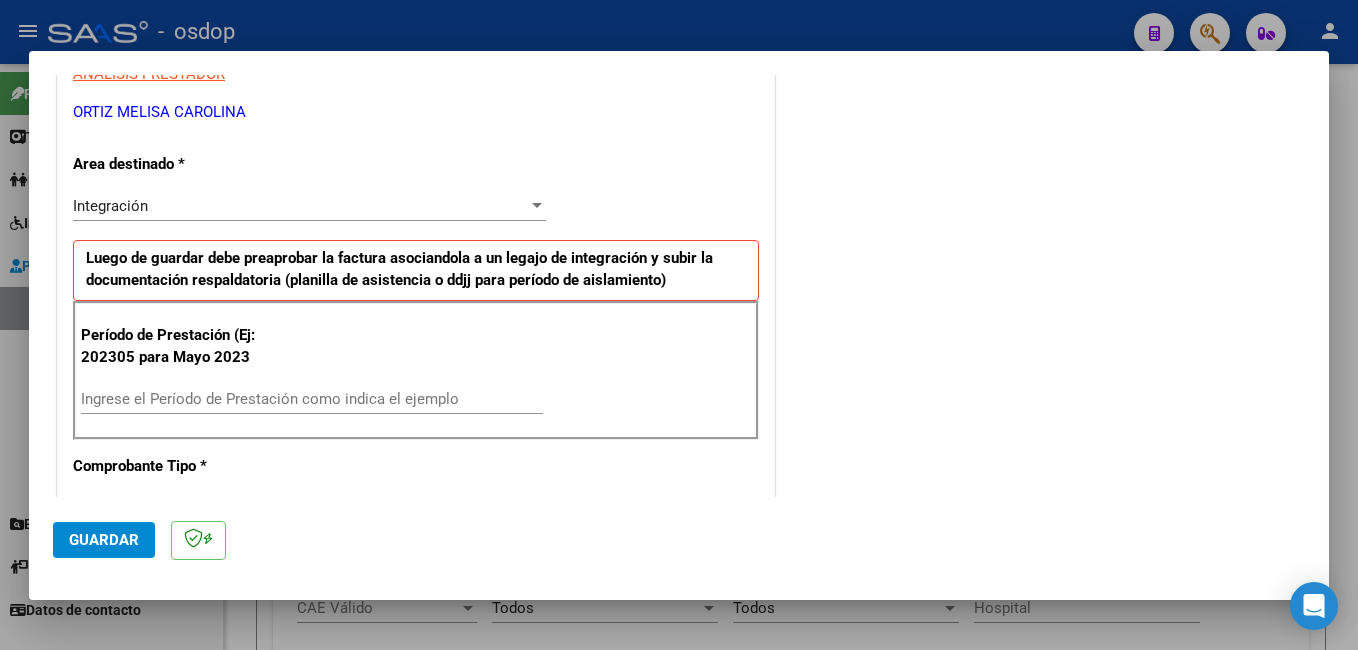 scroll, scrollTop: 400, scrollLeft: 0, axis: vertical 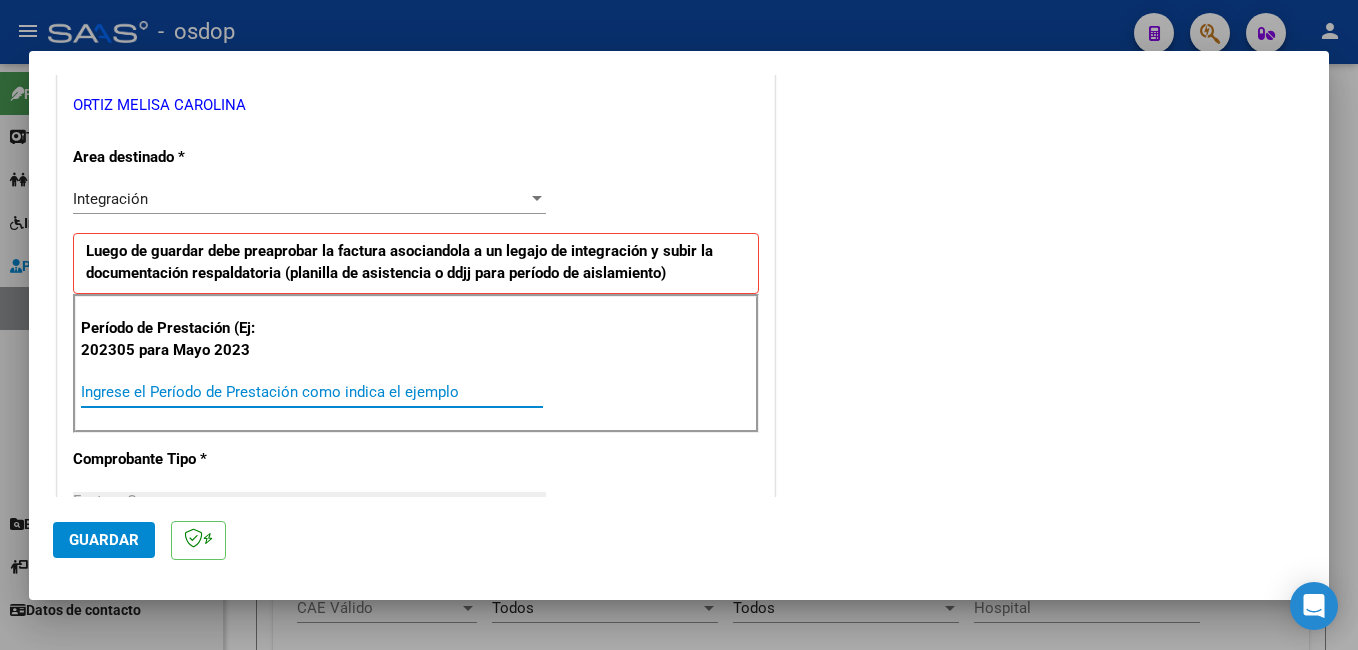 click on "Ingrese el Período de Prestación como indica el ejemplo" at bounding box center [312, 392] 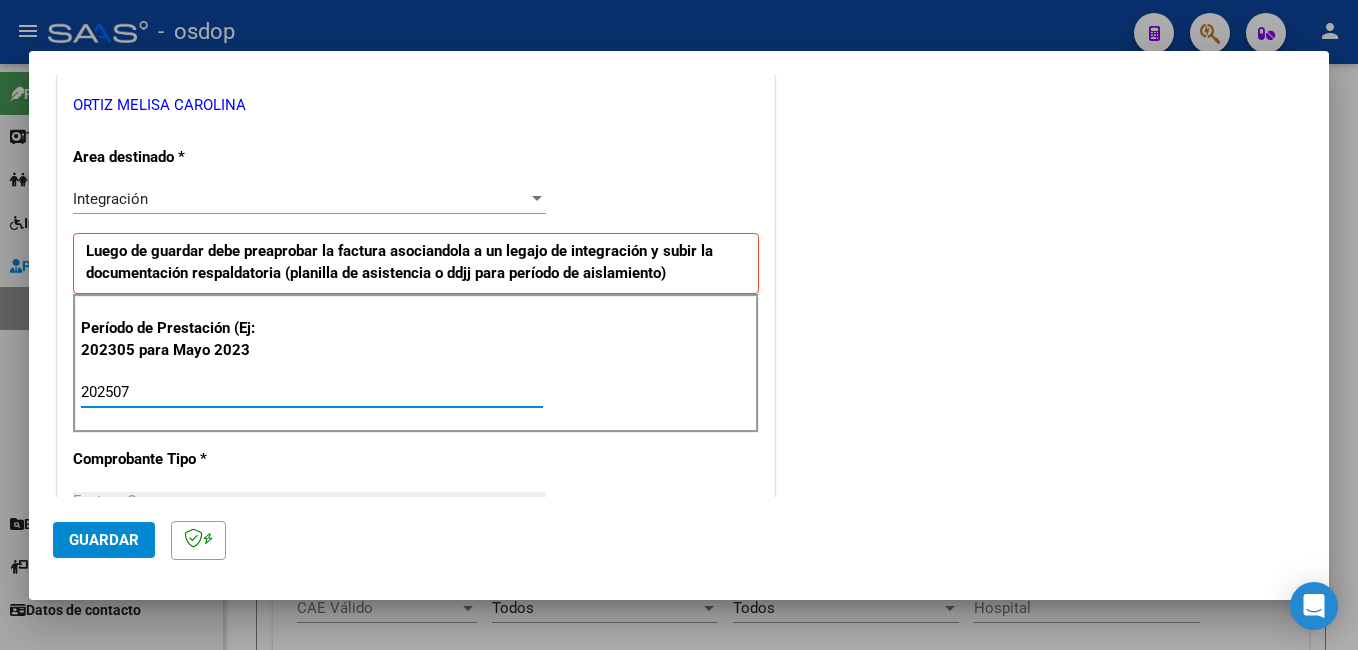 type on "202507" 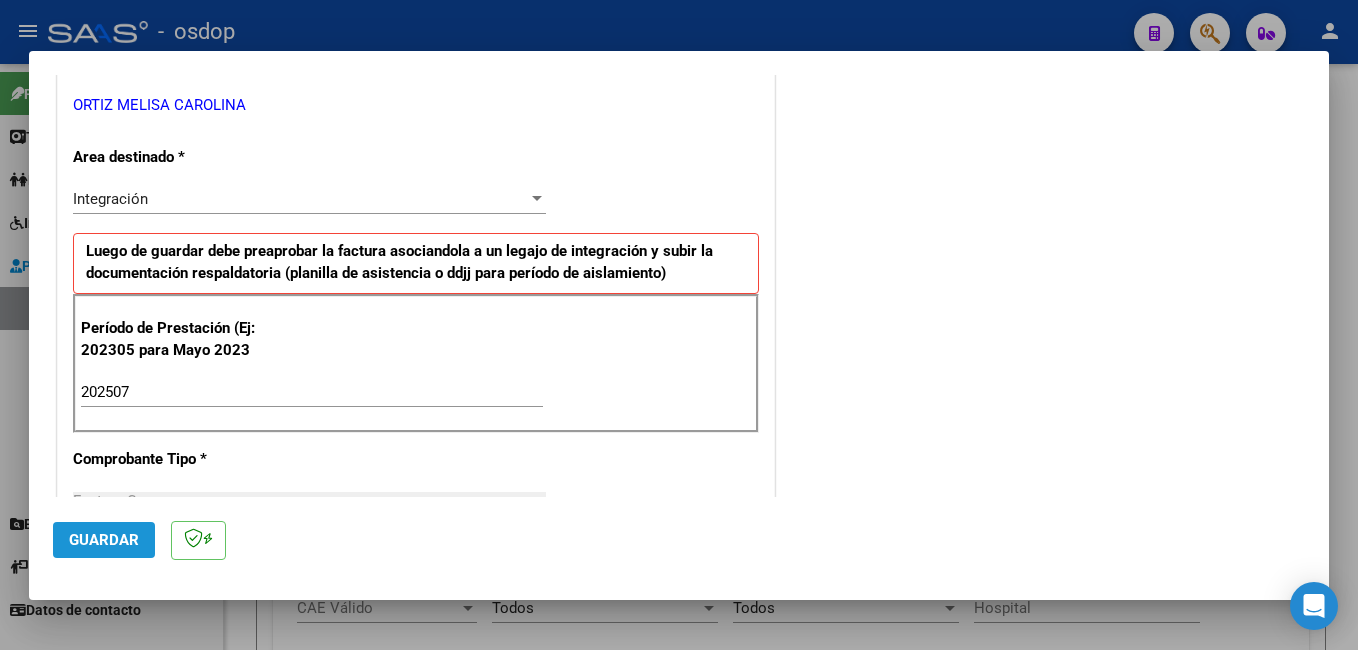 click on "Guardar" 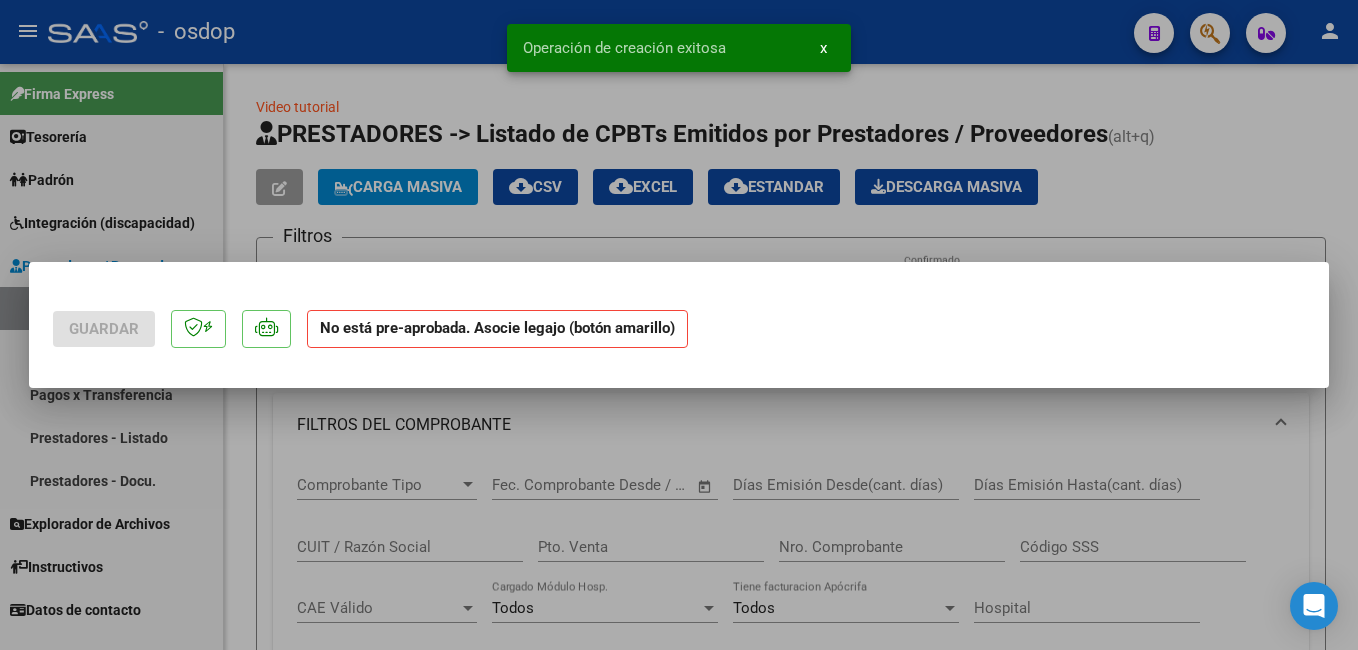 scroll, scrollTop: 0, scrollLeft: 0, axis: both 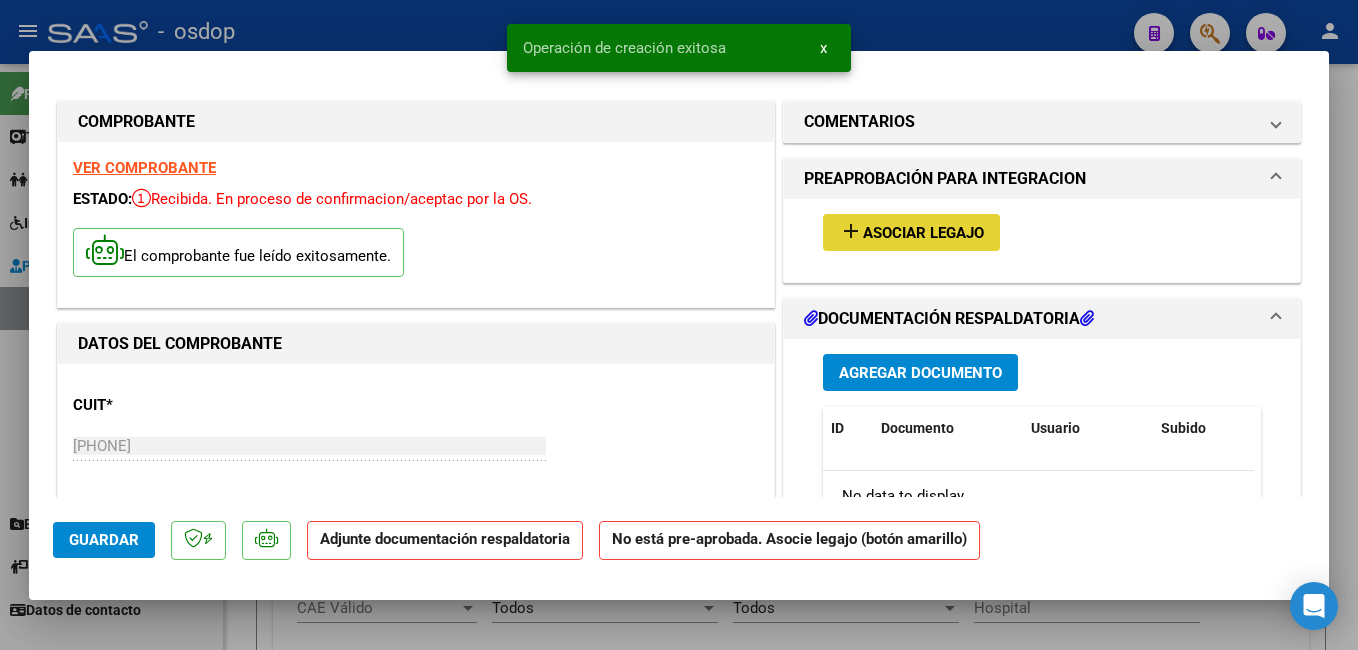 click on "Asociar Legajo" at bounding box center (923, 233) 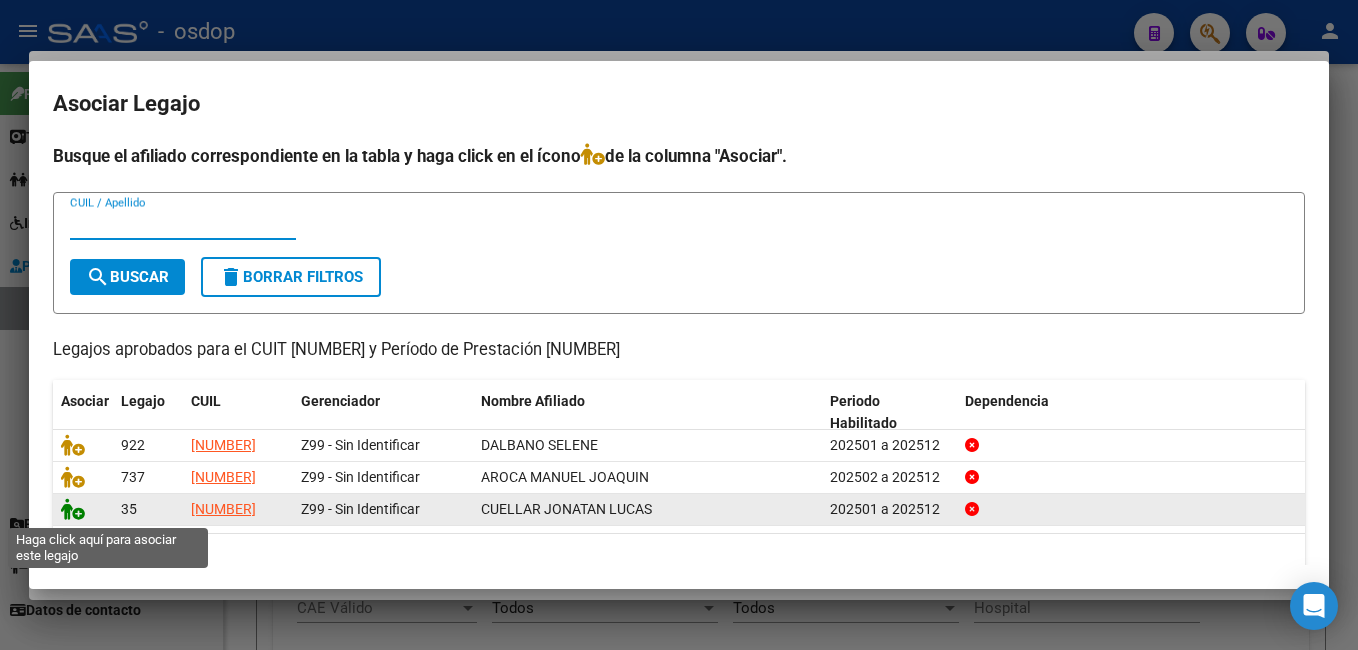 click 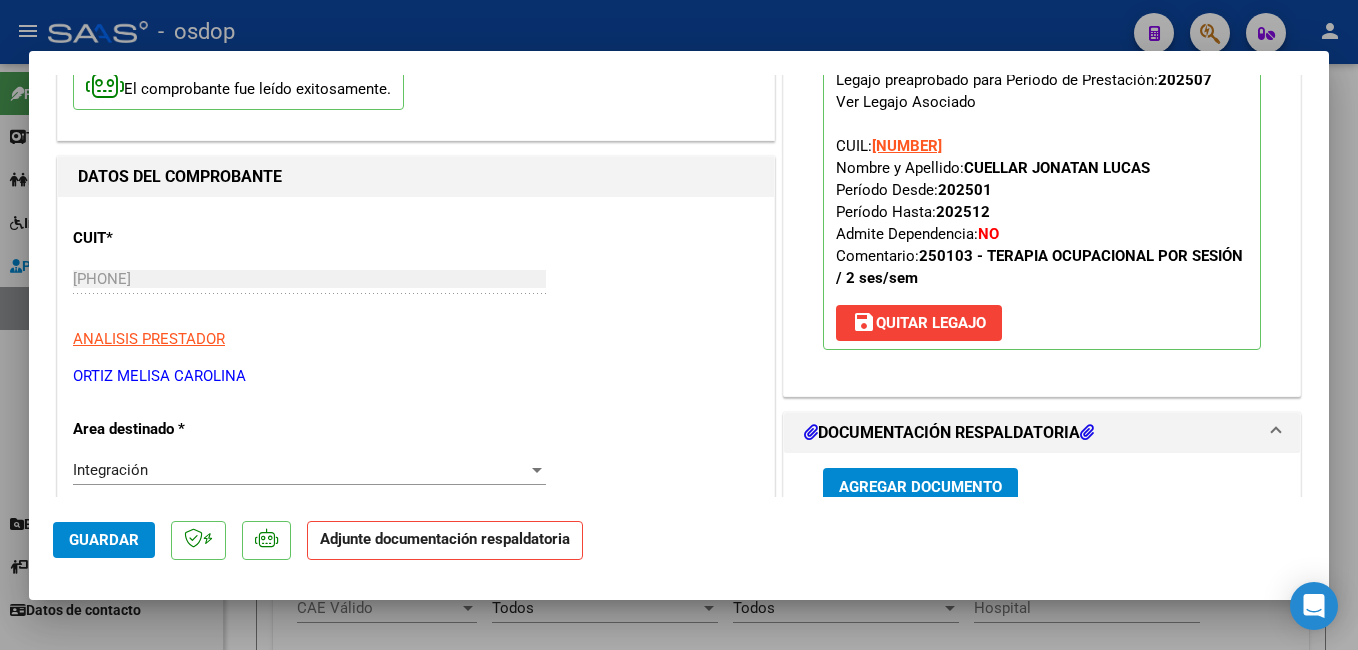 scroll, scrollTop: 300, scrollLeft: 0, axis: vertical 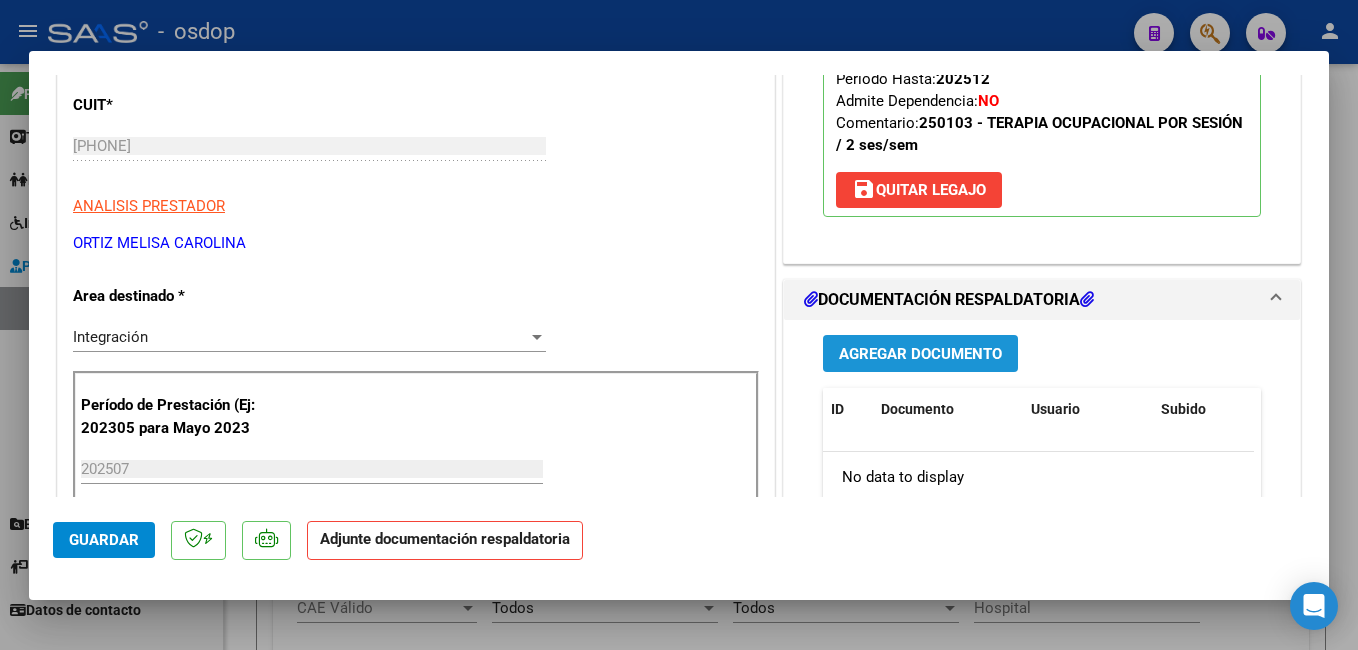 click on "Agregar Documento" at bounding box center (920, 354) 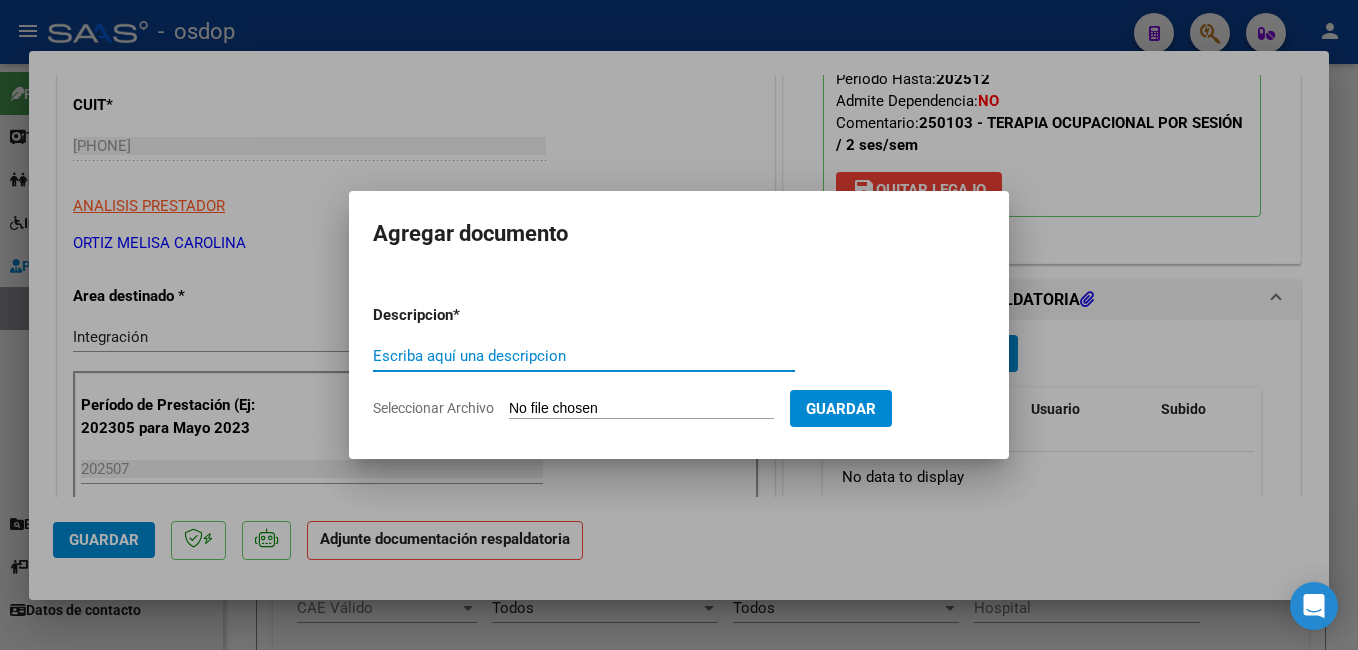 click on "Escriba aquí una descripcion" at bounding box center (584, 356) 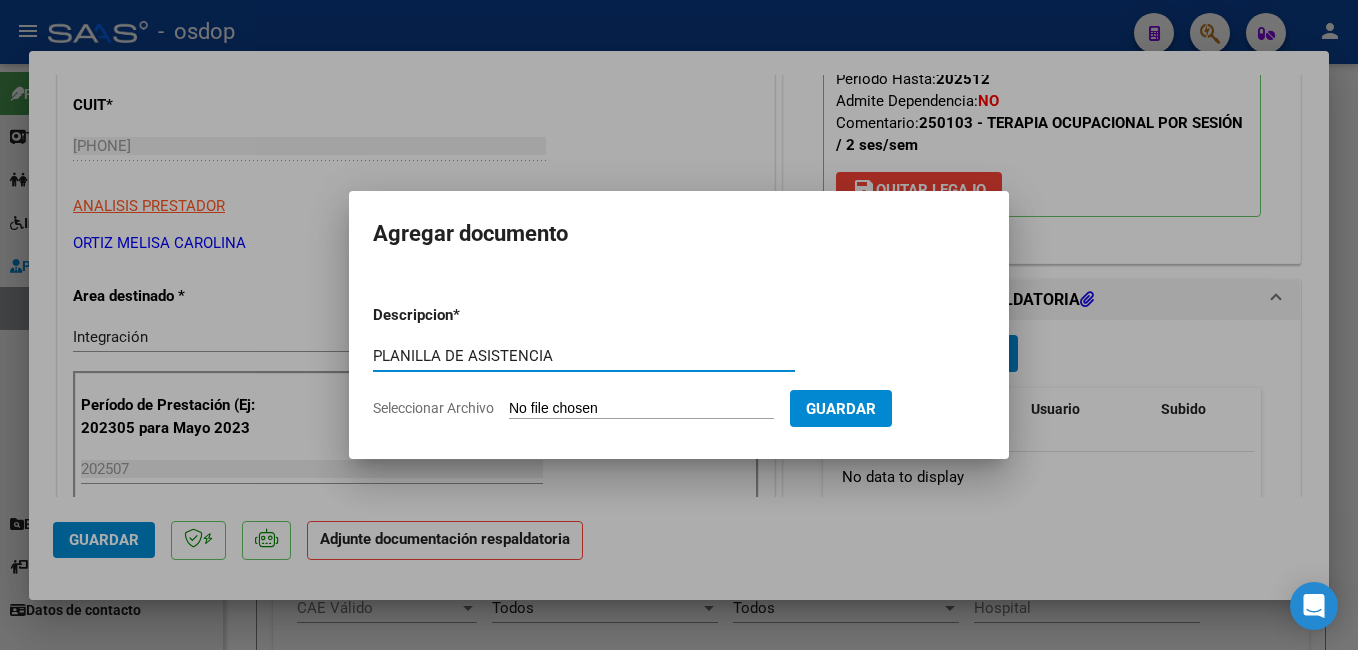 type on "PLANILLA DE ASISTENCIA" 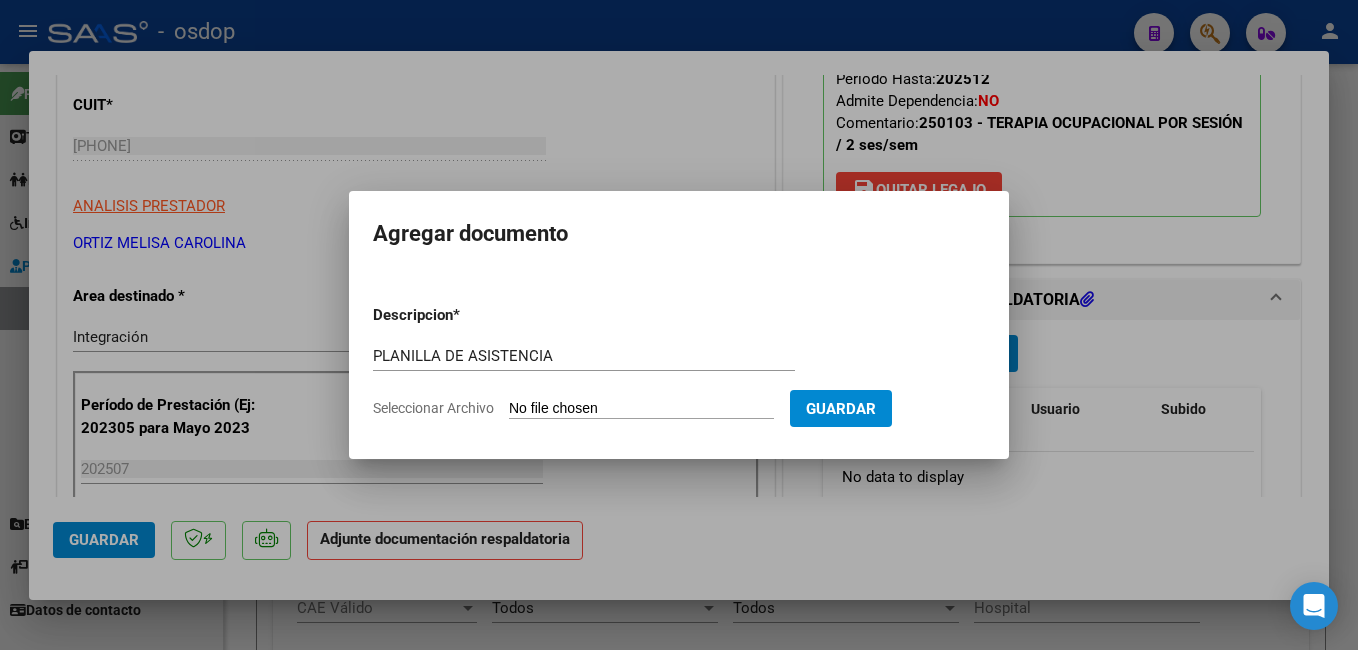 type on "C:\fakepath\Planilla Julio [LAST] [FIRST] .pdf" 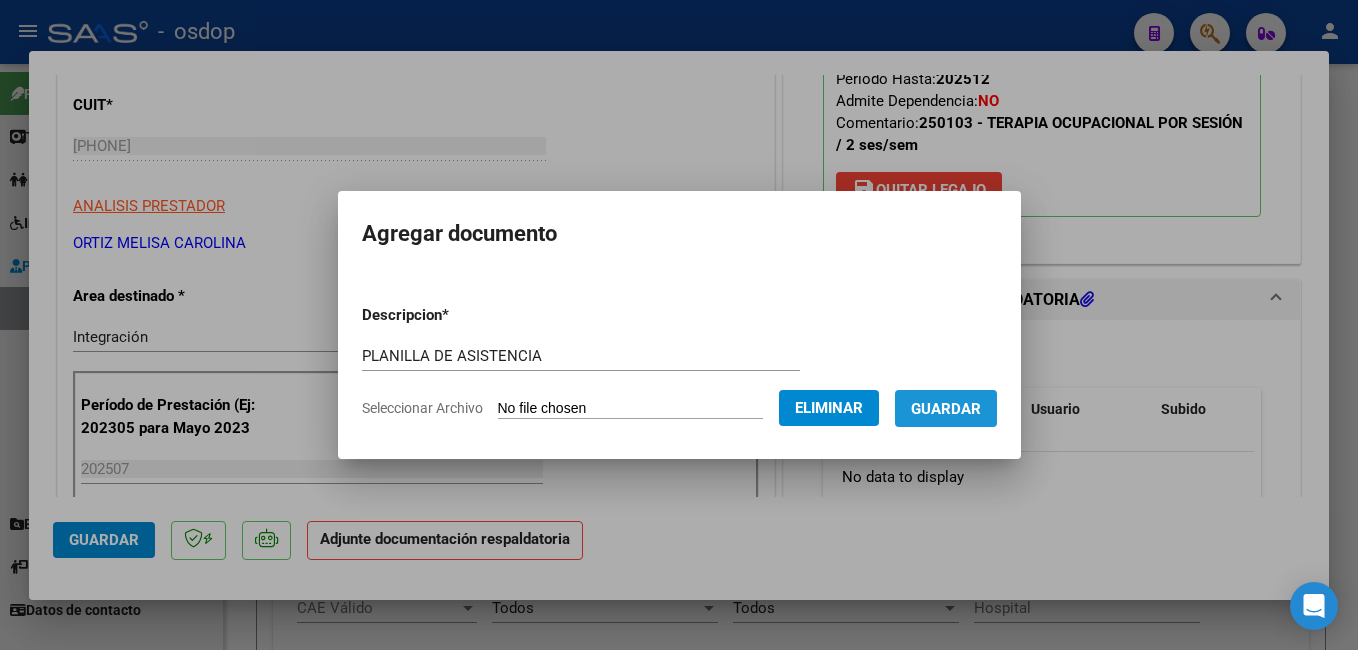 click on "Guardar" at bounding box center [946, 408] 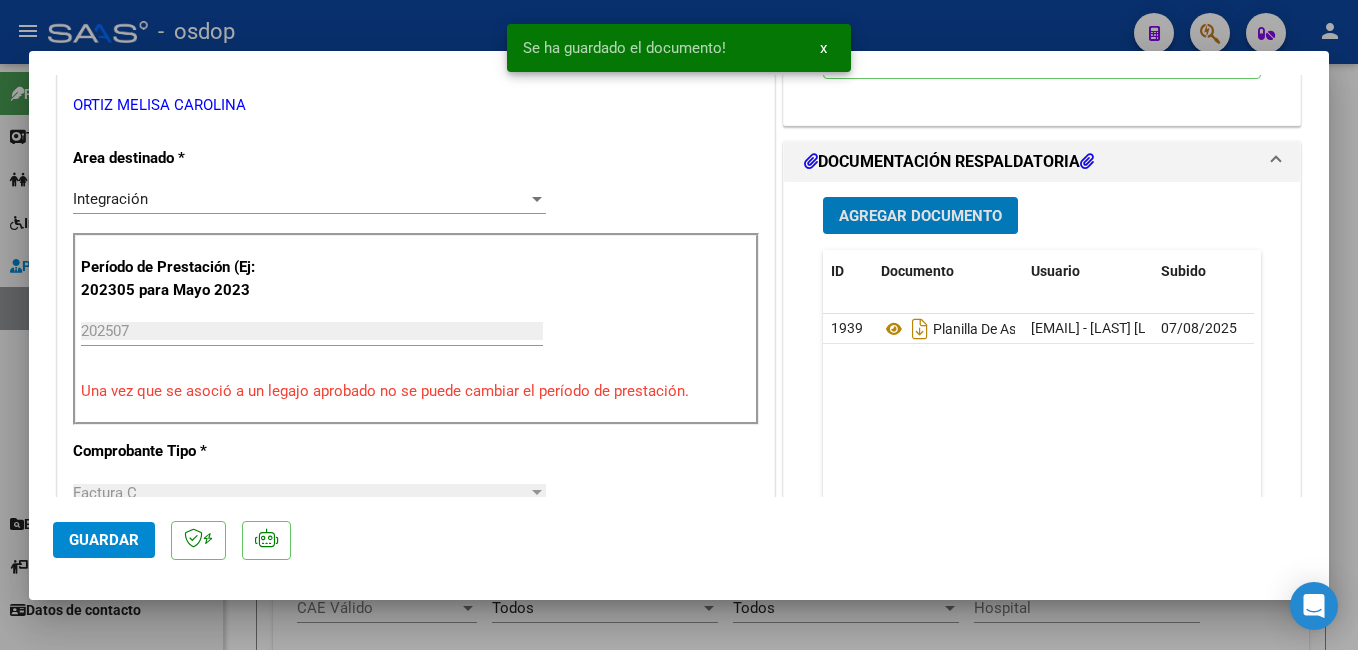 scroll, scrollTop: 500, scrollLeft: 0, axis: vertical 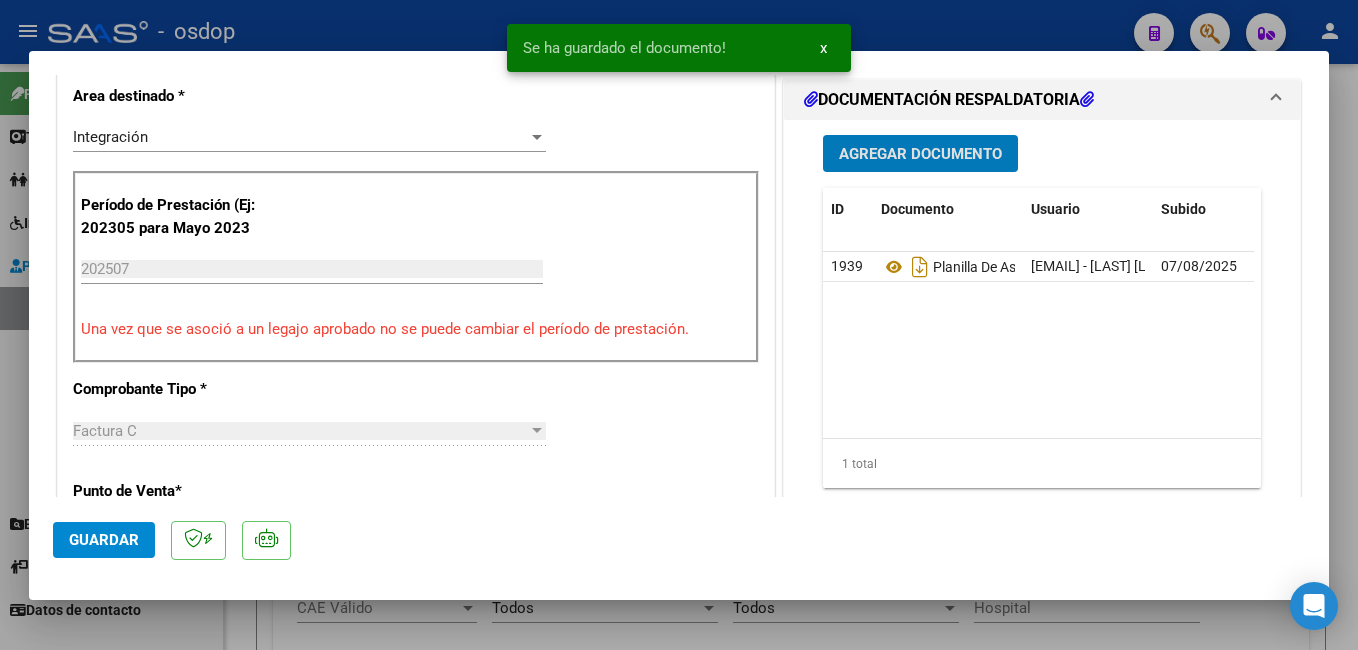 click on "Guardar" 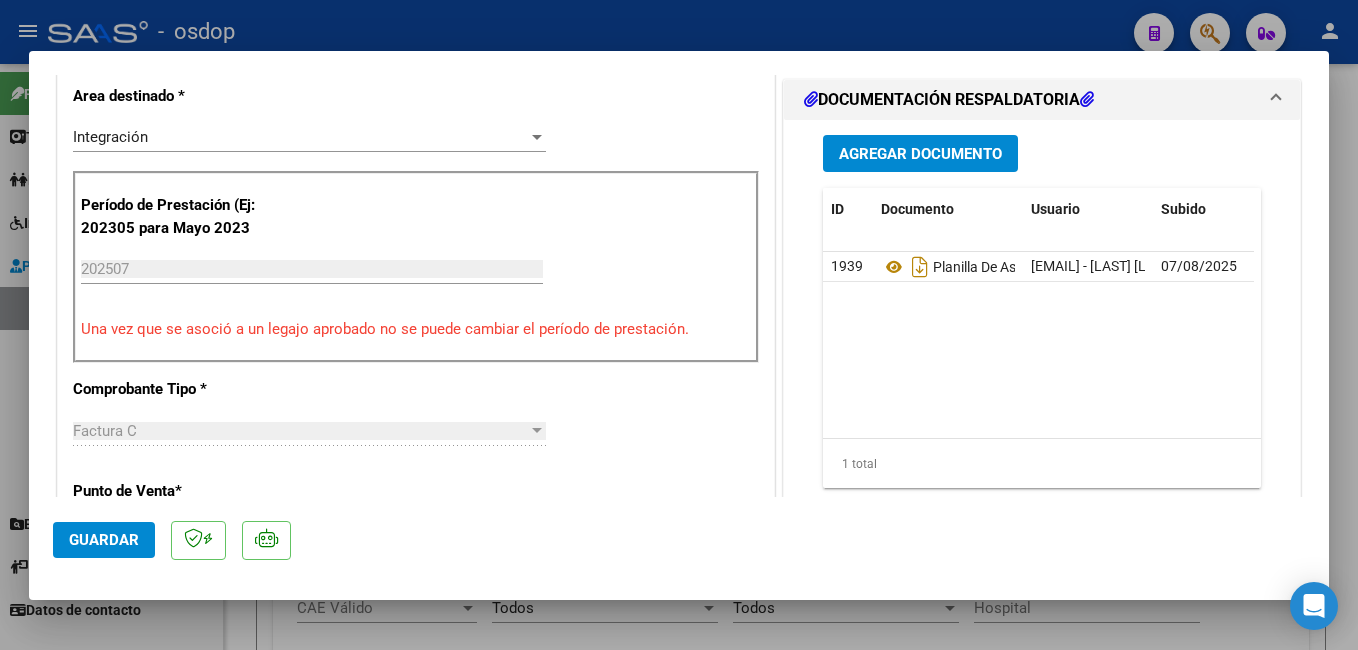click on "Guardar" 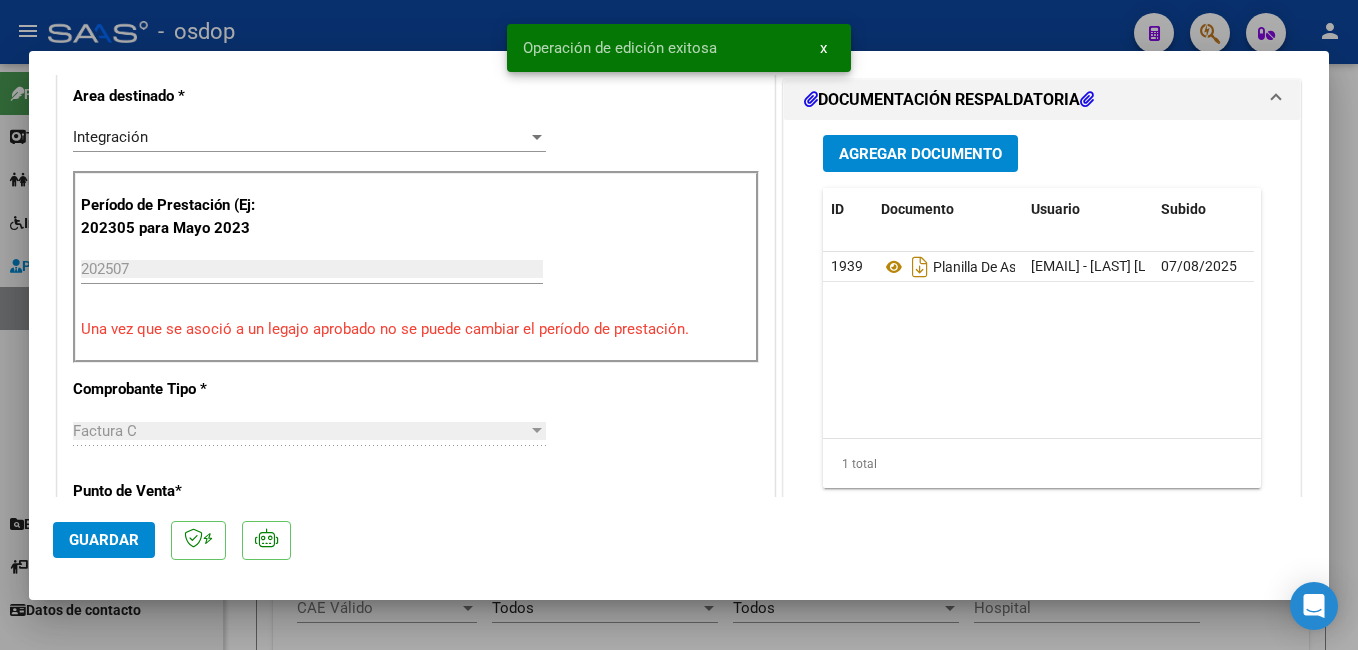click at bounding box center (679, 325) 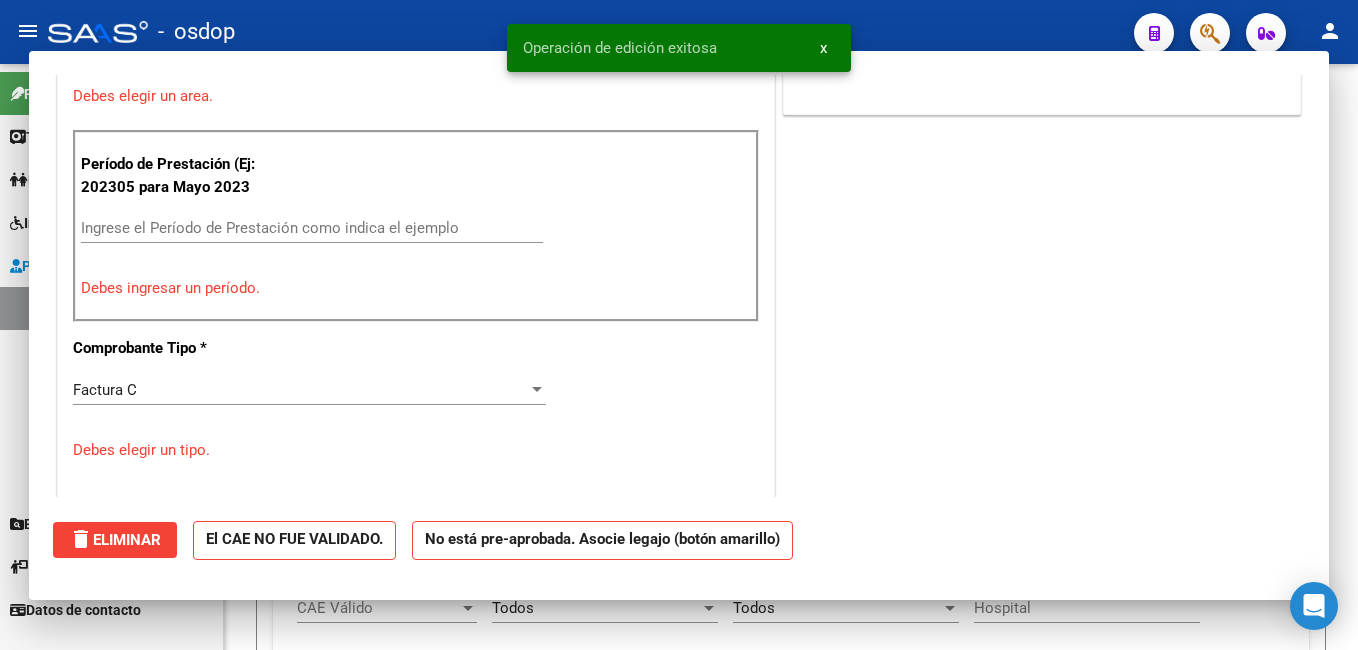 scroll, scrollTop: 414, scrollLeft: 0, axis: vertical 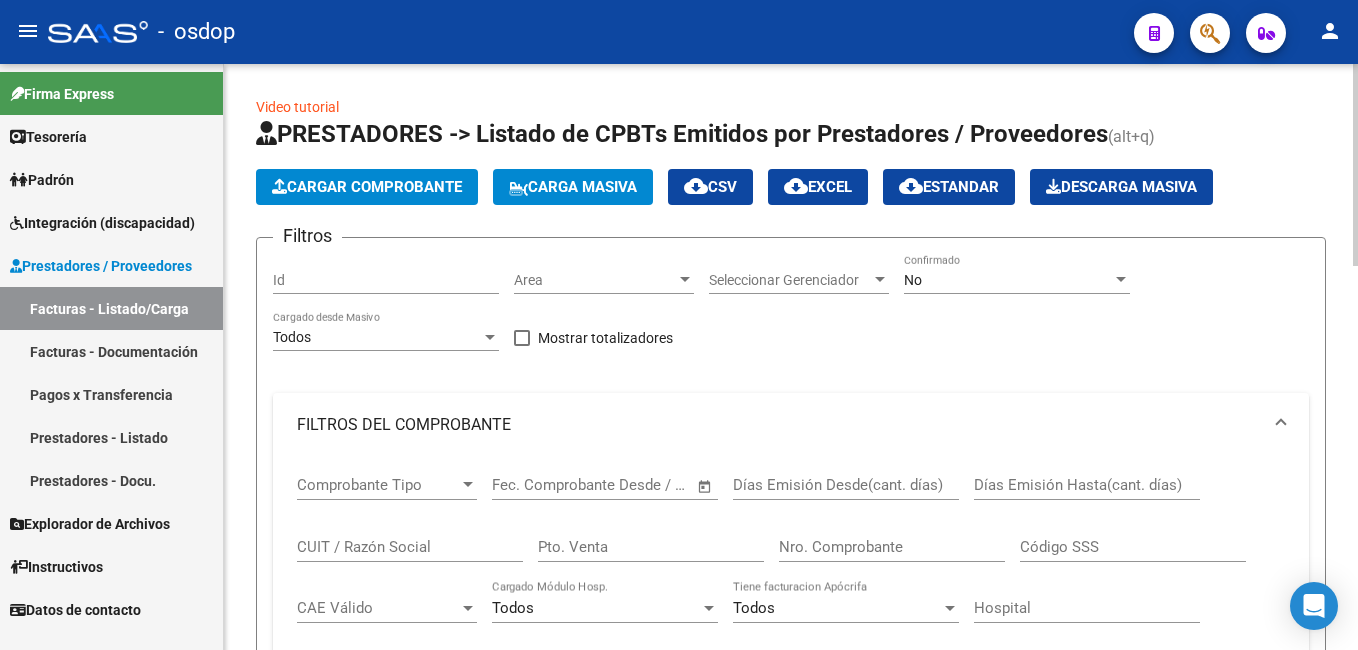 click on "Cargar Comprobante" 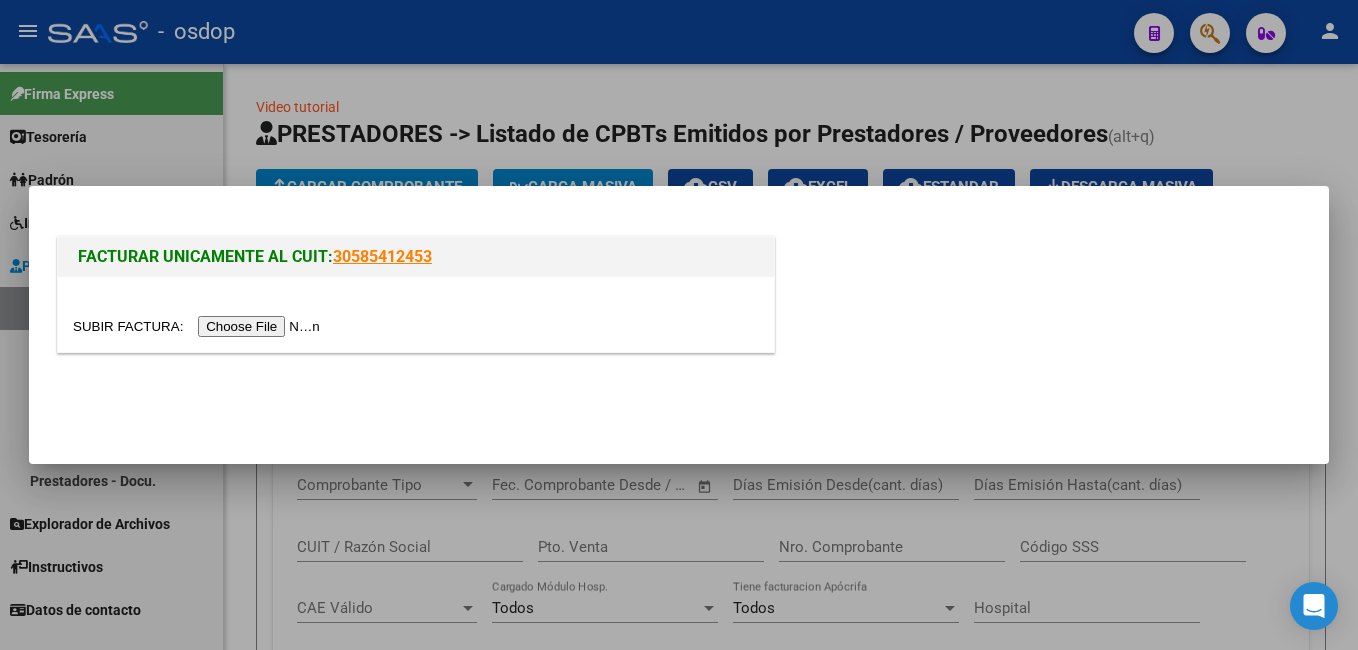 click at bounding box center [199, 326] 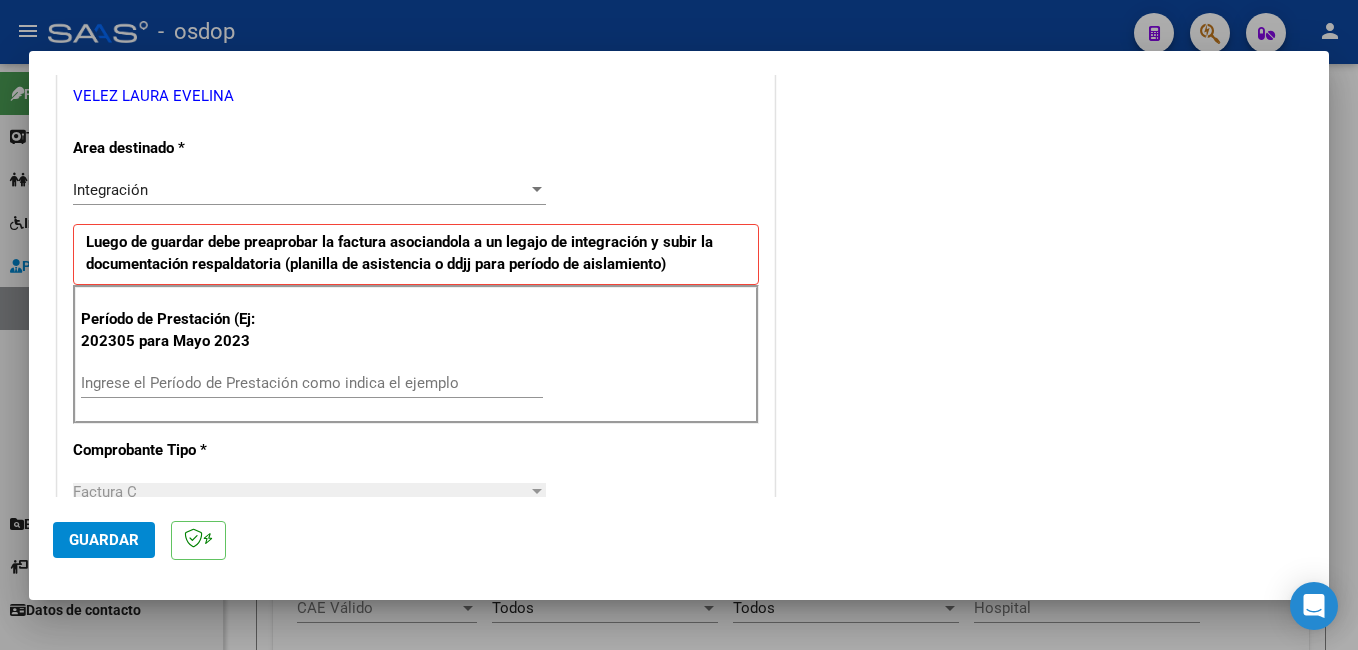 scroll, scrollTop: 500, scrollLeft: 0, axis: vertical 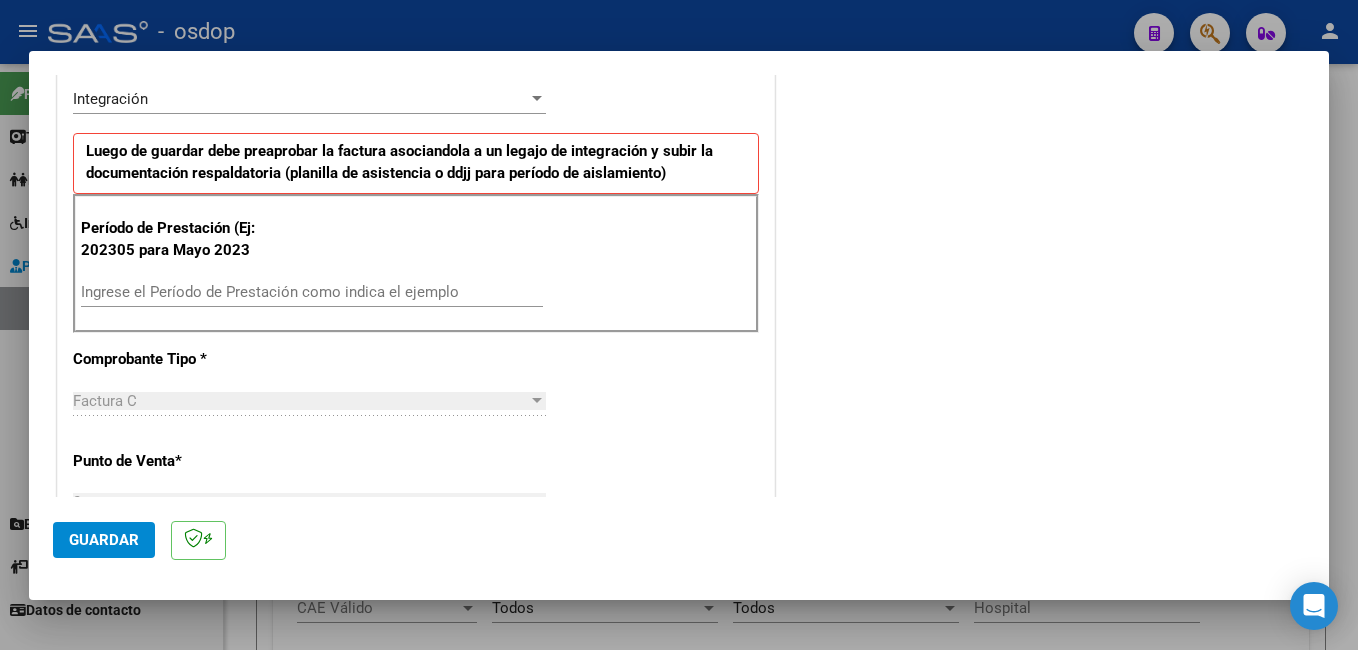click on "Ingrese el Período de Prestación como indica el ejemplo" at bounding box center (312, 292) 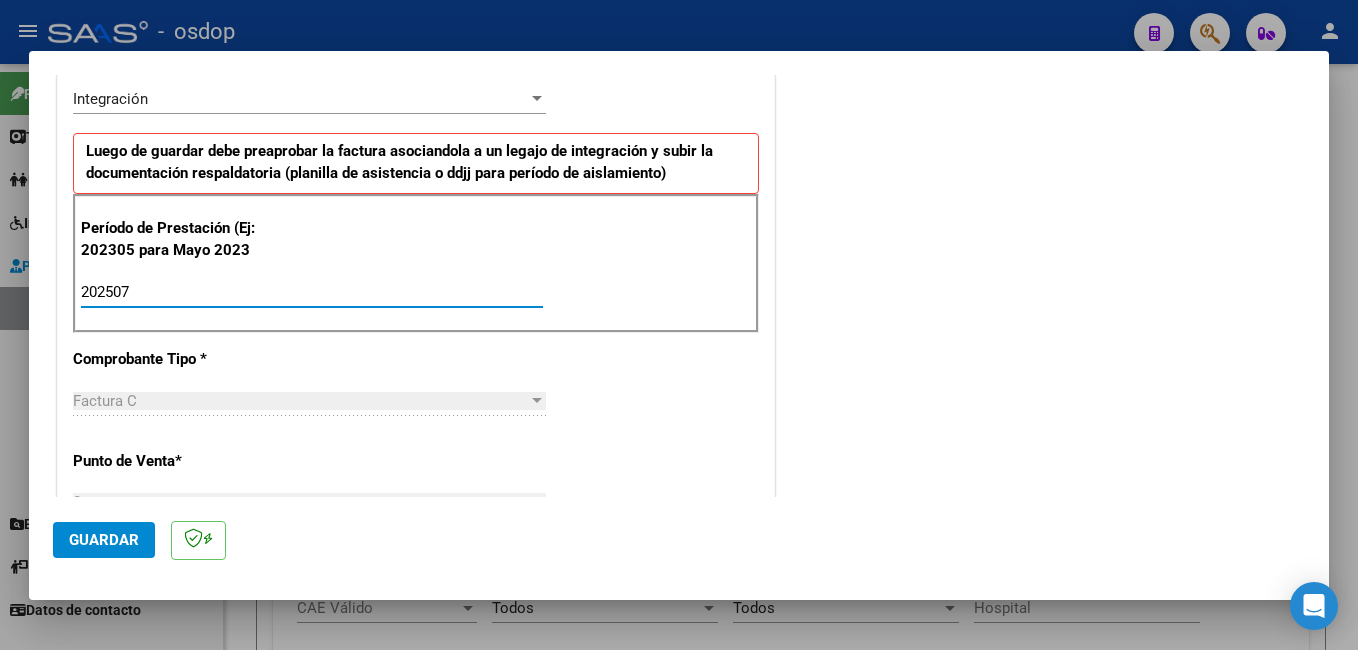 type on "202507" 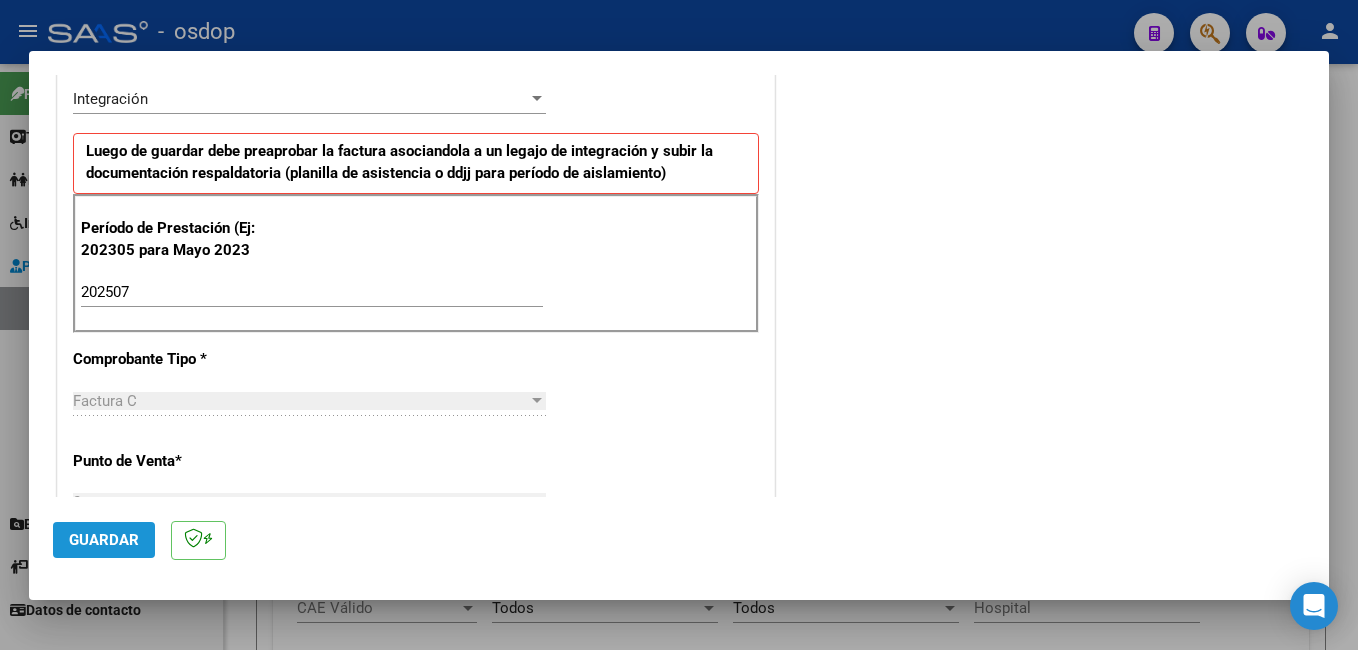 click on "Guardar" 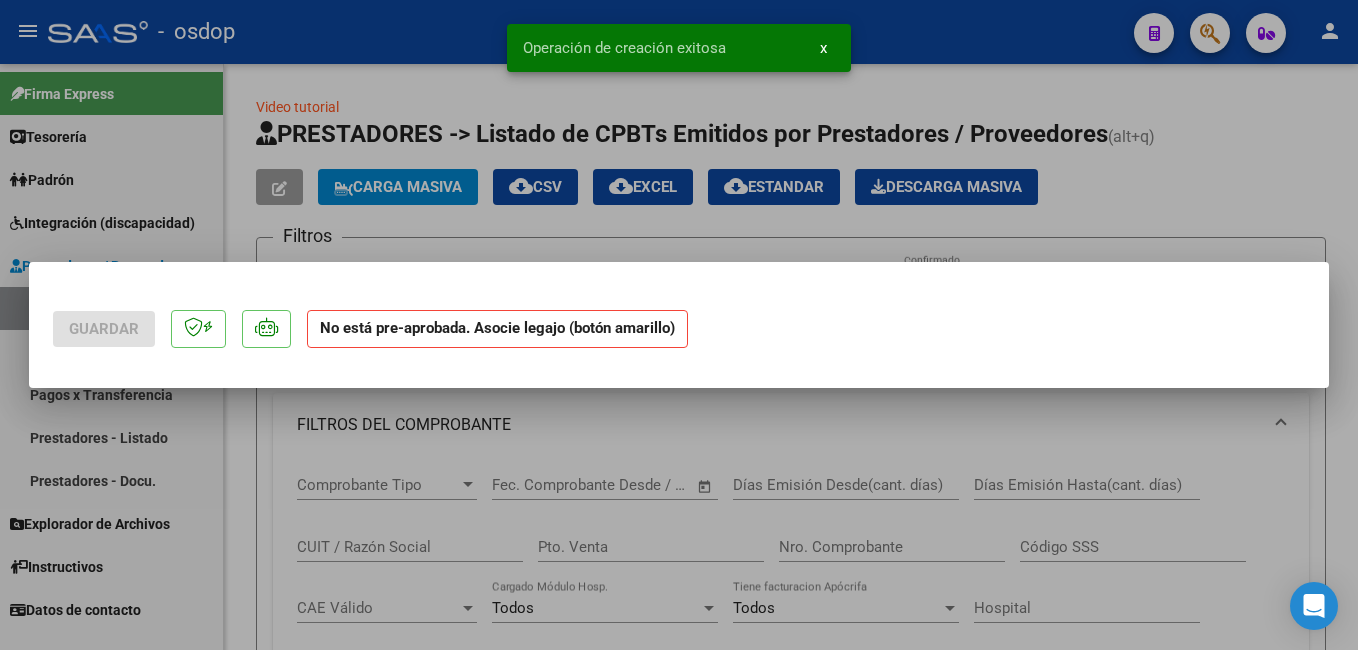scroll, scrollTop: 0, scrollLeft: 0, axis: both 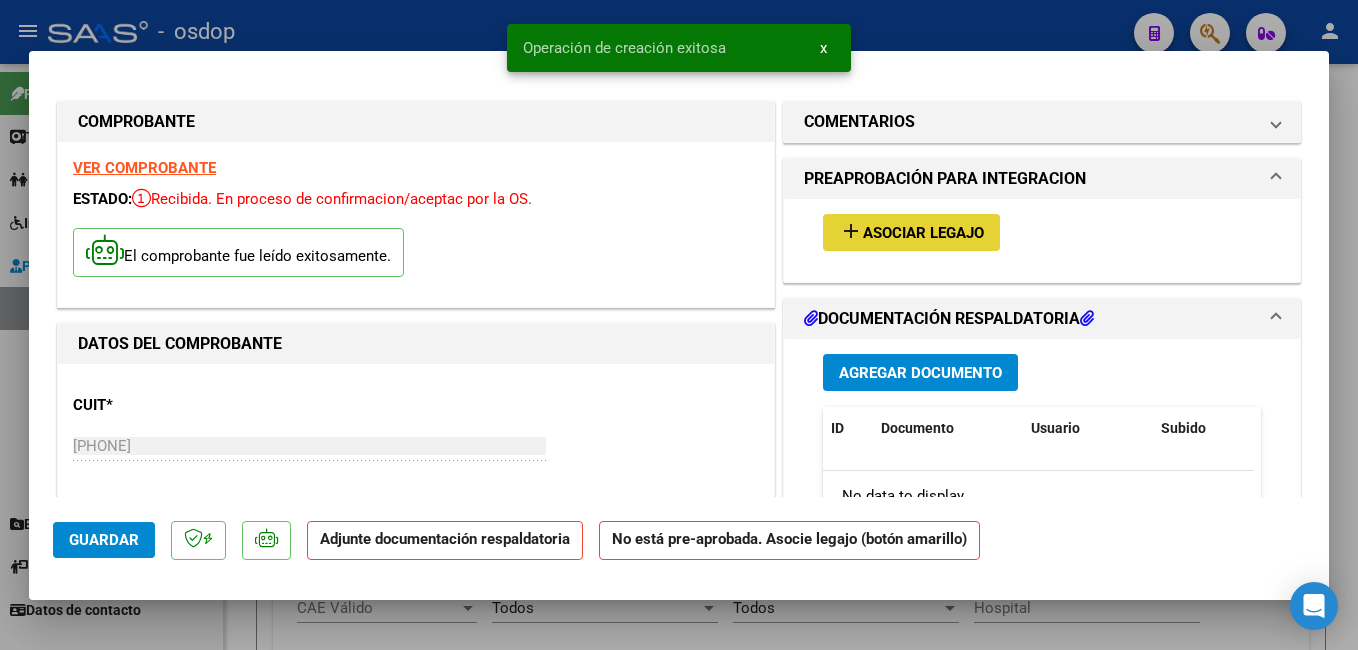 click on "add Asociar Legajo" at bounding box center [911, 232] 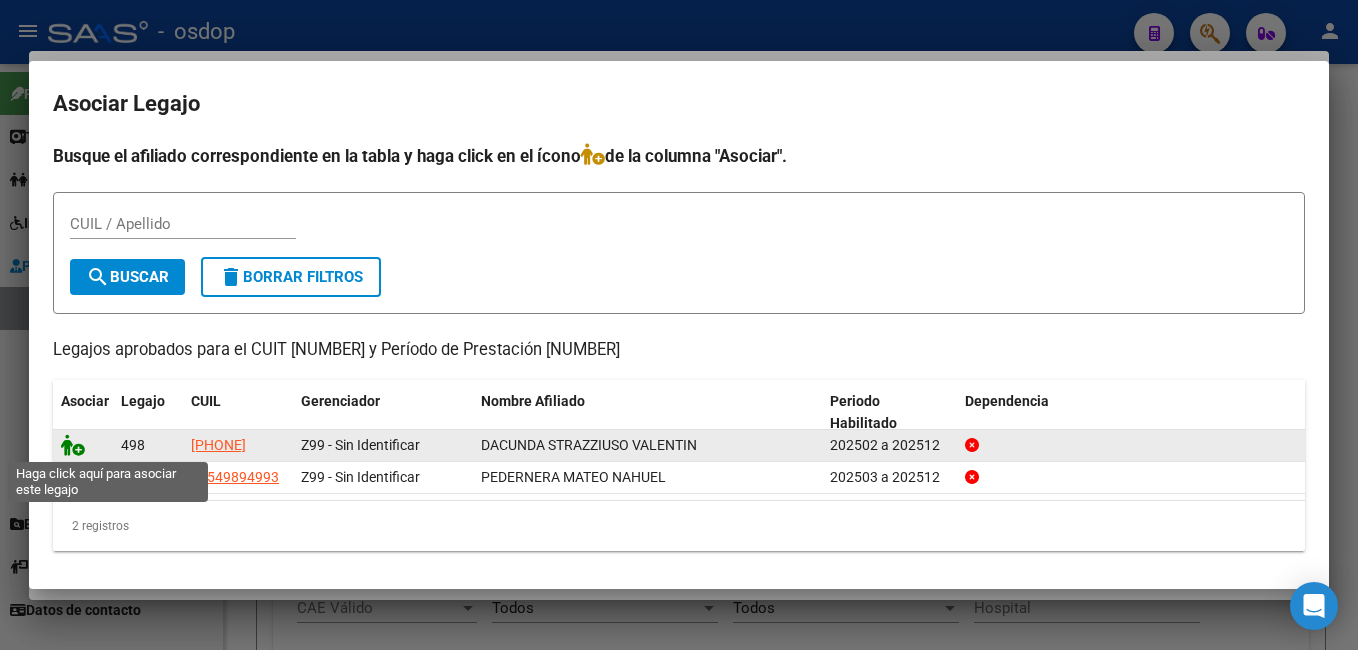 click 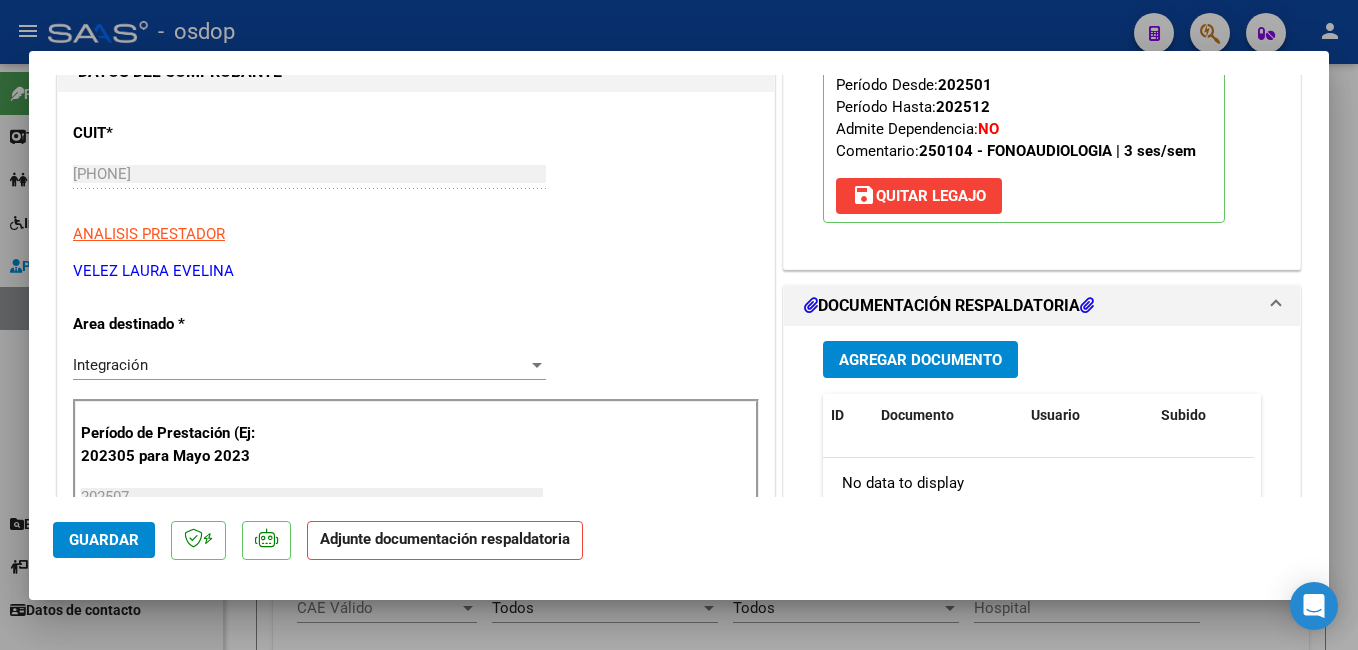 scroll, scrollTop: 300, scrollLeft: 0, axis: vertical 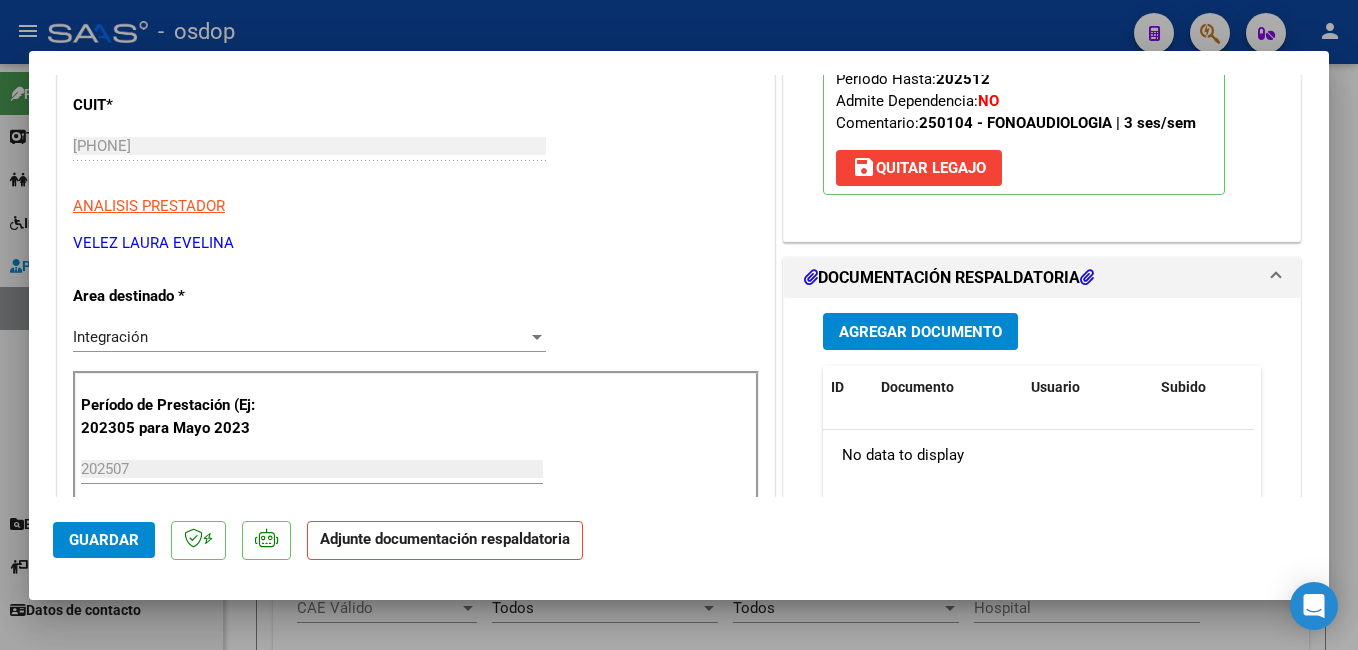 click on "Agregar Documento" at bounding box center (920, 332) 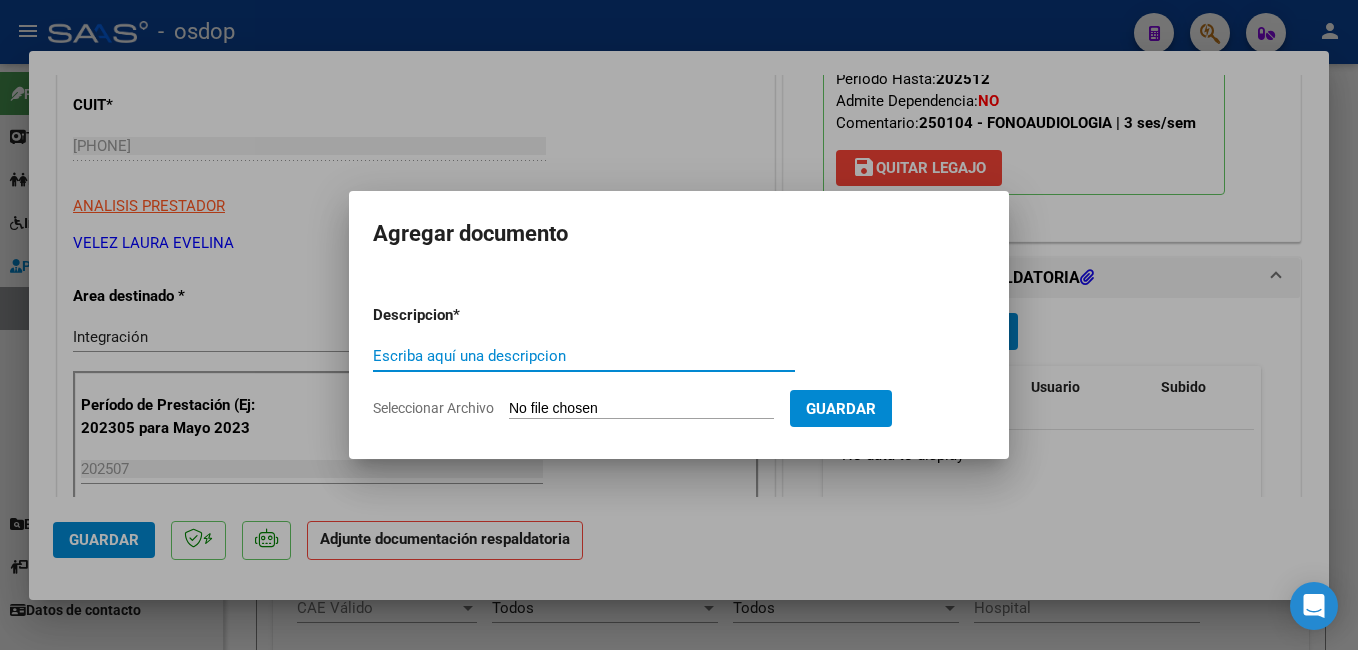 click on "Escriba aquí una descripcion" at bounding box center [584, 356] 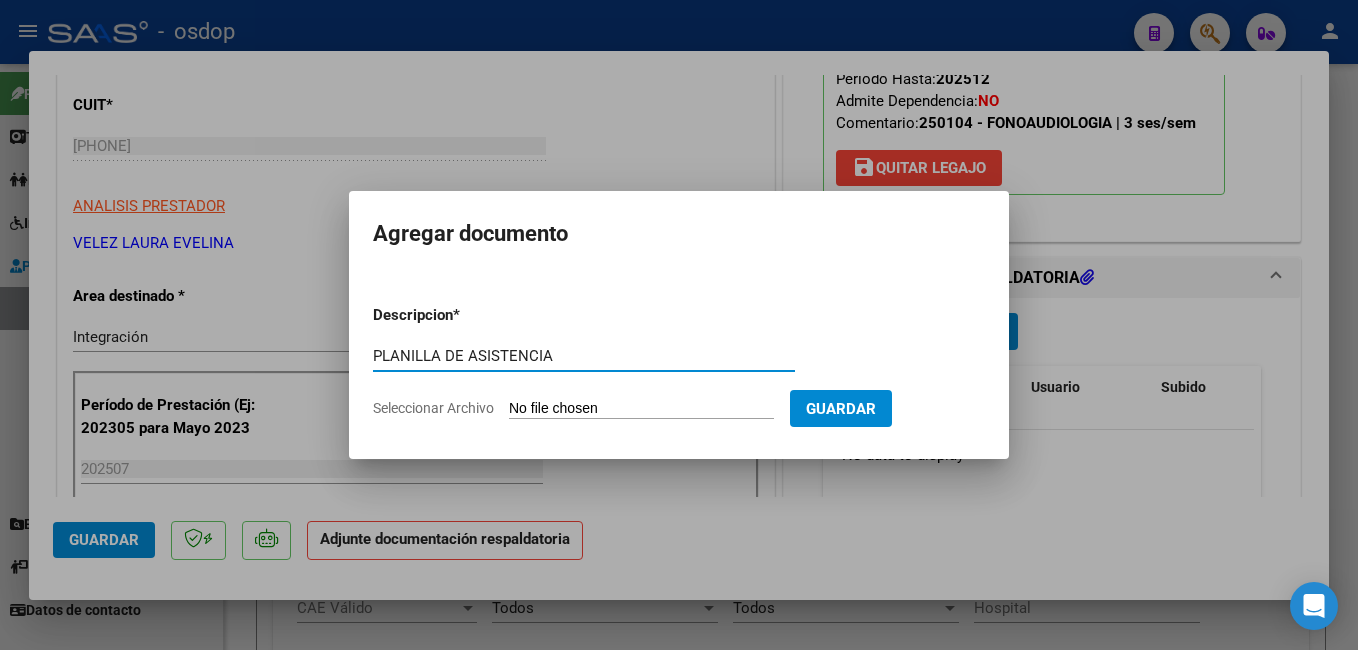 type on "PLANILLA DE ASISTENCIA" 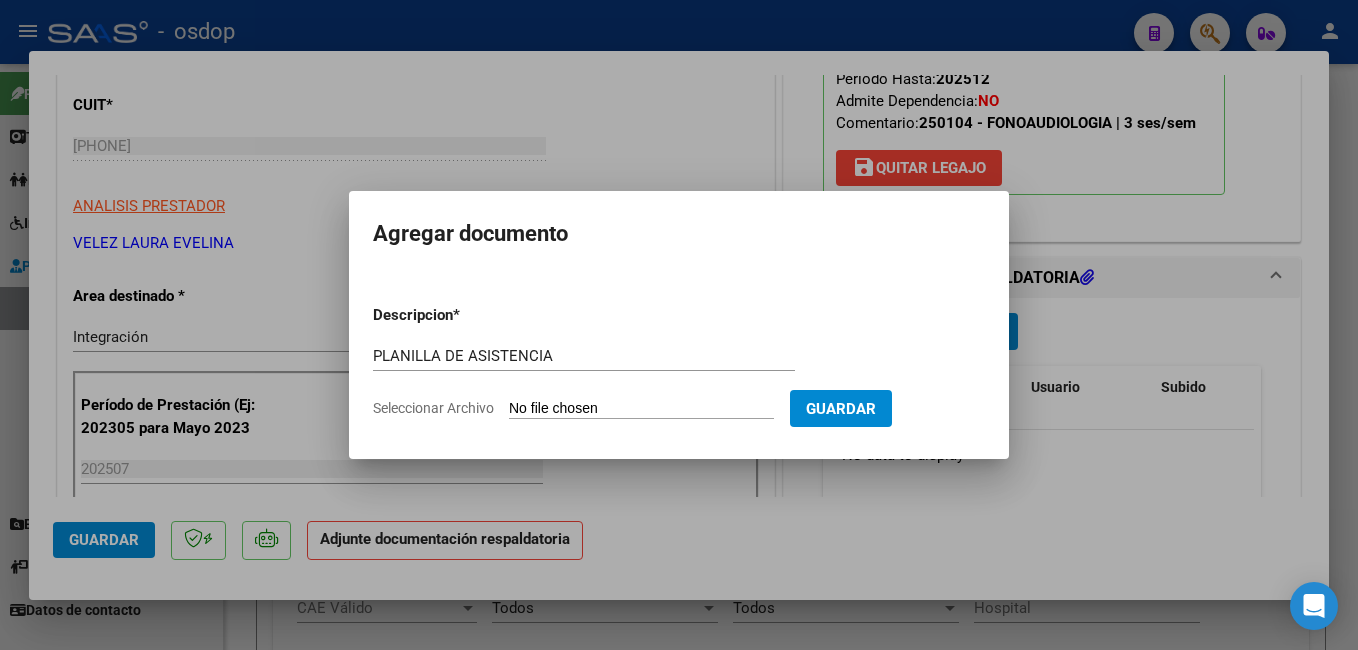 click on "Seleccionar Archivo" at bounding box center (641, 409) 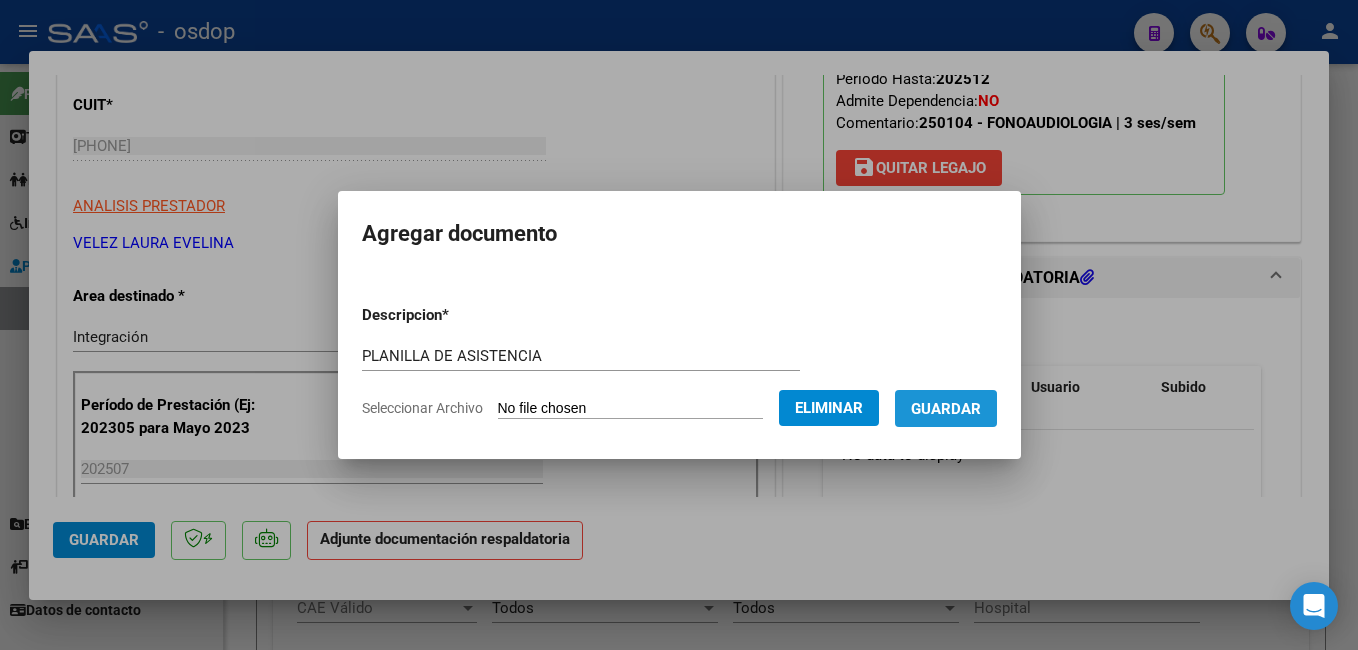 click on "Guardar" at bounding box center [946, 409] 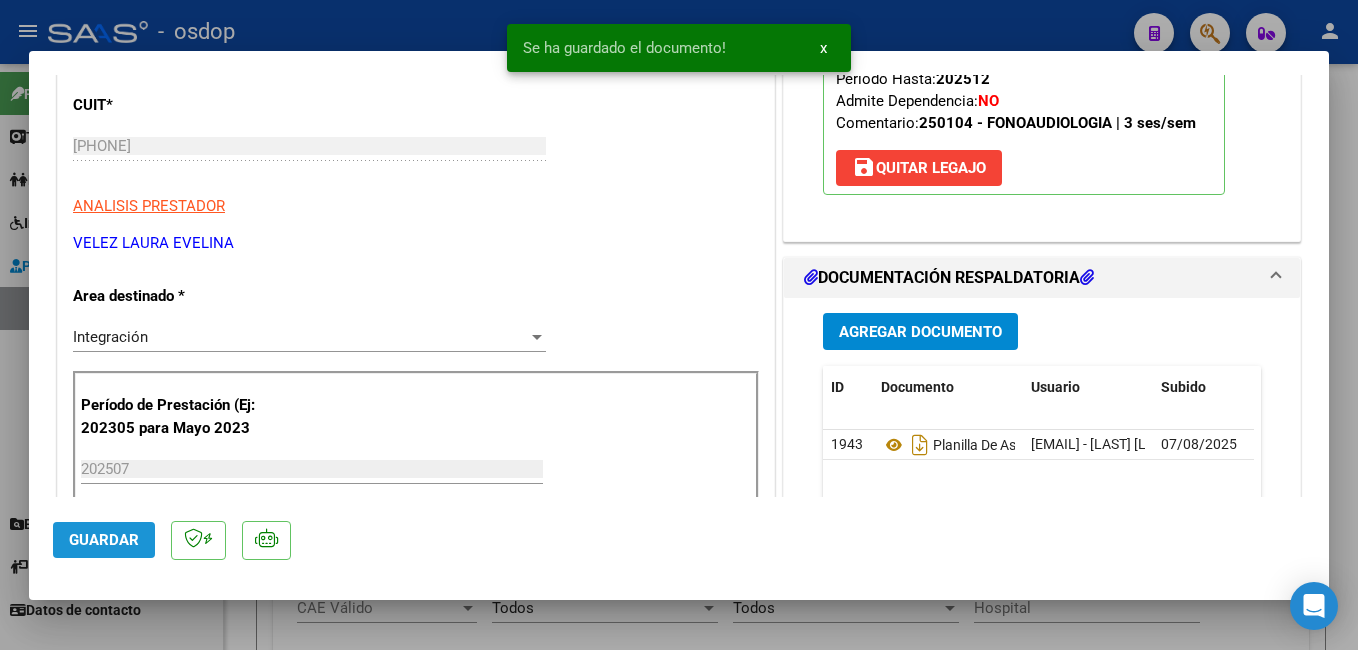 click on "Guardar" 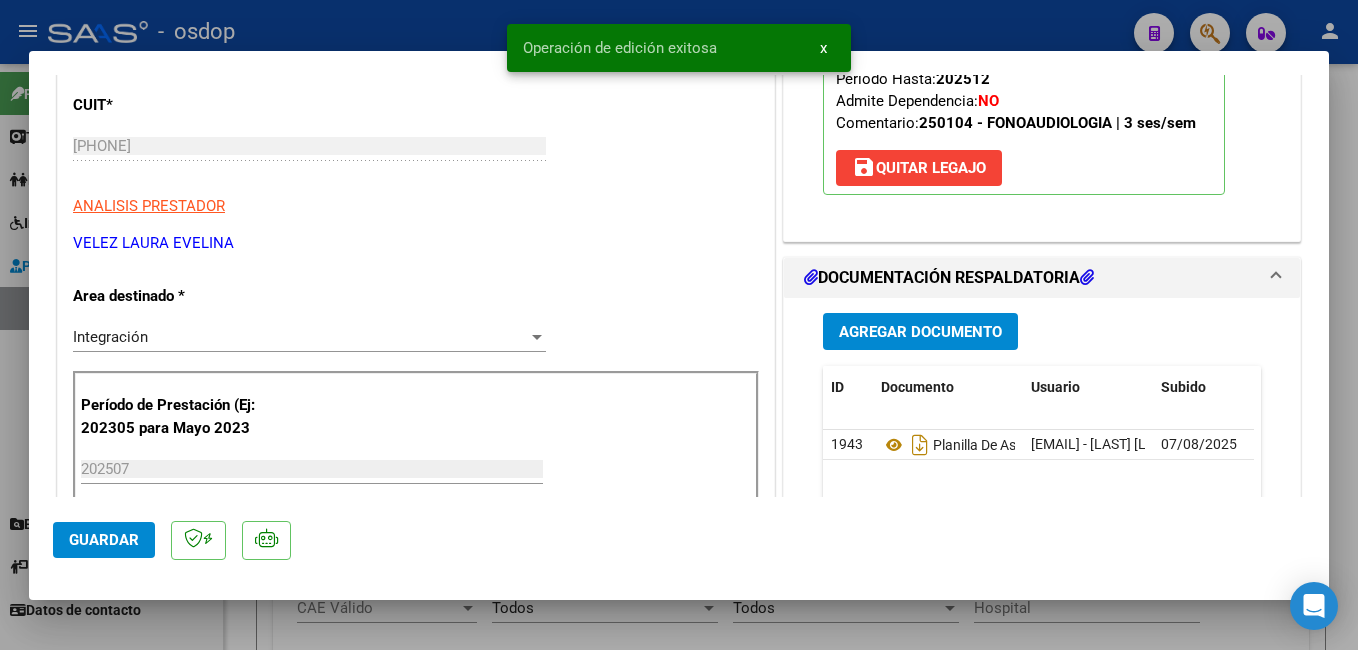 click at bounding box center [679, 325] 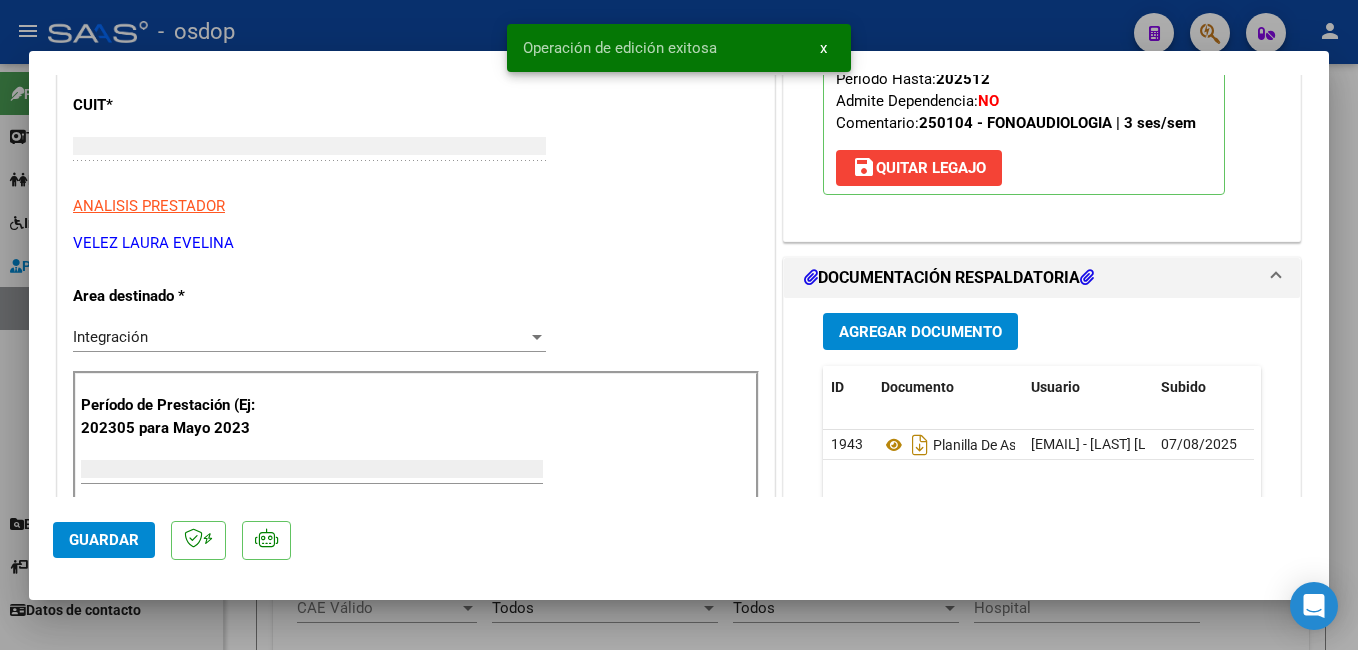 scroll, scrollTop: 239, scrollLeft: 0, axis: vertical 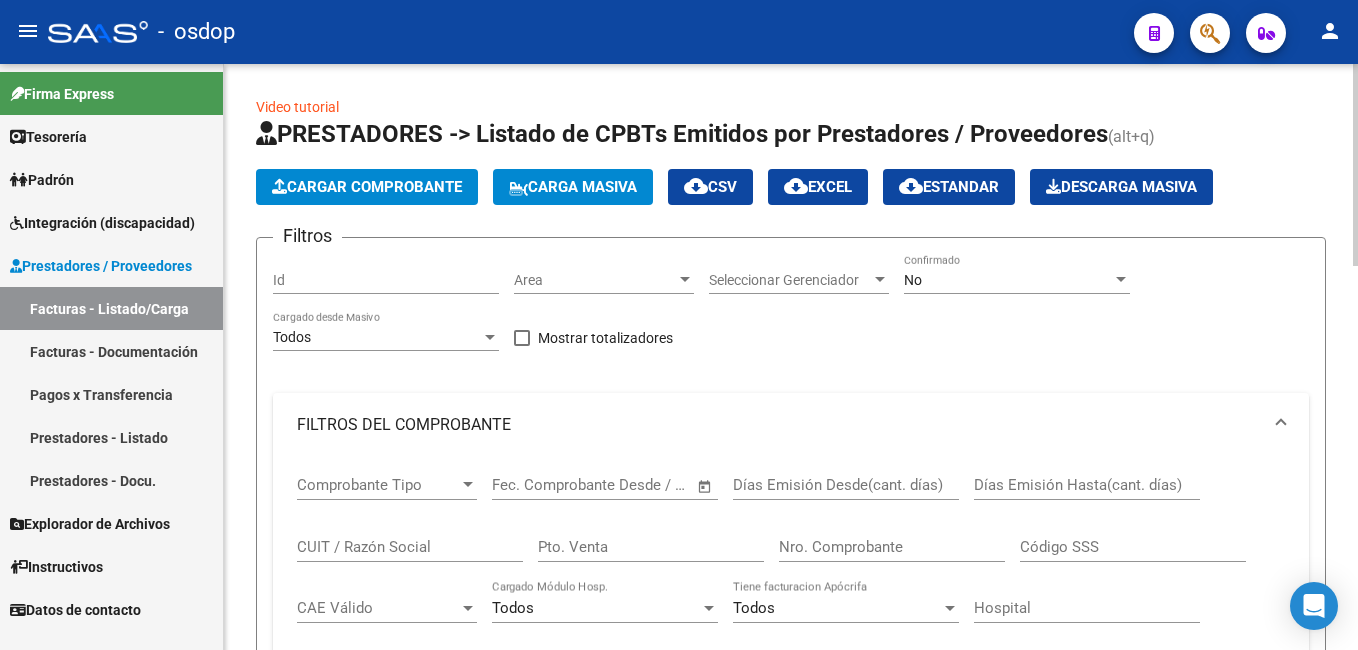 click on "Cargar Comprobante" 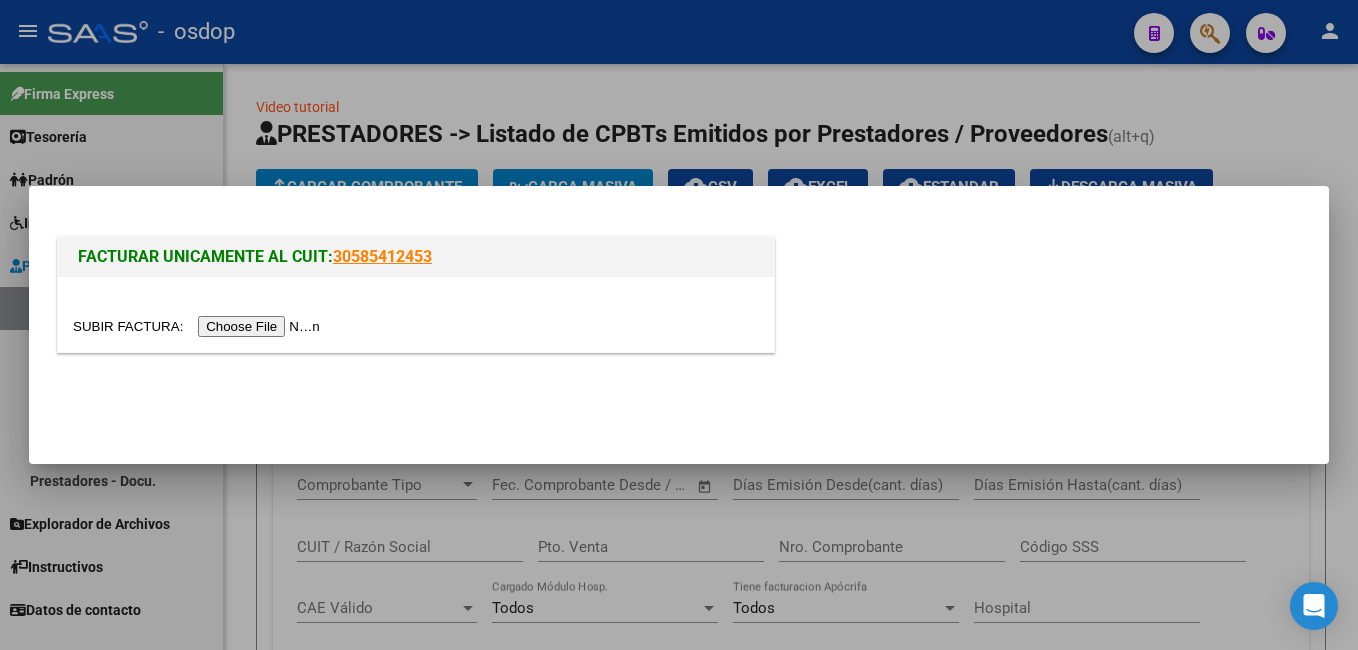 click at bounding box center [199, 326] 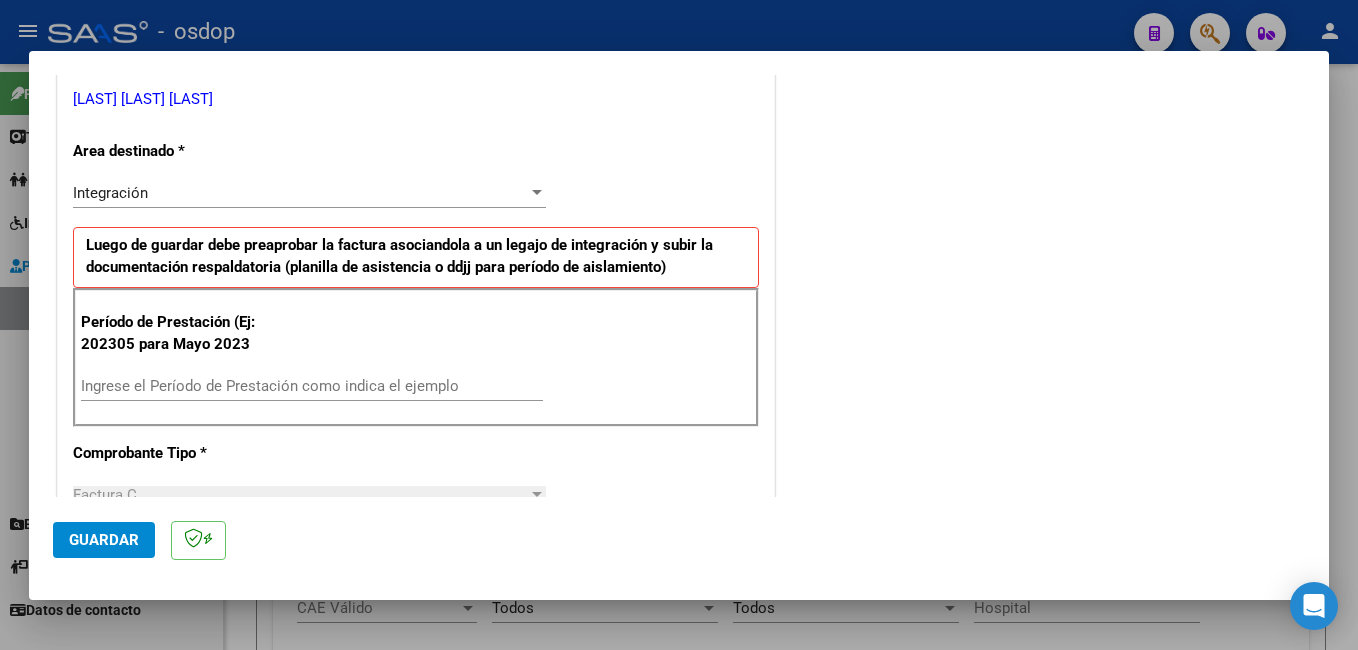 scroll, scrollTop: 500, scrollLeft: 0, axis: vertical 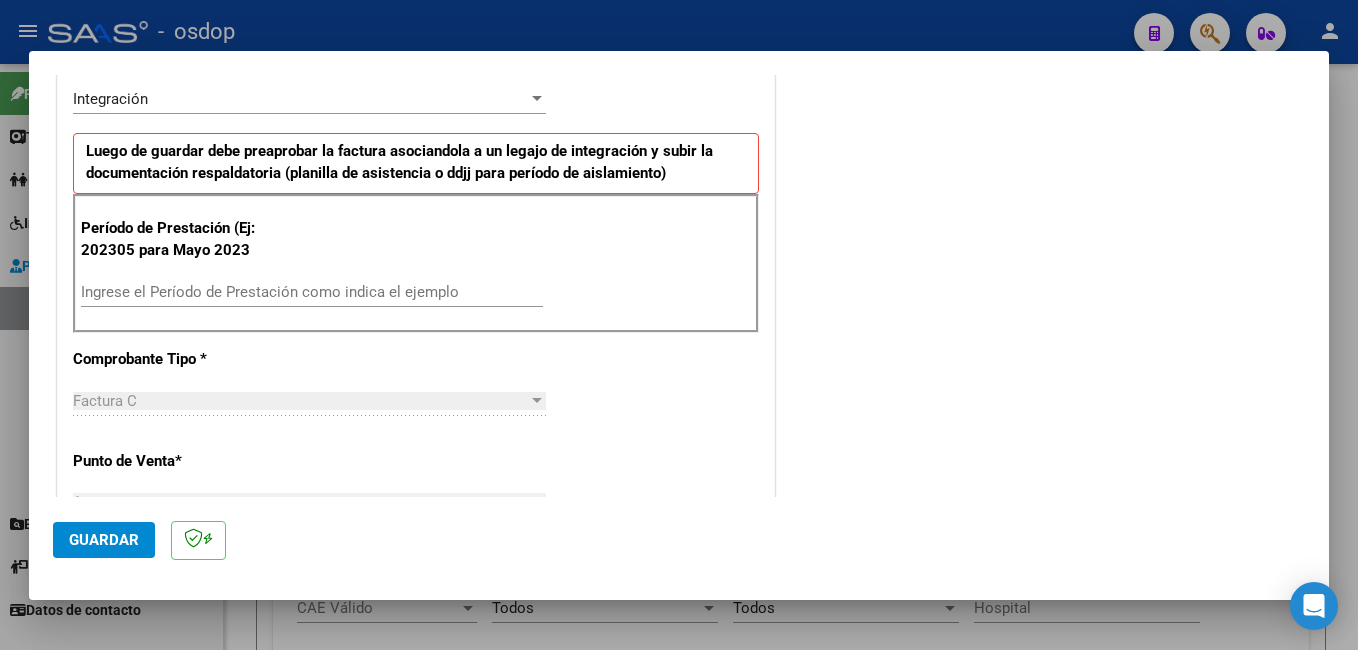 click on "Ingrese el Período de Prestación como indica el ejemplo" at bounding box center [312, 292] 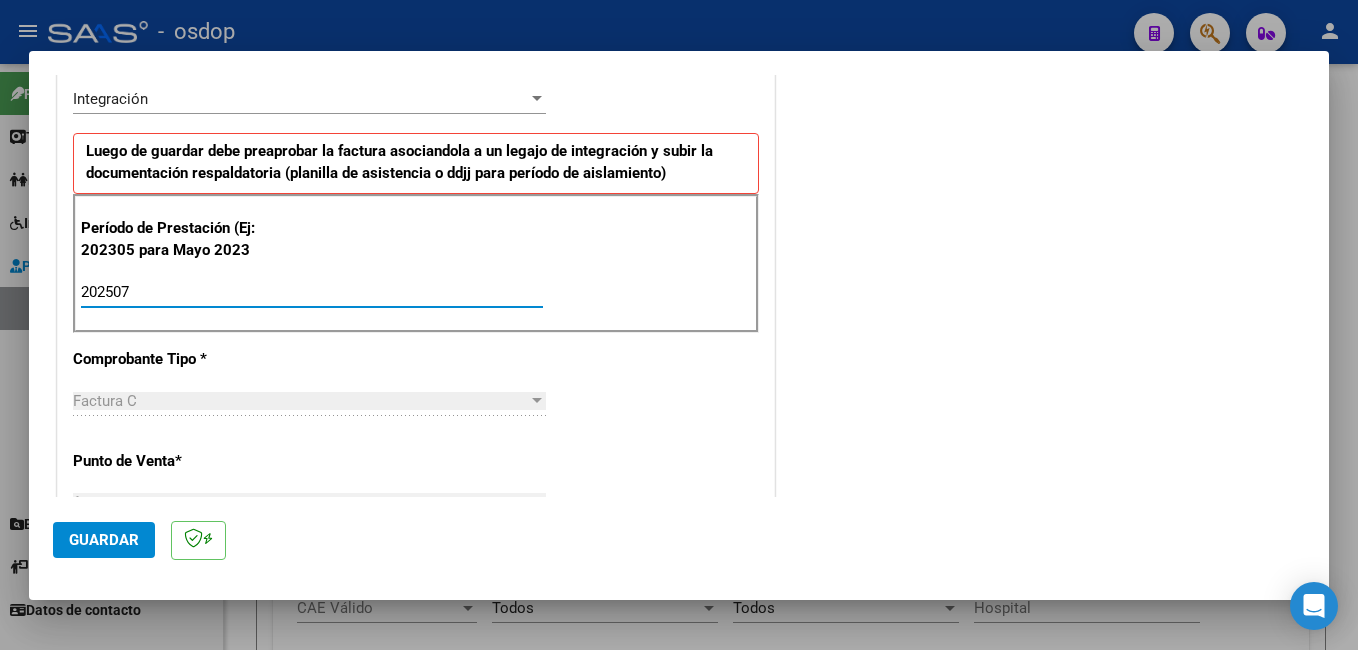 type on "202507" 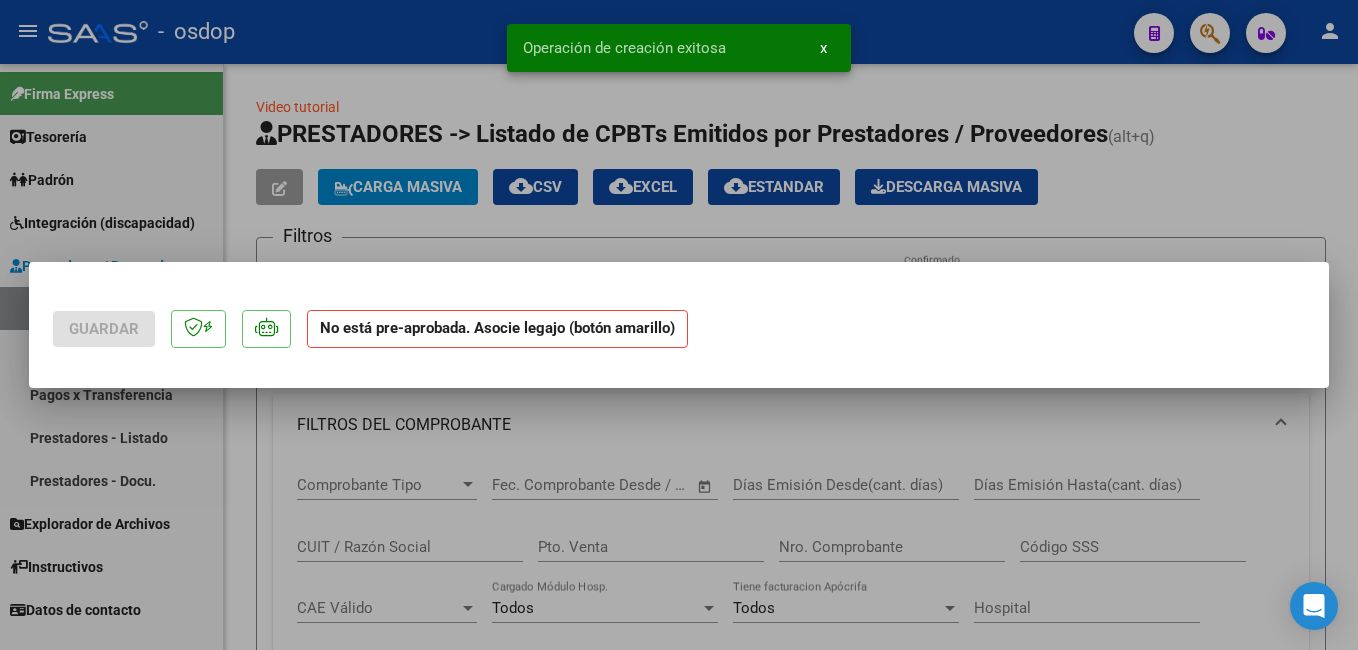 scroll, scrollTop: 0, scrollLeft: 0, axis: both 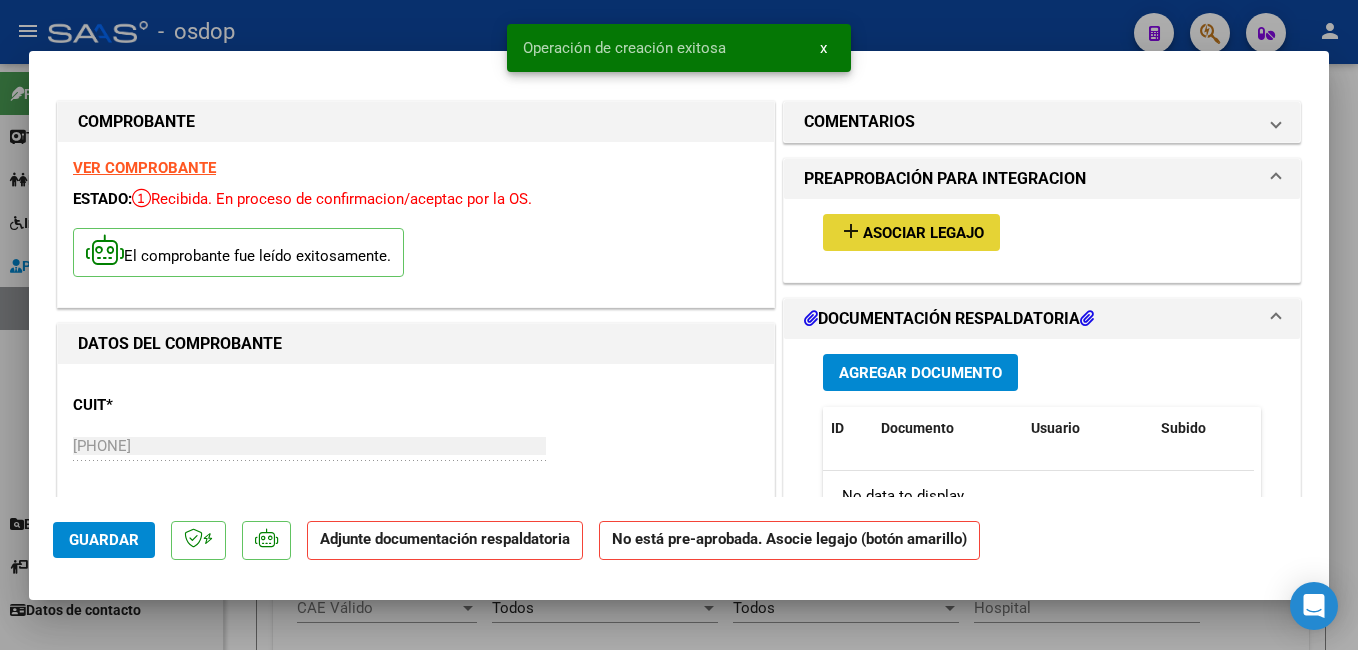 click on "Asociar Legajo" at bounding box center (923, 233) 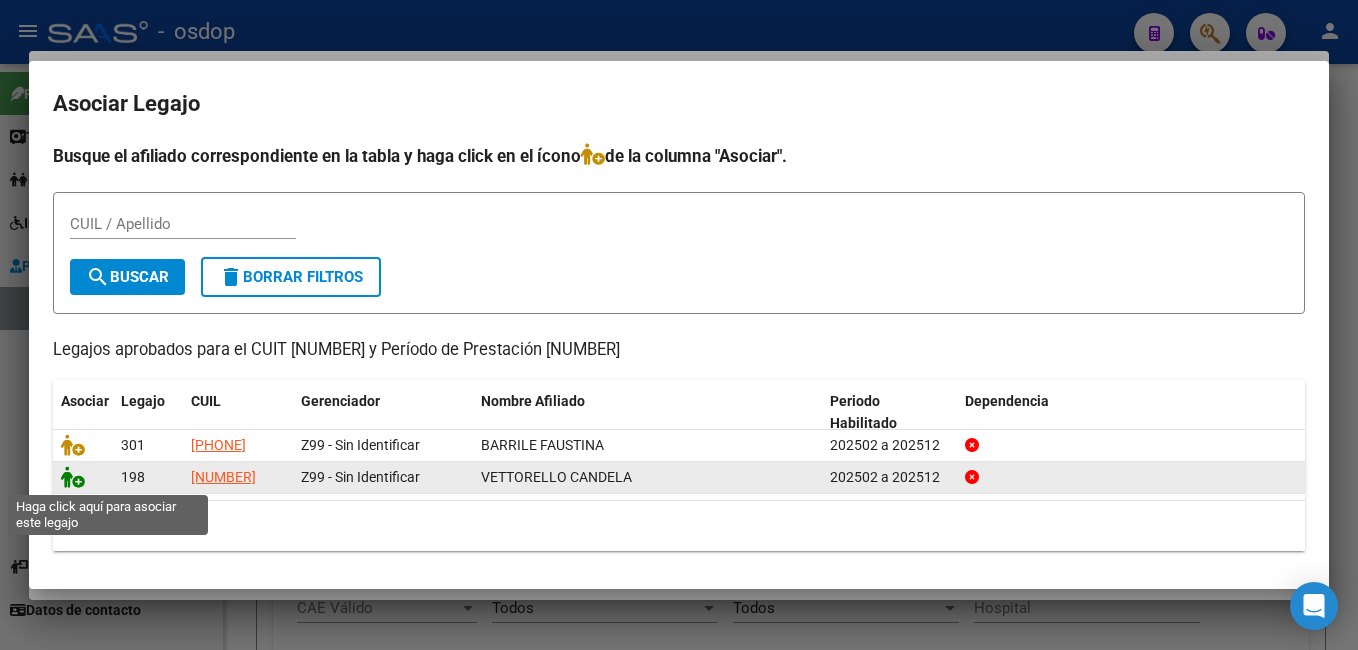 click 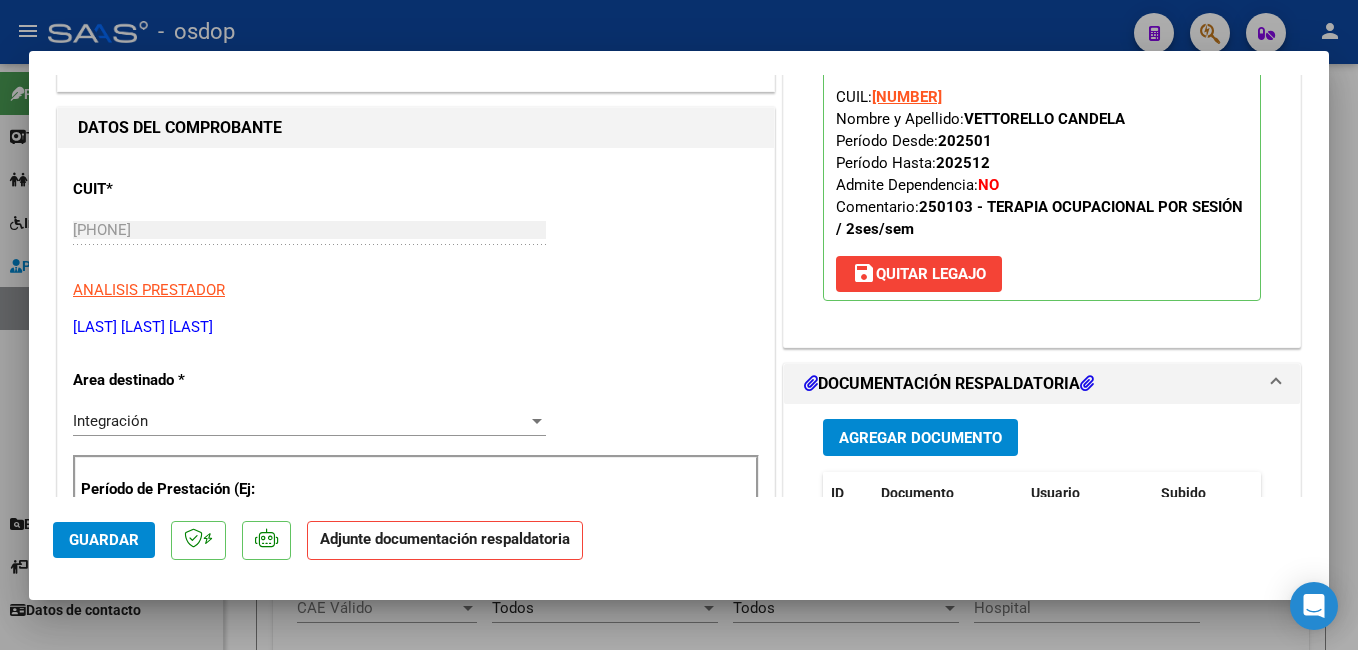scroll, scrollTop: 300, scrollLeft: 0, axis: vertical 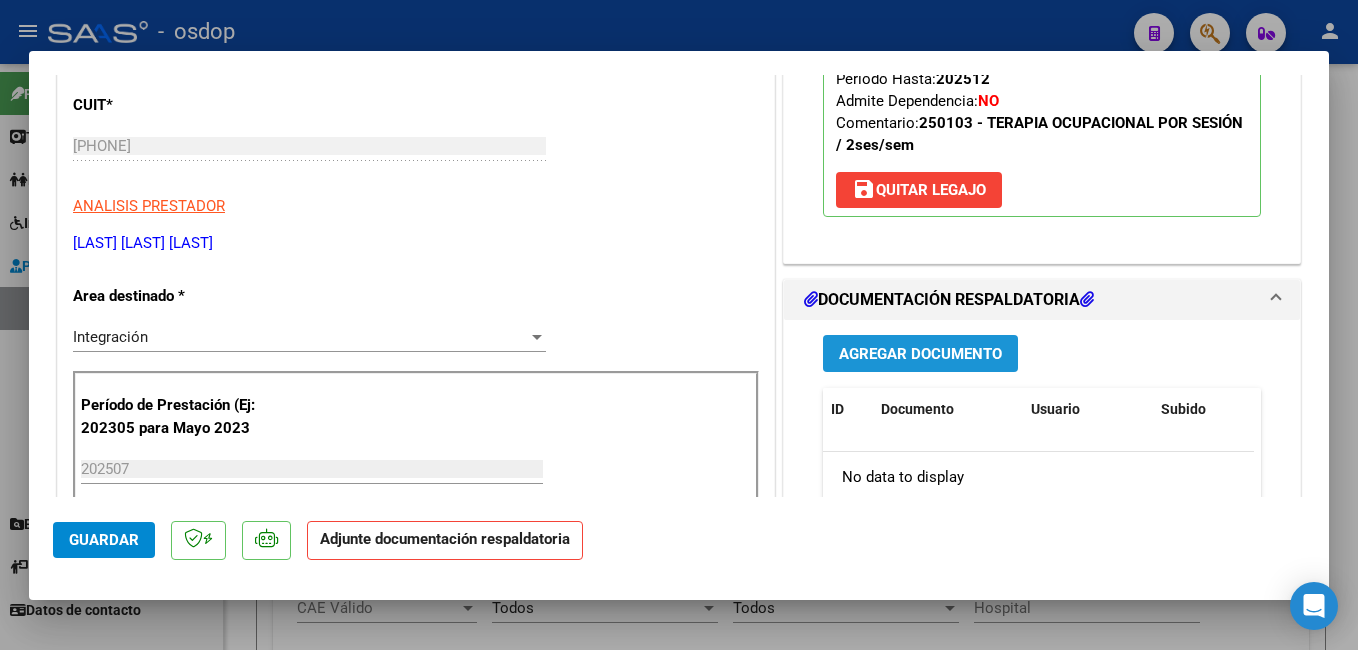 click on "Agregar Documento" at bounding box center [920, 354] 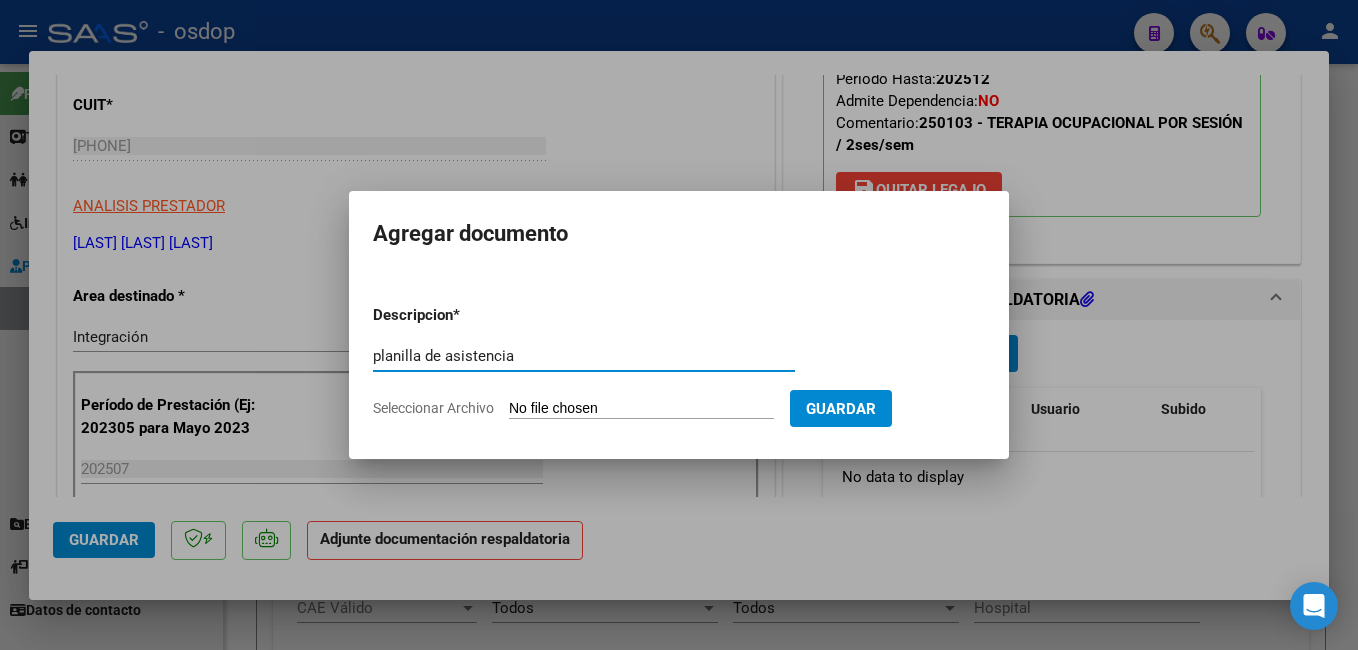 type on "planilla de asistencia" 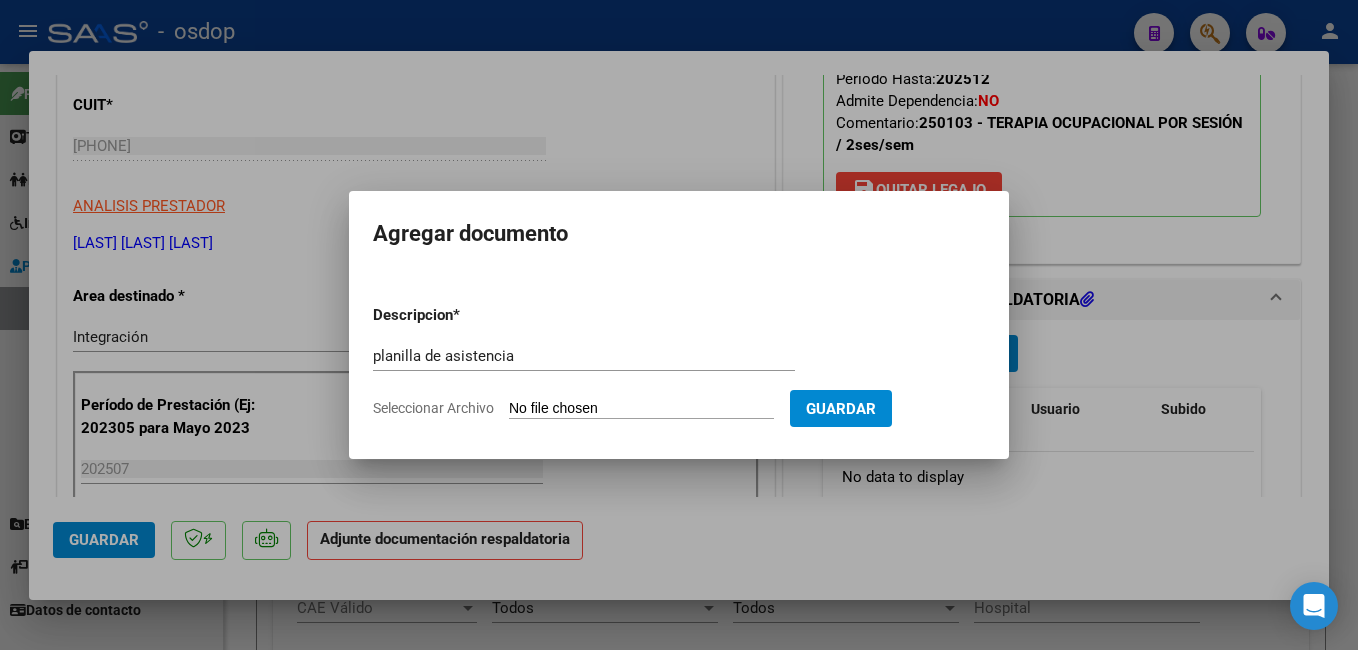 click on "Seleccionar Archivo" at bounding box center (641, 409) 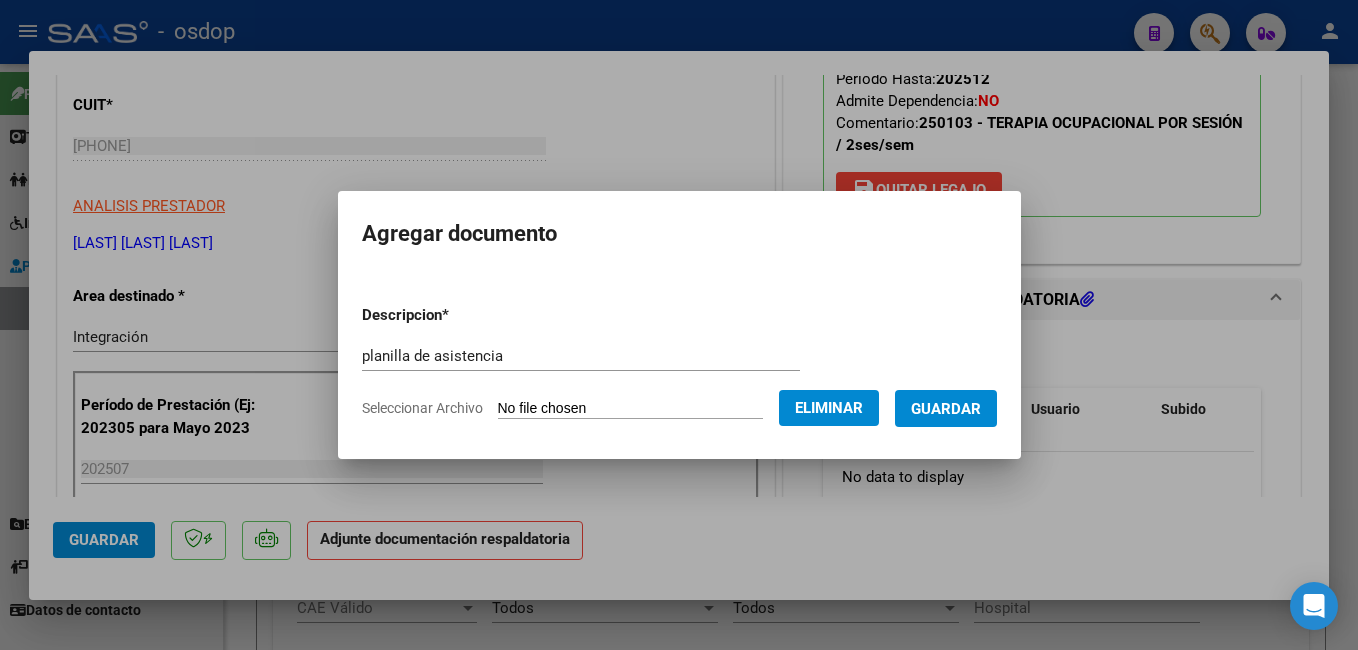 click on "Guardar" at bounding box center (946, 409) 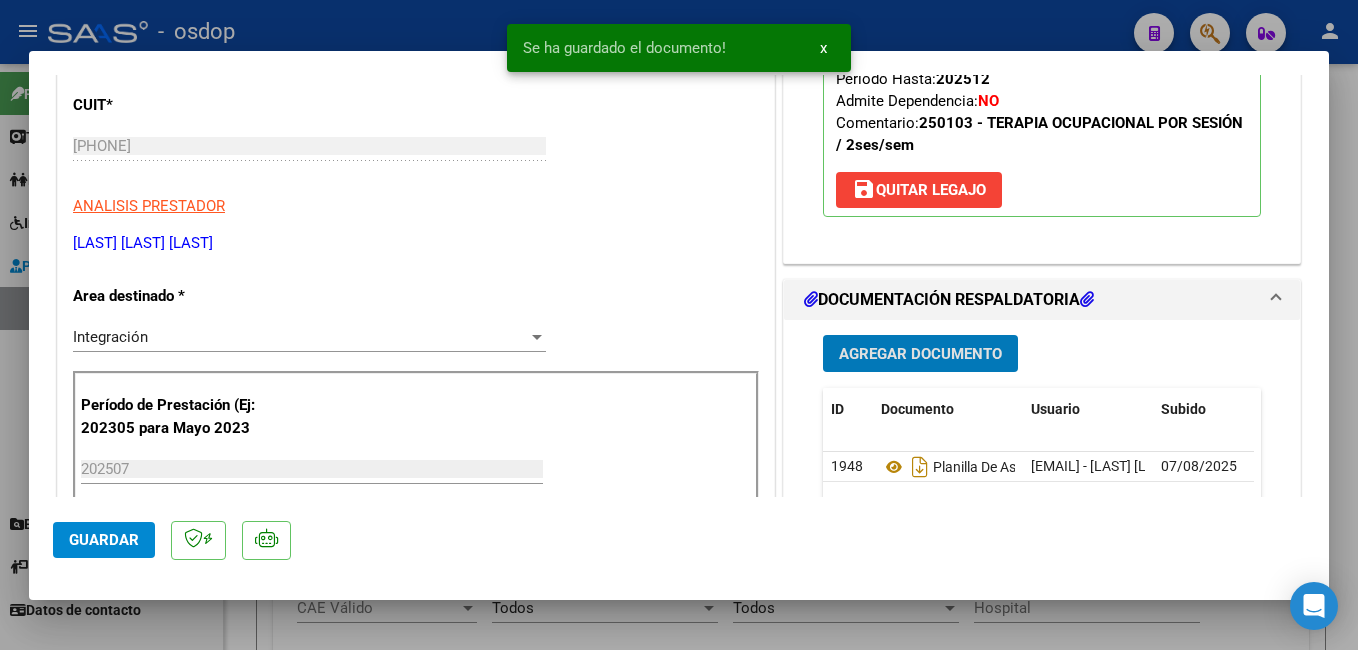 click on "Guardar" 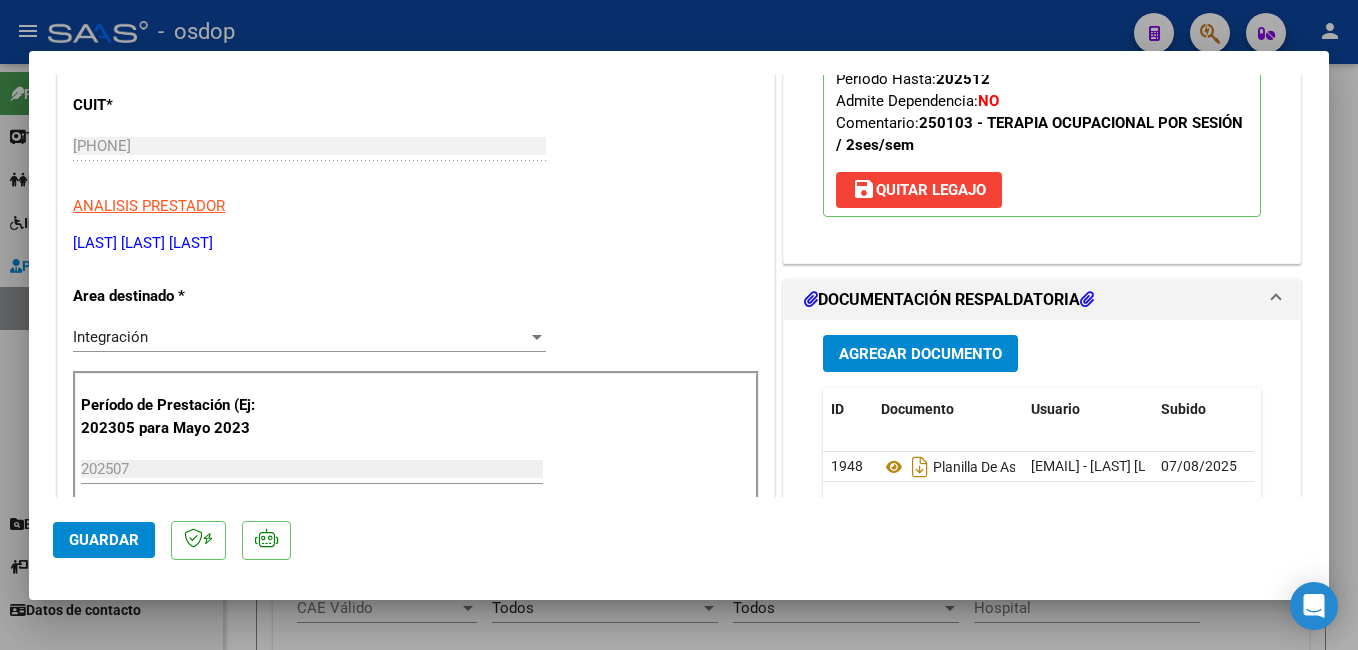 click at bounding box center (679, 325) 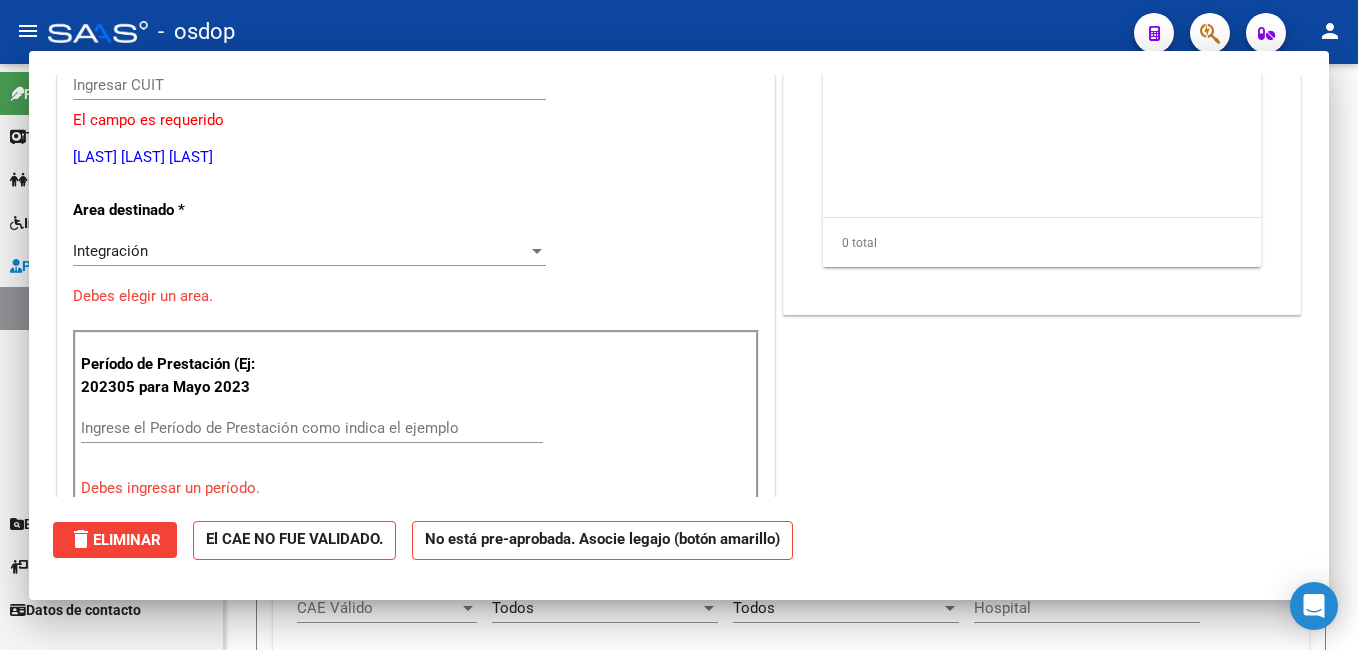 scroll, scrollTop: 239, scrollLeft: 0, axis: vertical 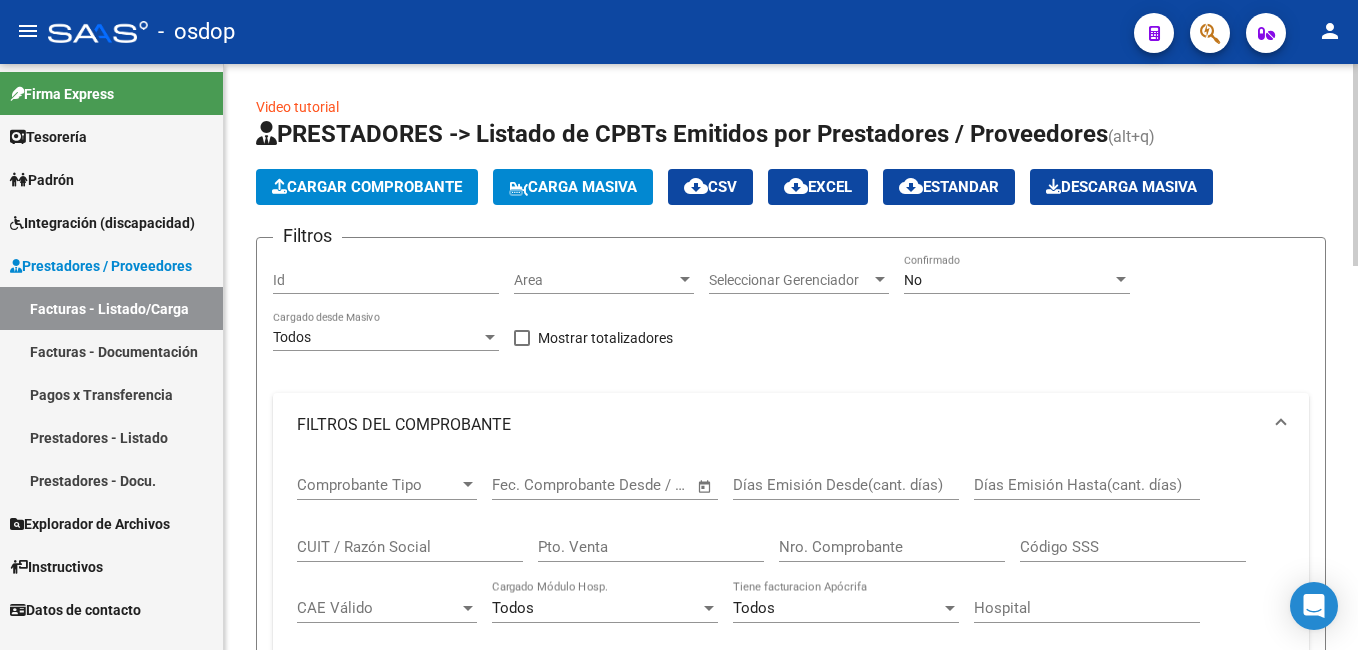 click on "Cargar Comprobante" 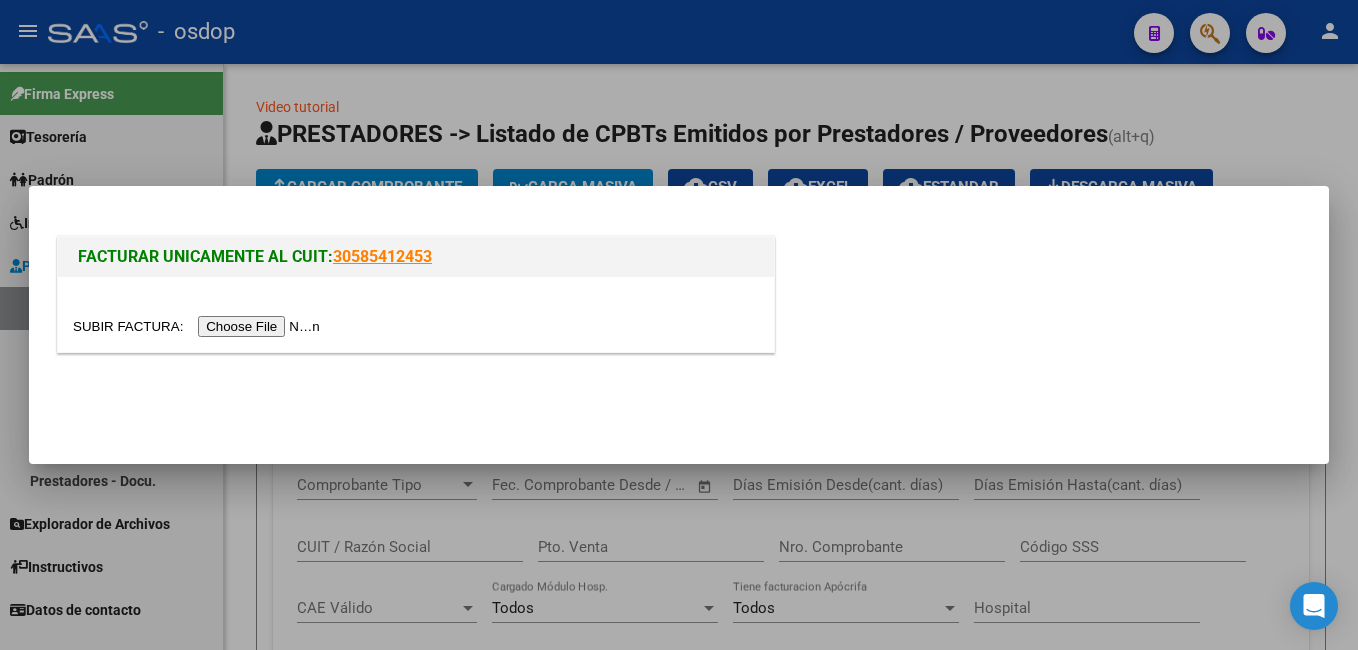 click at bounding box center [199, 326] 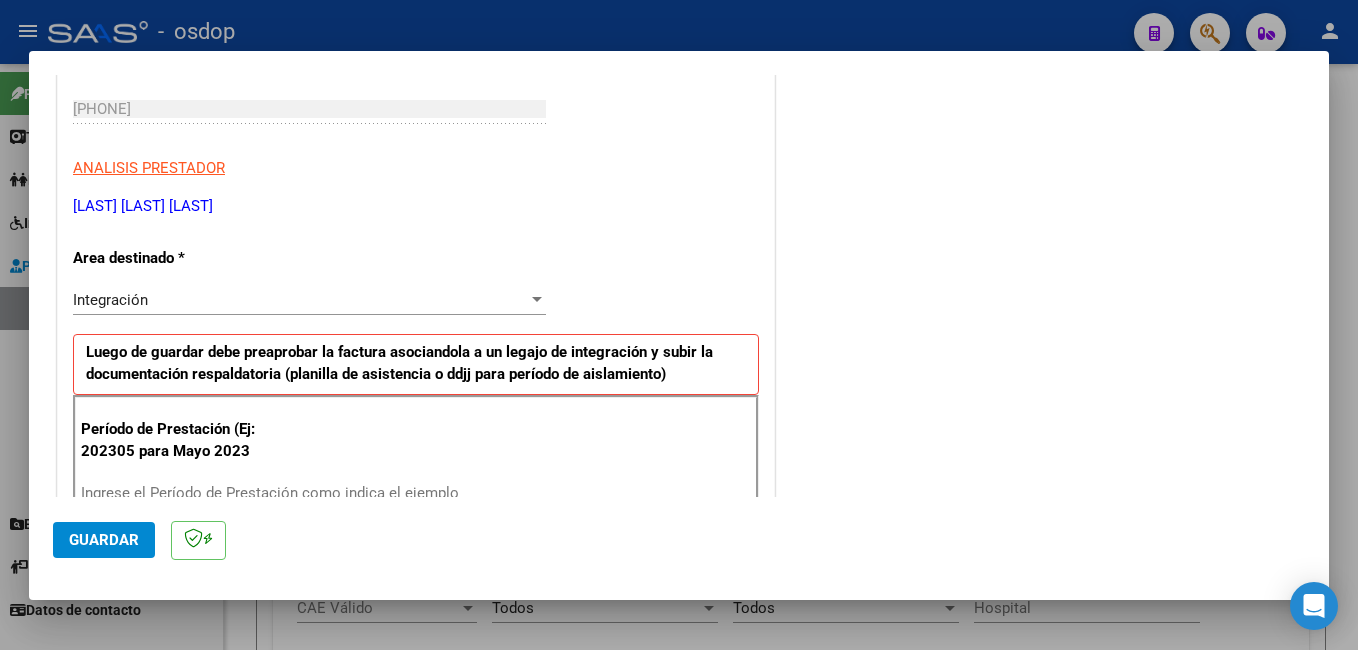 scroll, scrollTop: 300, scrollLeft: 0, axis: vertical 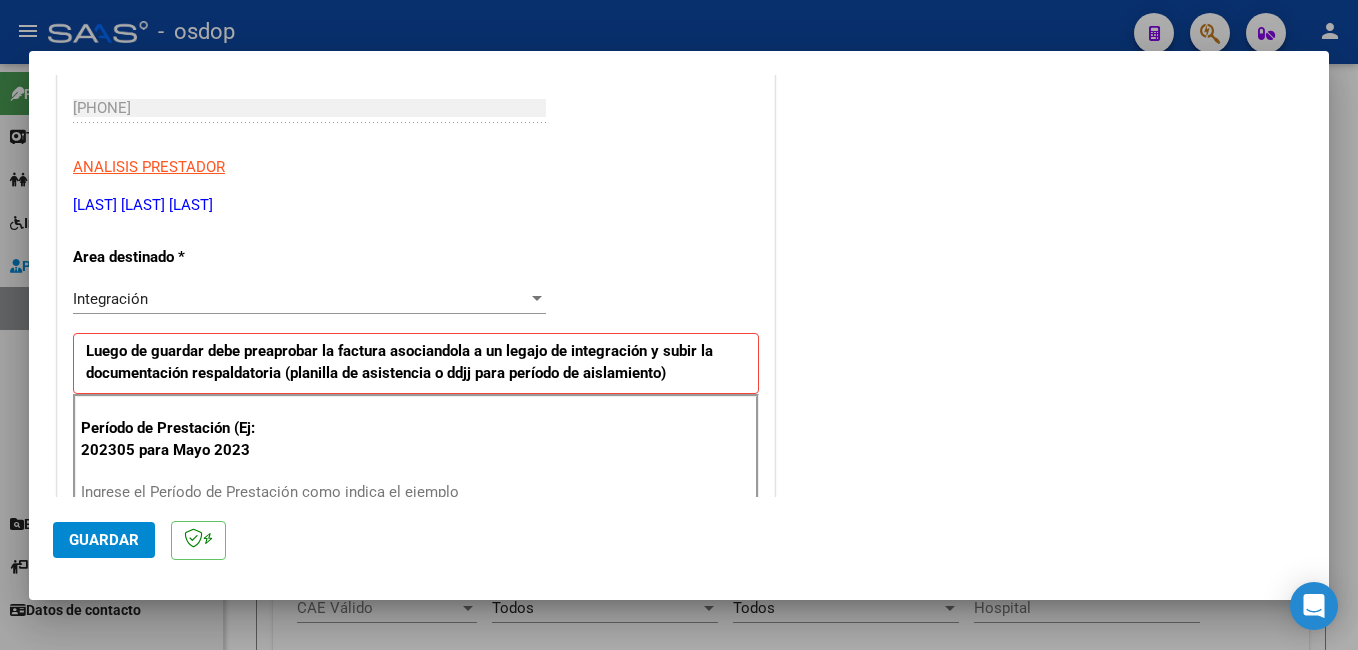 click on "Ingrese el Período de Prestación como indica el ejemplo" at bounding box center [312, 492] 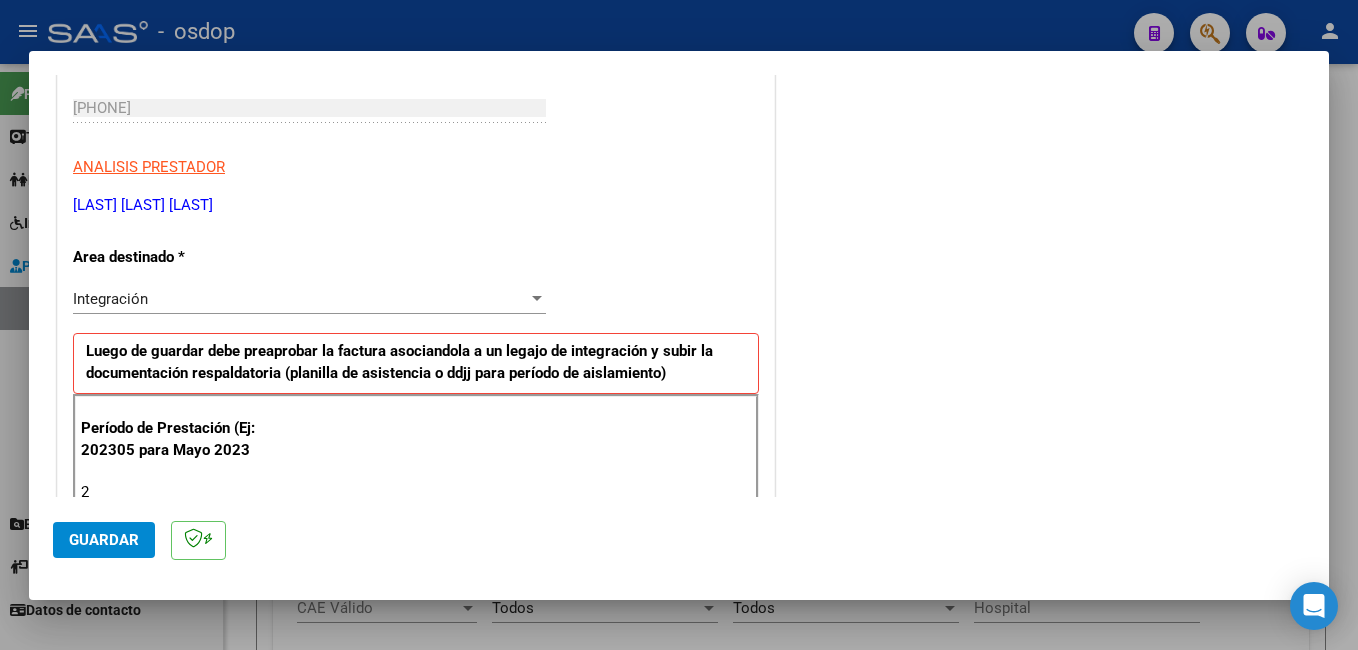 scroll, scrollTop: 304, scrollLeft: 0, axis: vertical 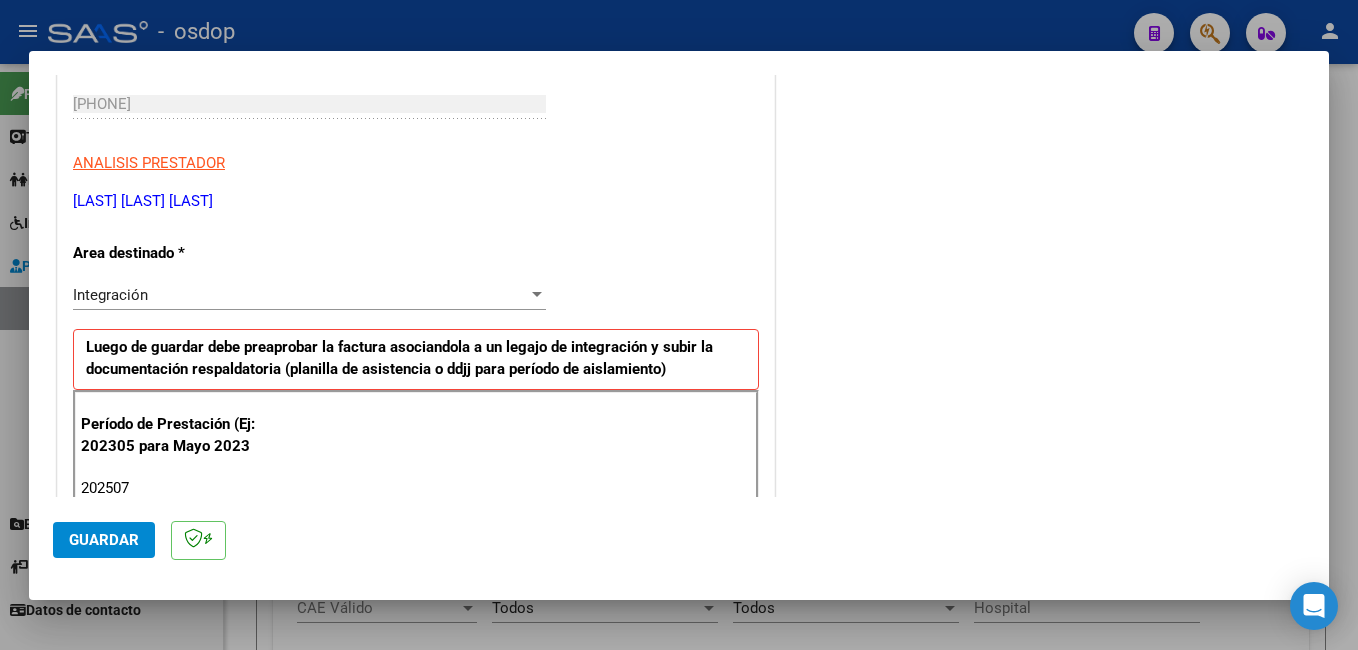 type on "202507" 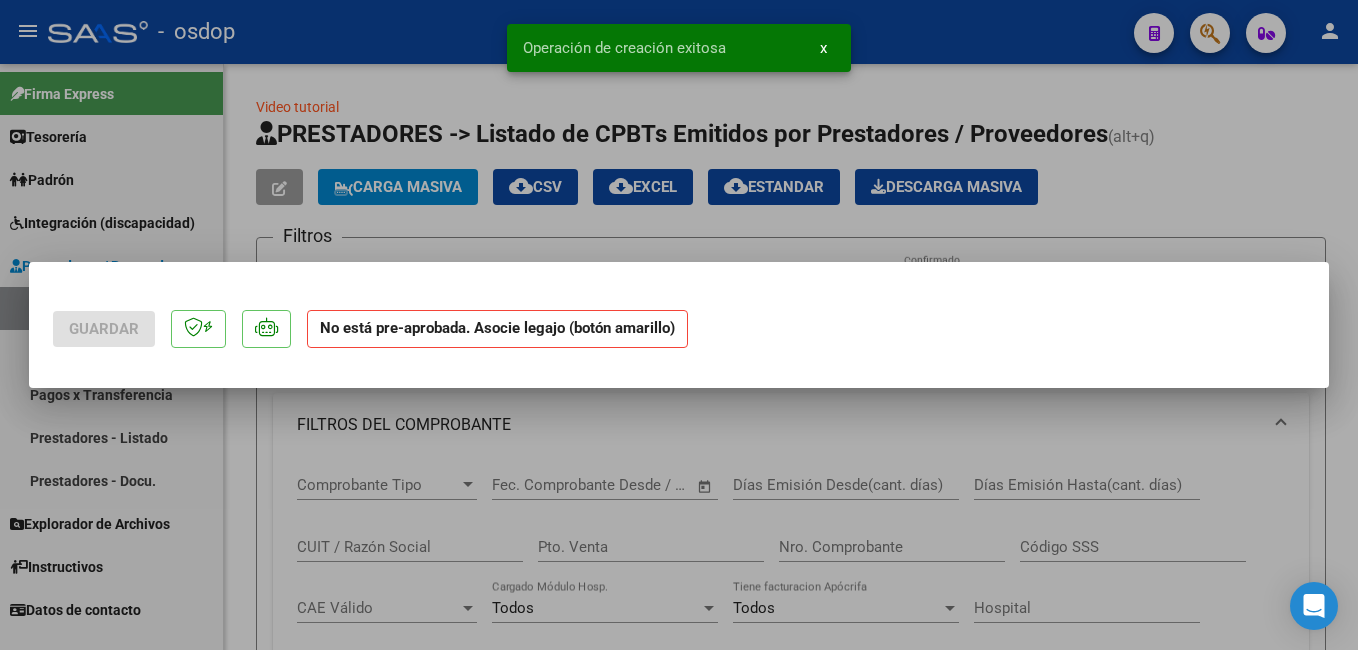 scroll, scrollTop: 0, scrollLeft: 0, axis: both 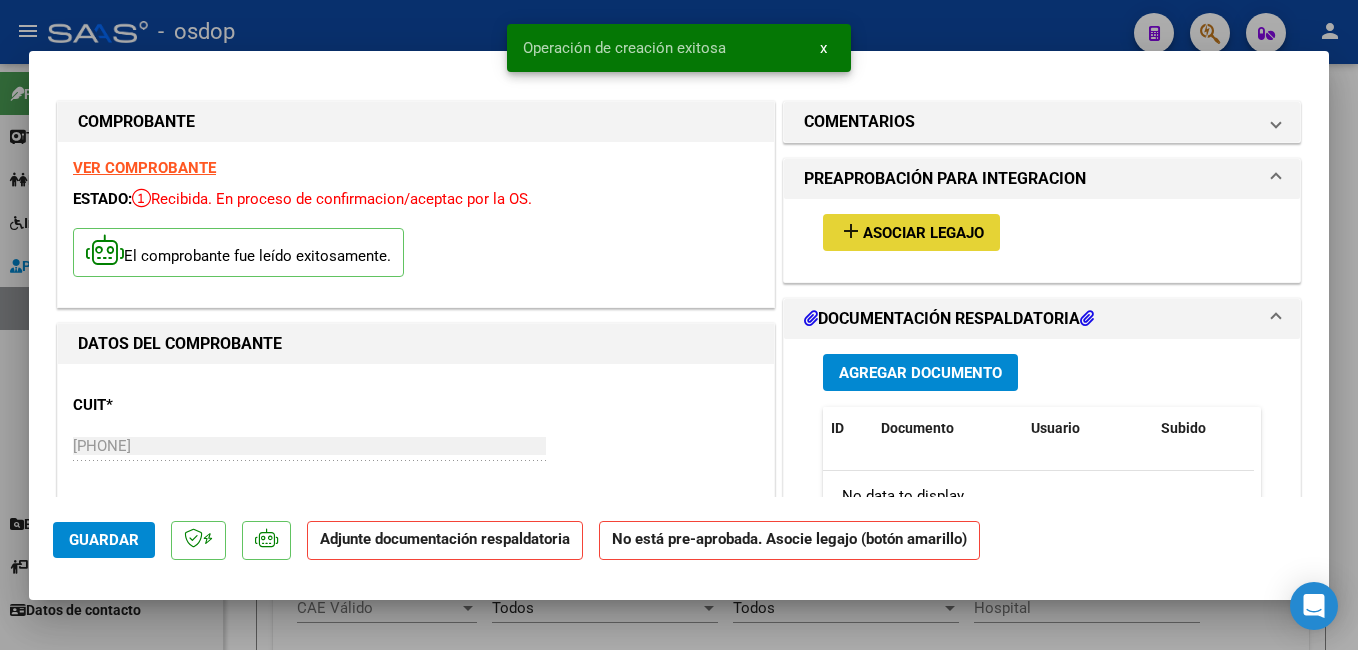click on "add Asociar Legajo" at bounding box center (911, 232) 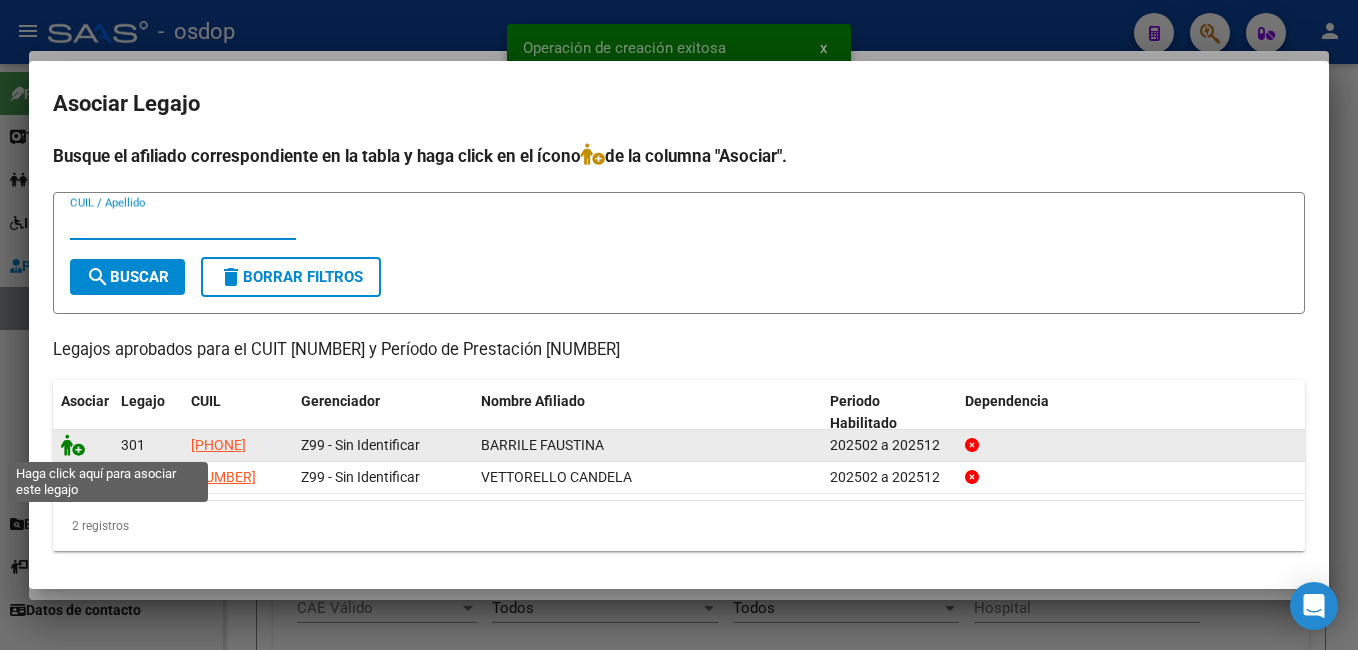 click 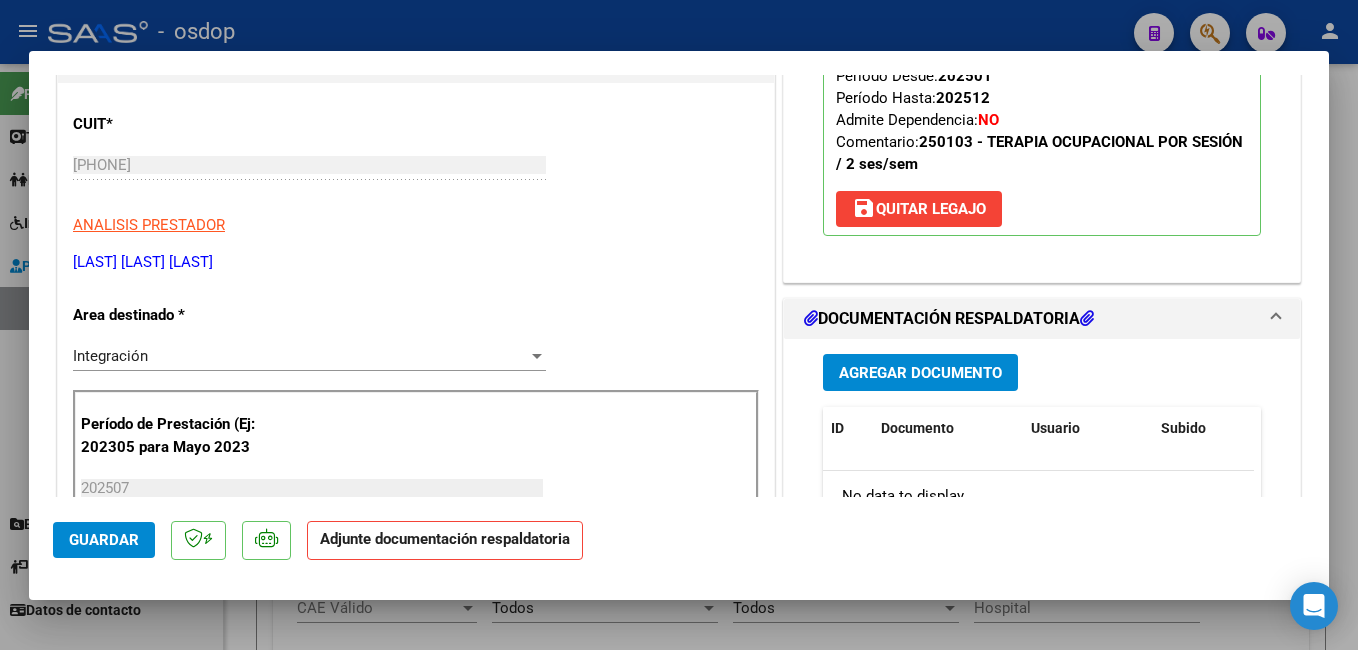 scroll, scrollTop: 300, scrollLeft: 0, axis: vertical 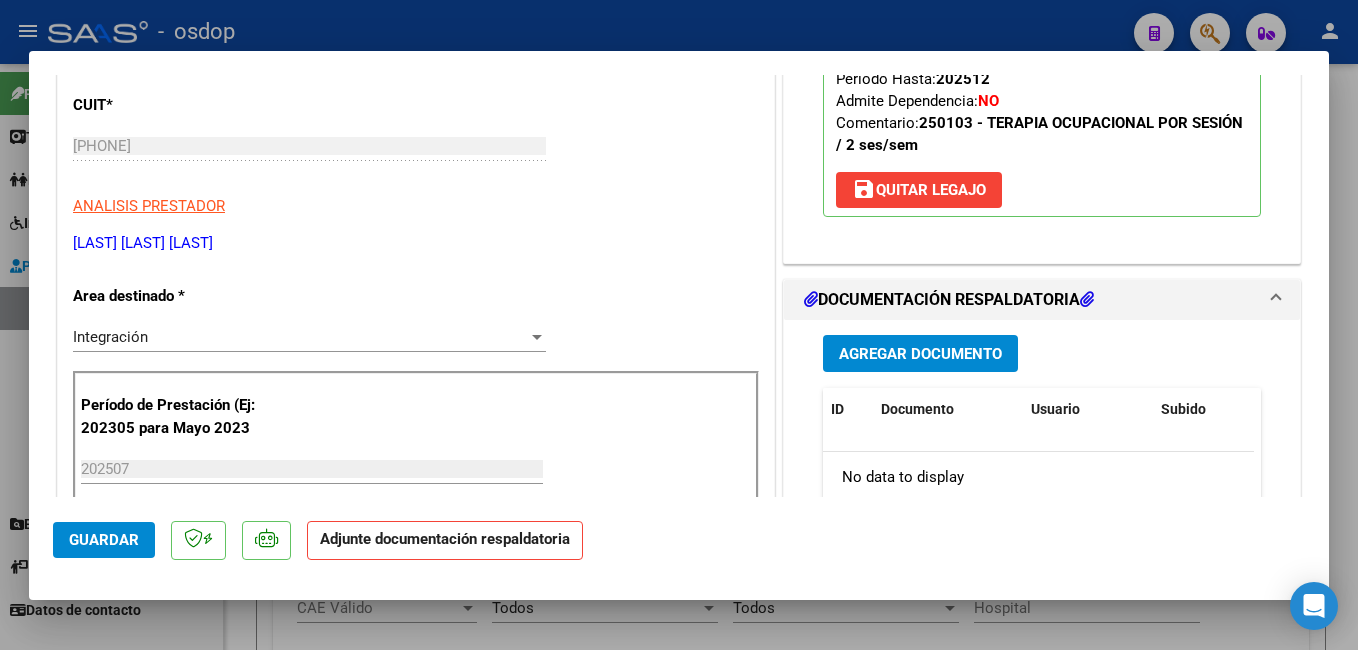 click on "Agregar Documento" at bounding box center [920, 354] 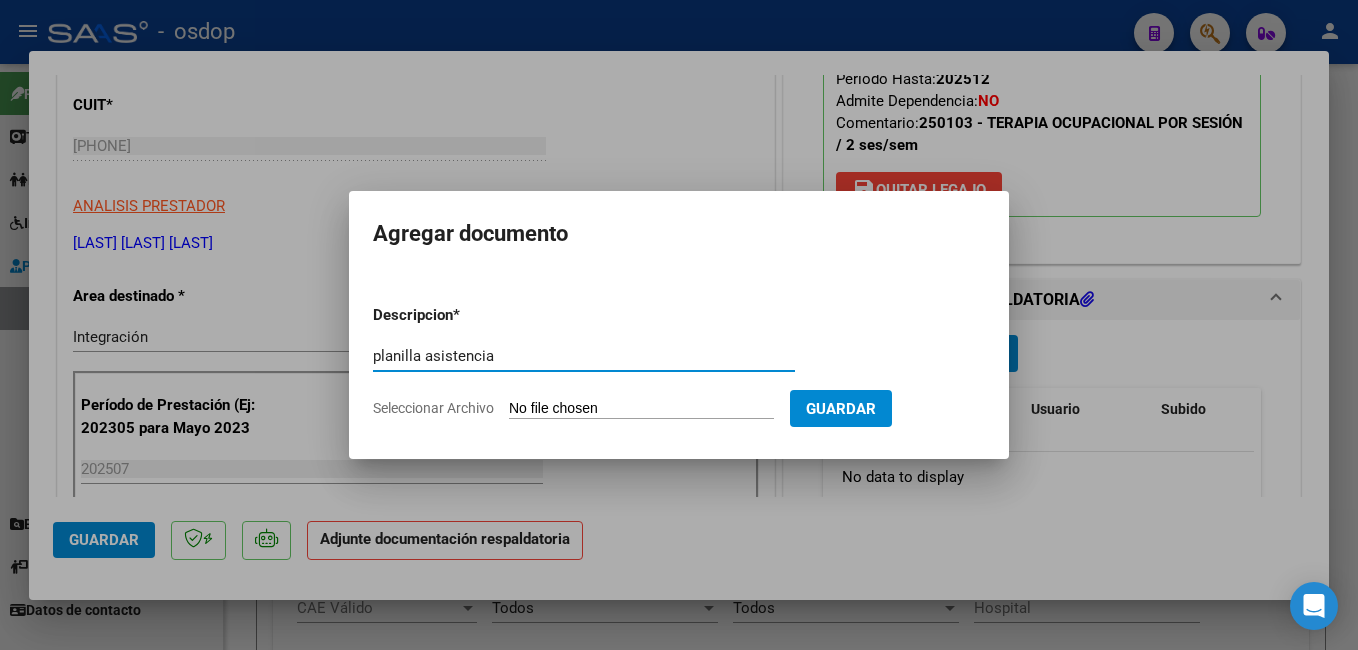 type on "planilla asistencia" 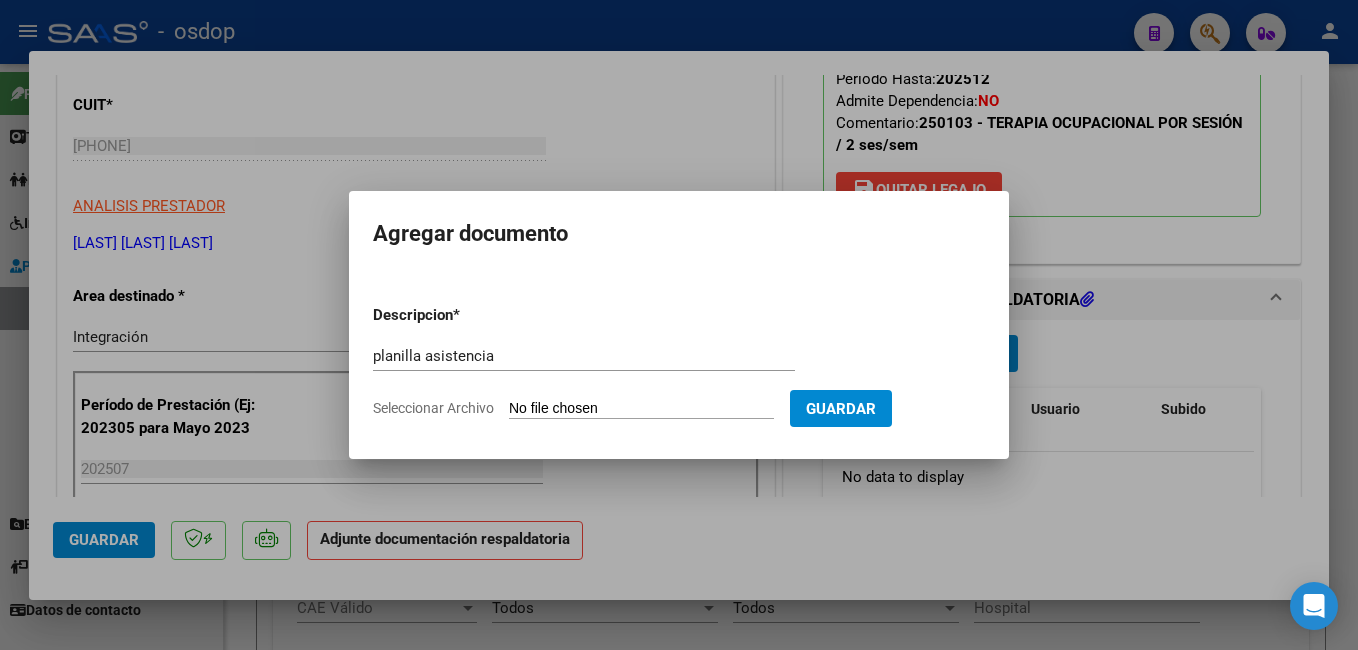 click on "Seleccionar Archivo" at bounding box center [641, 409] 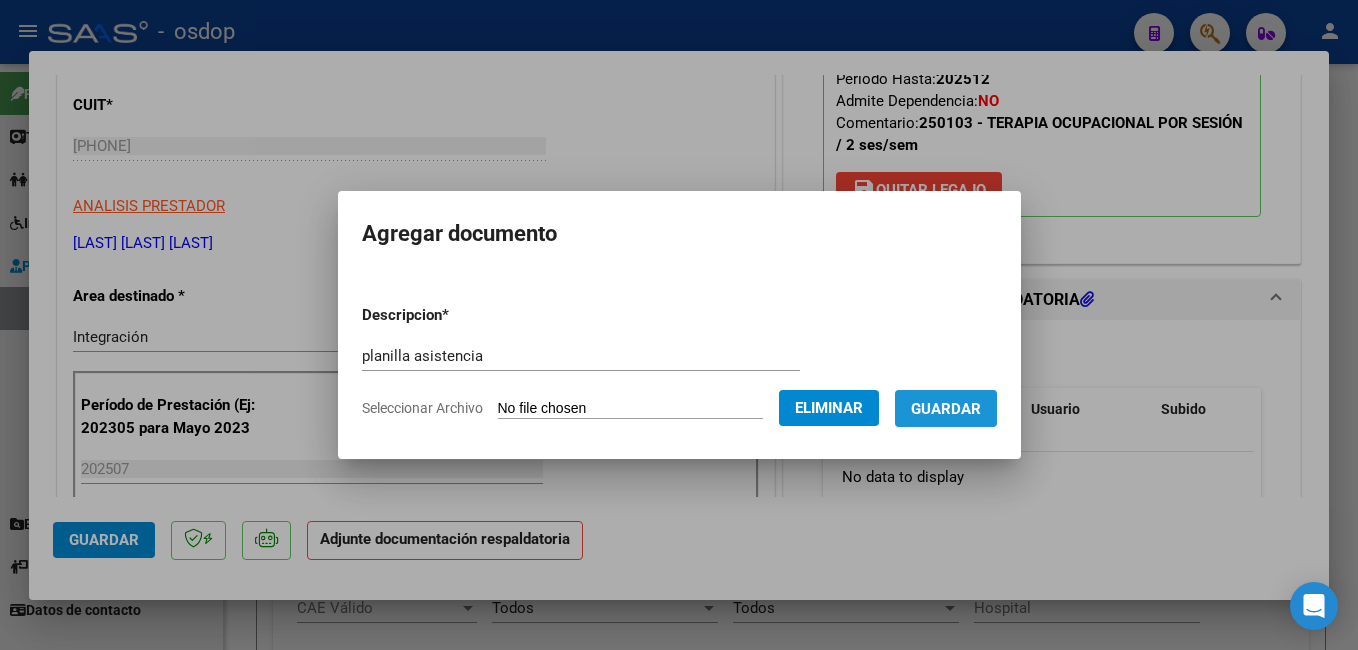 click on "Guardar" at bounding box center [946, 409] 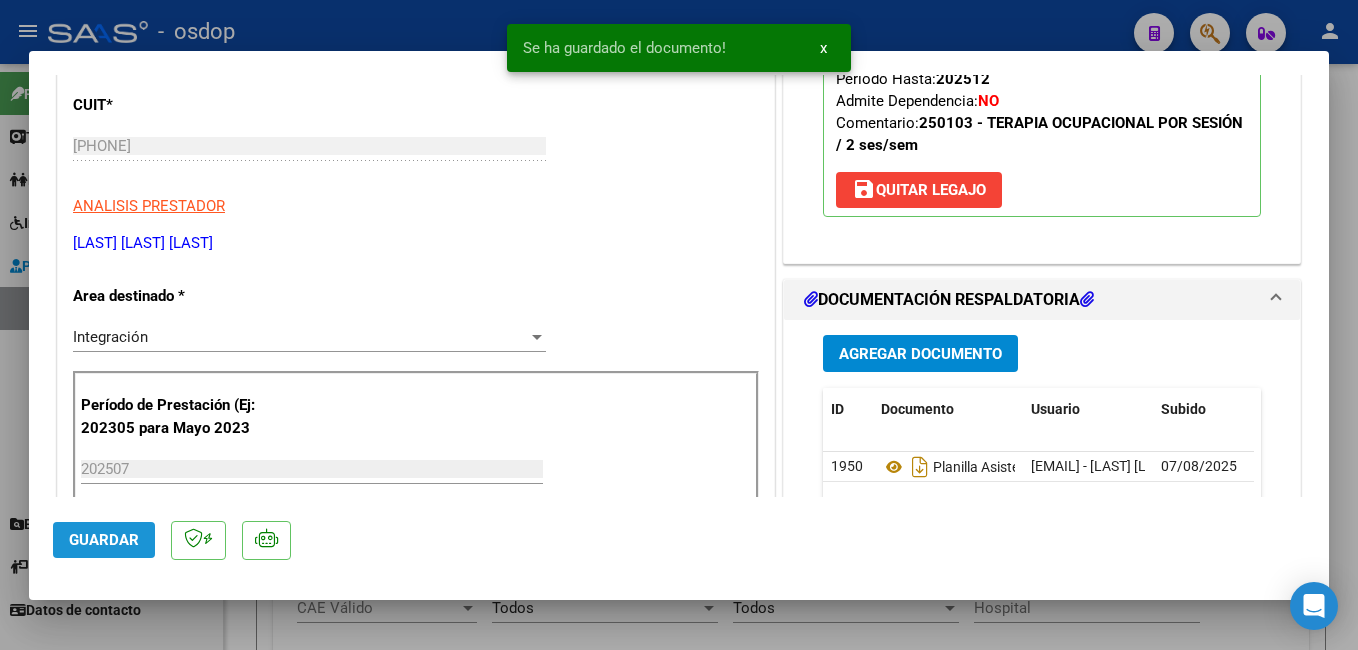 click on "Guardar" 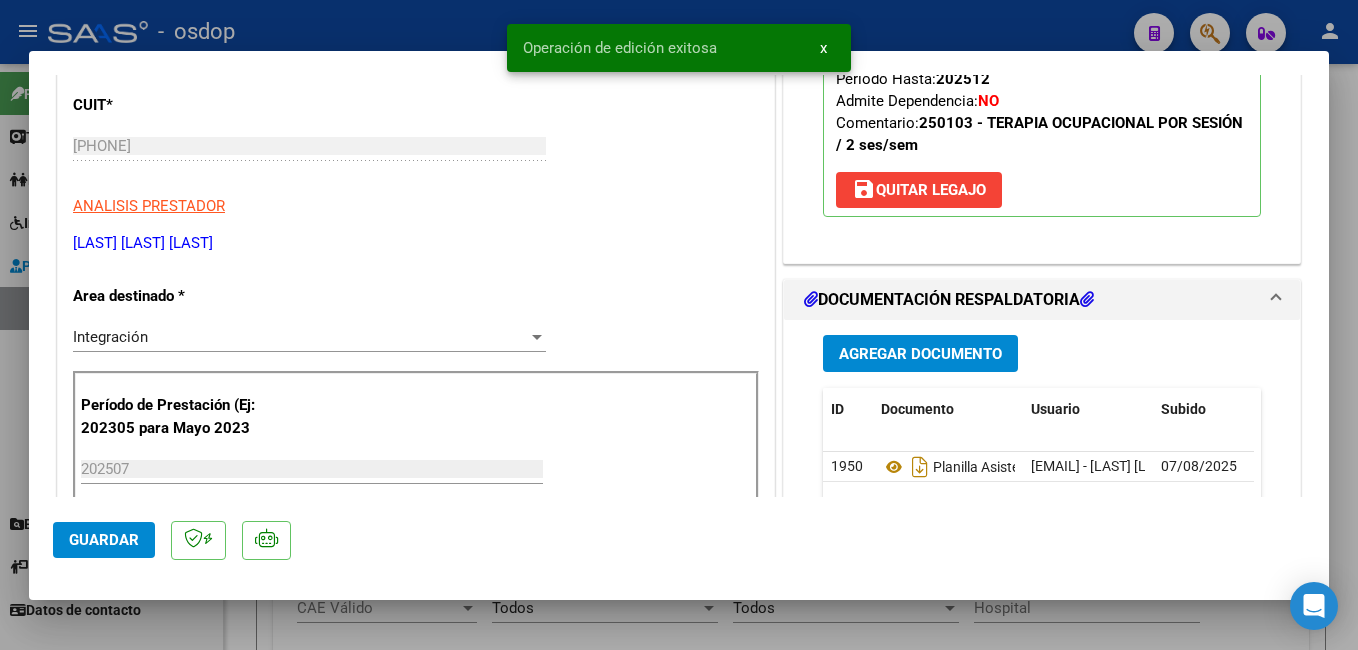 click at bounding box center (679, 325) 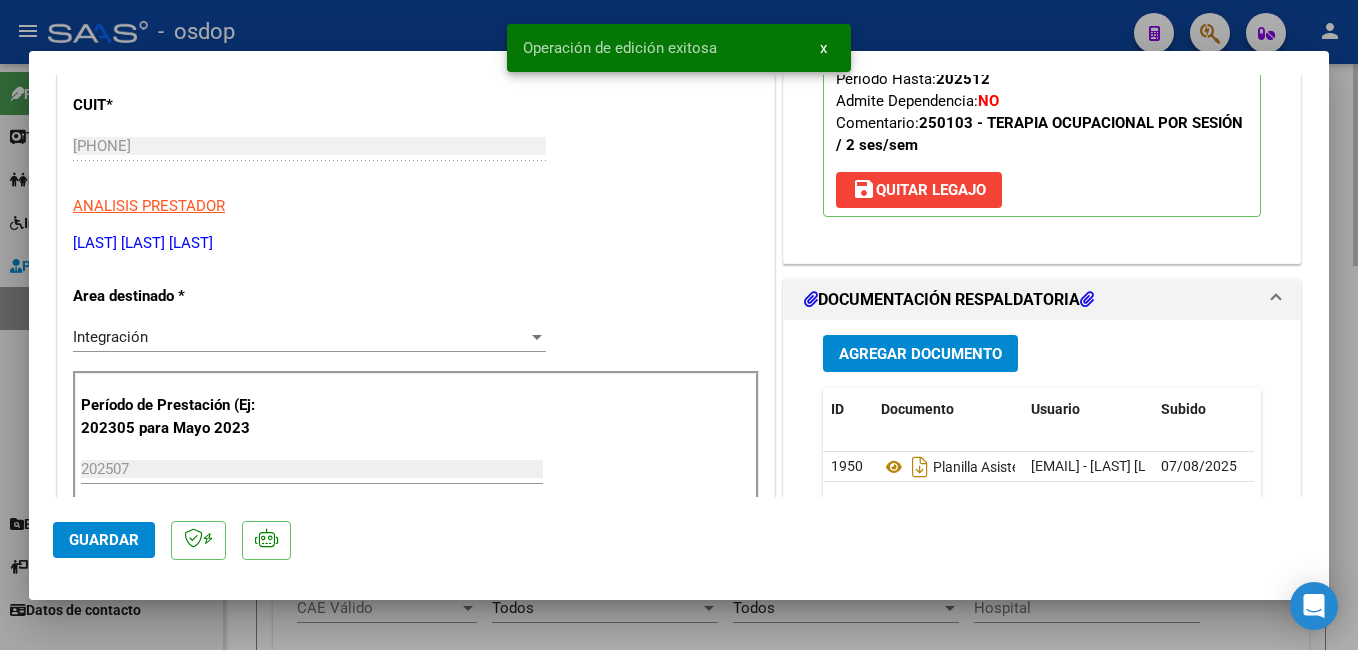 type 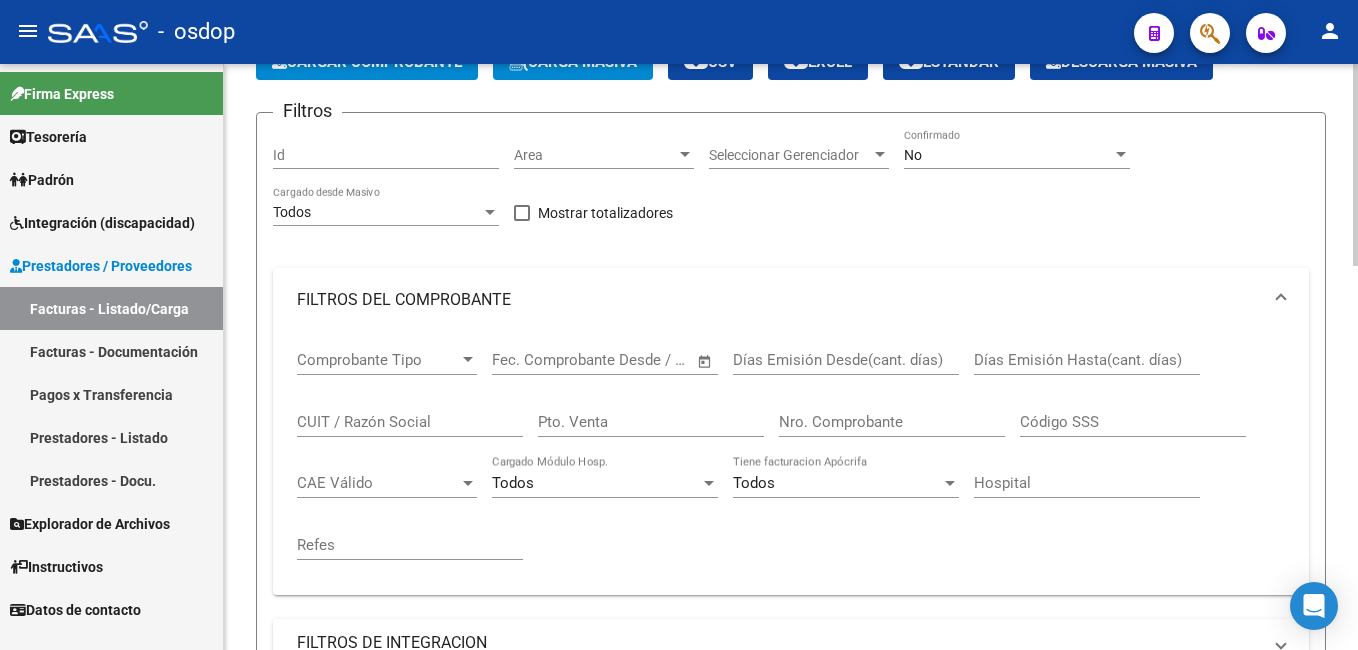 scroll, scrollTop: 0, scrollLeft: 0, axis: both 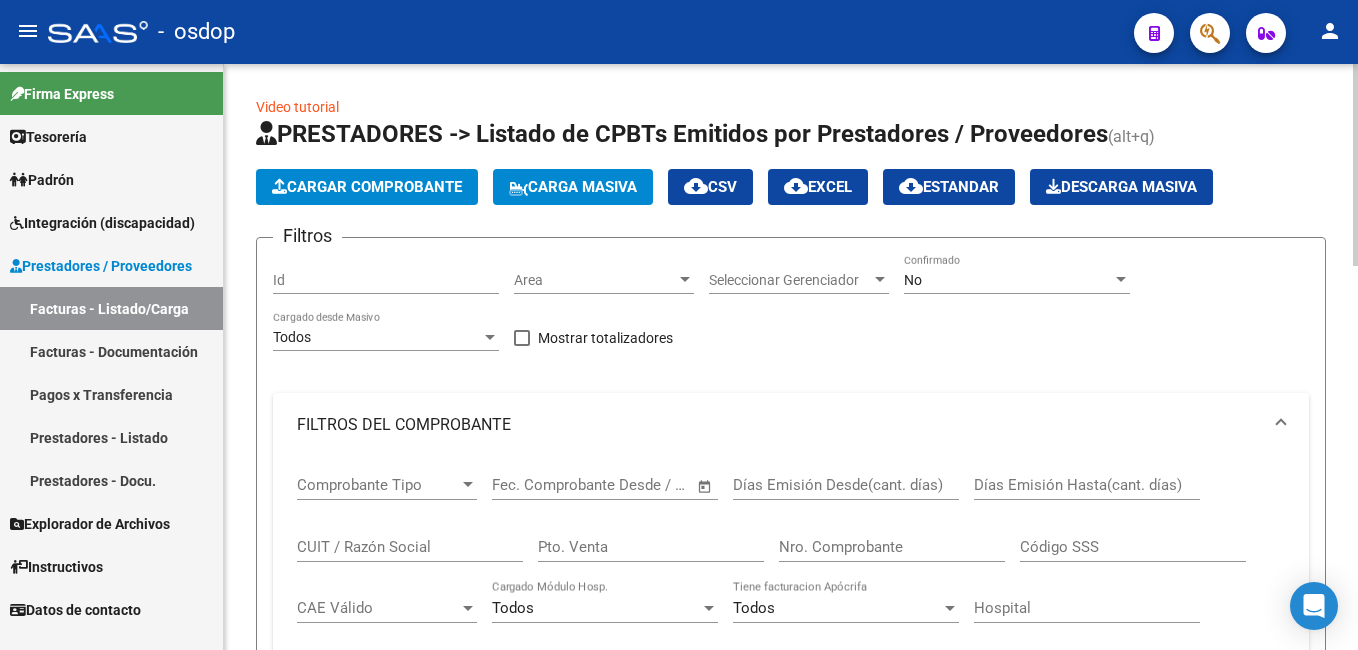 click on "Cargar Comprobante" 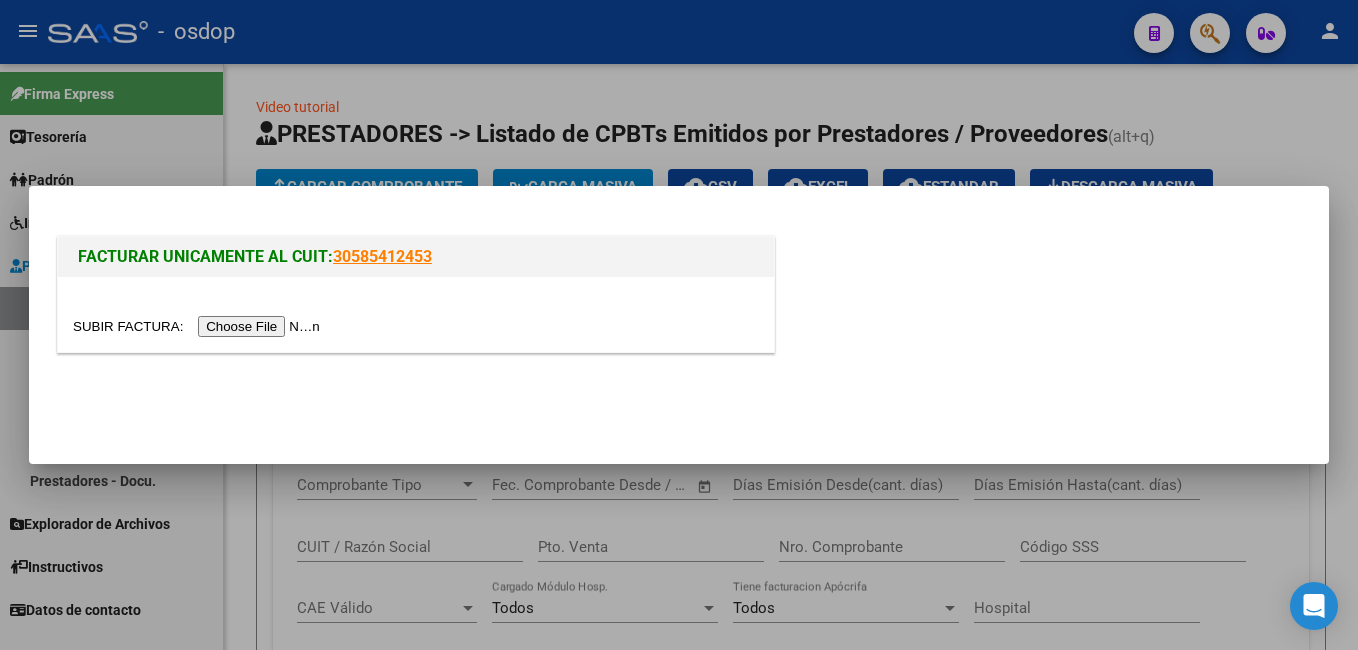 click at bounding box center (199, 326) 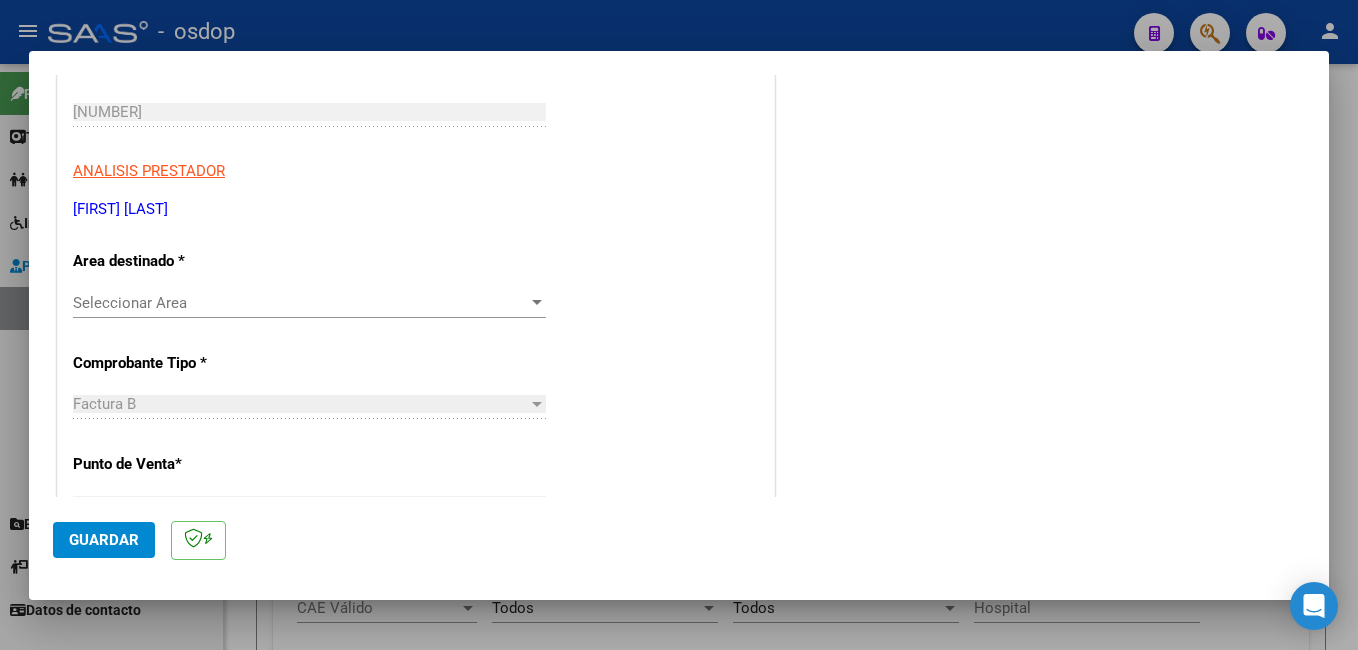 scroll, scrollTop: 300, scrollLeft: 0, axis: vertical 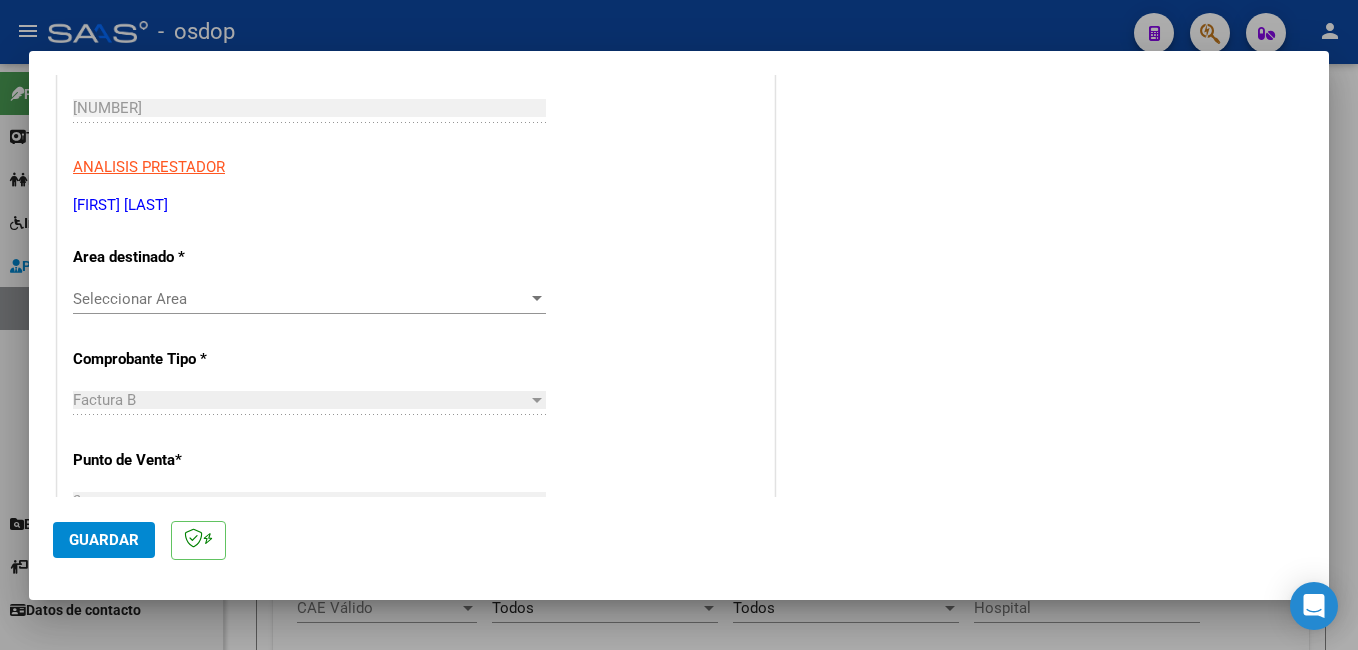 click on "Seleccionar Area" at bounding box center (300, 299) 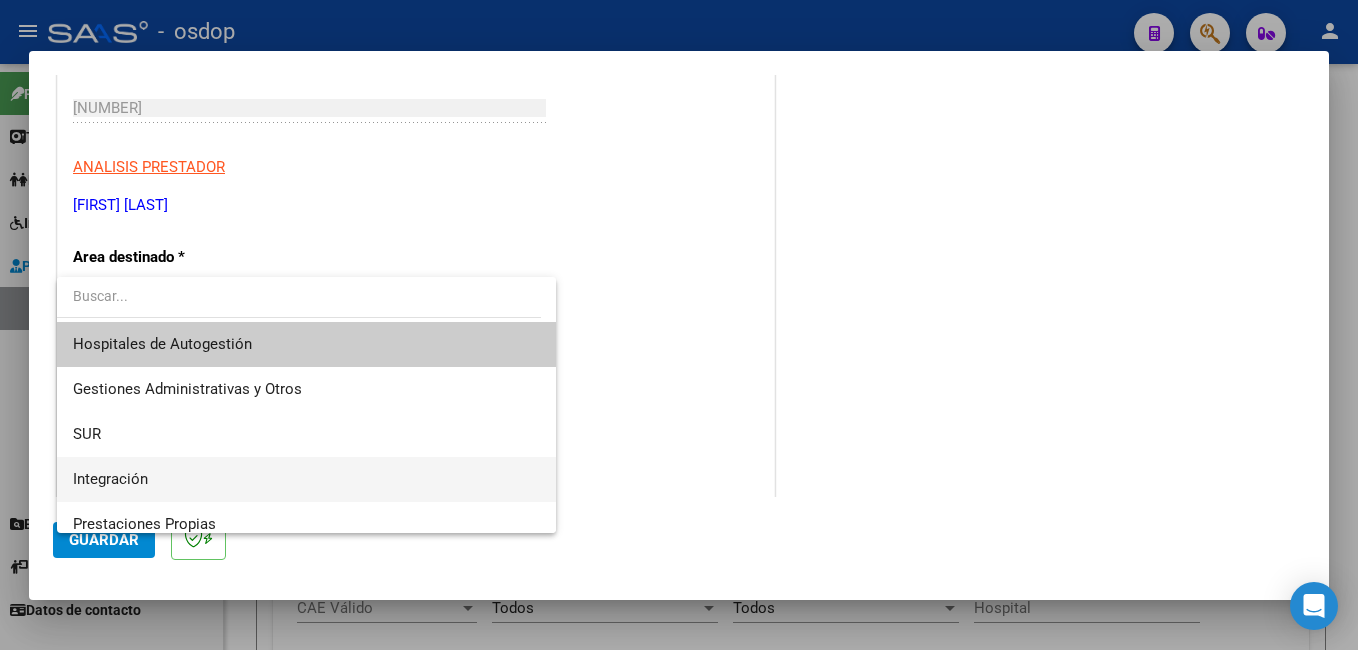 click on "Integración" at bounding box center [306, 479] 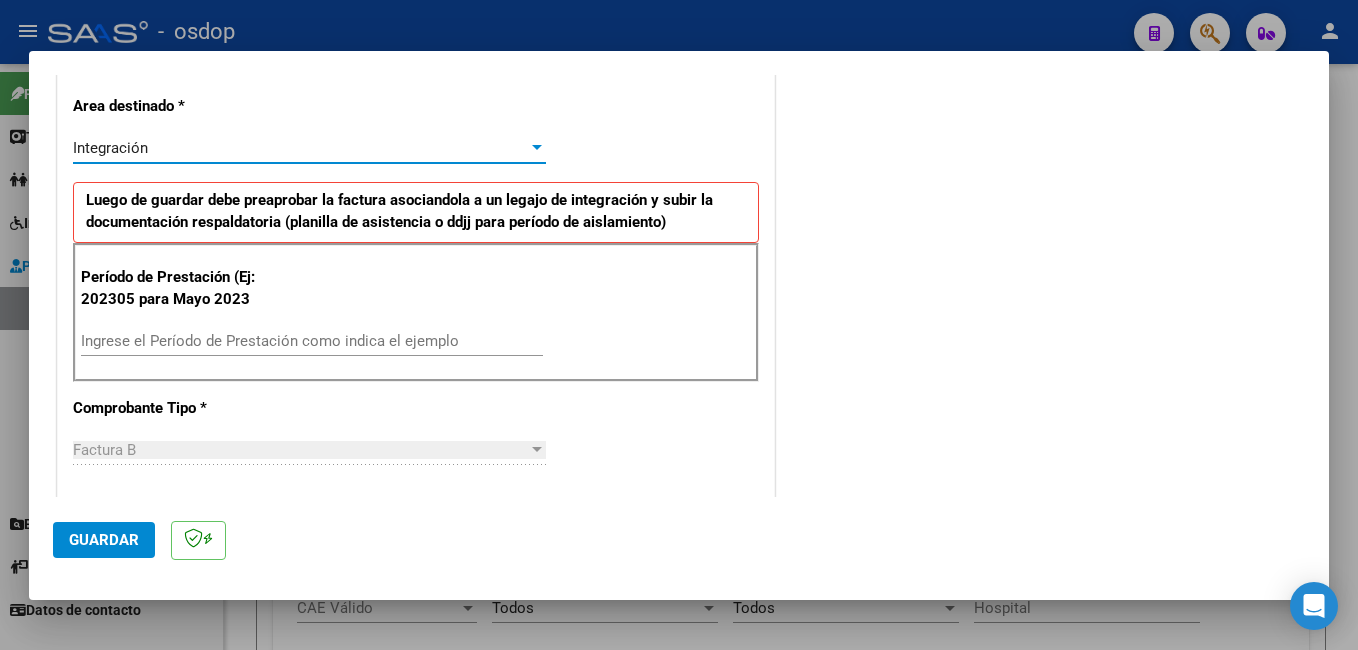 scroll, scrollTop: 500, scrollLeft: 0, axis: vertical 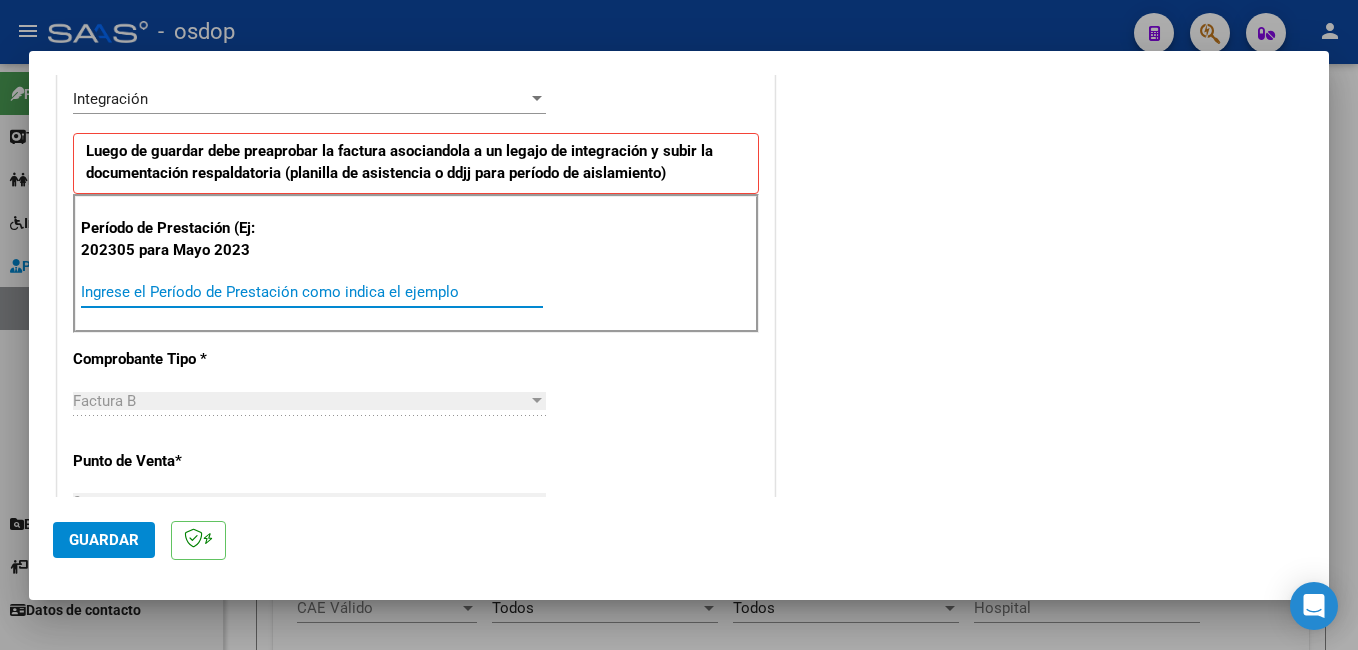 click on "Ingrese el Período de Prestación como indica el ejemplo" at bounding box center (312, 292) 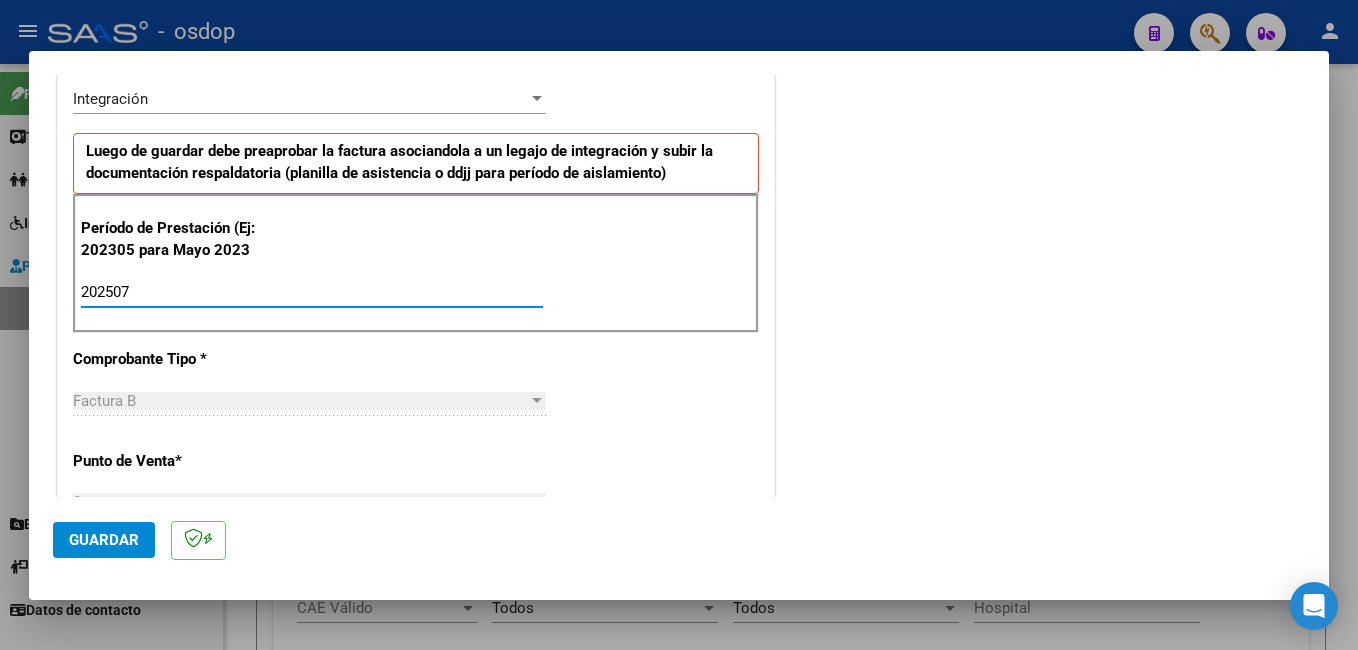 type on "202507" 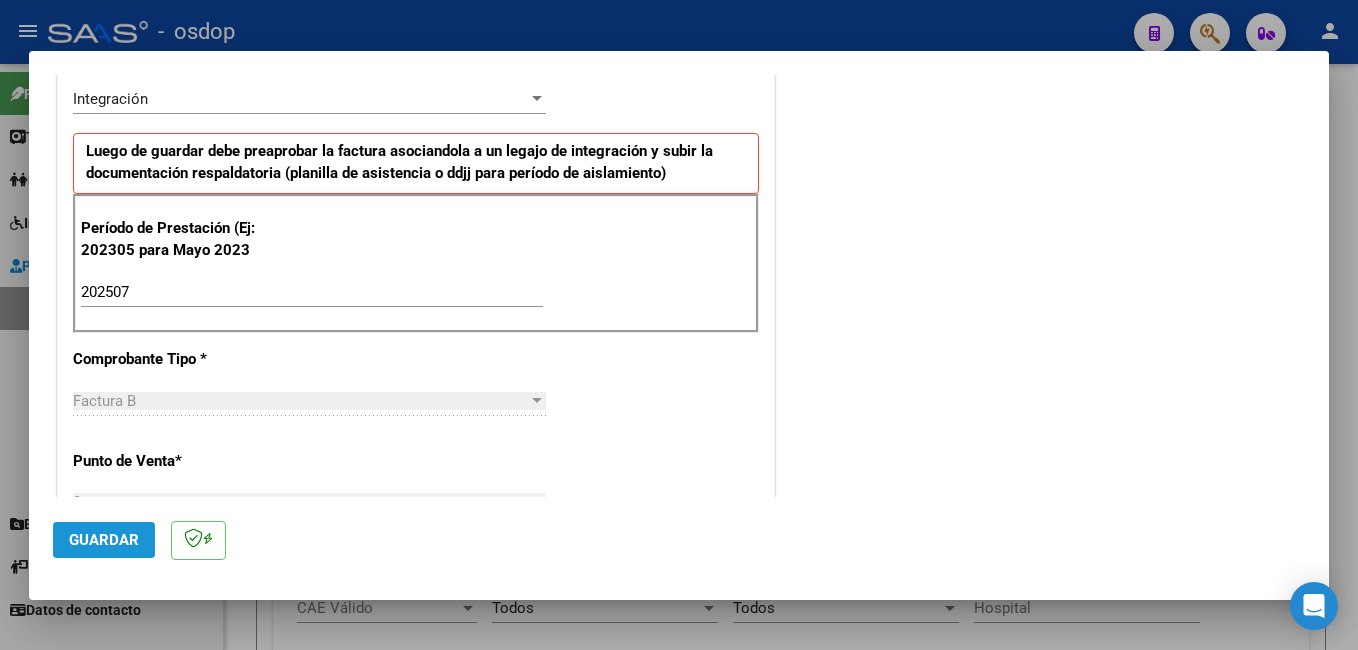 click on "Guardar" 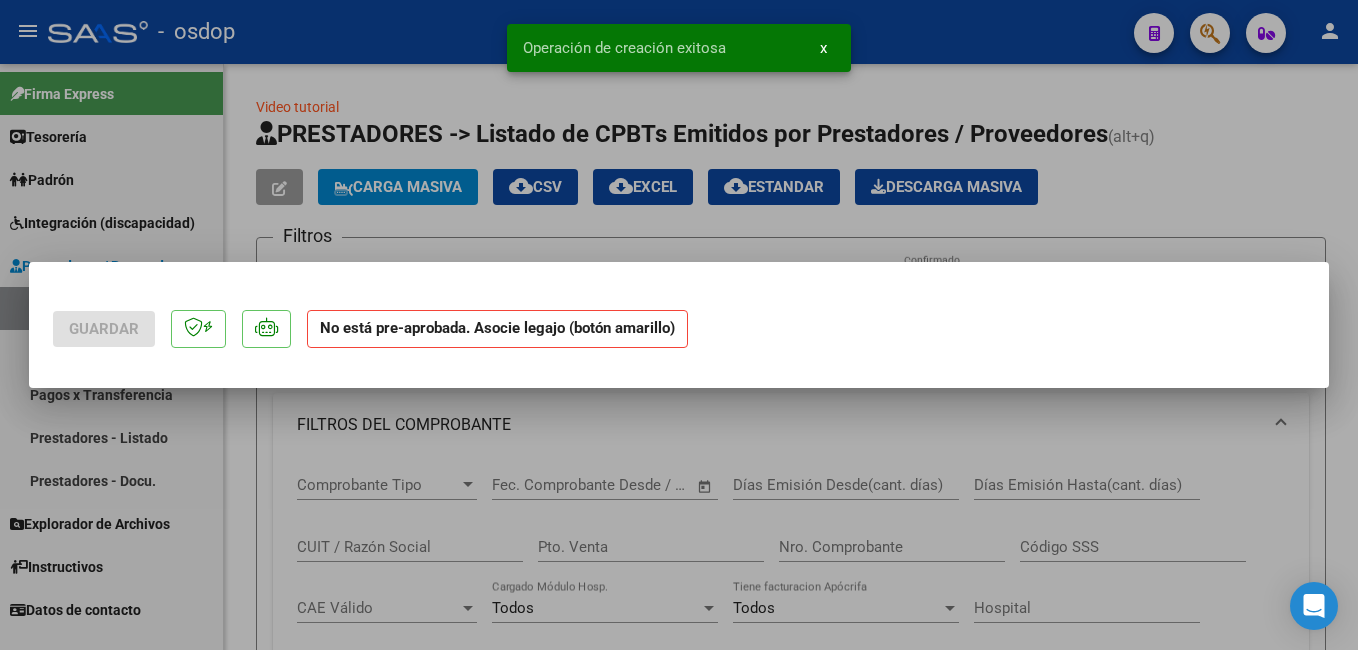 scroll, scrollTop: 0, scrollLeft: 0, axis: both 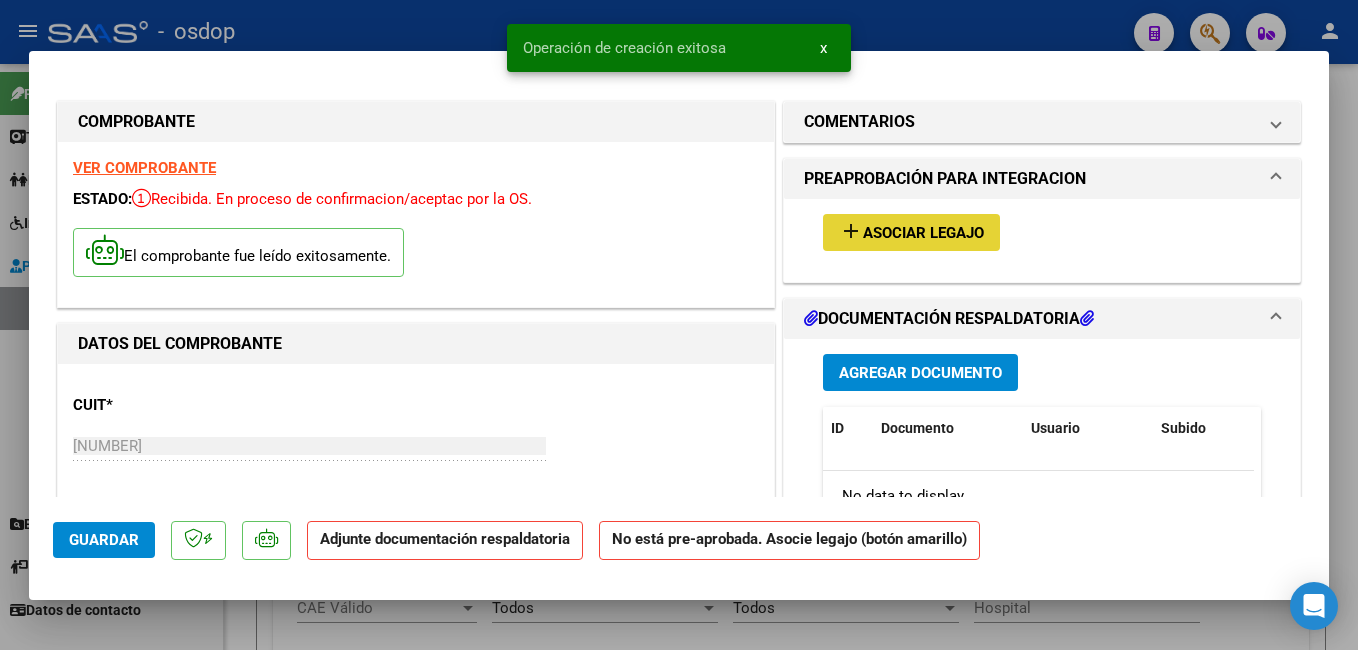 click on "Asociar Legajo" at bounding box center [923, 233] 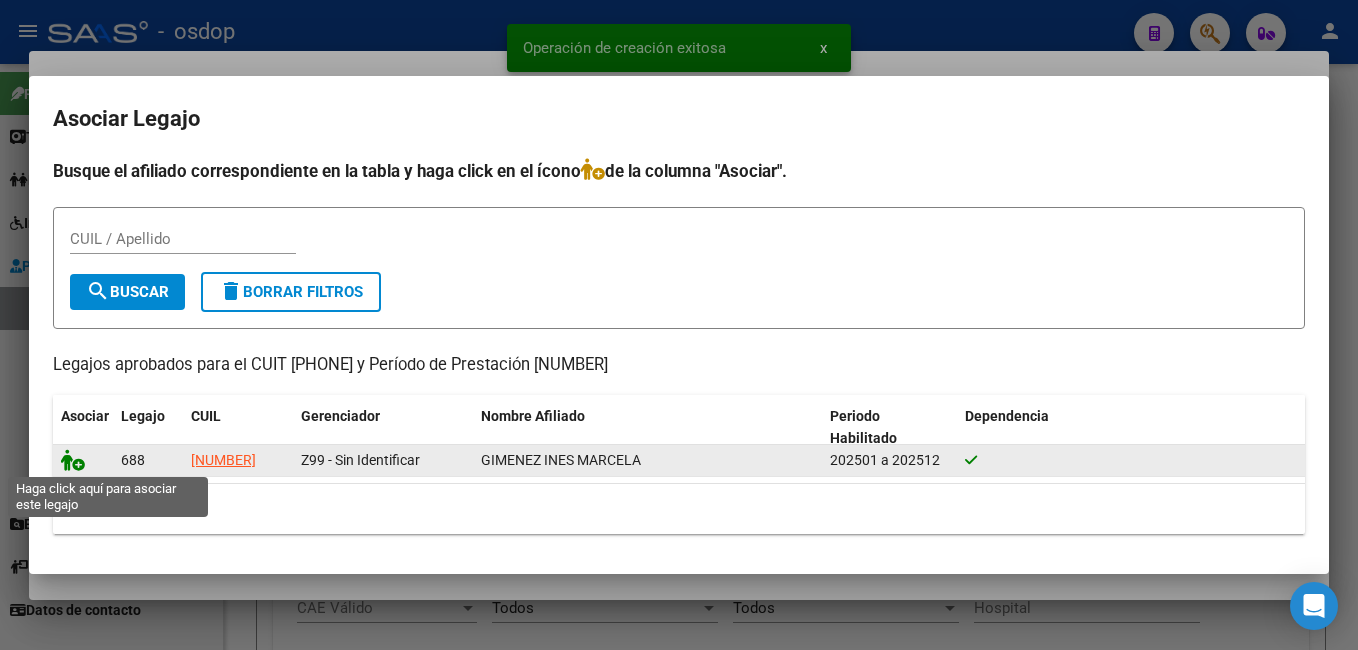 click 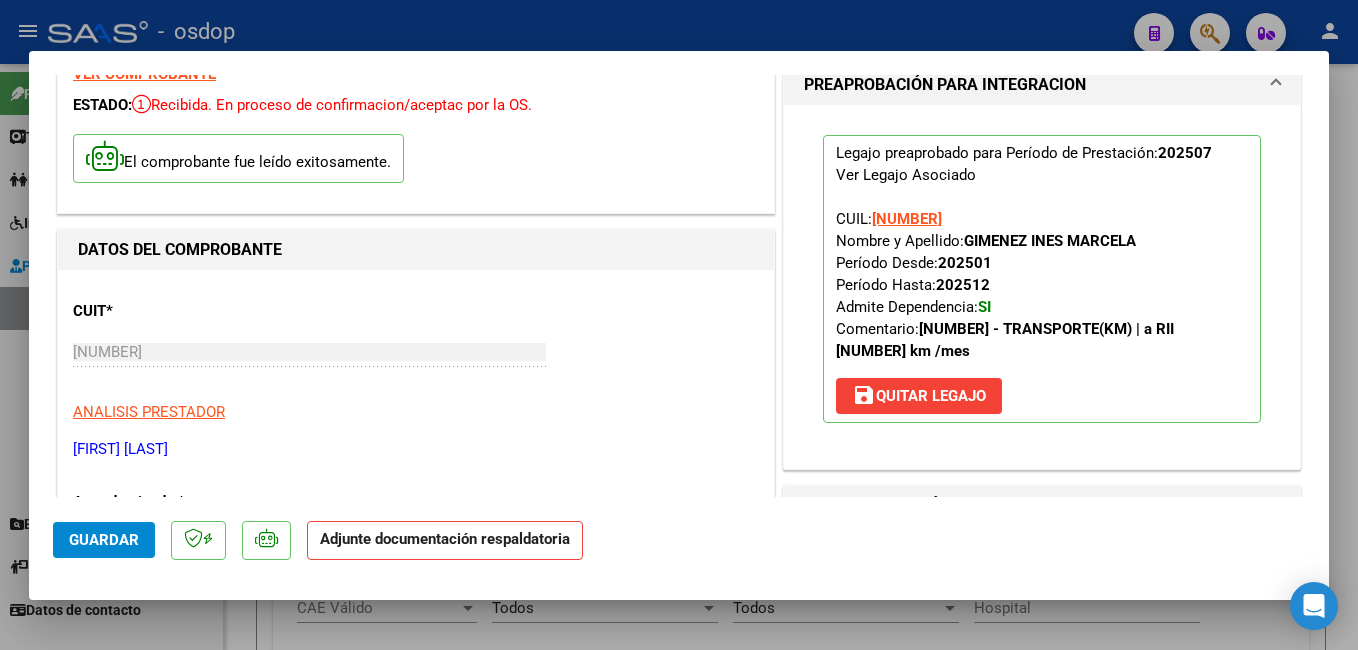 scroll, scrollTop: 200, scrollLeft: 0, axis: vertical 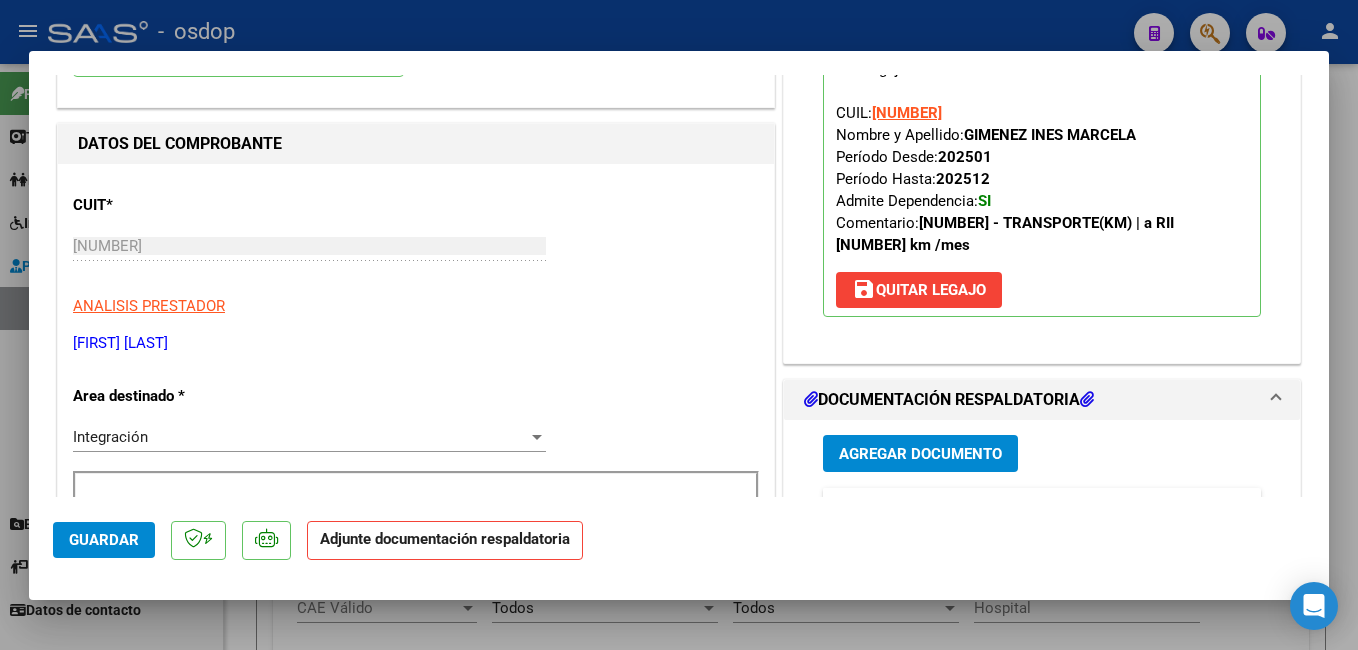 click on "Agregar Documento" at bounding box center (920, 454) 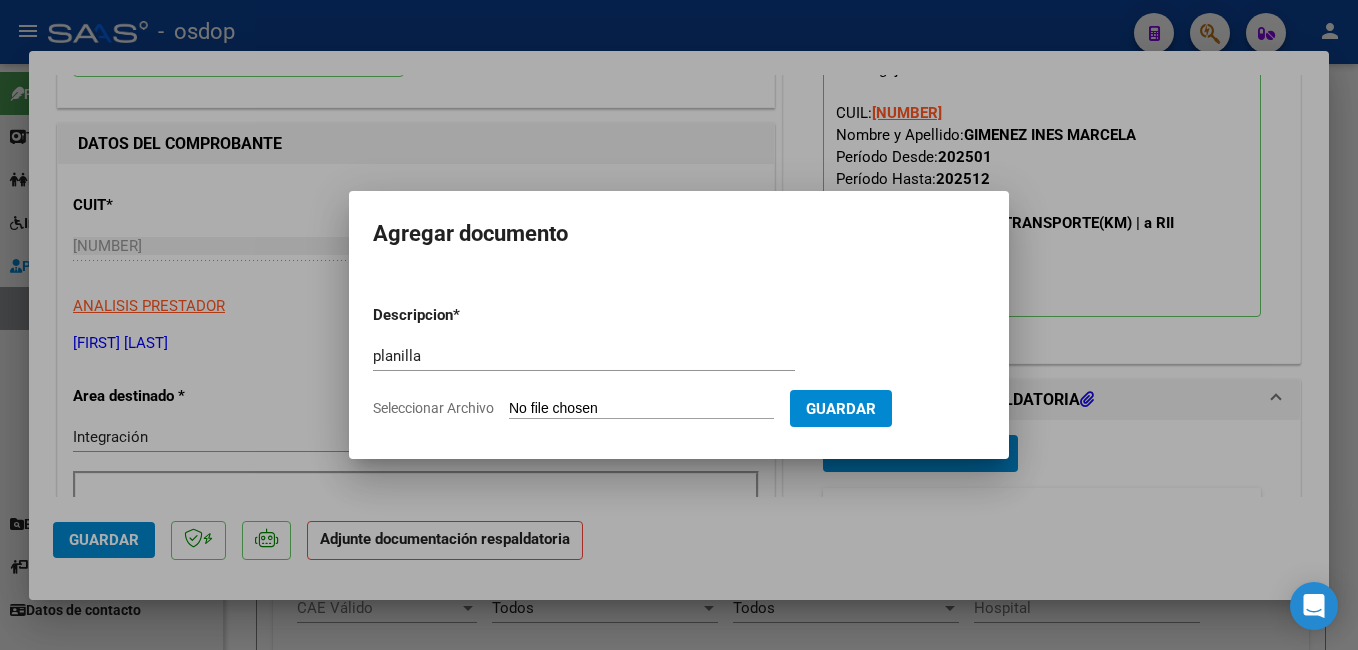 click on "Seleccionar Archivo" at bounding box center [641, 409] 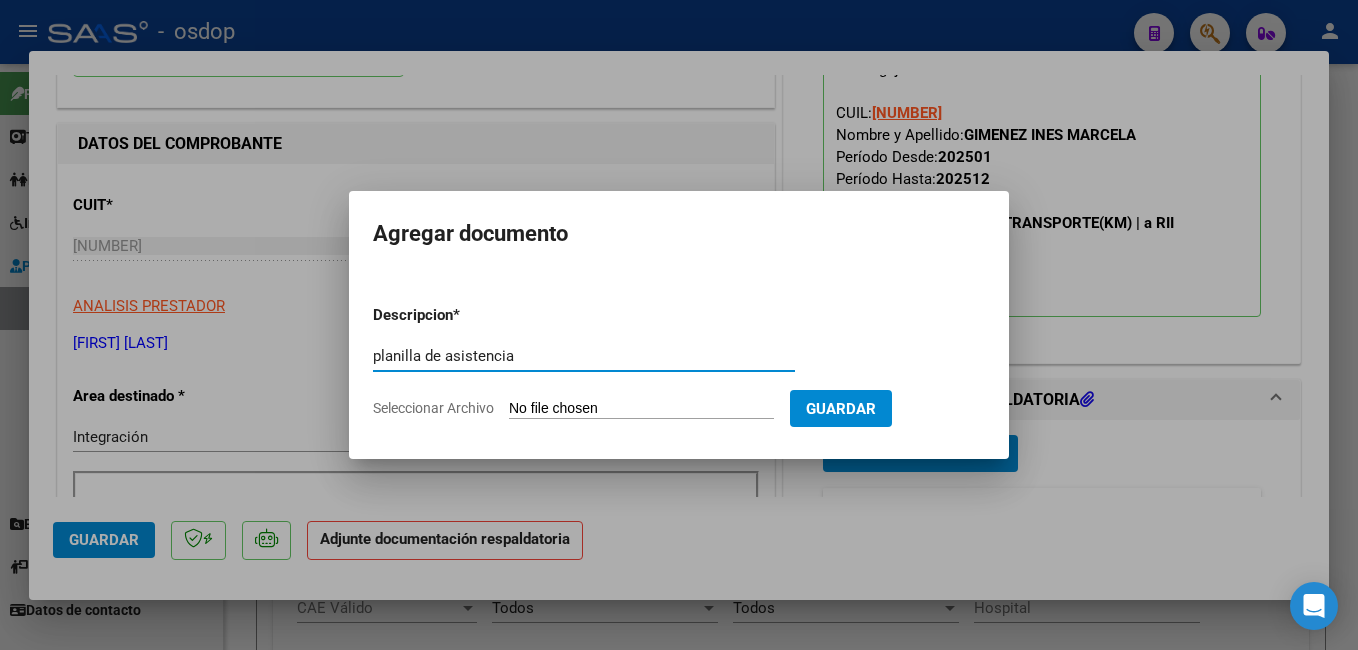 type on "planilla de asistencia" 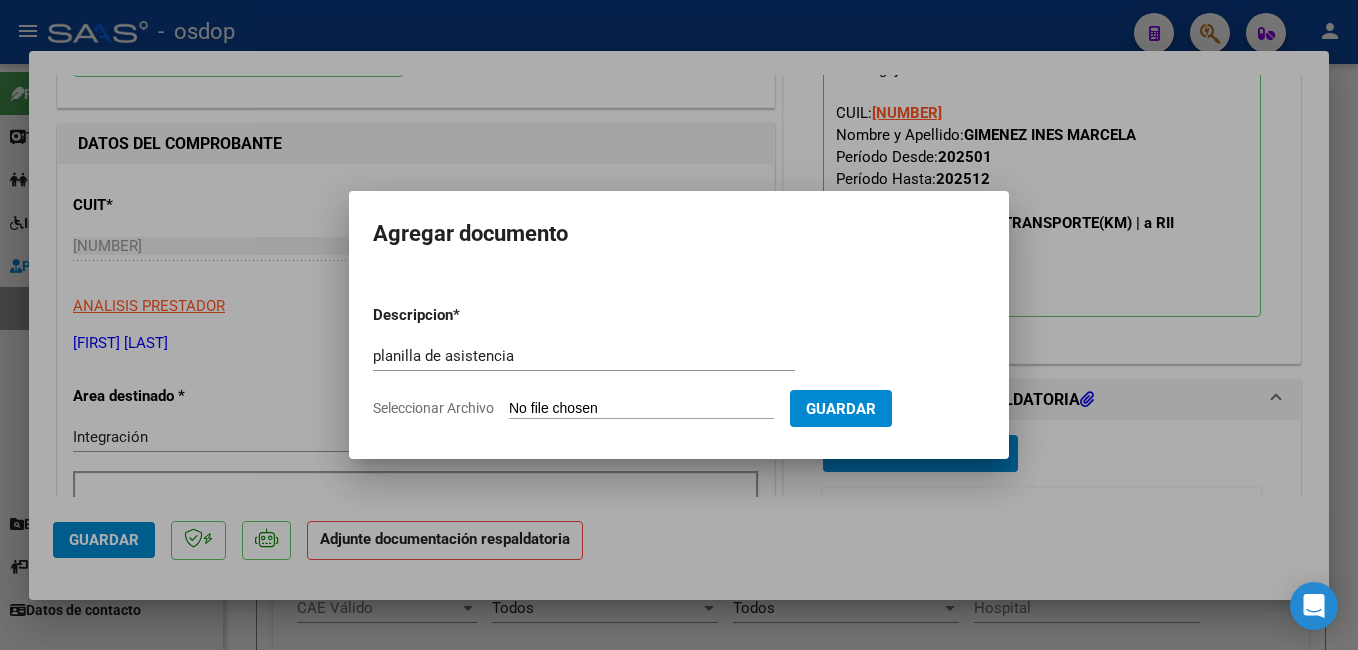 click on "Seleccionar Archivo" at bounding box center (641, 409) 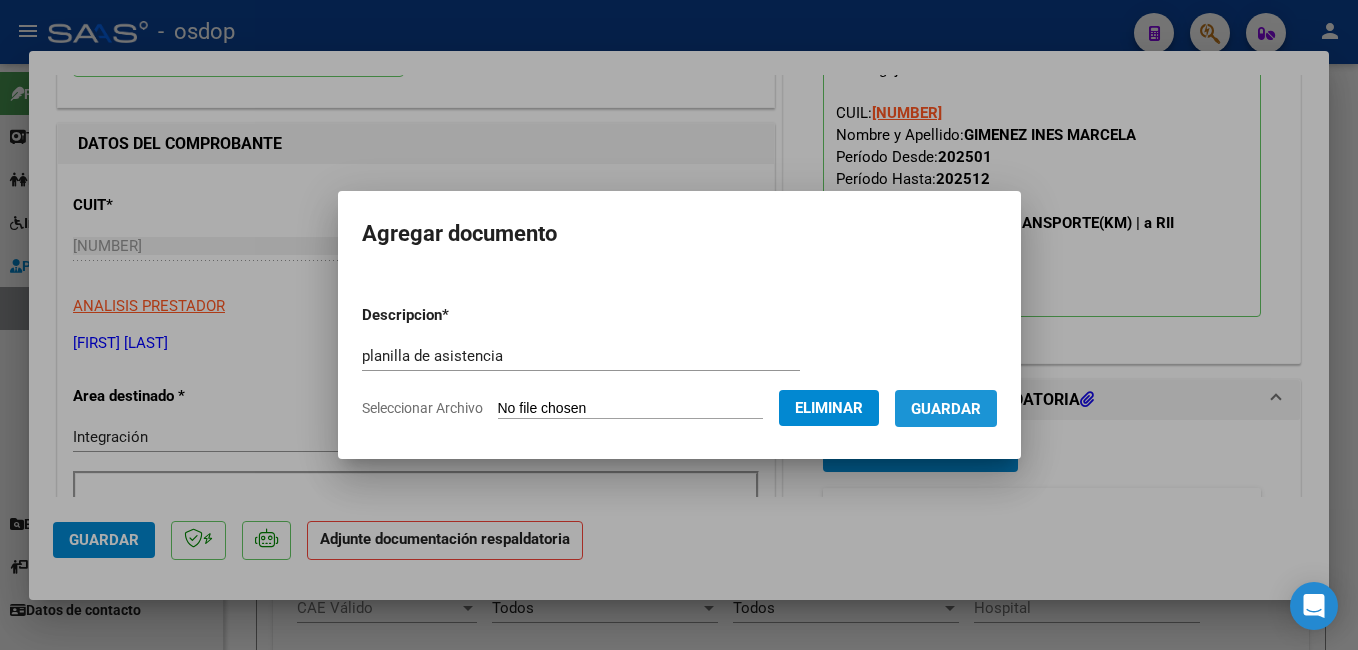 click on "Guardar" at bounding box center (946, 409) 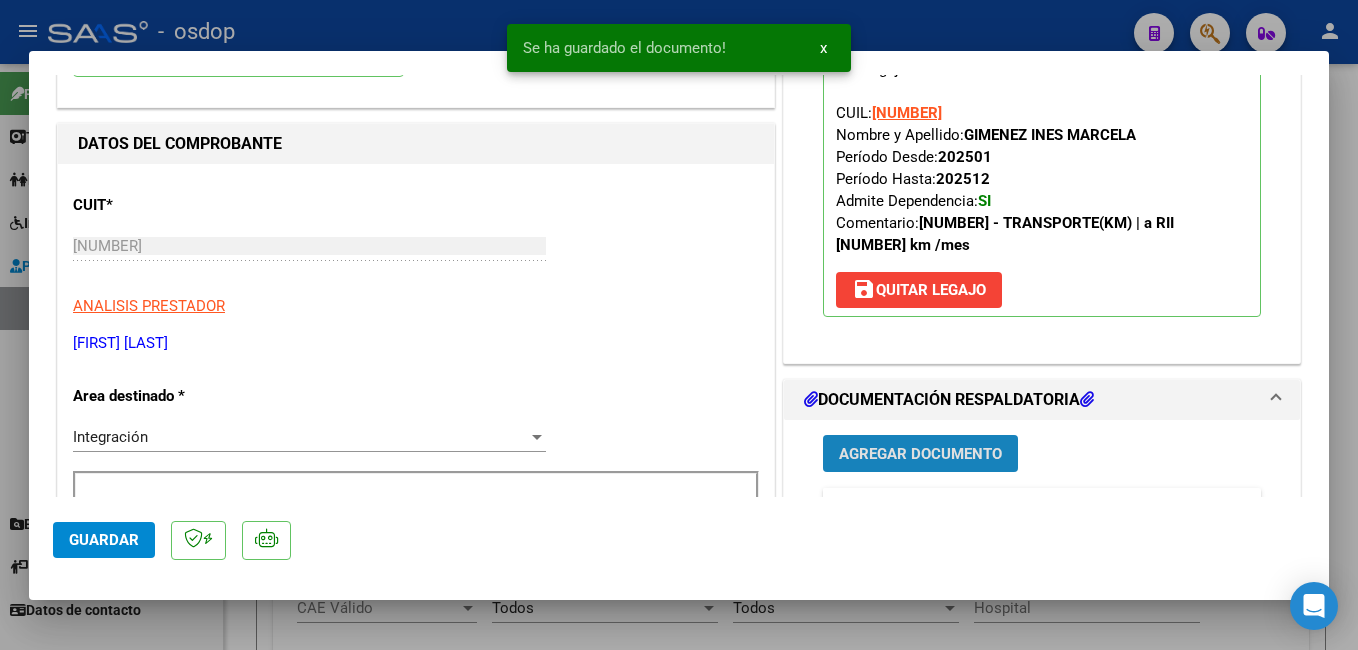 click on "Agregar Documento" at bounding box center (920, 454) 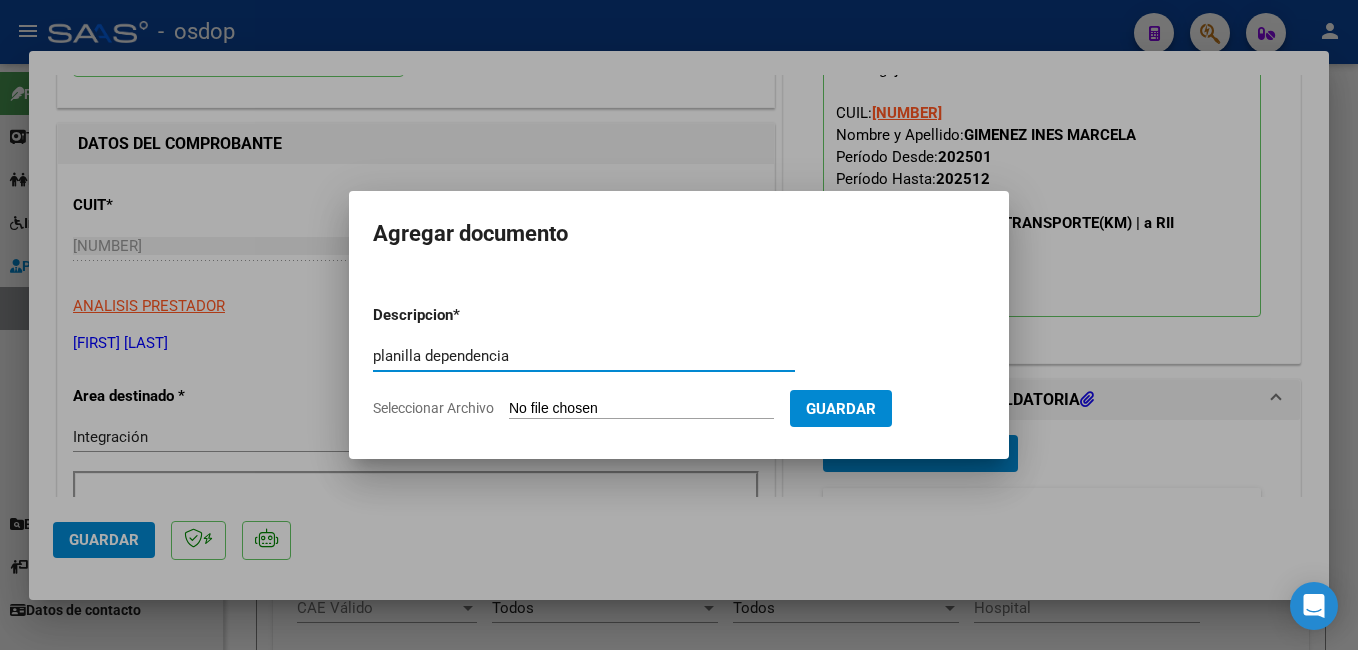 type on "planilla dependencia" 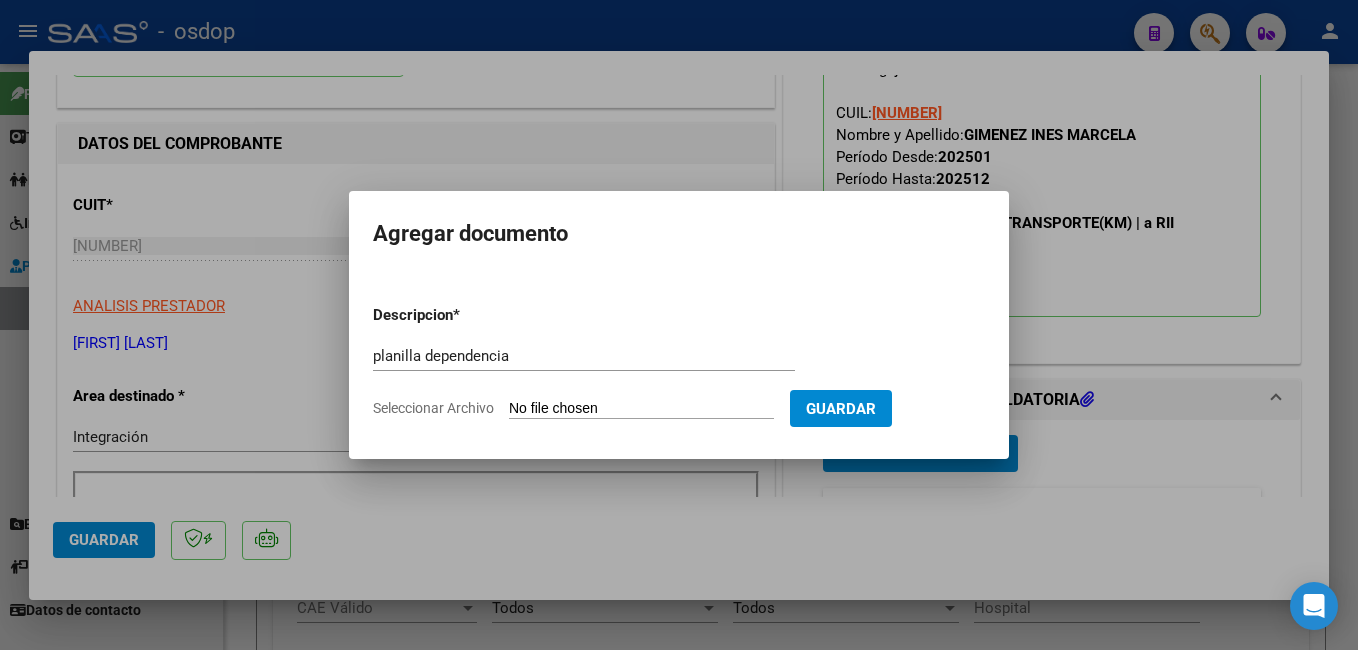 type on "C:\fakepath\dependencia.pdf" 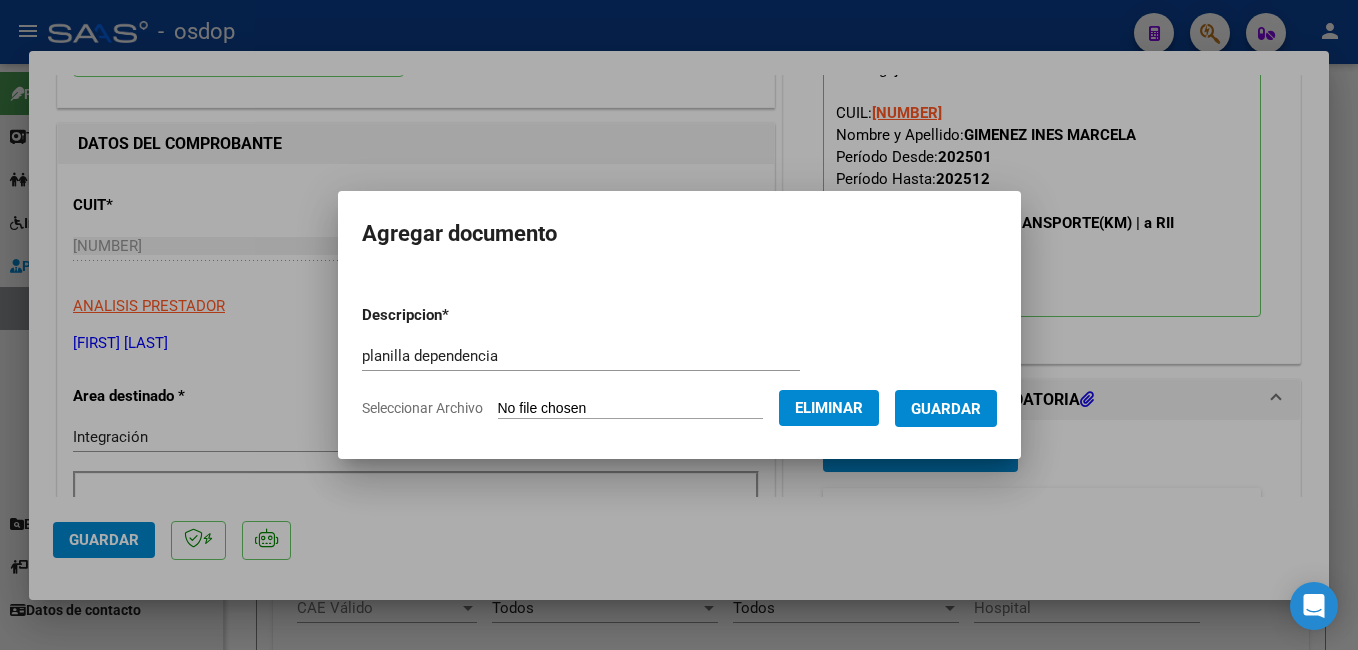 click on "Guardar" at bounding box center [946, 408] 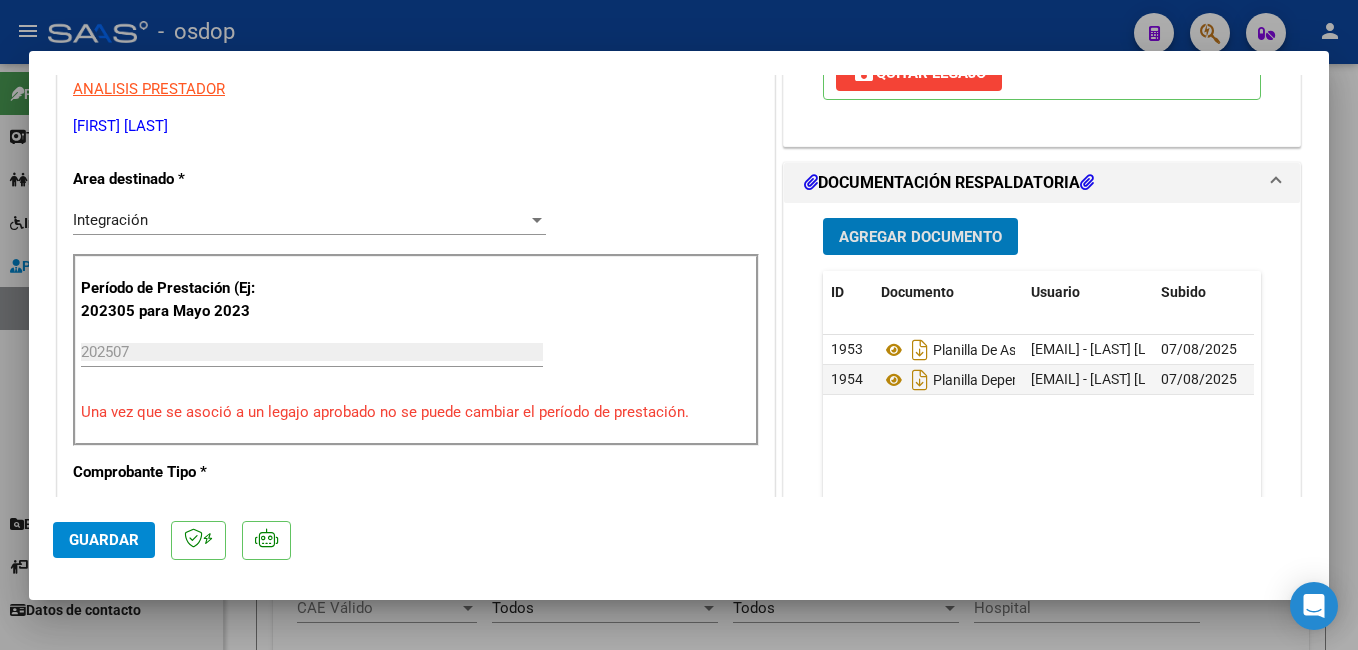 scroll, scrollTop: 500, scrollLeft: 0, axis: vertical 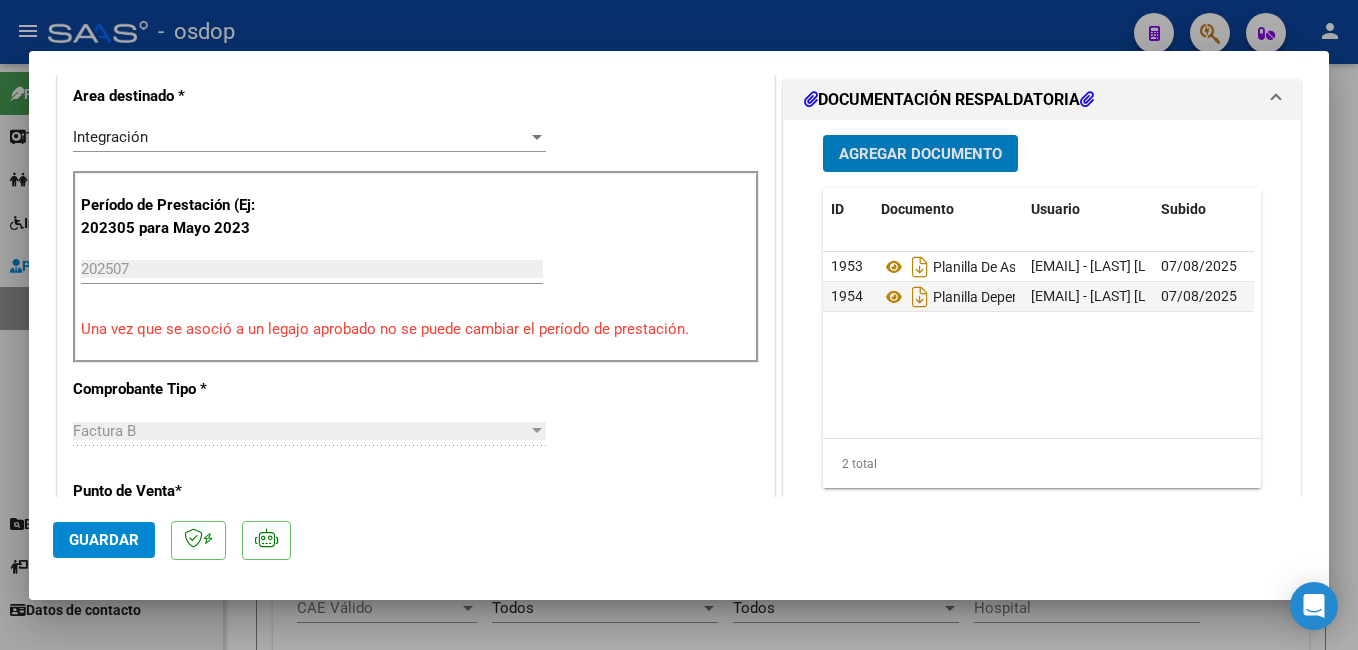 click on "Guardar" 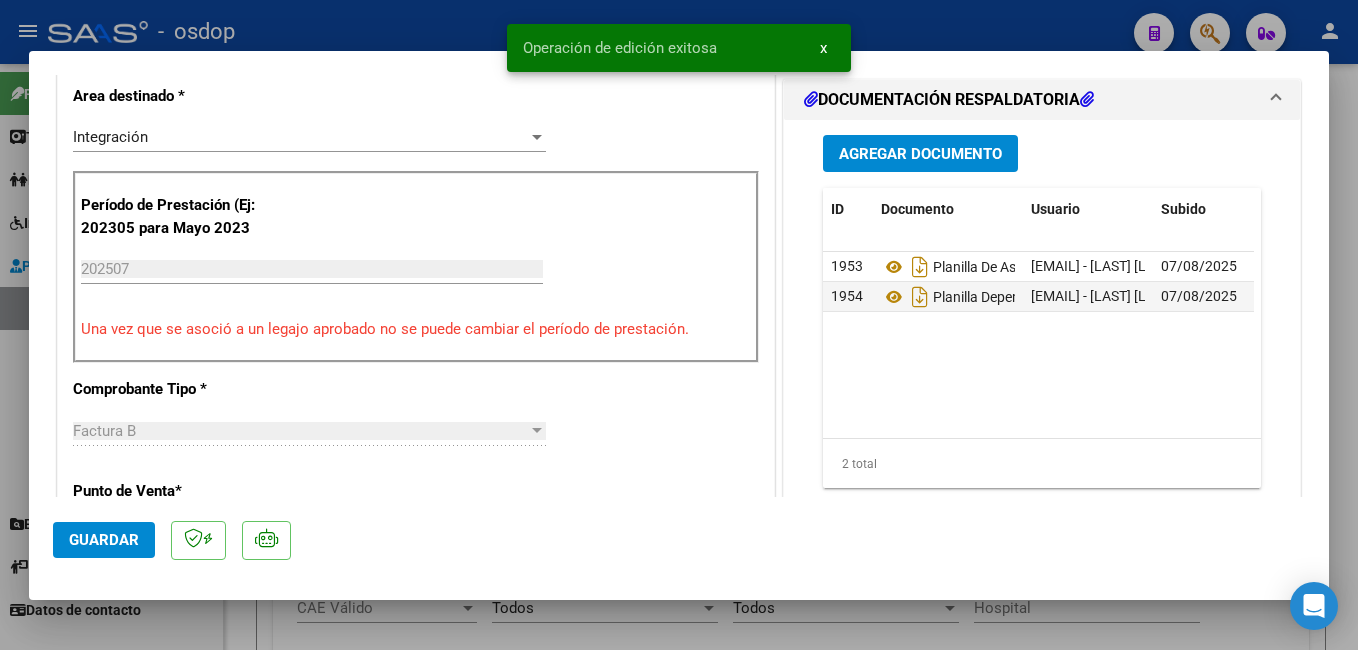 click at bounding box center (679, 325) 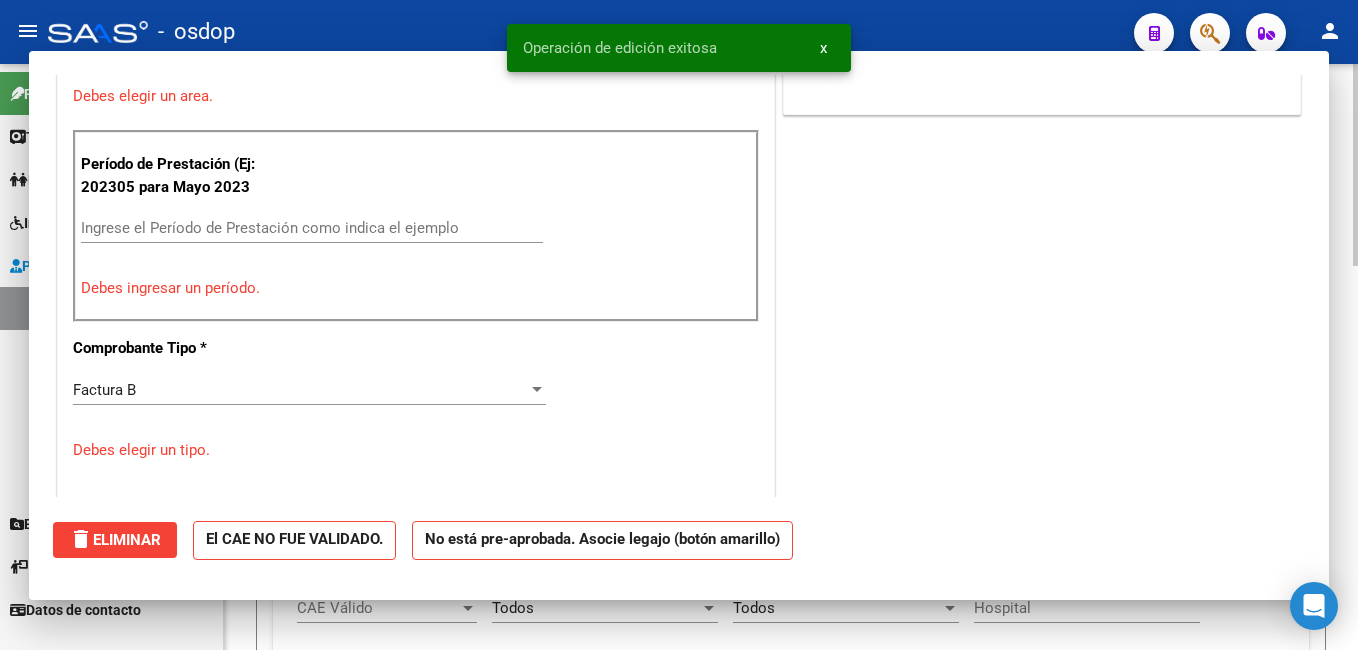 scroll, scrollTop: 414, scrollLeft: 0, axis: vertical 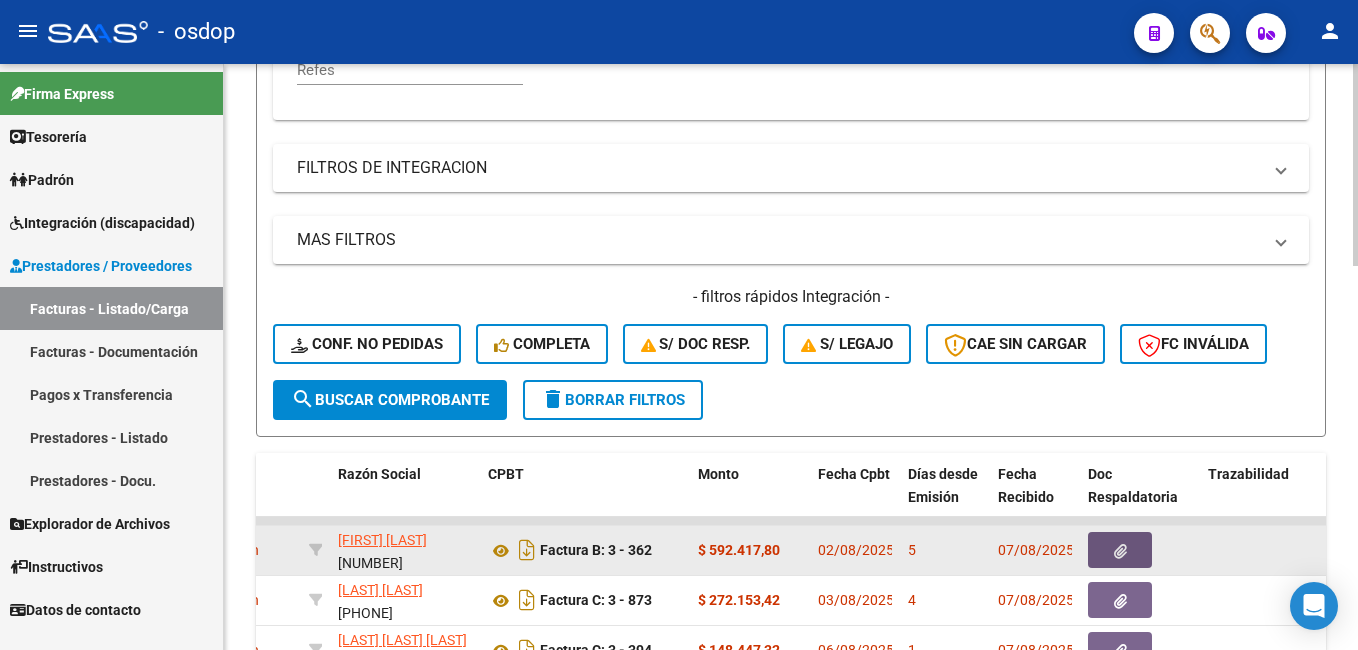 click 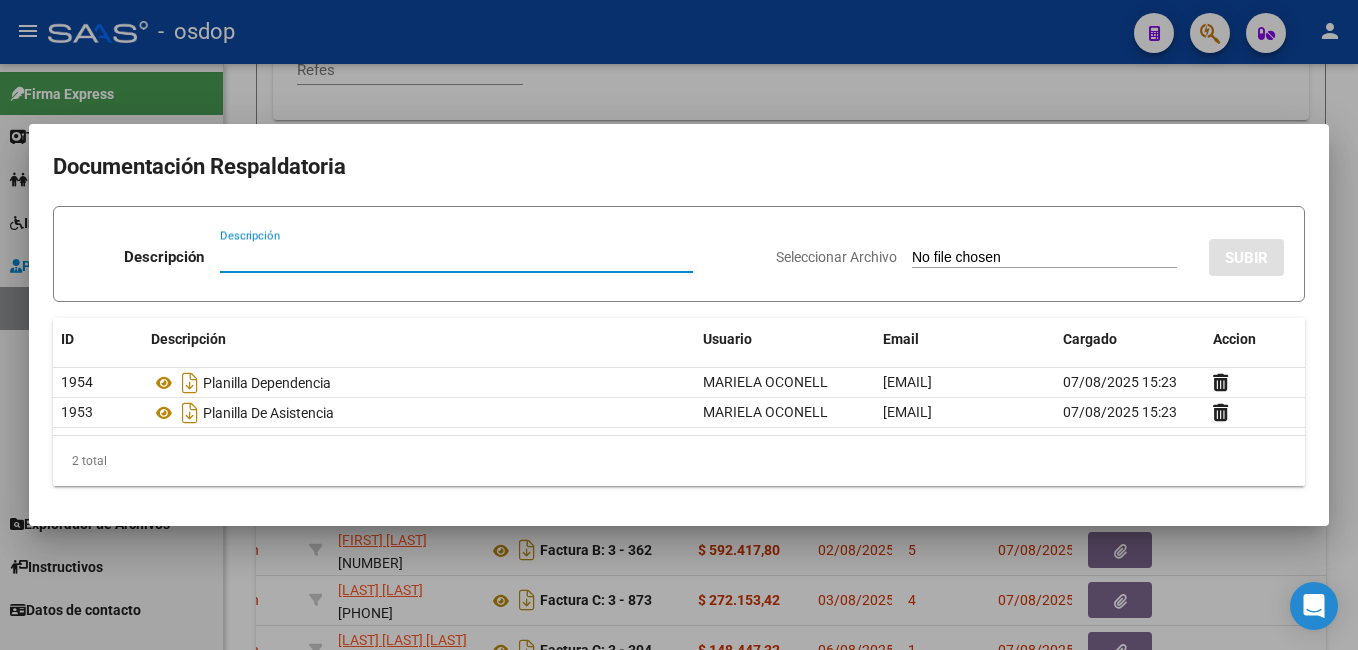 click at bounding box center (679, 325) 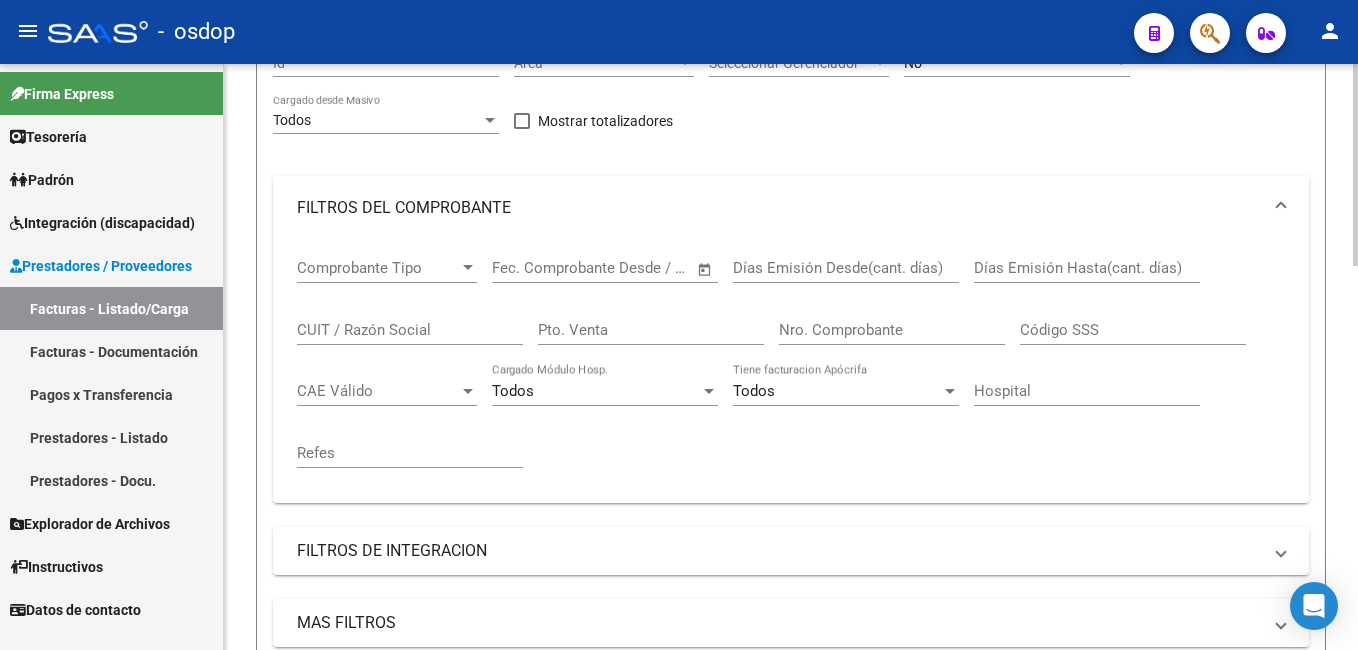scroll, scrollTop: 0, scrollLeft: 0, axis: both 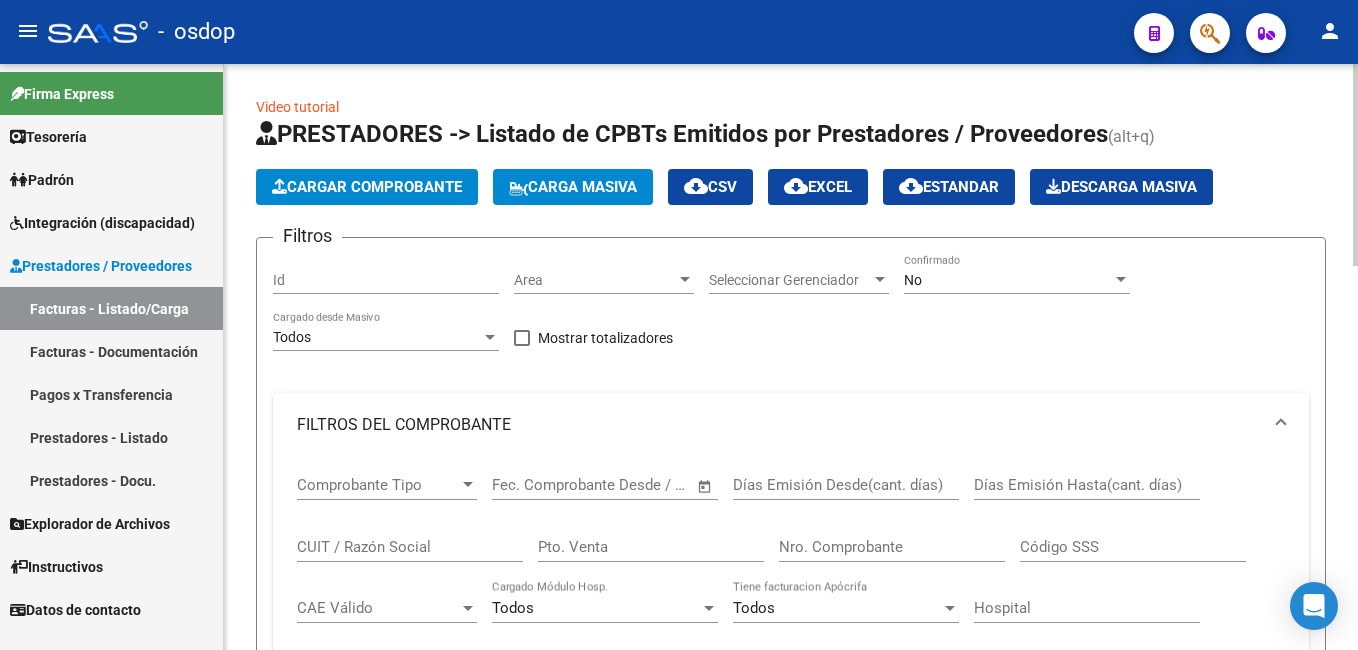 click on "Cargar Comprobante" 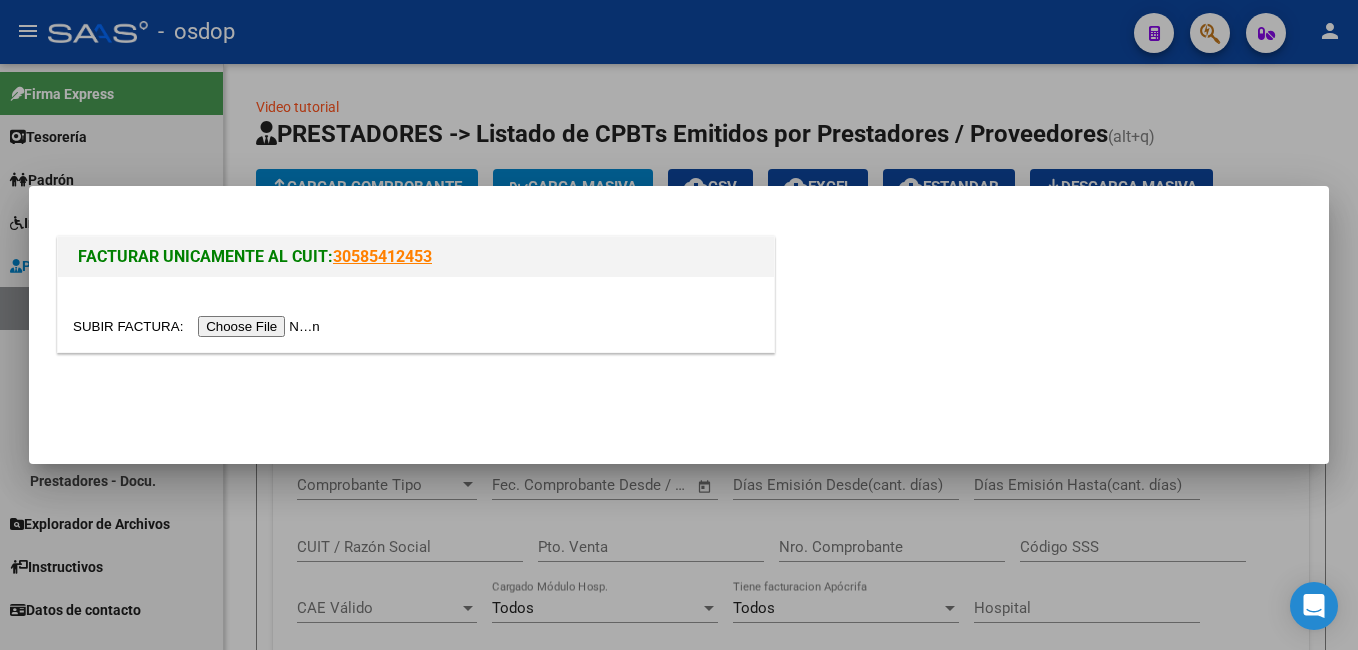 click at bounding box center [199, 326] 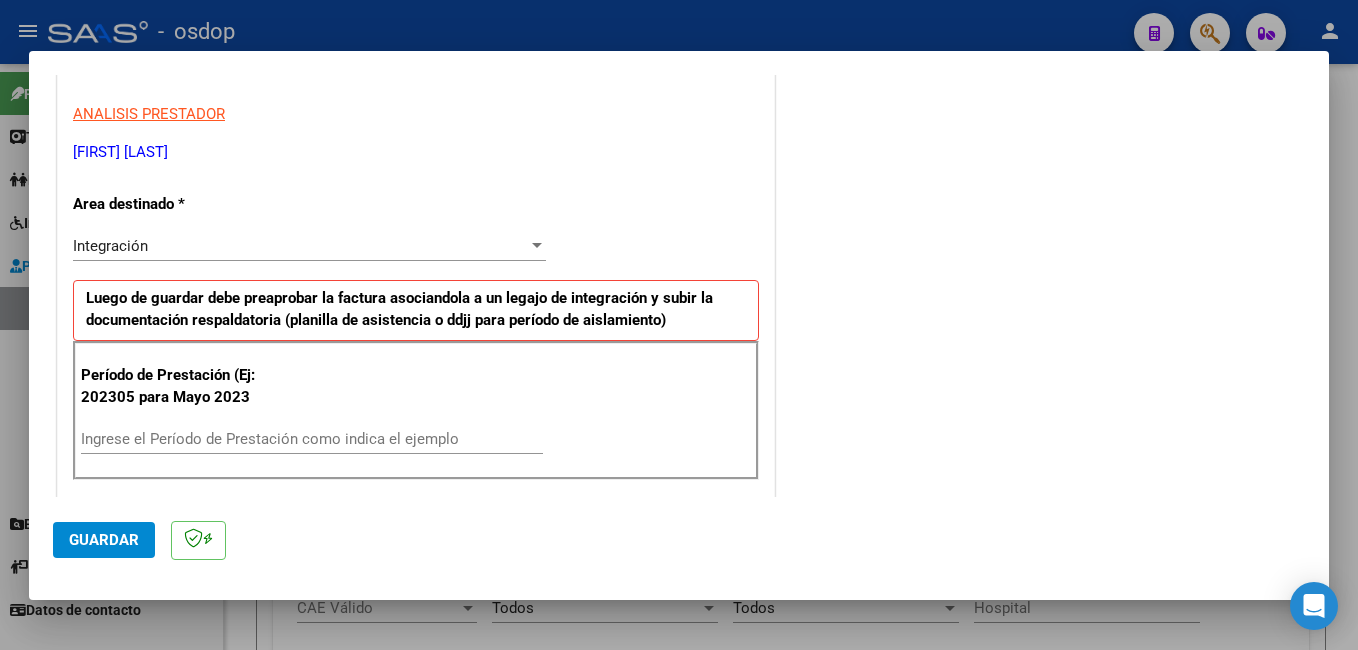 scroll, scrollTop: 400, scrollLeft: 0, axis: vertical 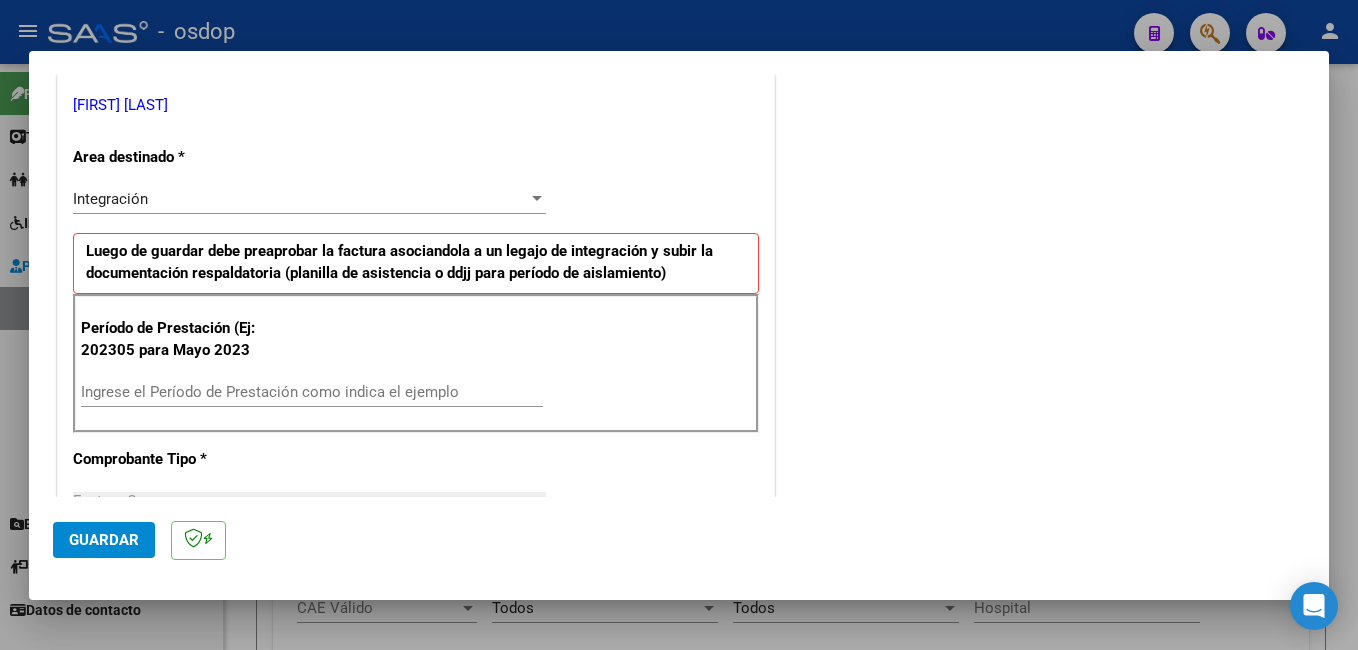 click on "Ingrese el Período de Prestación como indica el ejemplo" at bounding box center [312, 392] 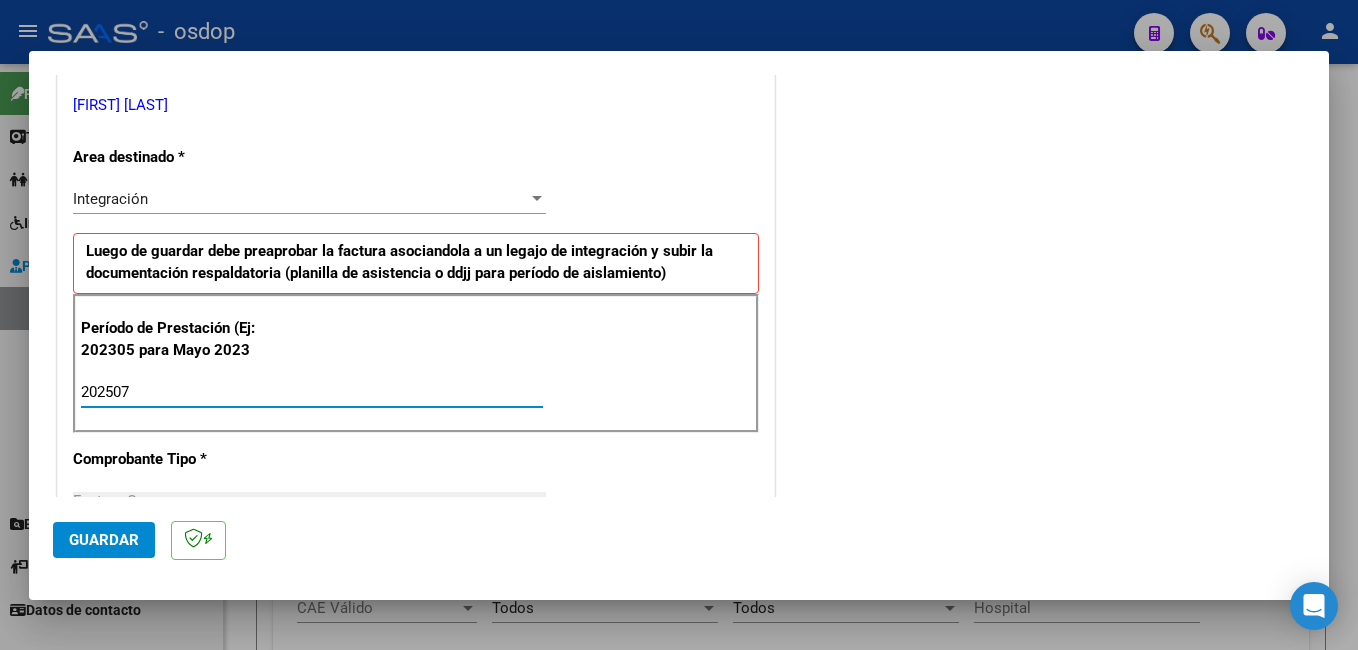 type on "202507" 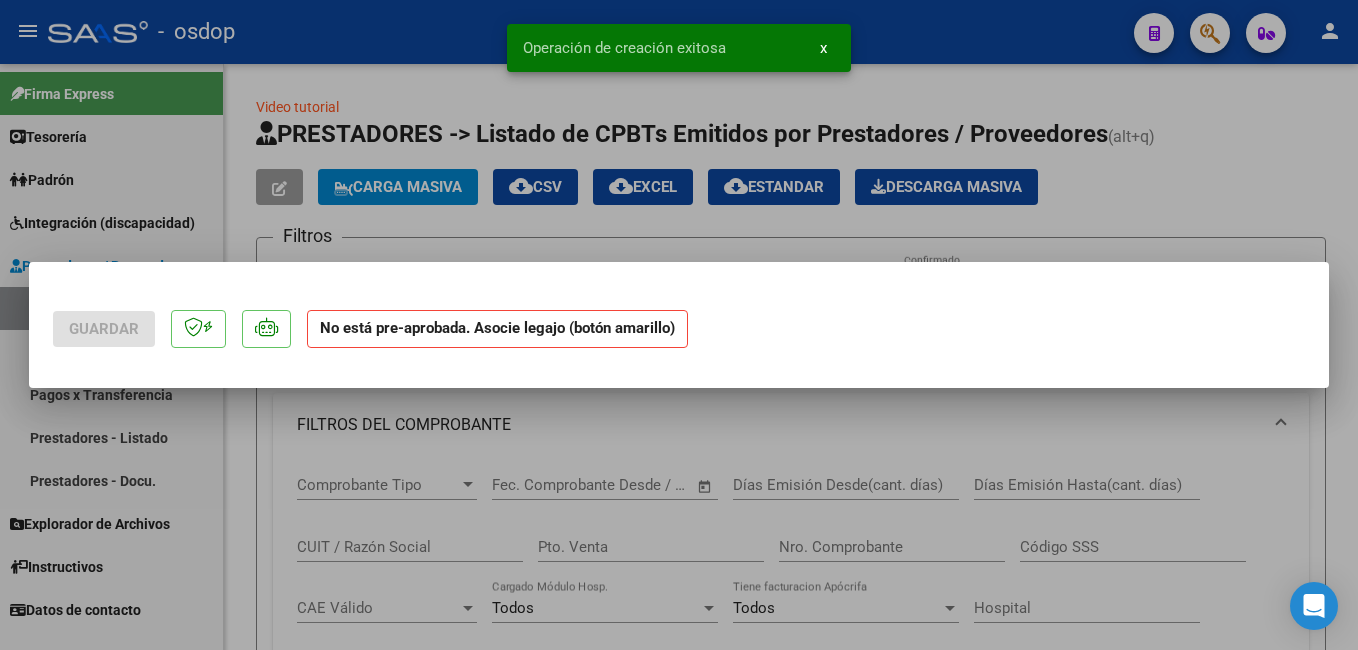 scroll, scrollTop: 0, scrollLeft: 0, axis: both 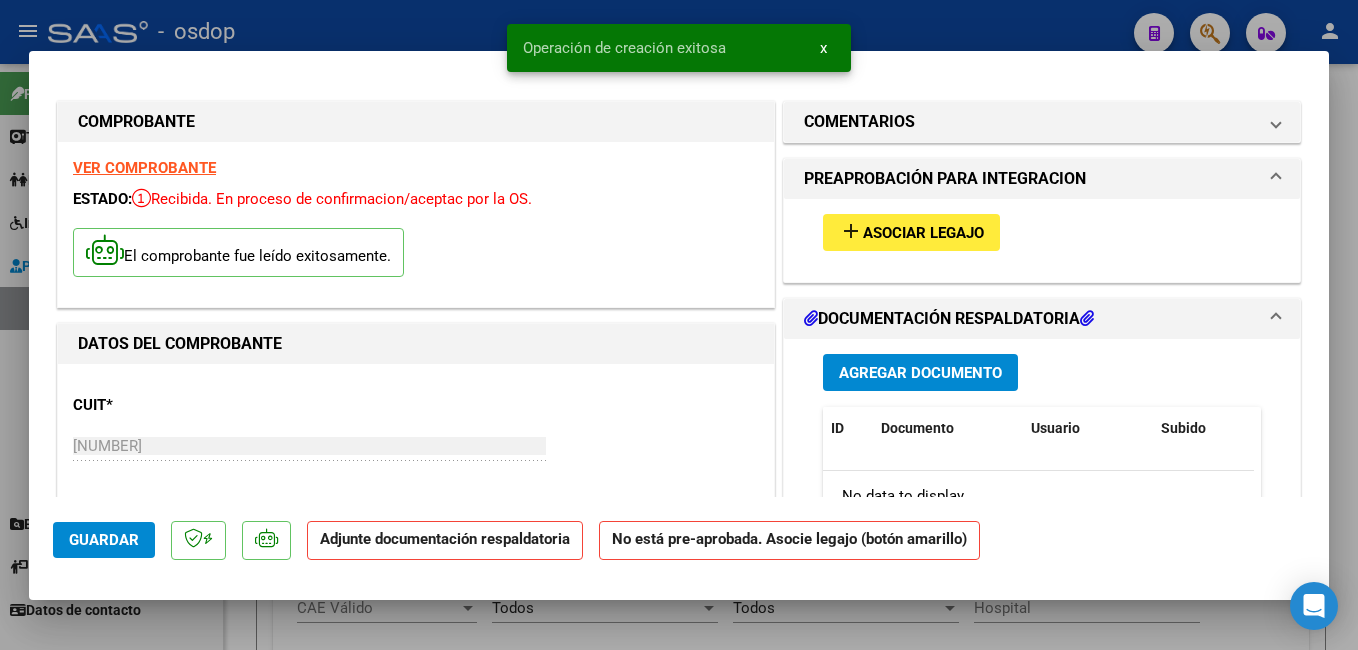 click on "Agregar Documento" at bounding box center [920, 373] 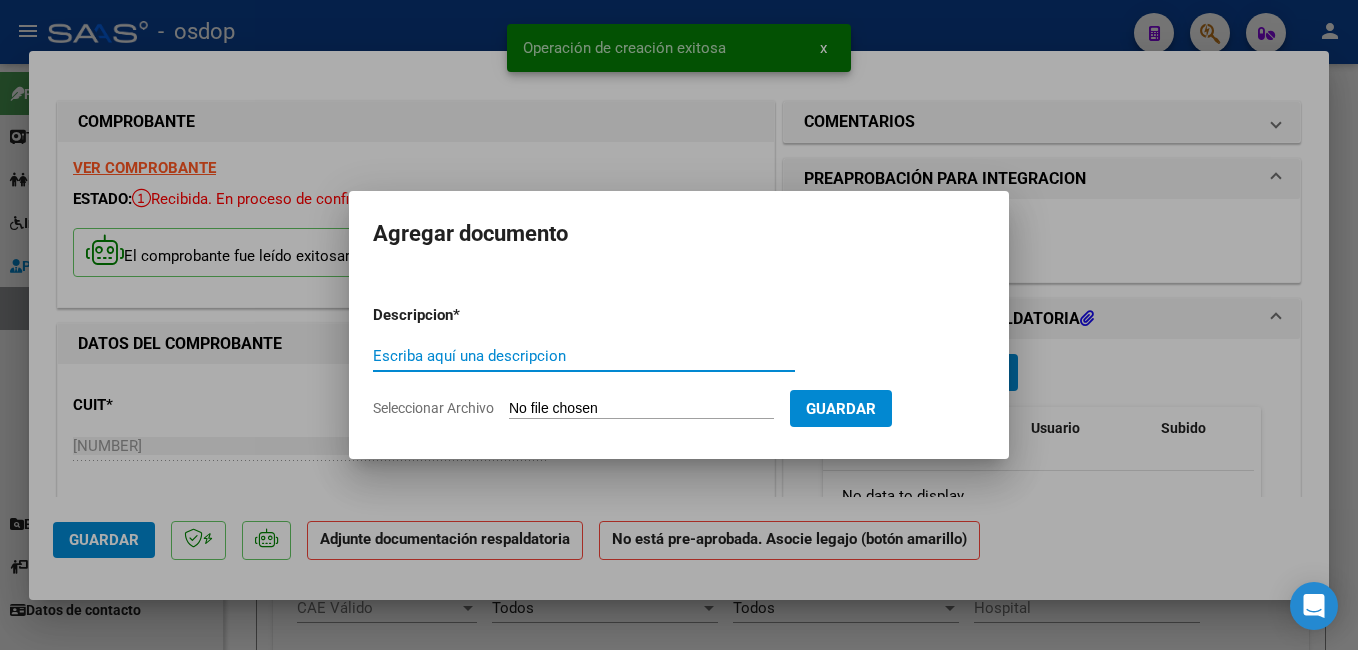 click on "Escriba aquí una descripcion" at bounding box center (584, 356) 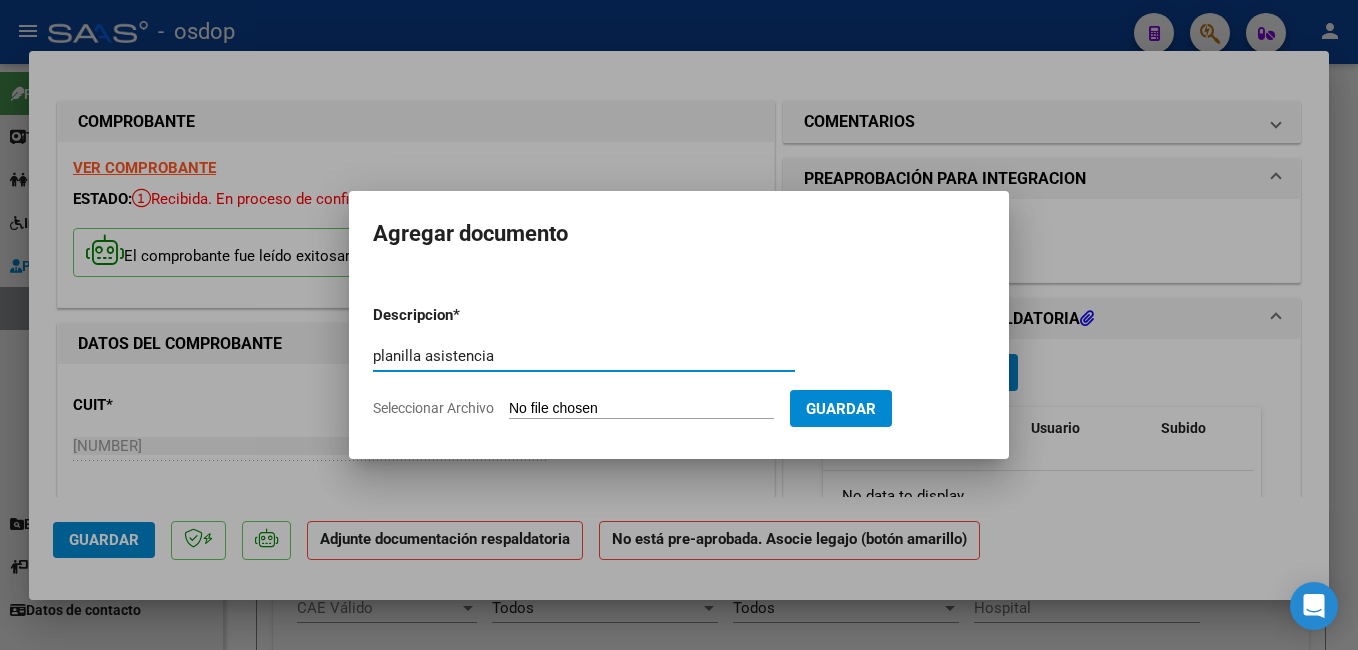 type on "planilla asistencia" 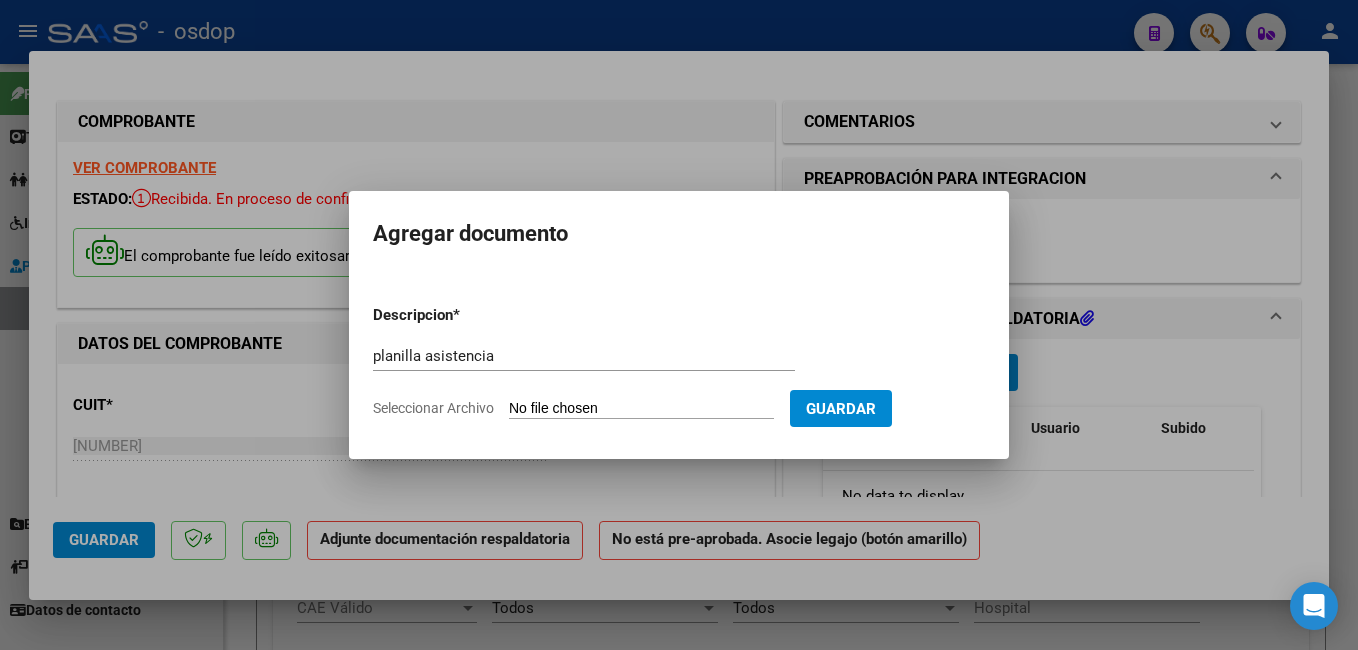 type on "C:\fakepath\asistencia [FIRST] [LAST] [NUMBER].pdf" 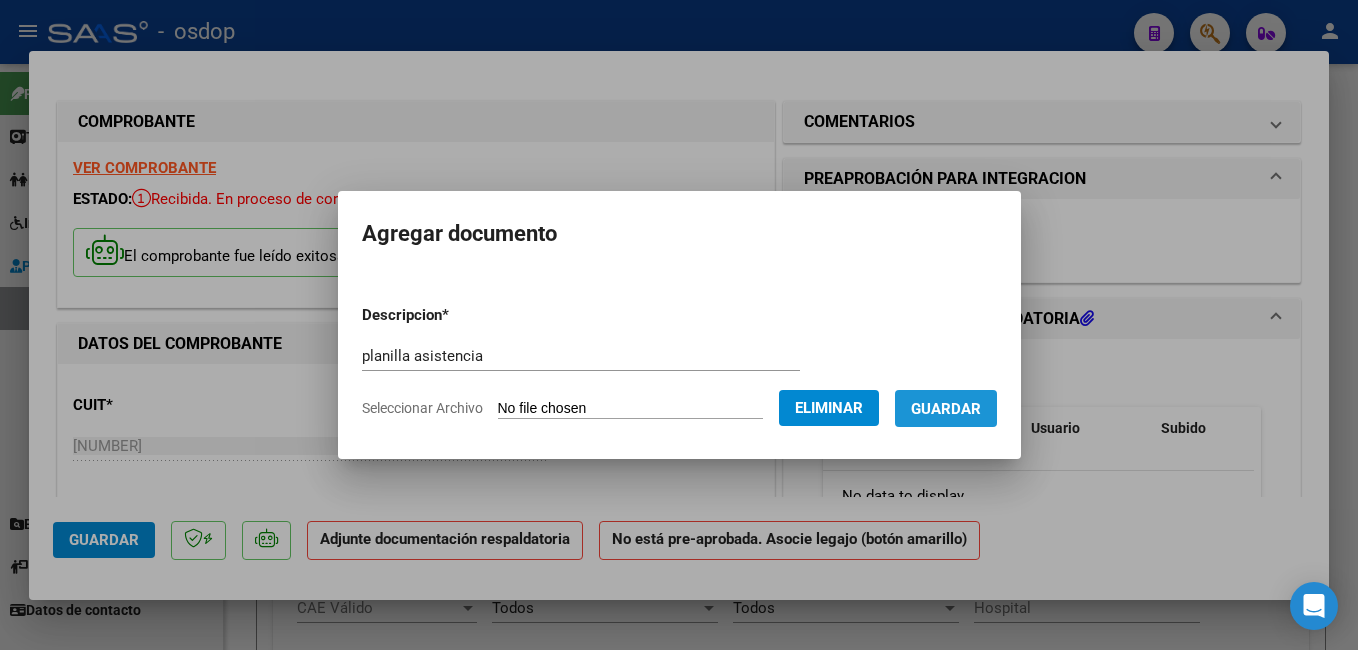 click on "Guardar" at bounding box center (946, 409) 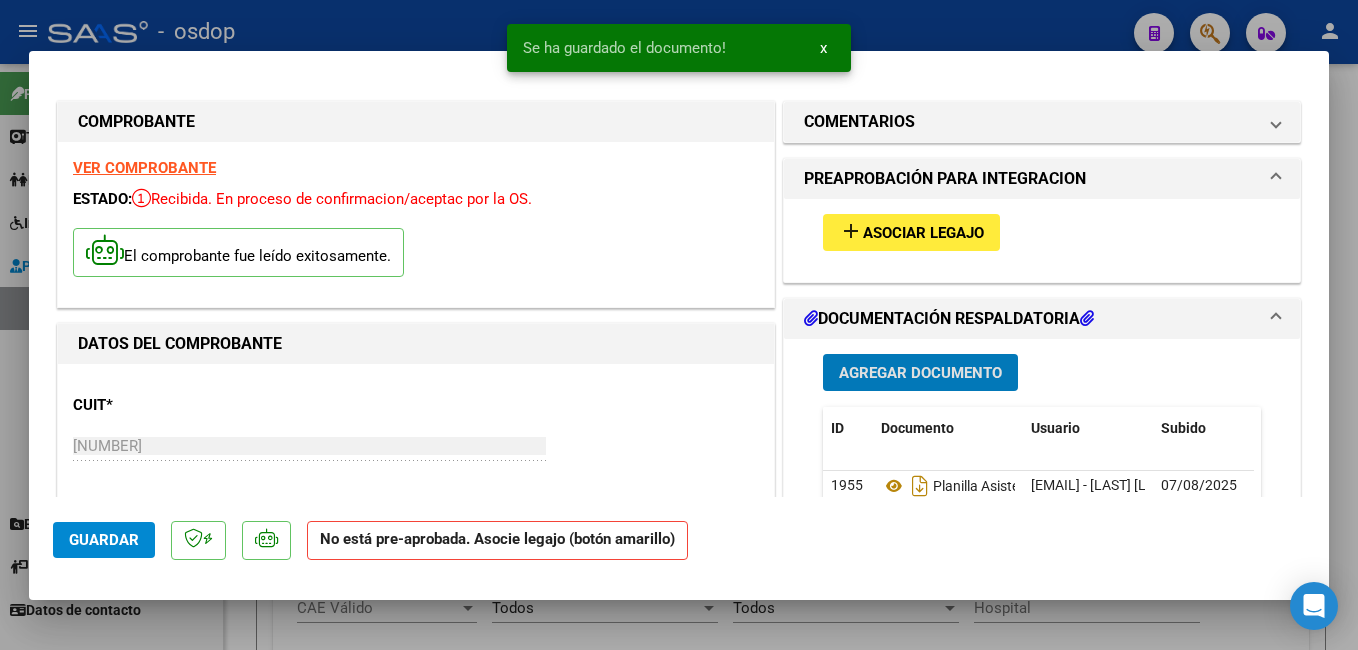 click on "Guardar" 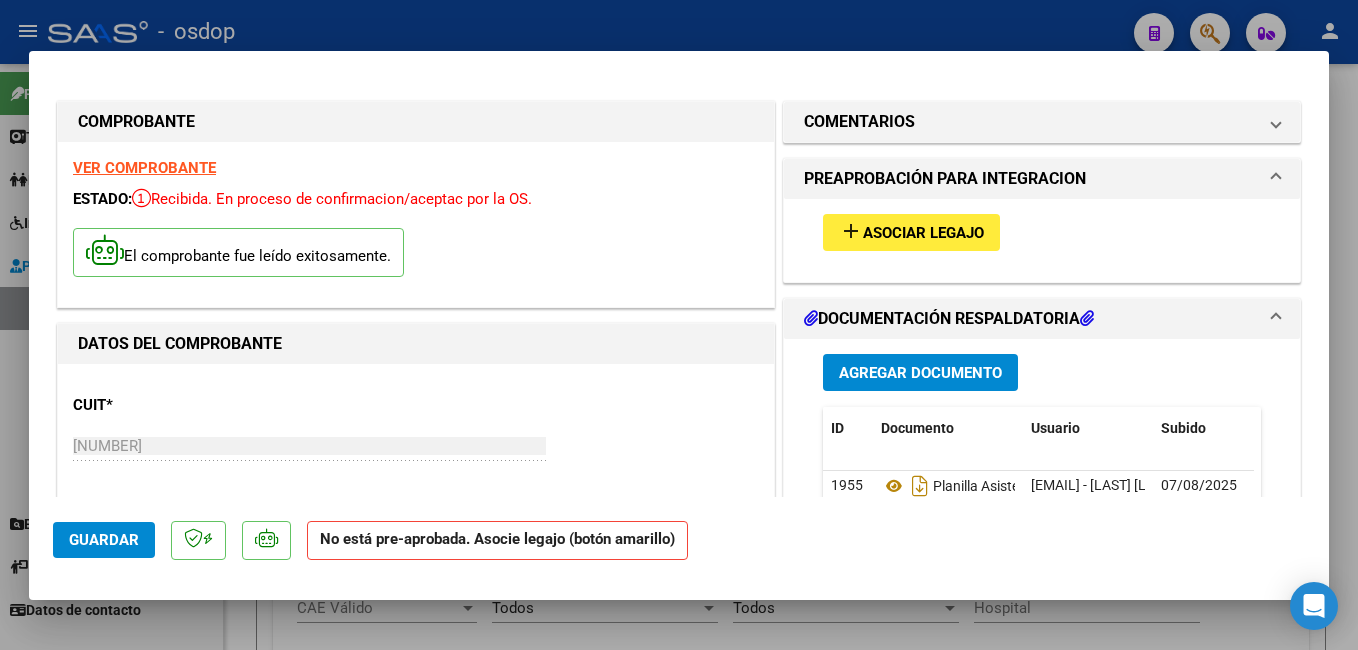 click at bounding box center (679, 325) 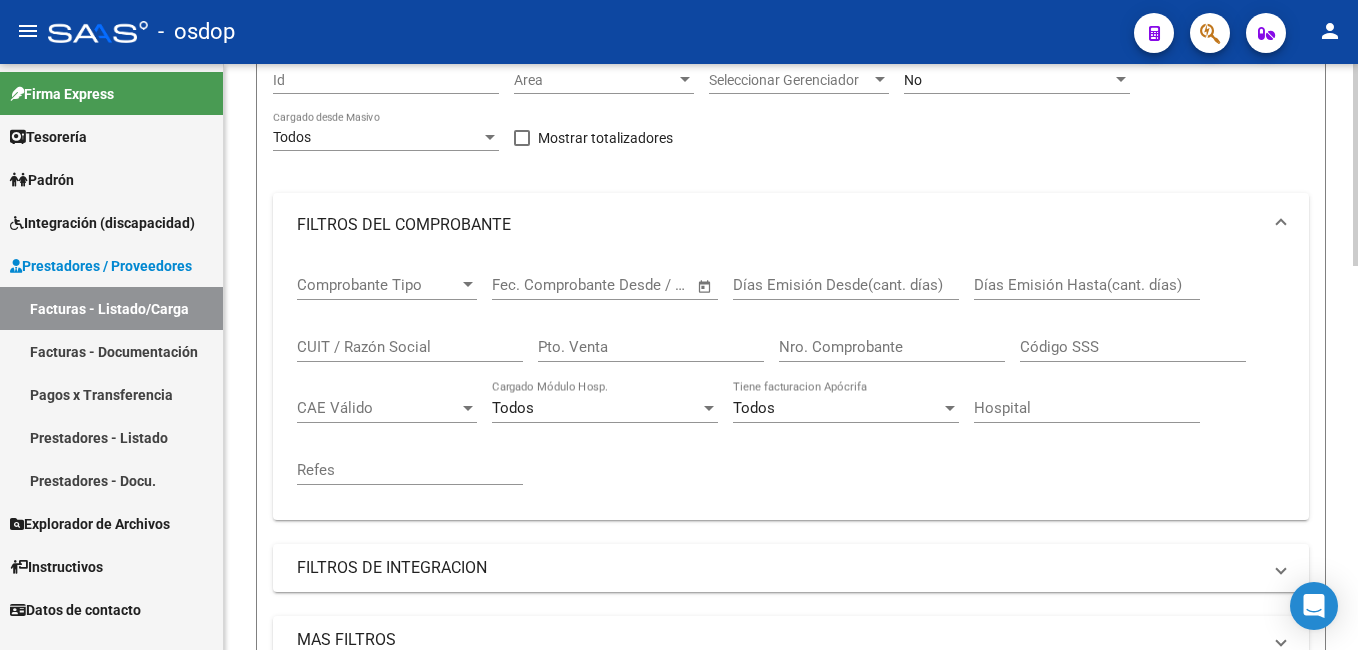 scroll, scrollTop: 0, scrollLeft: 0, axis: both 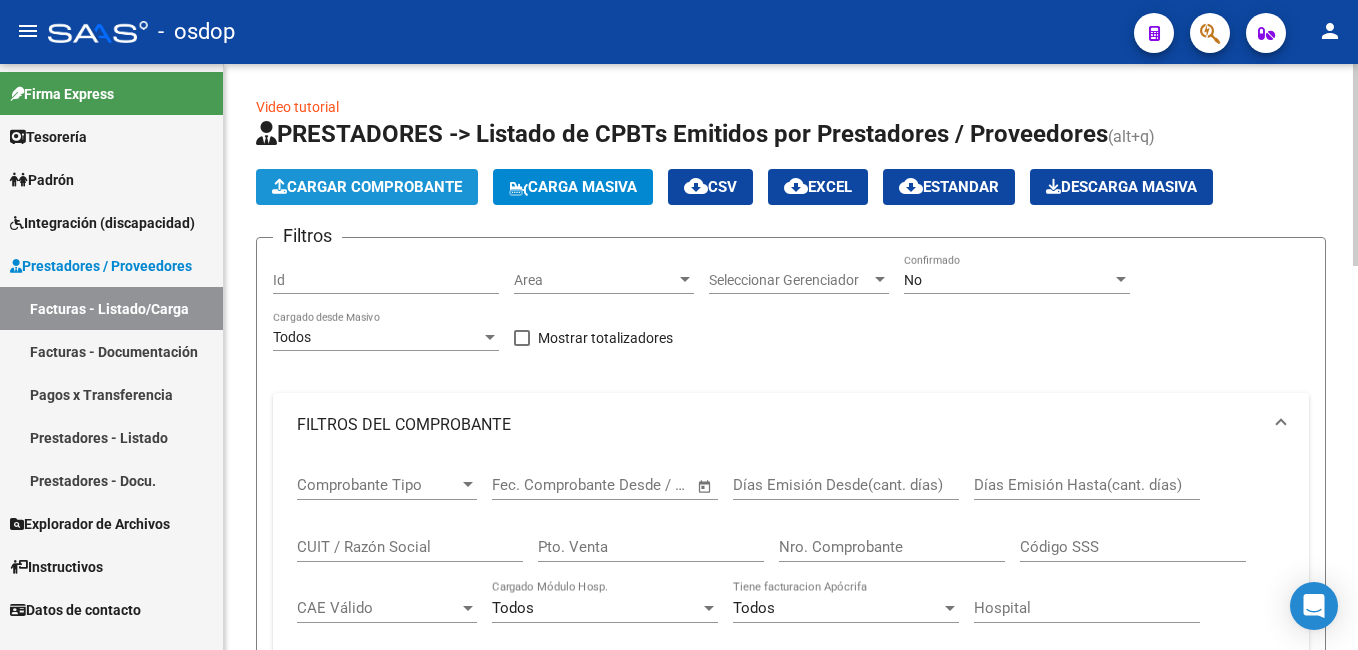 click on "Cargar Comprobante" 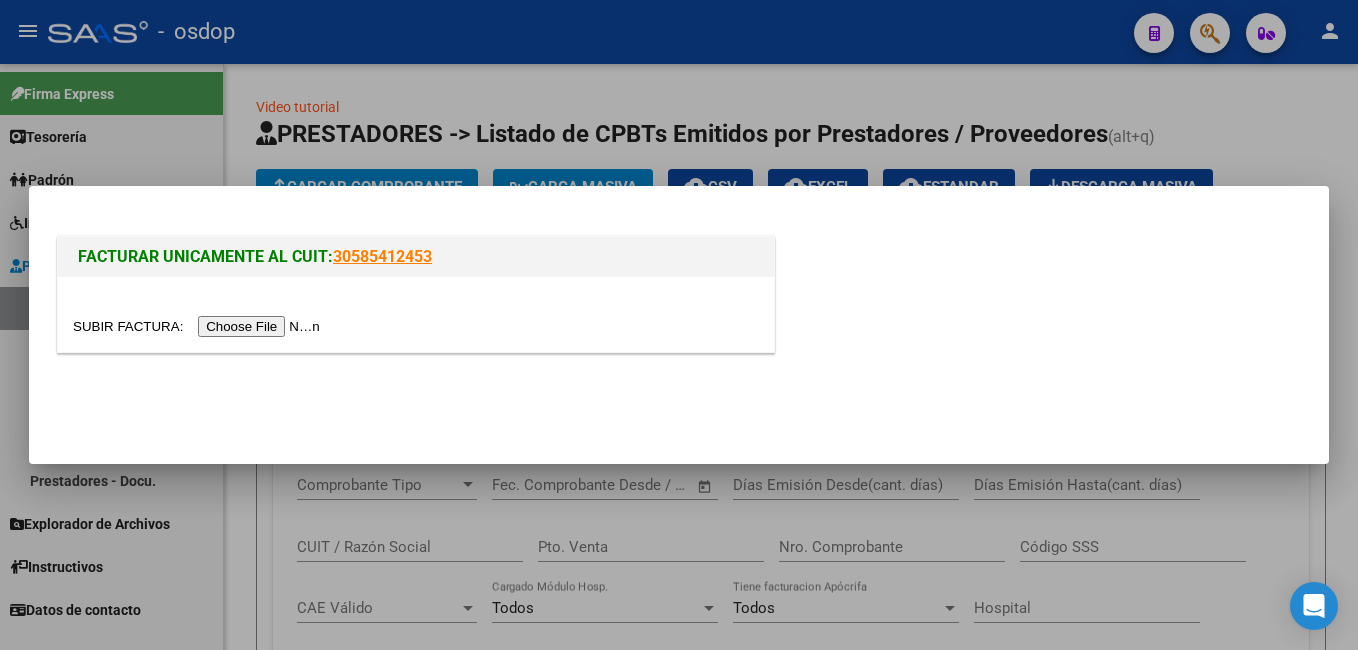 click at bounding box center (416, 326) 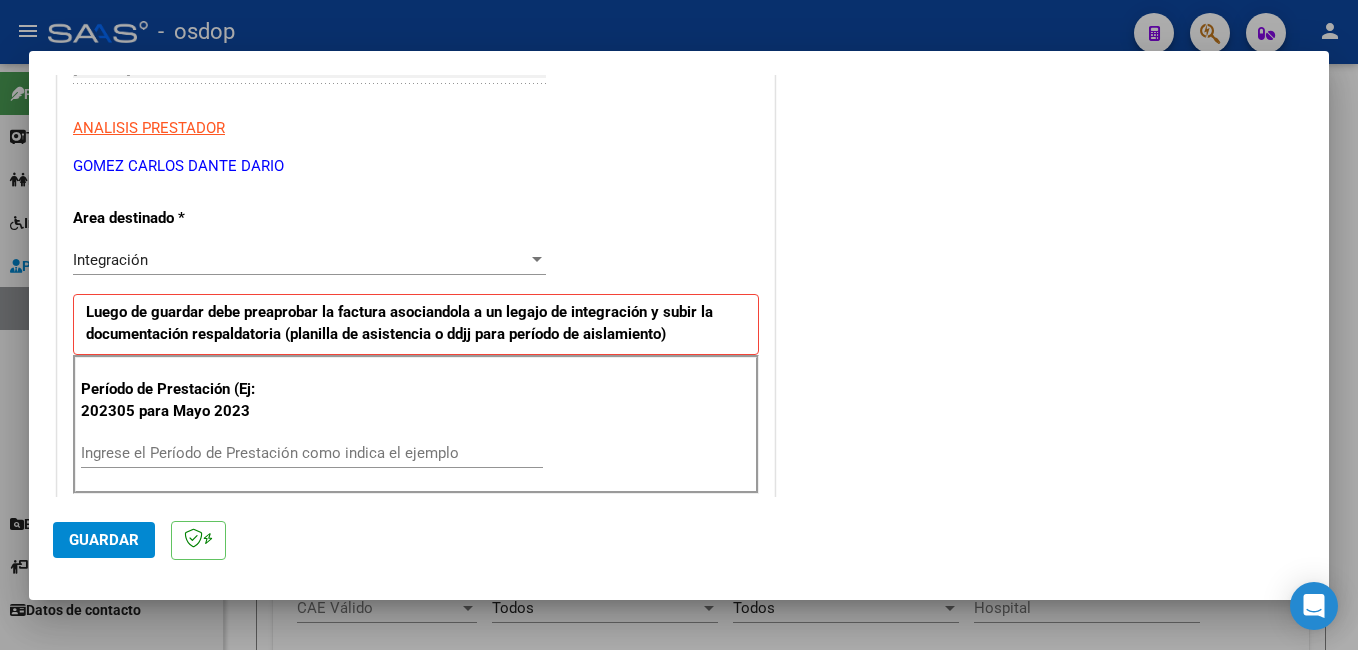 scroll, scrollTop: 400, scrollLeft: 0, axis: vertical 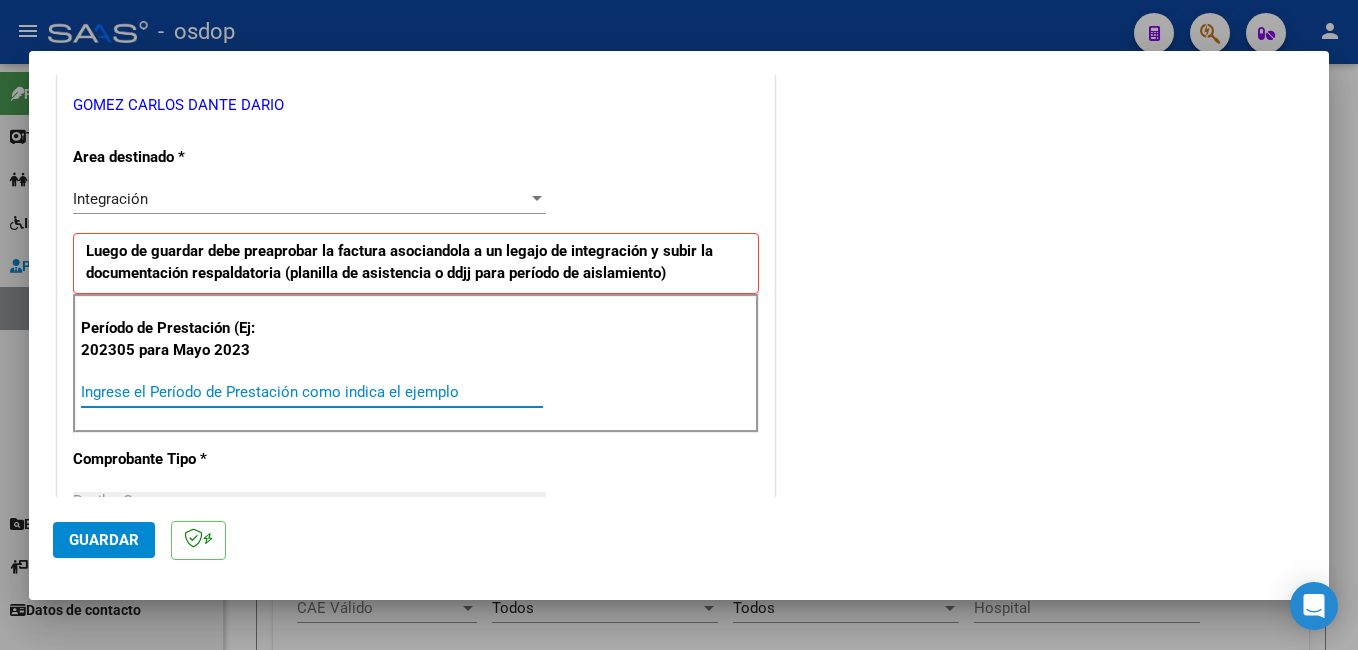 click on "Ingrese el Período de Prestación como indica el ejemplo" at bounding box center (312, 392) 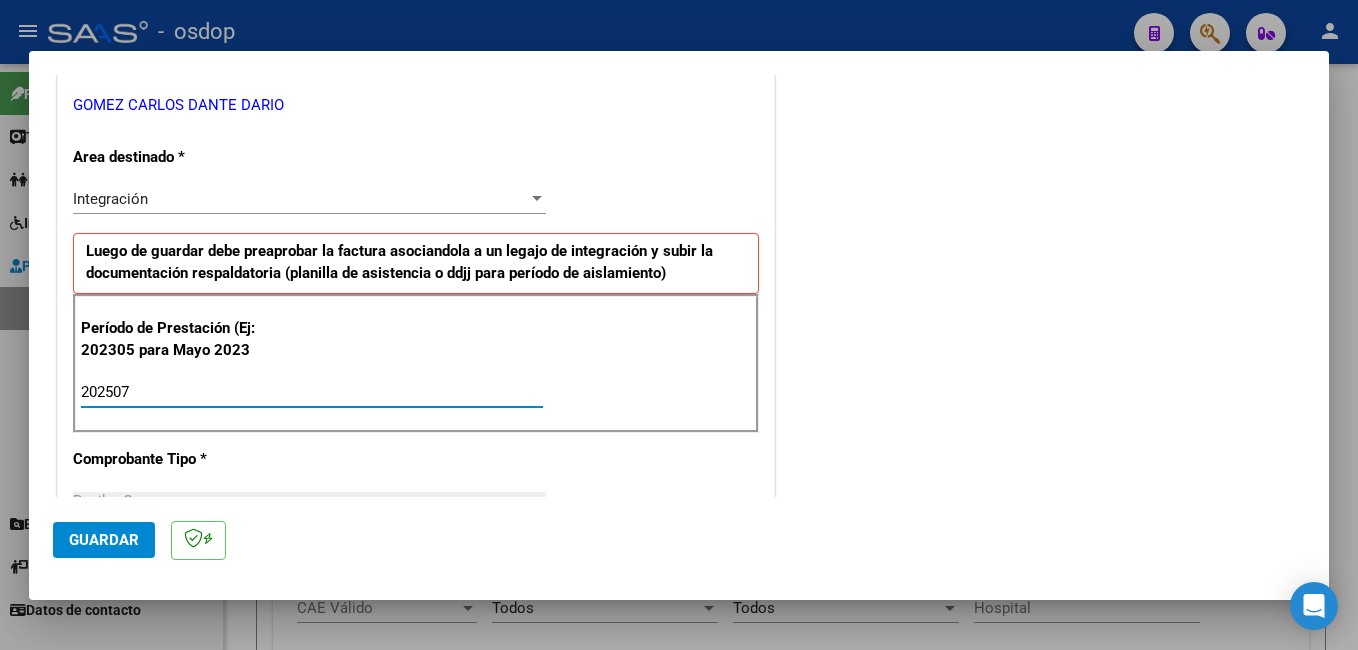 type on "202507" 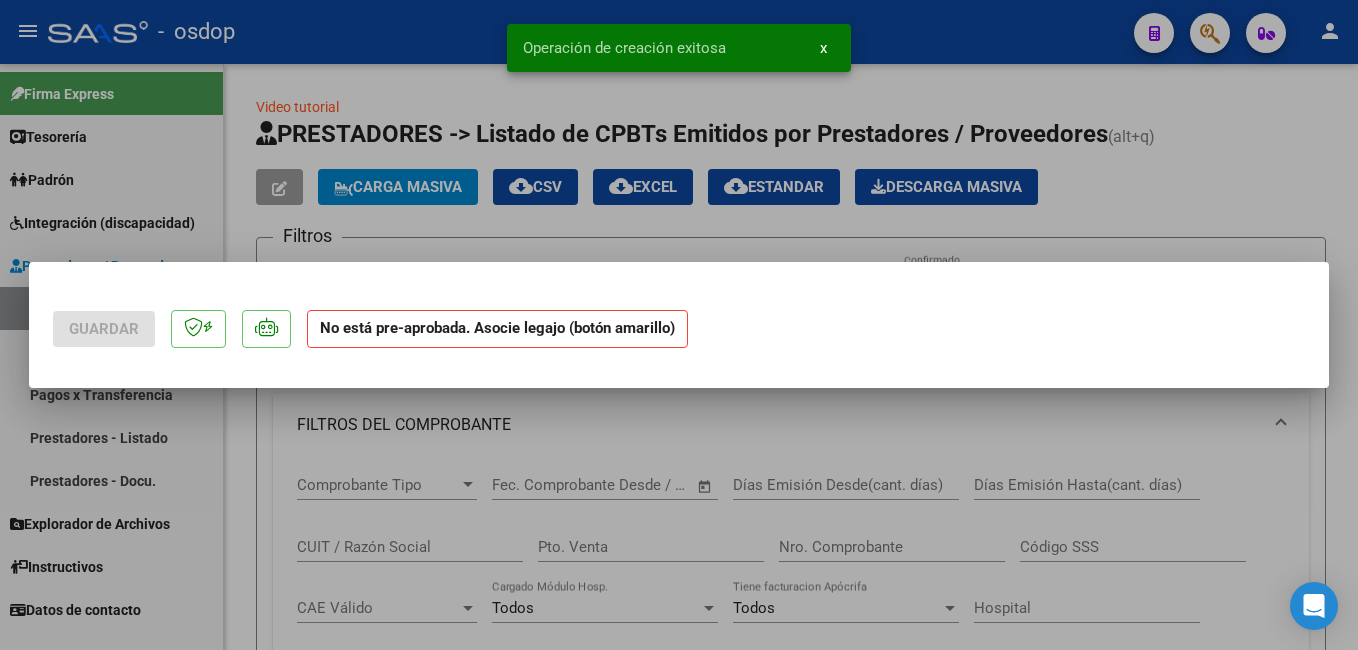 scroll, scrollTop: 0, scrollLeft: 0, axis: both 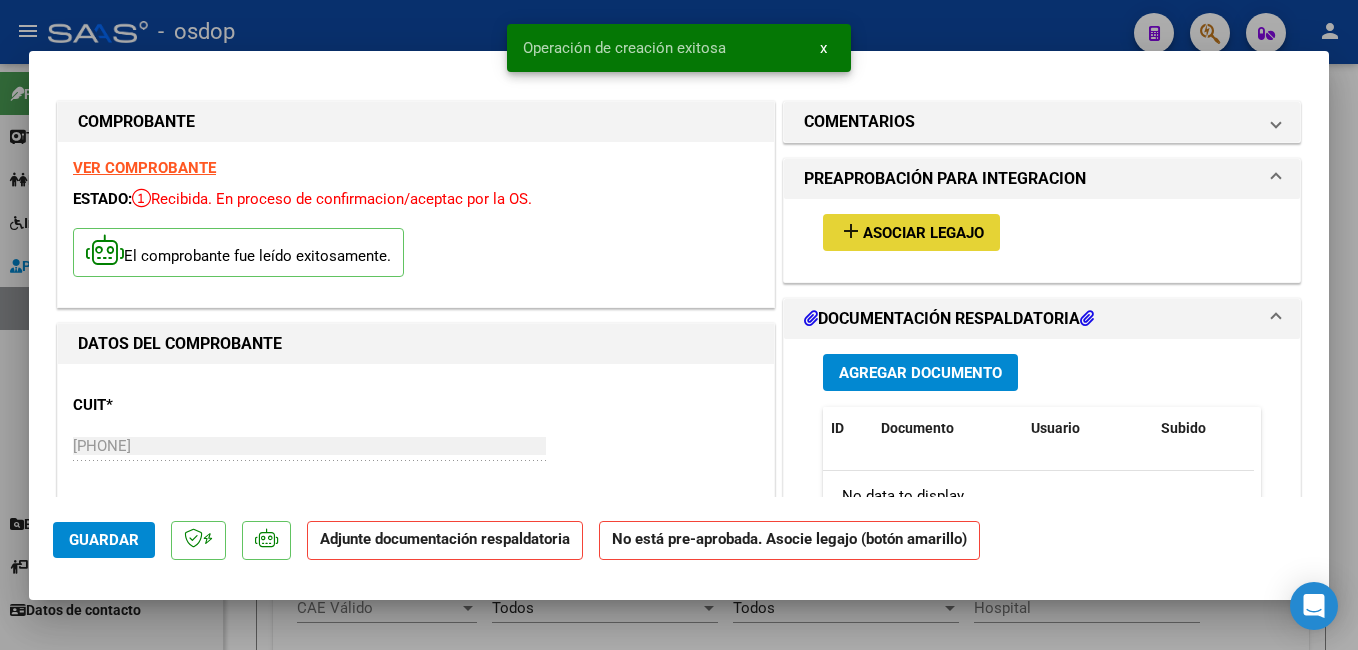 click on "Asociar Legajo" at bounding box center (923, 233) 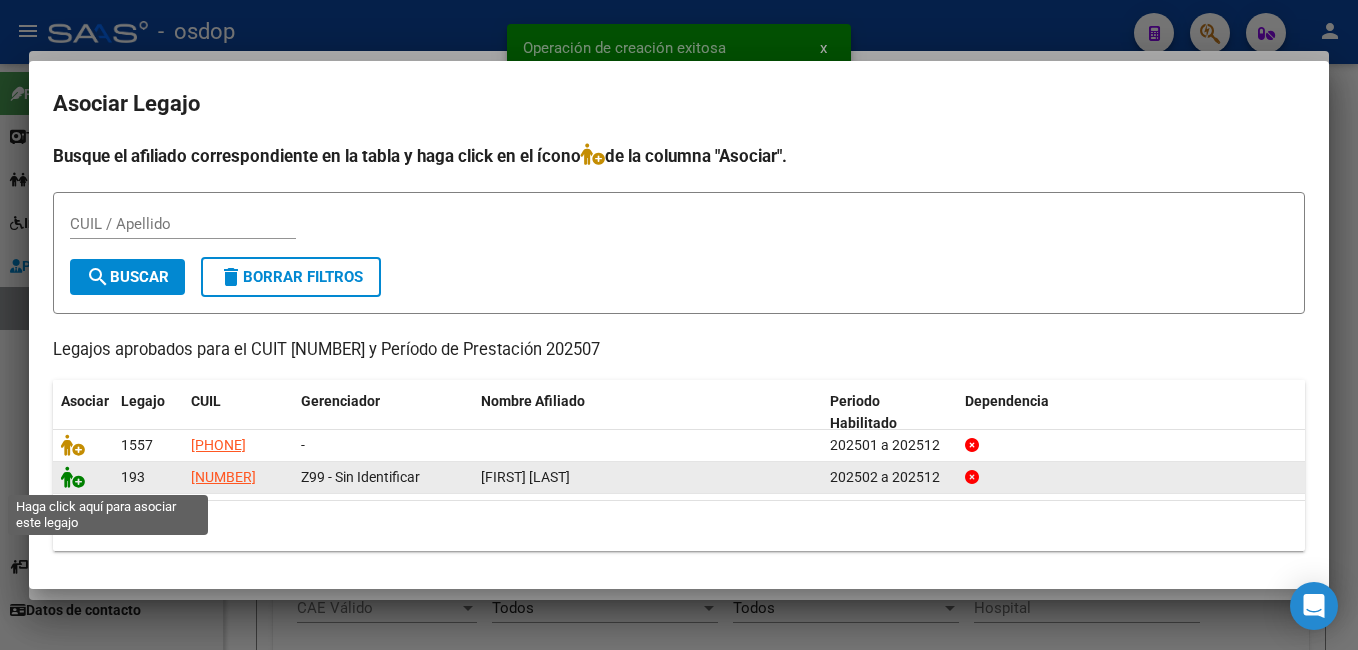 click 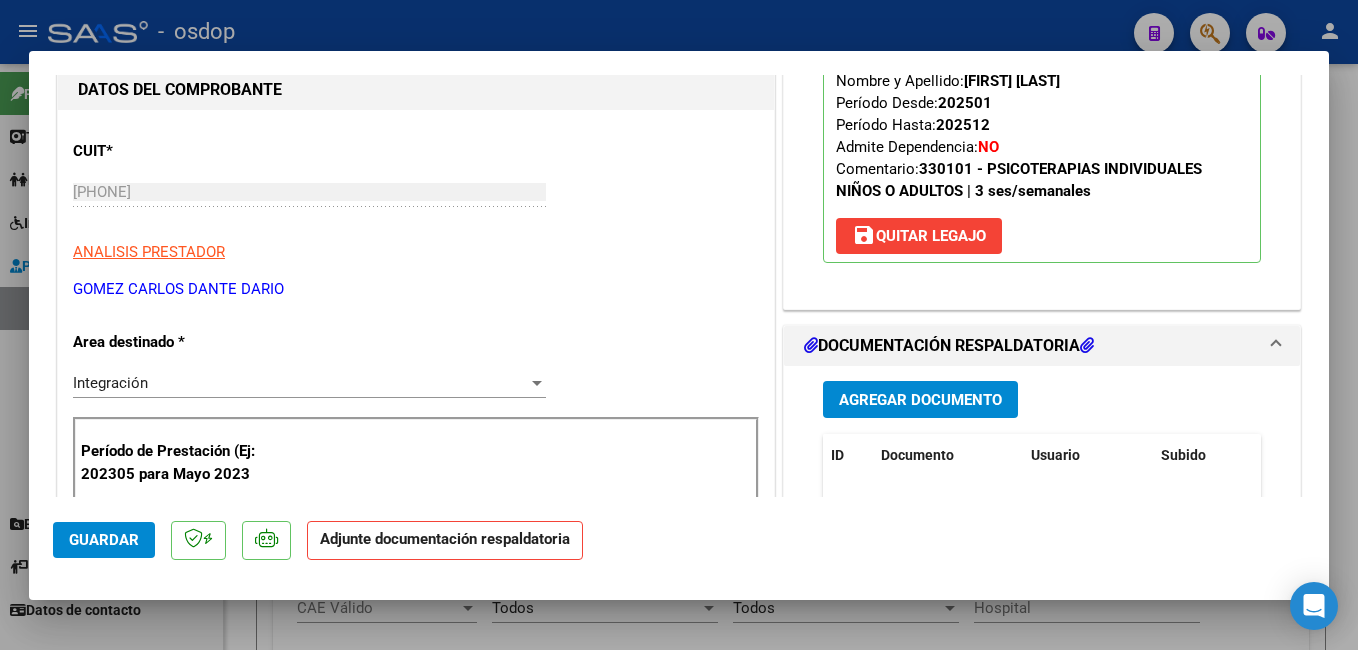 scroll, scrollTop: 300, scrollLeft: 0, axis: vertical 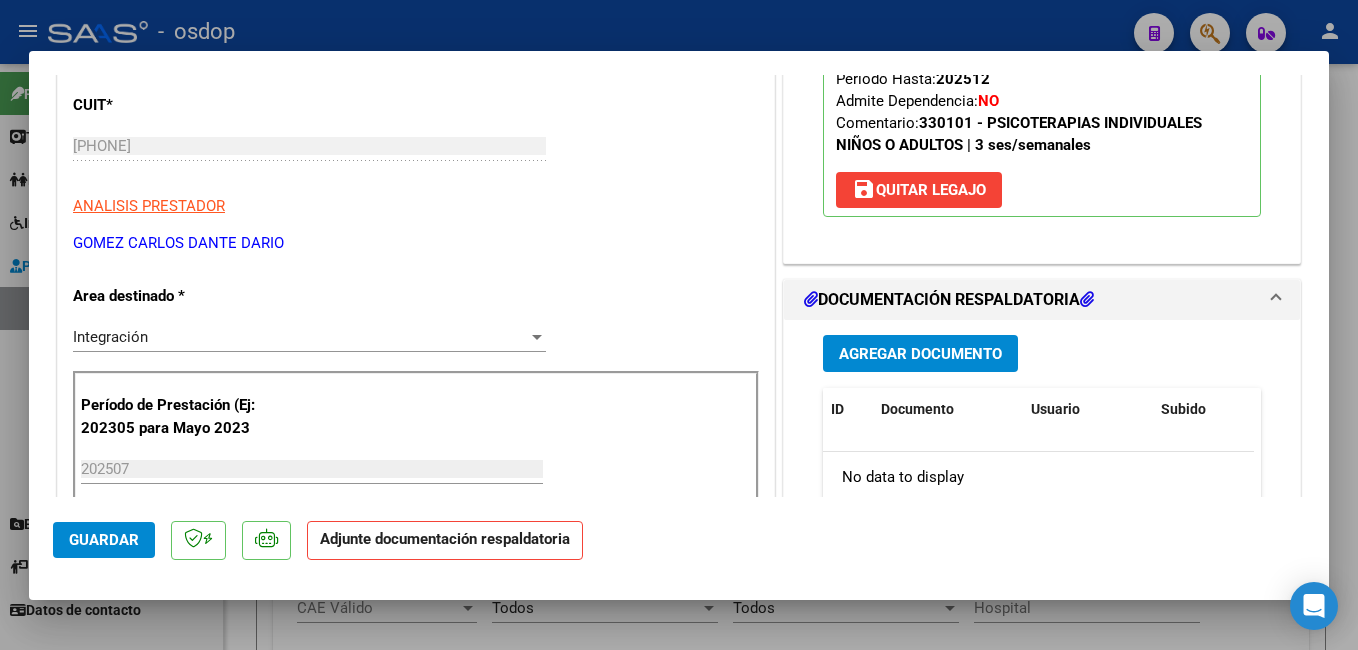 click on "Agregar Documento" at bounding box center [920, 354] 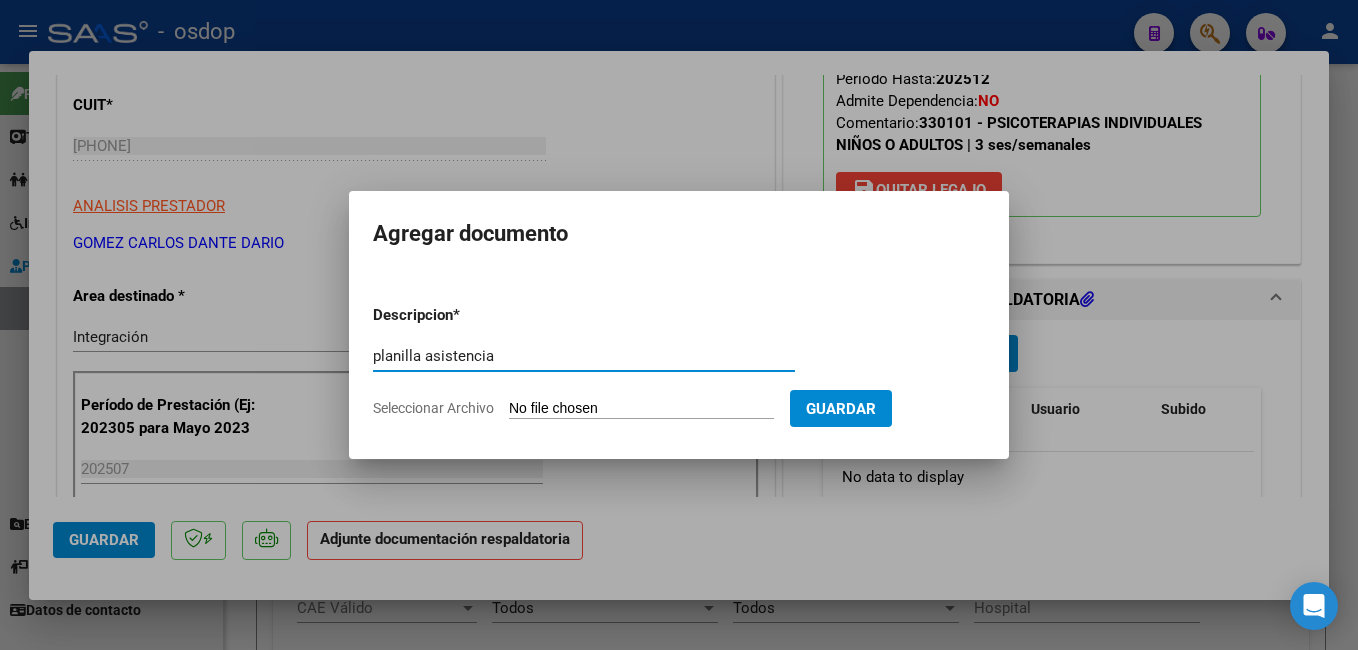 type on "planilla asistencia" 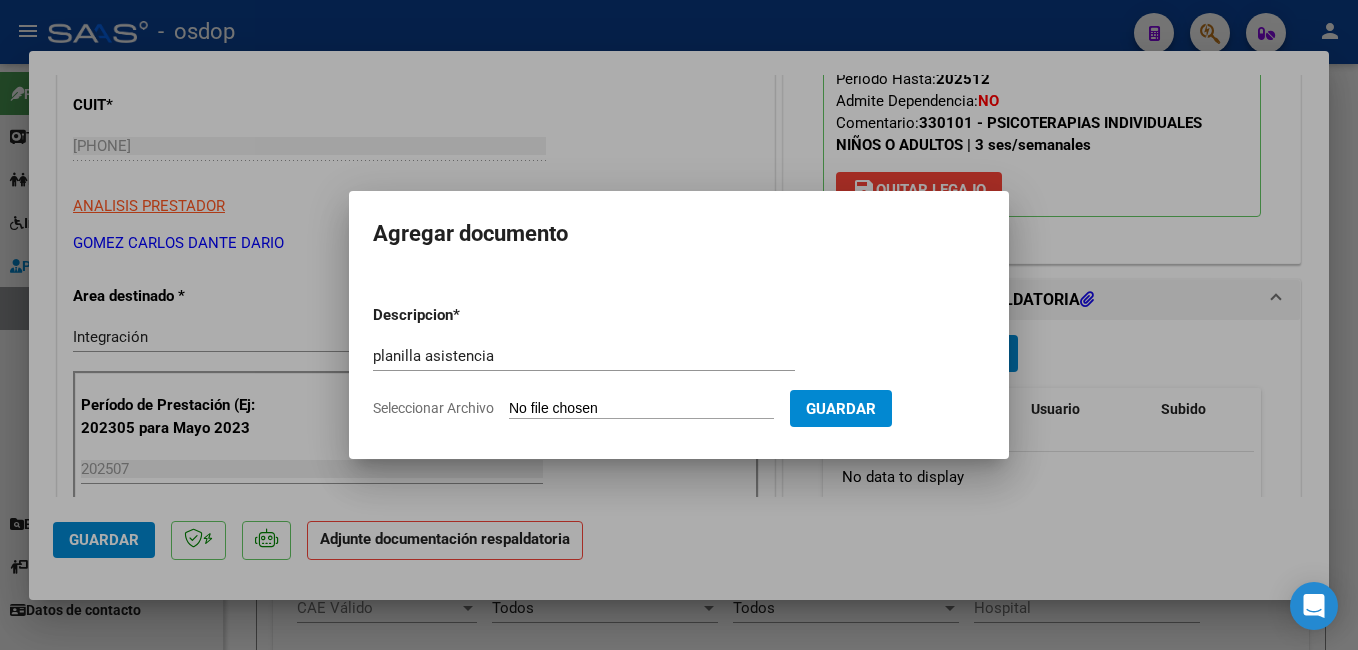 type on "C:\fakepath\Matías julio.pdf" 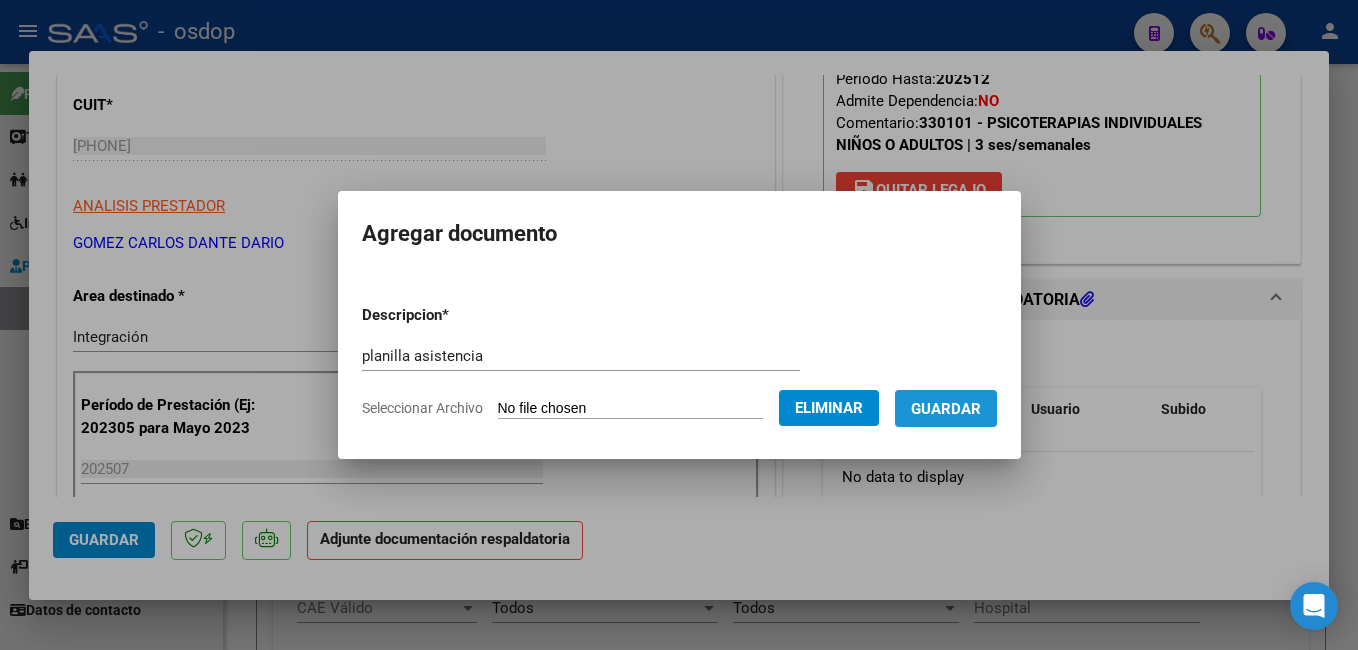 click on "Guardar" at bounding box center [946, 409] 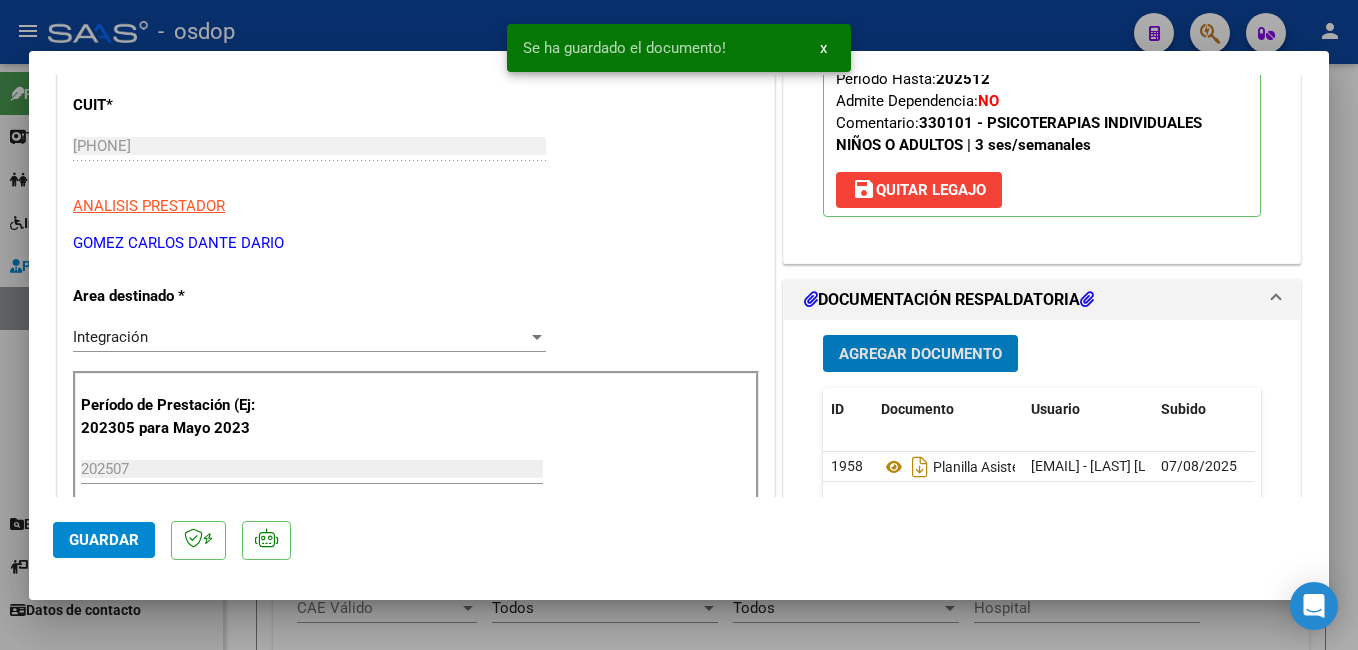 click on "Guardar" 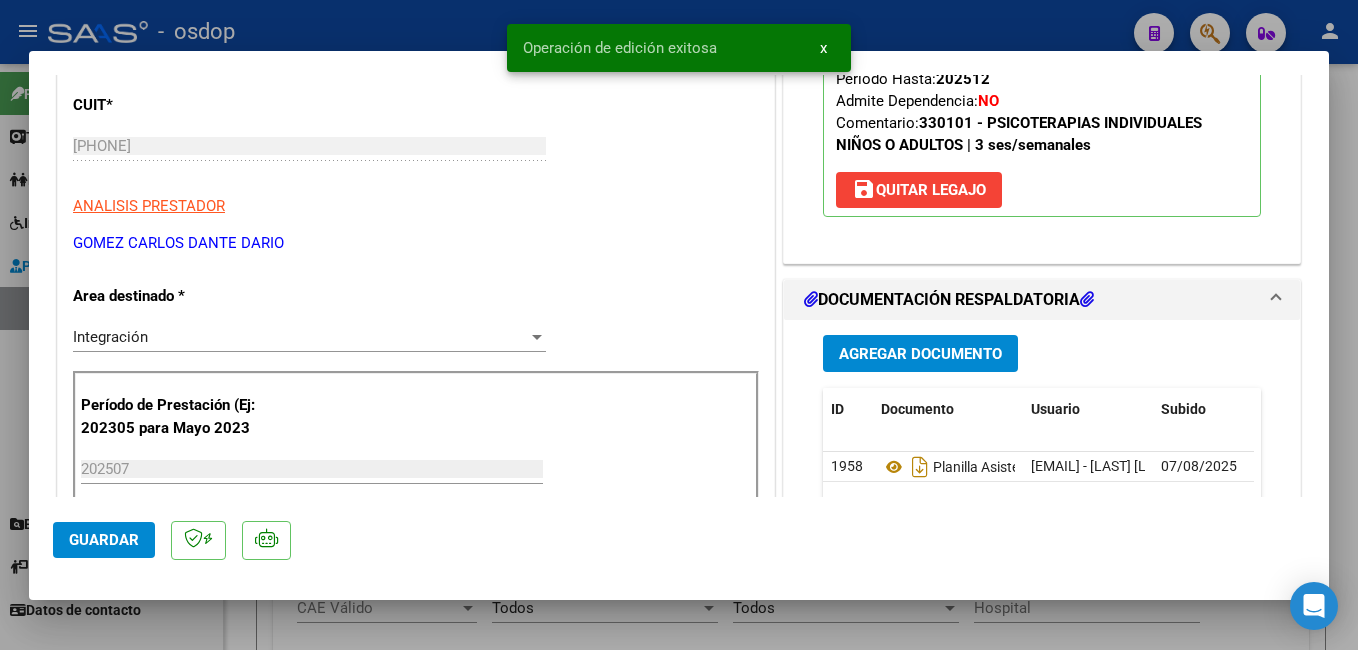 drag, startPoint x: 413, startPoint y: 31, endPoint x: 538, endPoint y: 418, distance: 406.6866 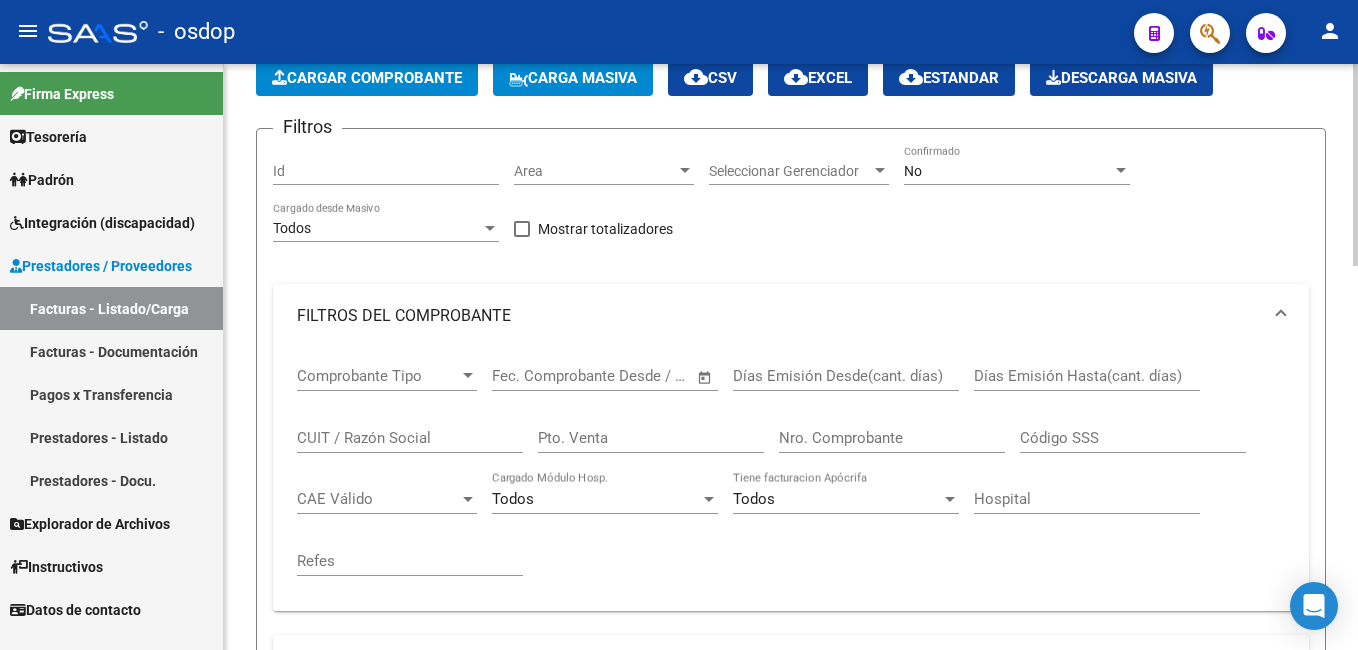 scroll, scrollTop: 0, scrollLeft: 0, axis: both 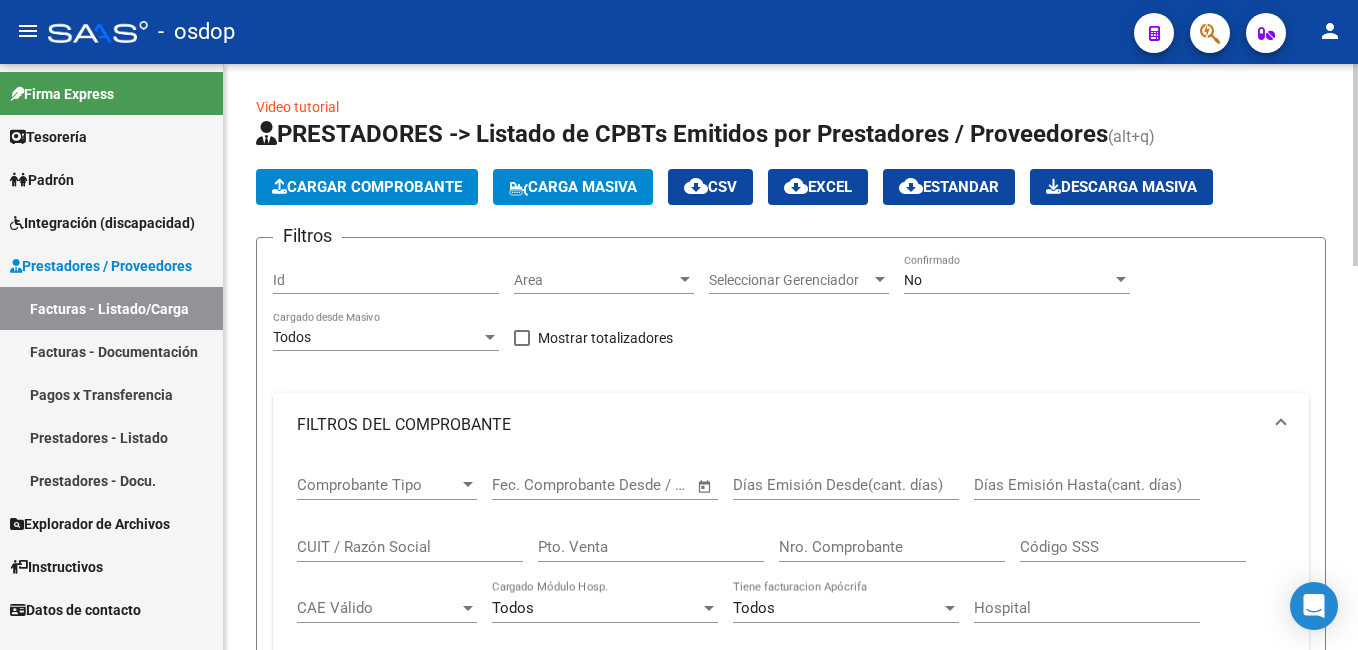 click on "Cargar Comprobante" 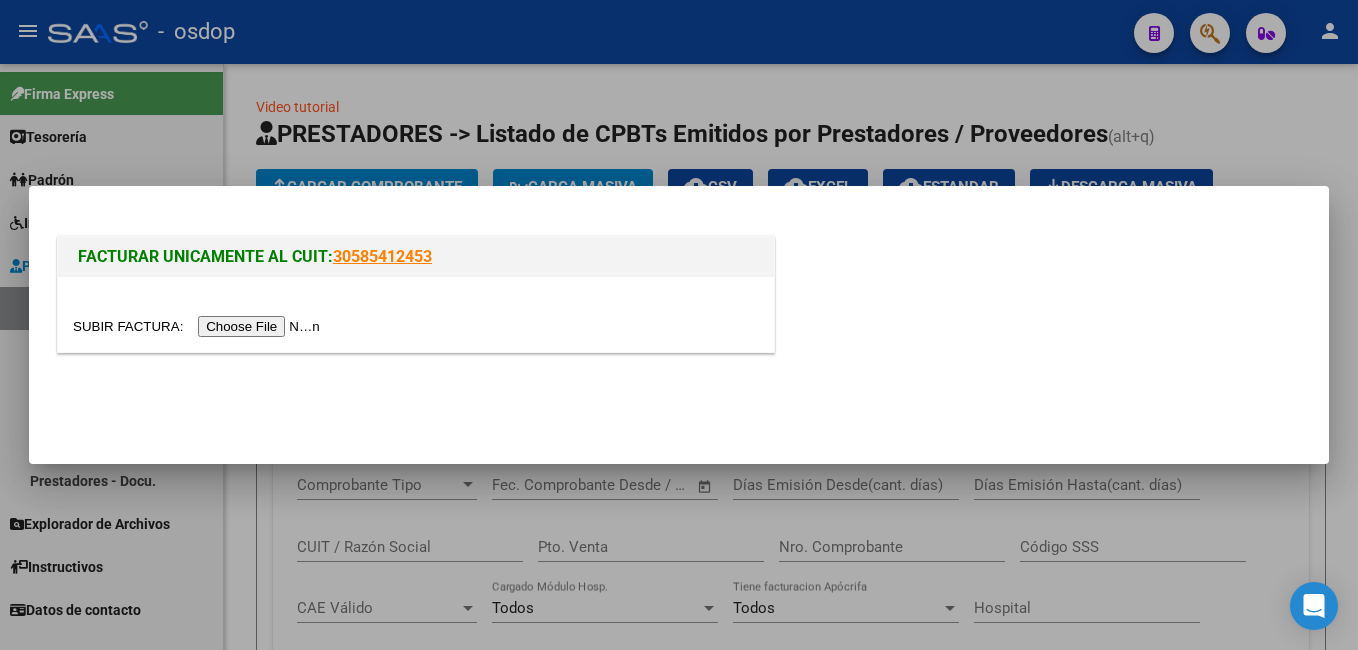click at bounding box center (199, 326) 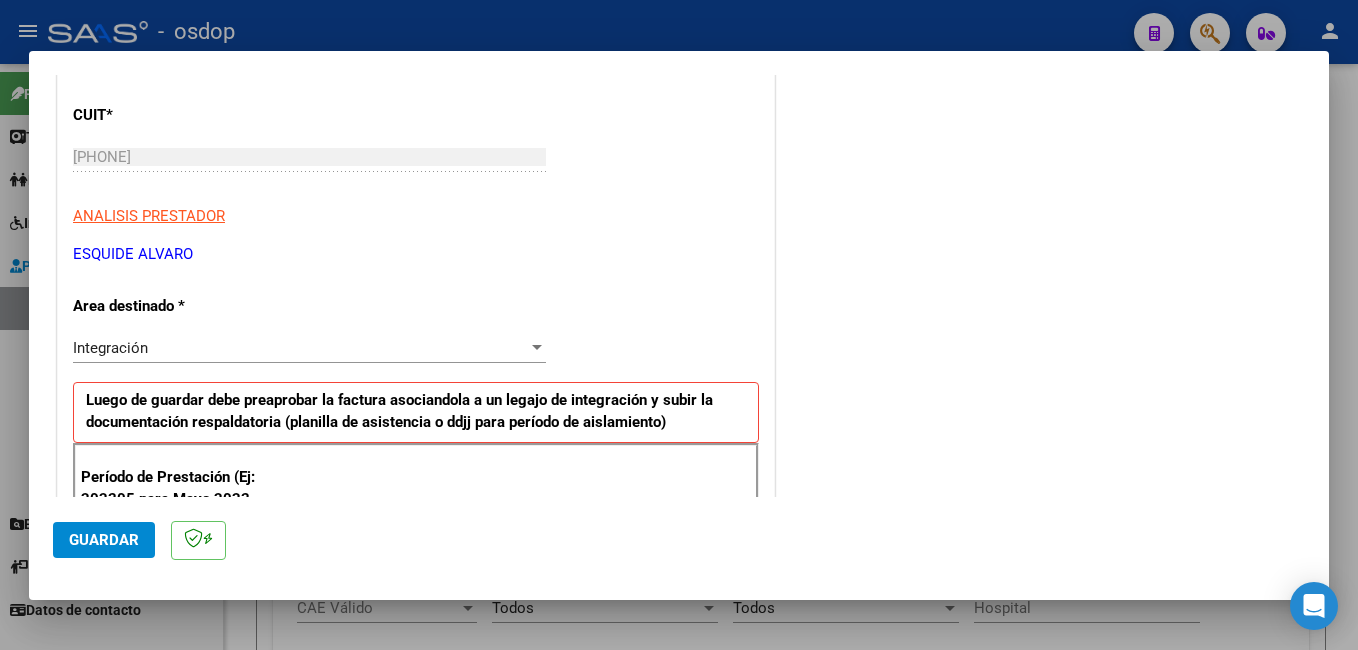 scroll, scrollTop: 400, scrollLeft: 0, axis: vertical 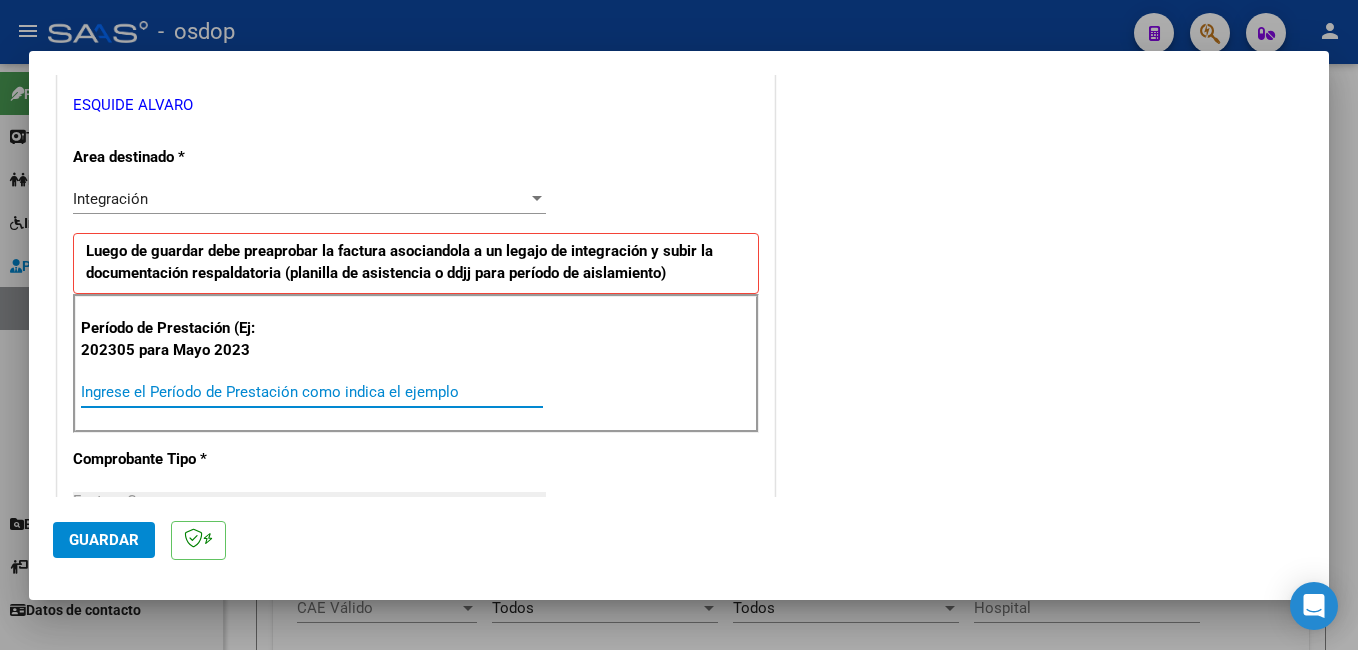 click on "Ingrese el Período de Prestación como indica el ejemplo" at bounding box center [312, 392] 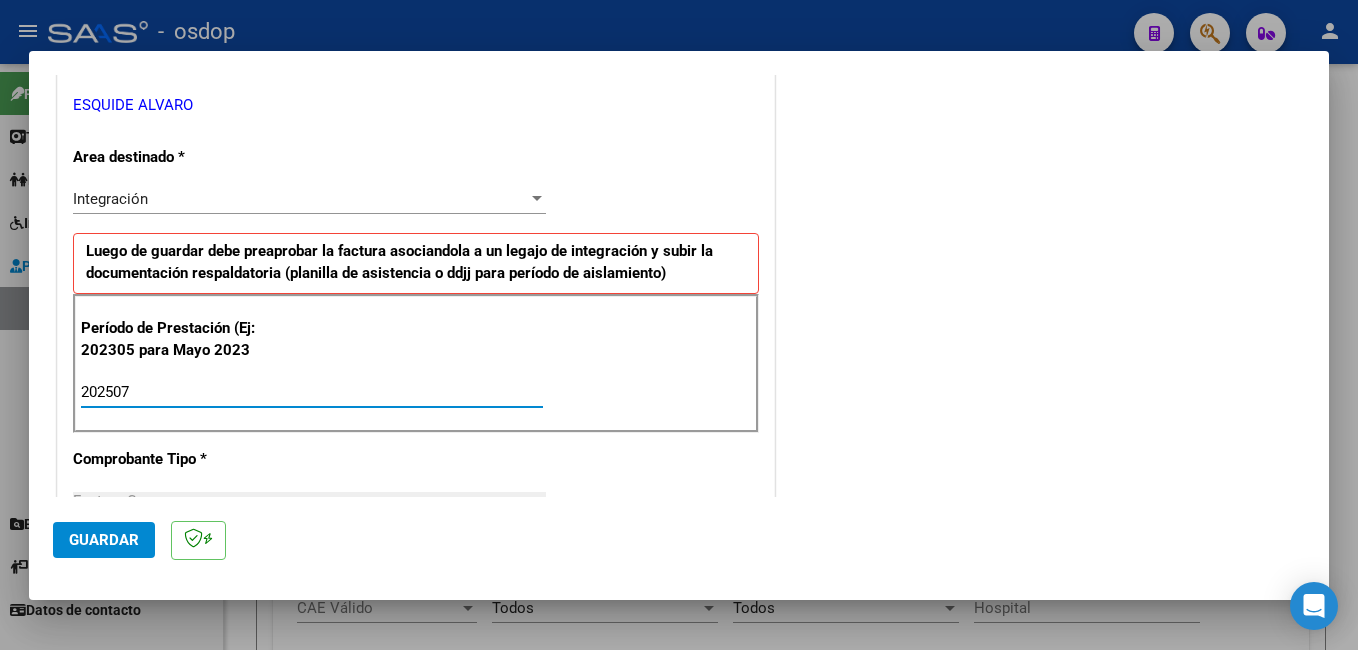 type on "202507" 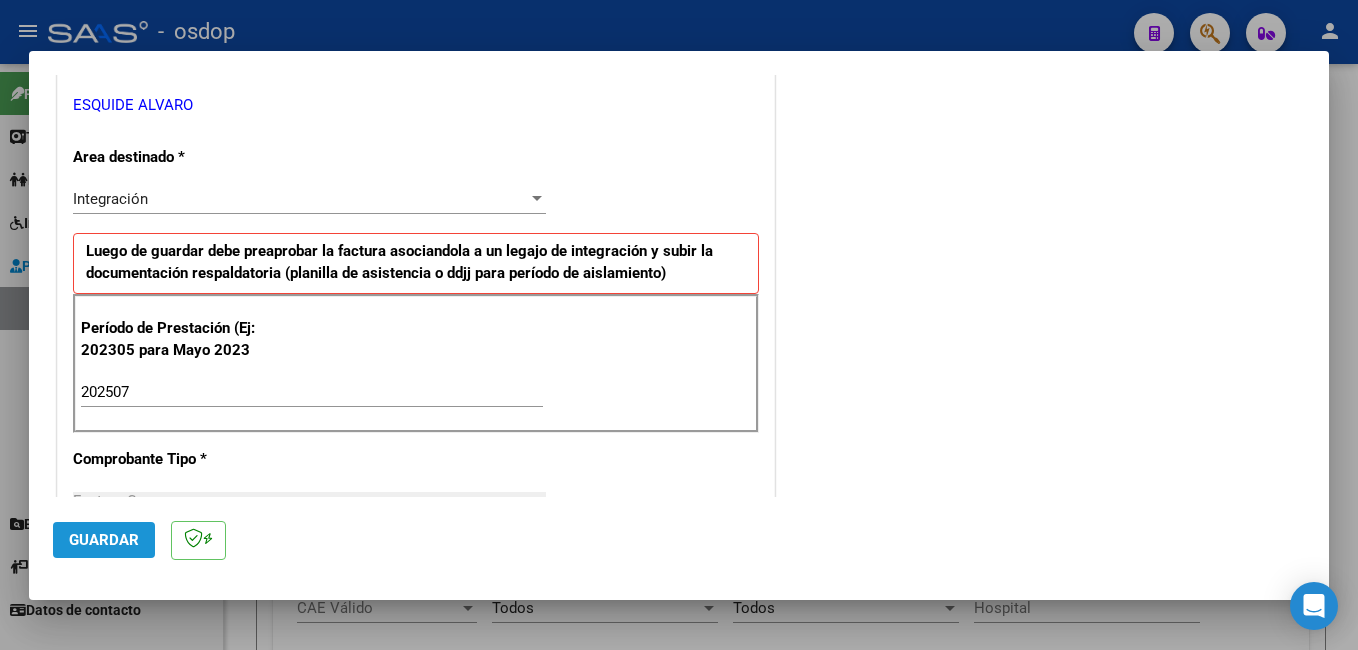 click on "Guardar" 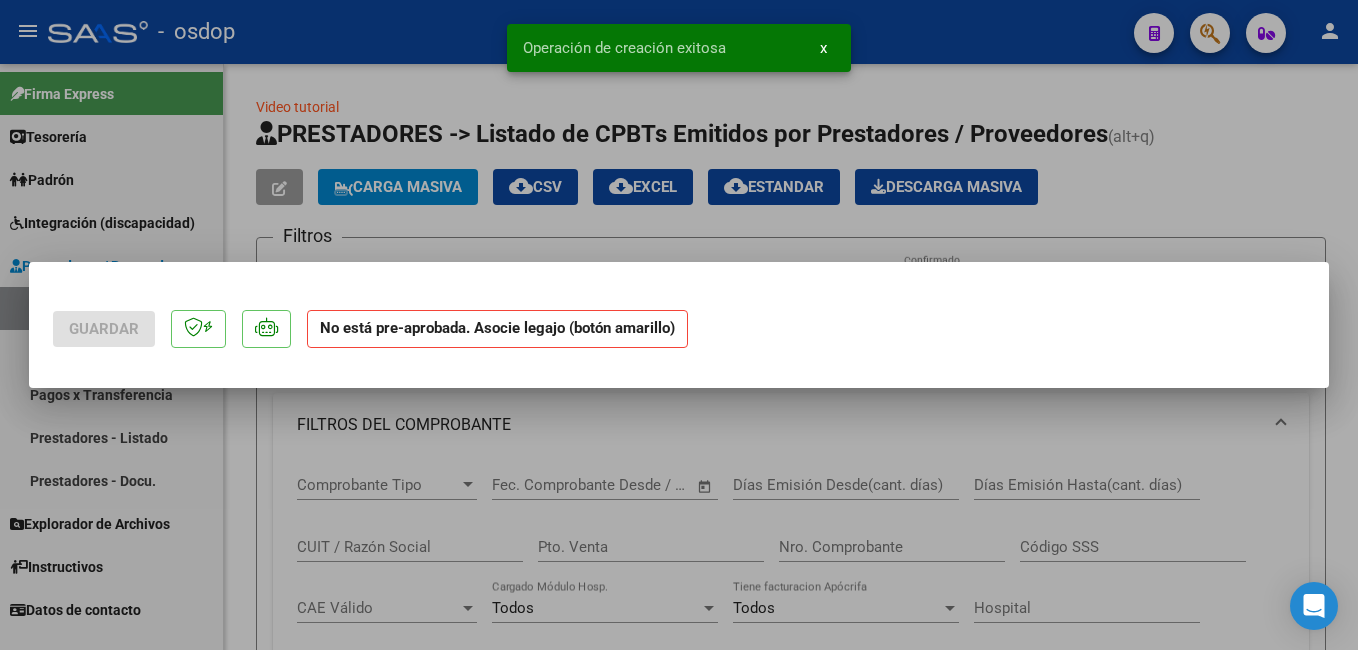 scroll, scrollTop: 0, scrollLeft: 0, axis: both 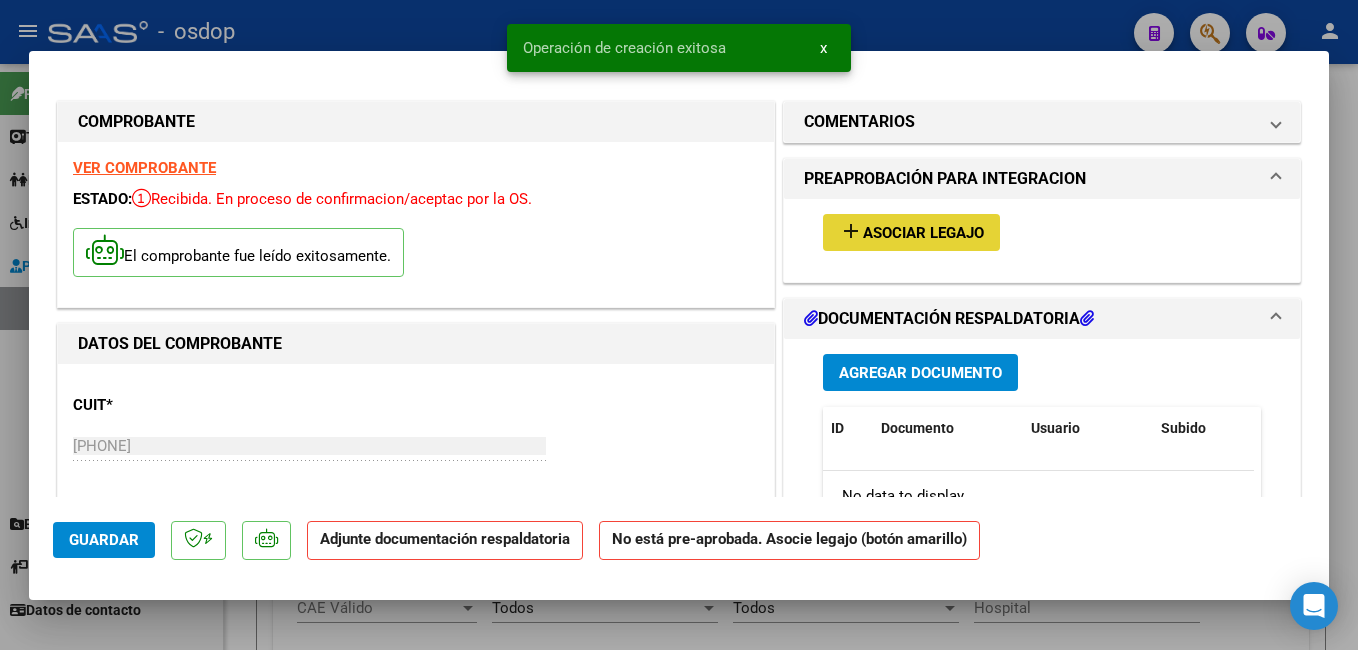 click on "Asociar Legajo" at bounding box center (923, 233) 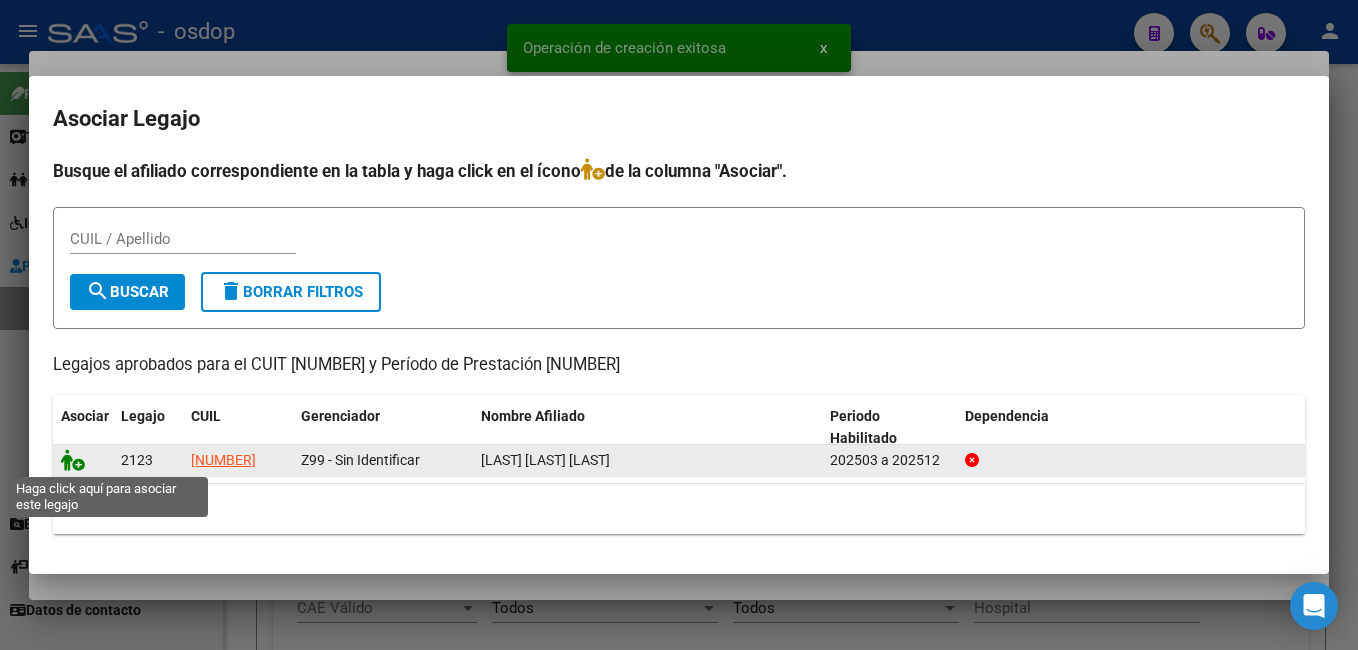 click 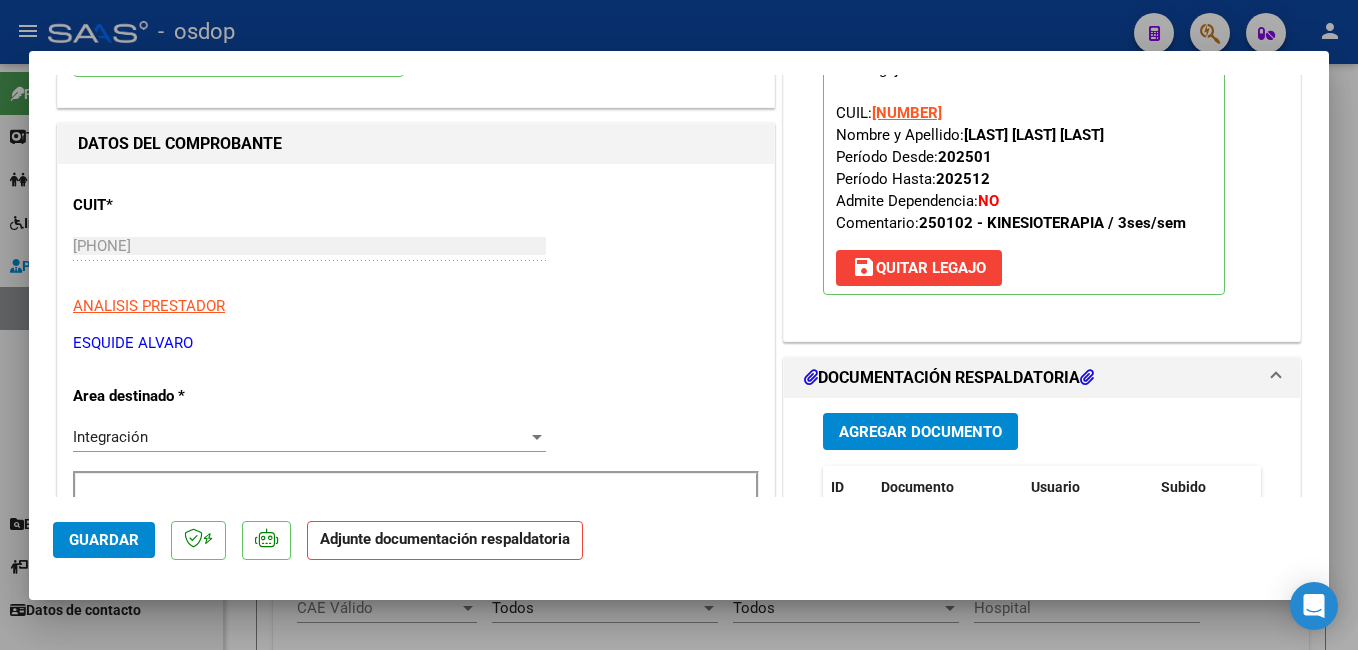 scroll, scrollTop: 300, scrollLeft: 0, axis: vertical 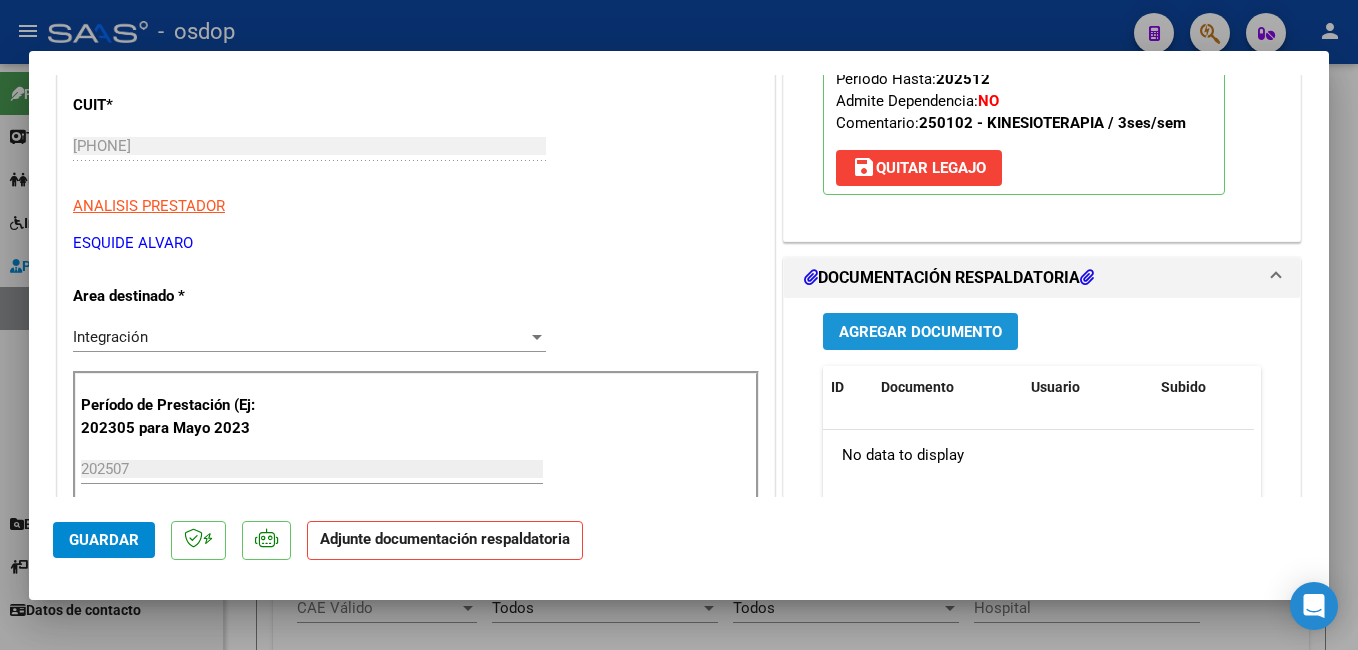 click on "Agregar Documento" at bounding box center [920, 332] 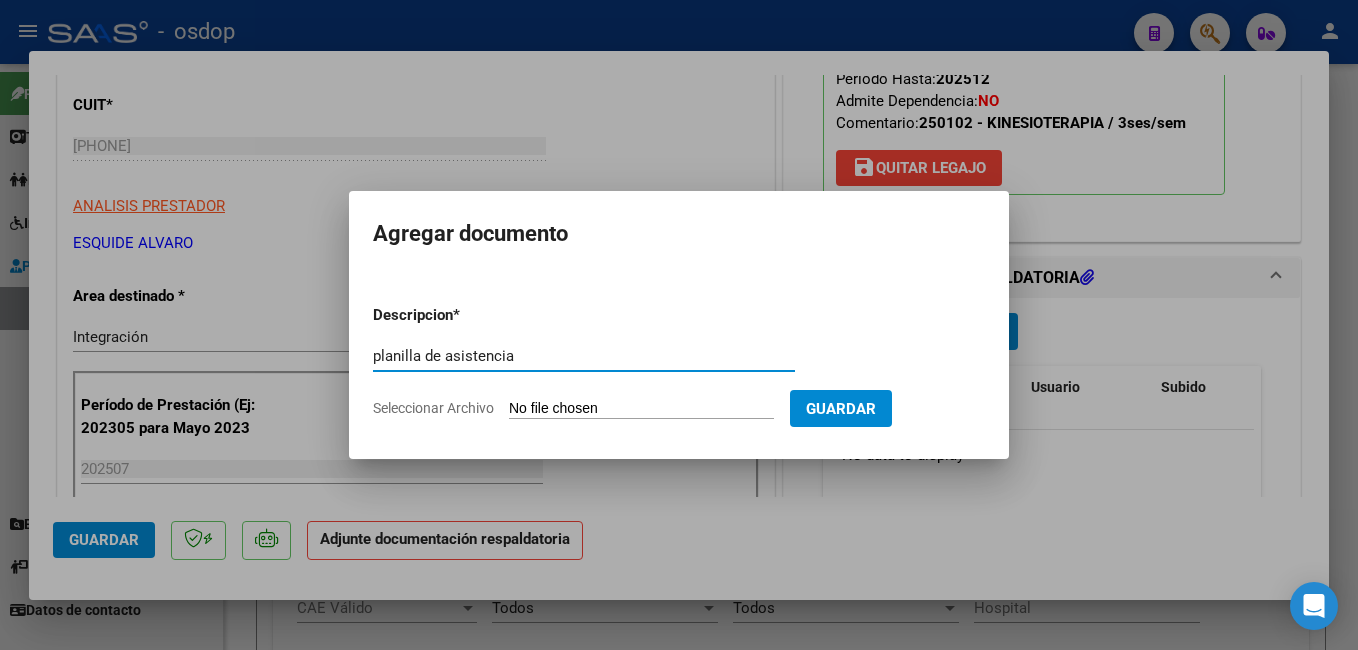 type on "planilla de asistencia" 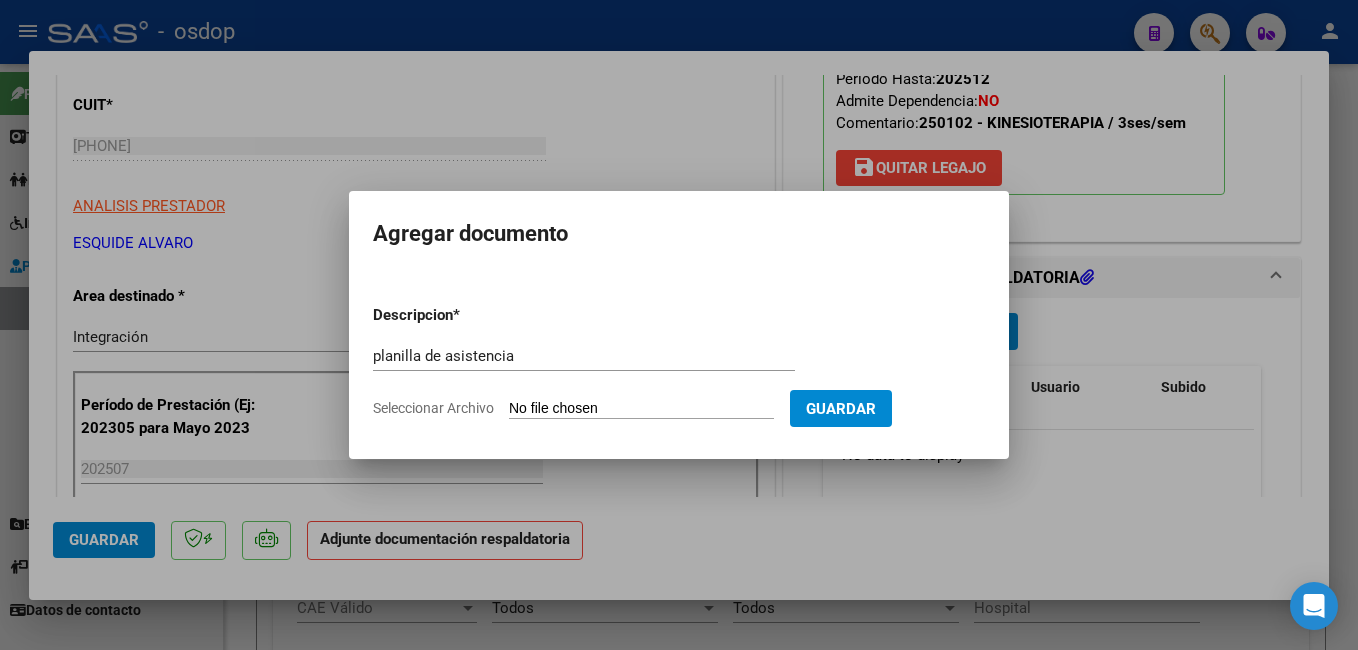 click on "Descripcion  *   planilla de asistencia Escriba aquí una descripcion  Seleccionar Archivo Guardar" at bounding box center [679, 362] 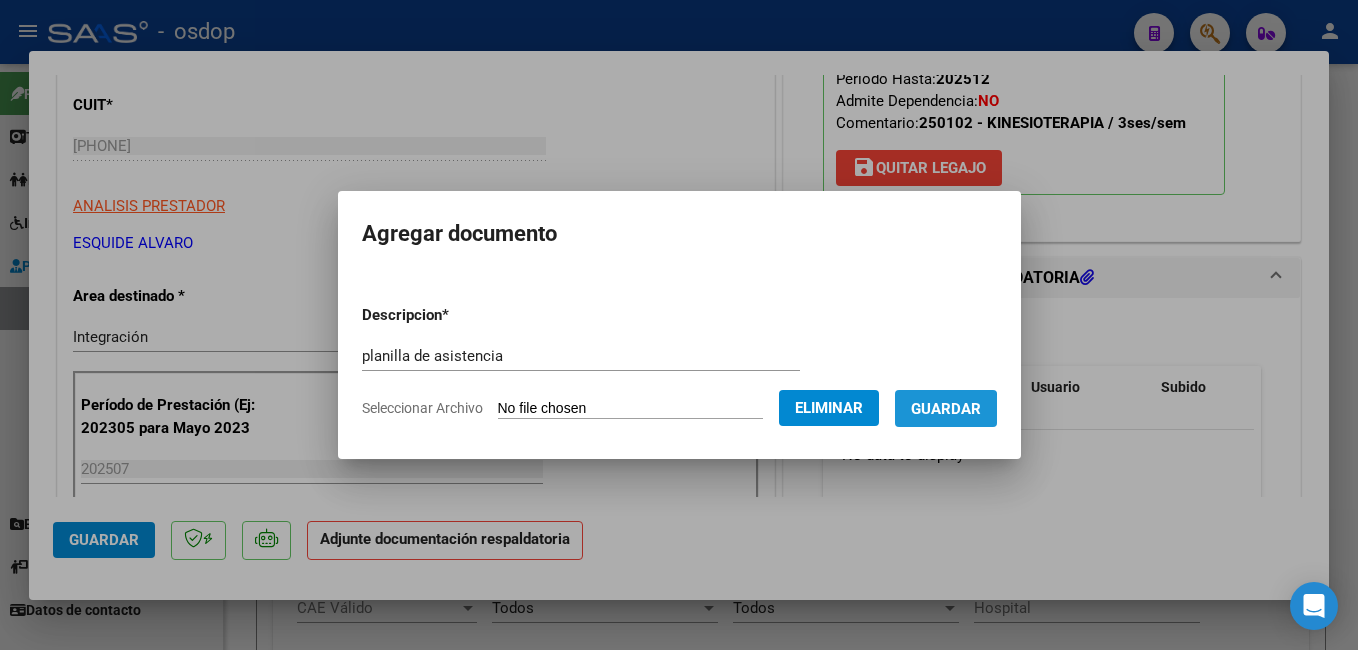 click on "Guardar" at bounding box center (946, 409) 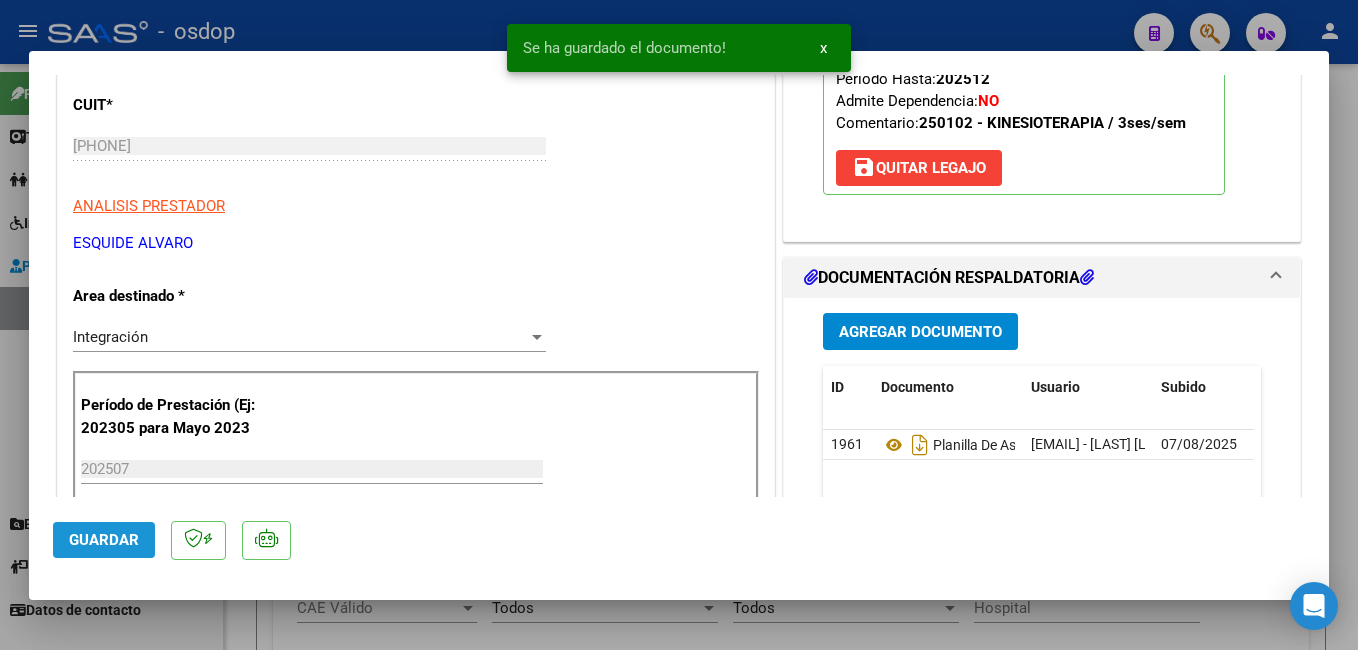 click on "Guardar" 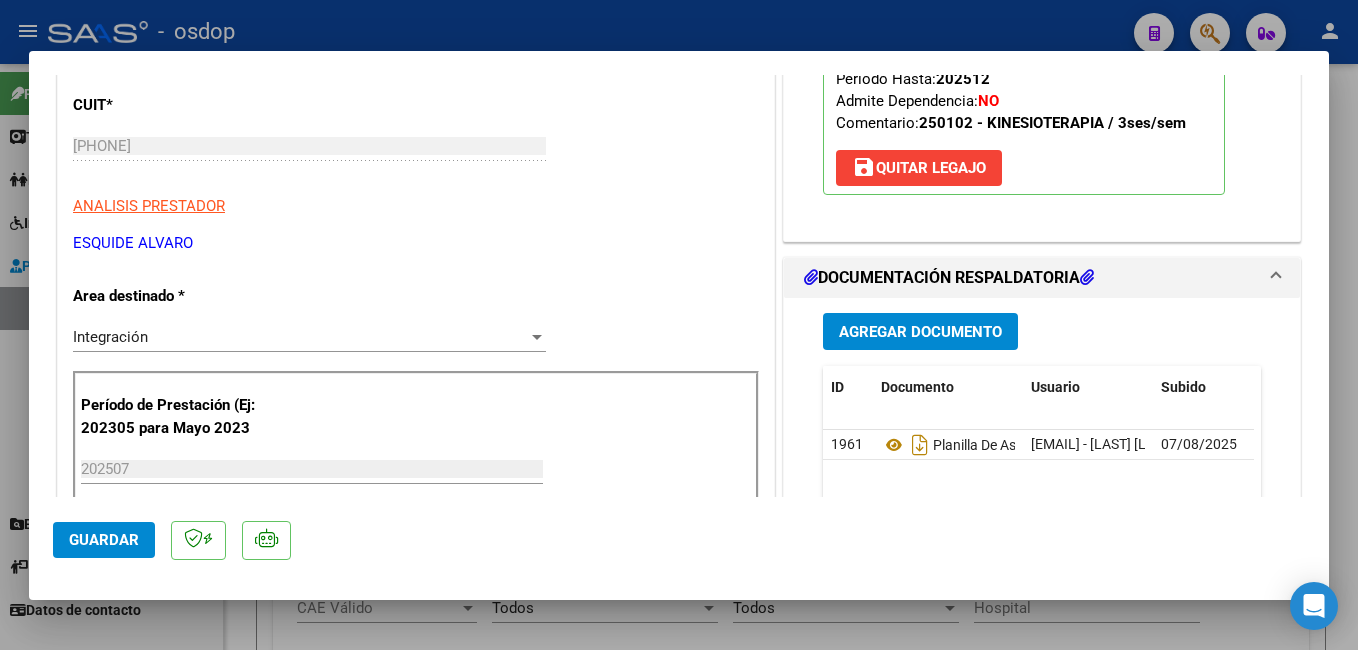 click at bounding box center (679, 325) 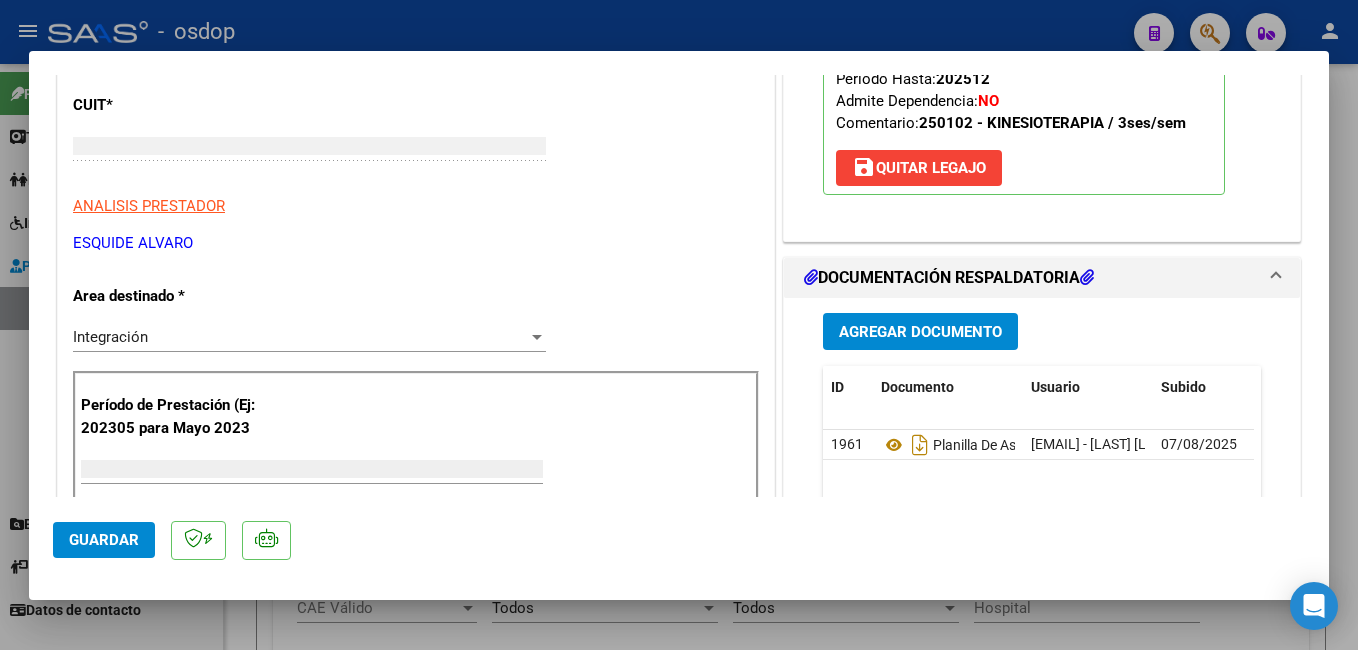 scroll, scrollTop: 239, scrollLeft: 0, axis: vertical 